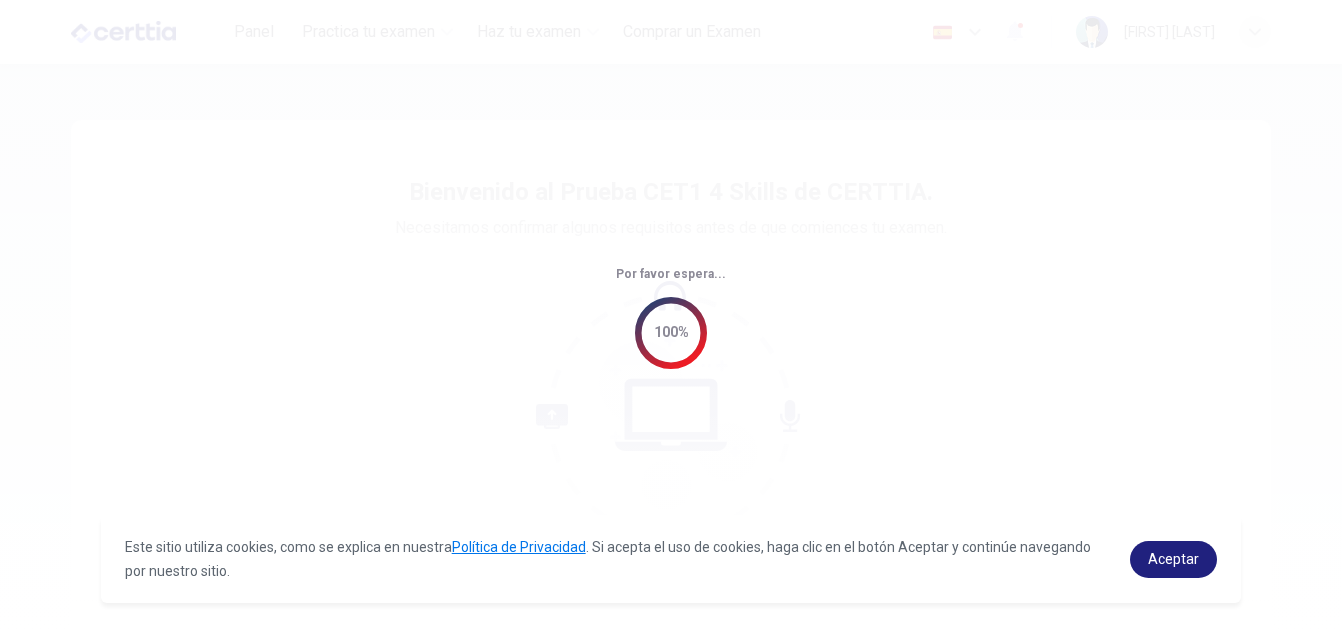 scroll, scrollTop: 0, scrollLeft: 0, axis: both 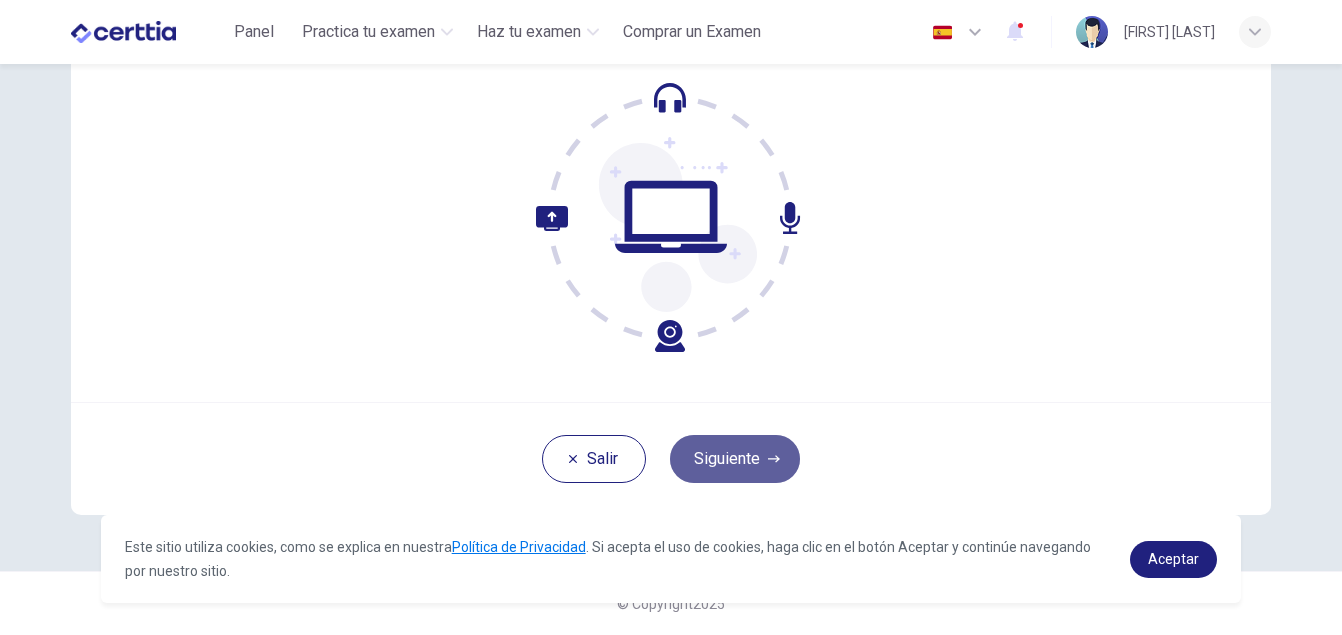 click on "Siguiente" at bounding box center [735, 459] 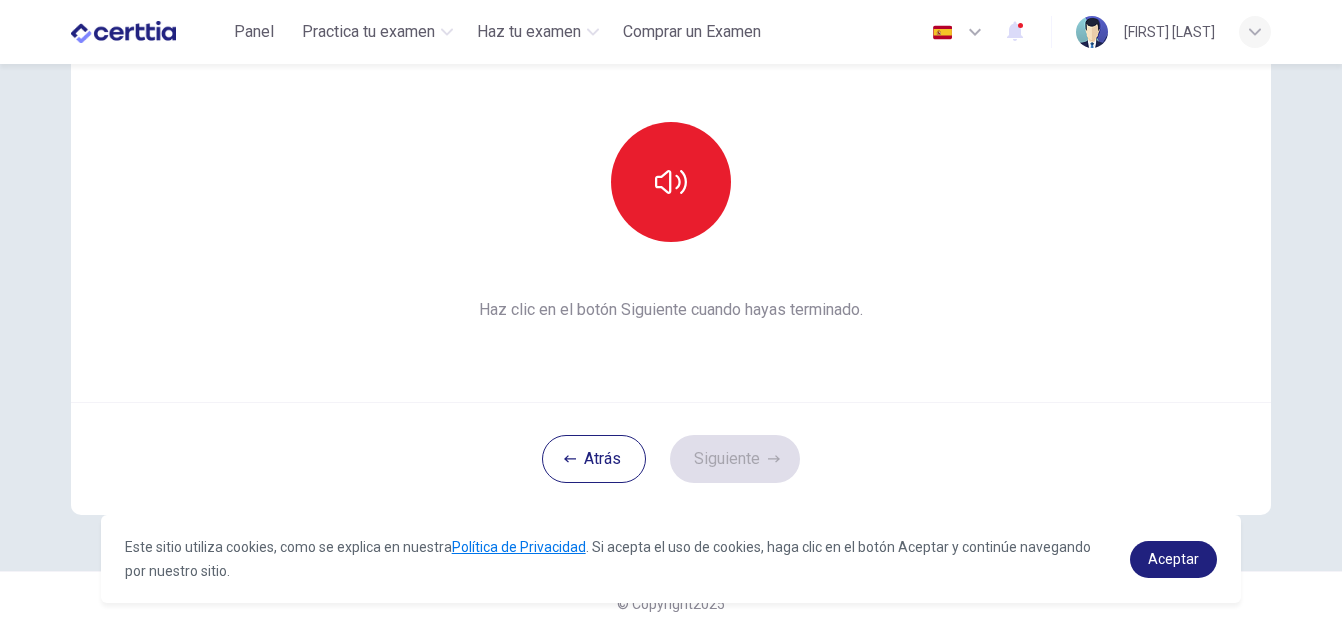 scroll, scrollTop: 0, scrollLeft: 0, axis: both 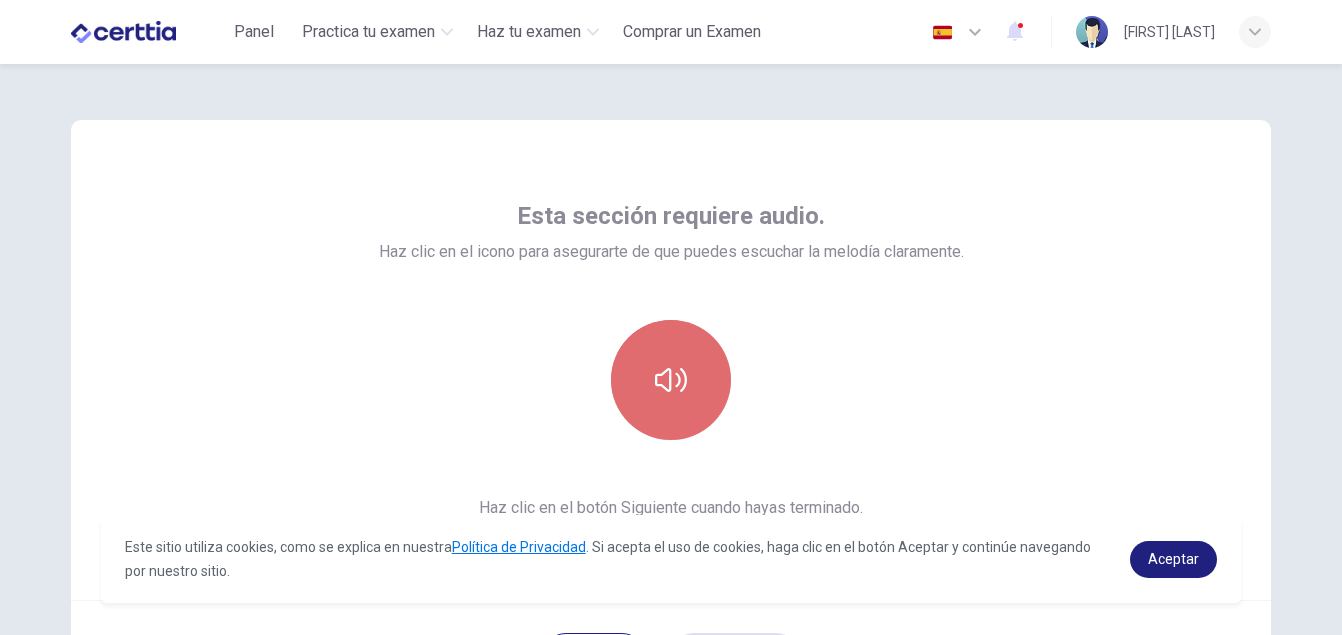 click at bounding box center (671, 380) 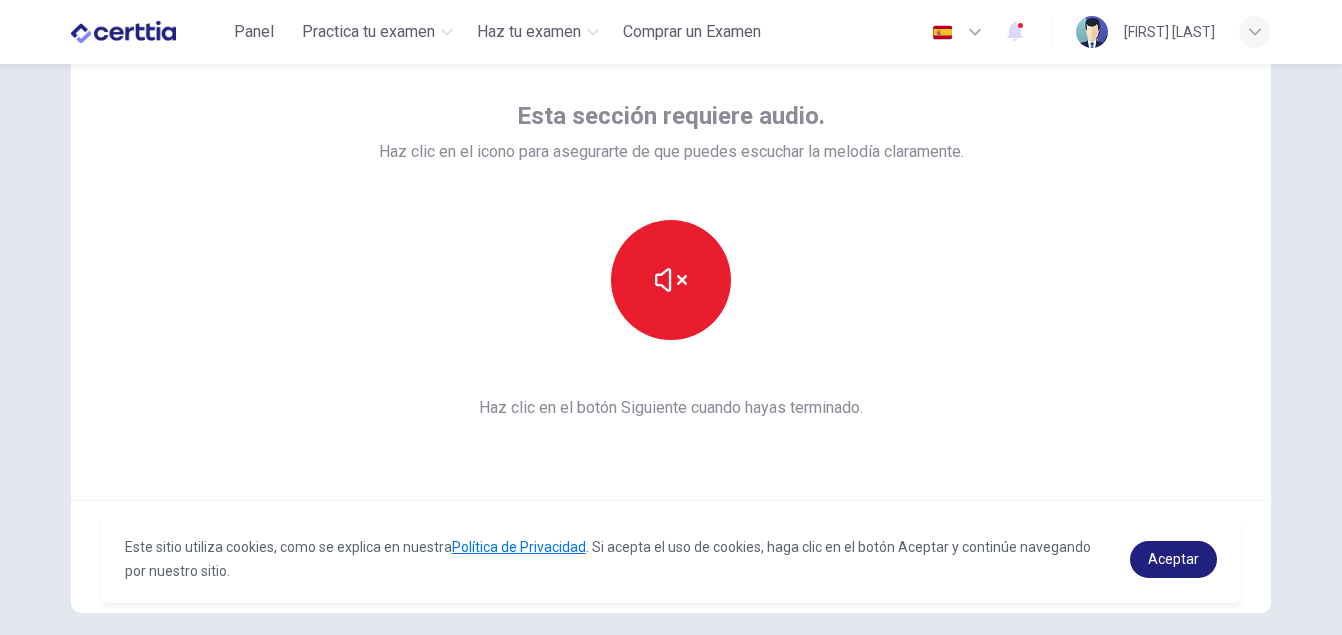scroll, scrollTop: 198, scrollLeft: 0, axis: vertical 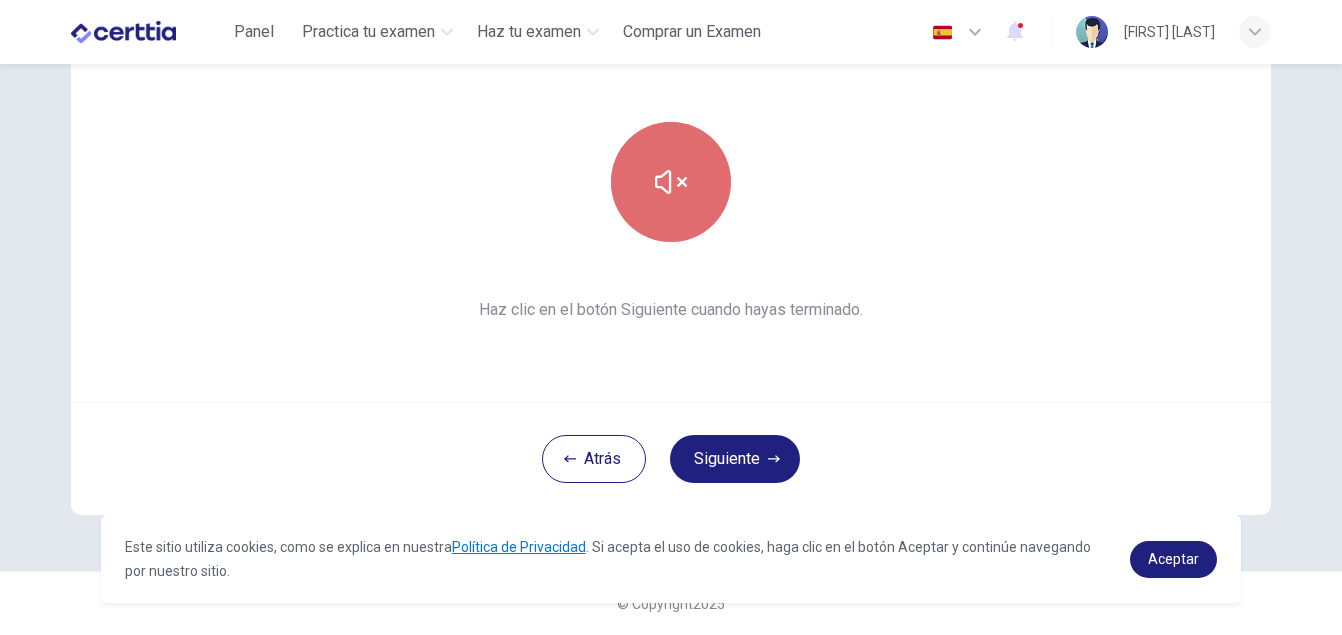 click at bounding box center [671, 182] 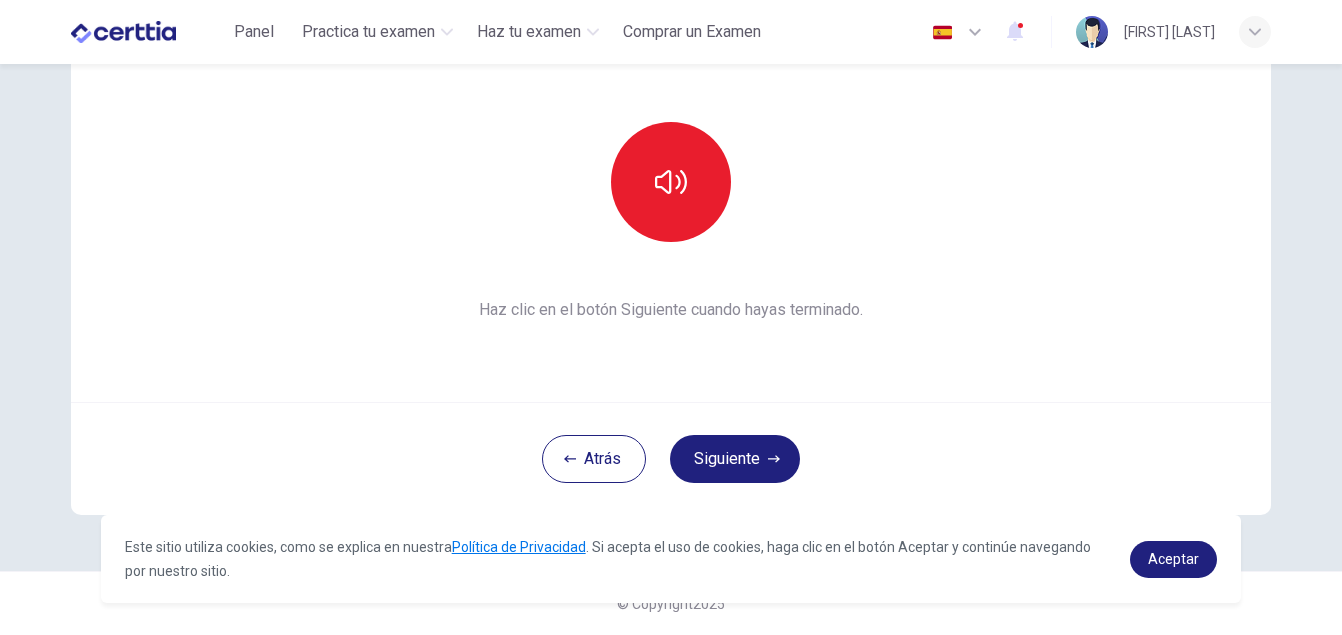 click on "Esta sección requiere audio. Haz clic en el icono para asegurarte de que puedes escuchar la melodía claramente. Haz clic en el botón Siguiente cuando hayas terminado." at bounding box center [671, 162] 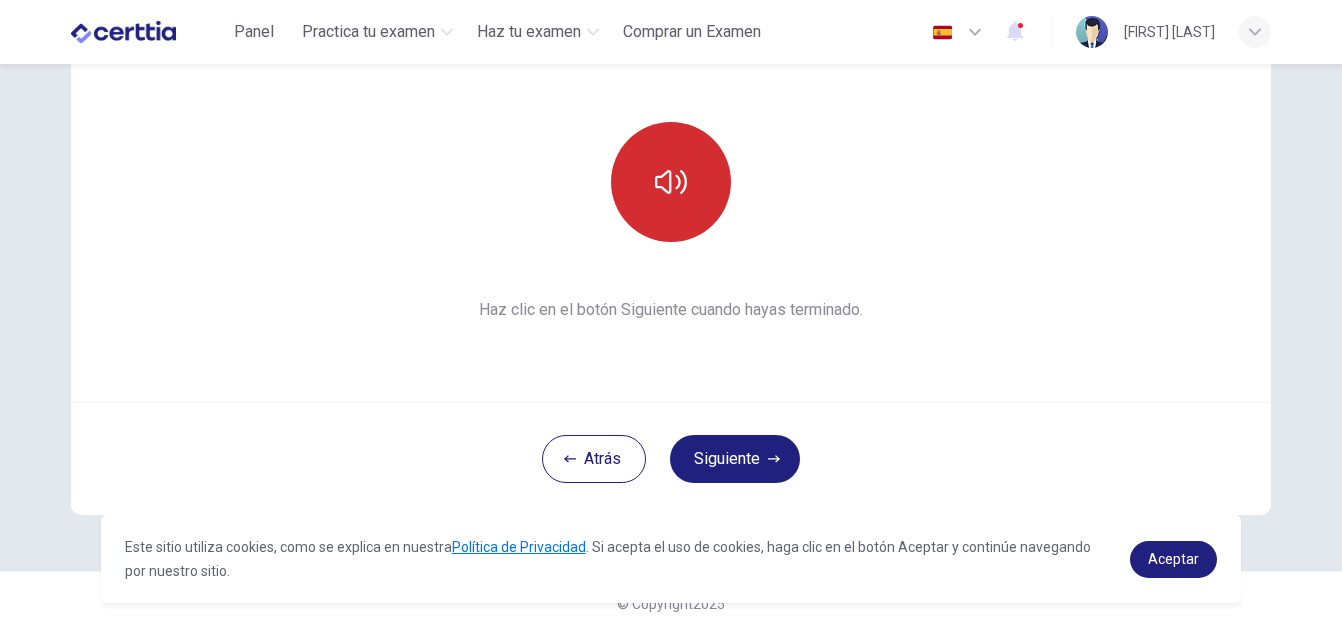 click 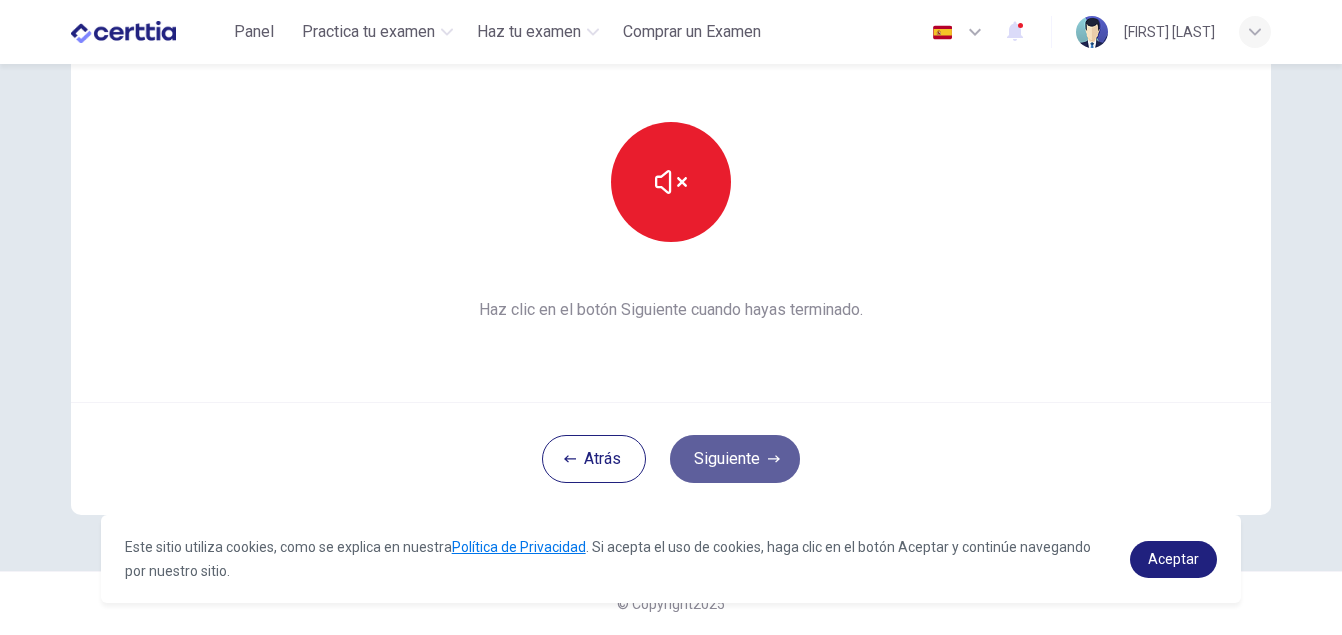 click on "Siguiente" at bounding box center (735, 459) 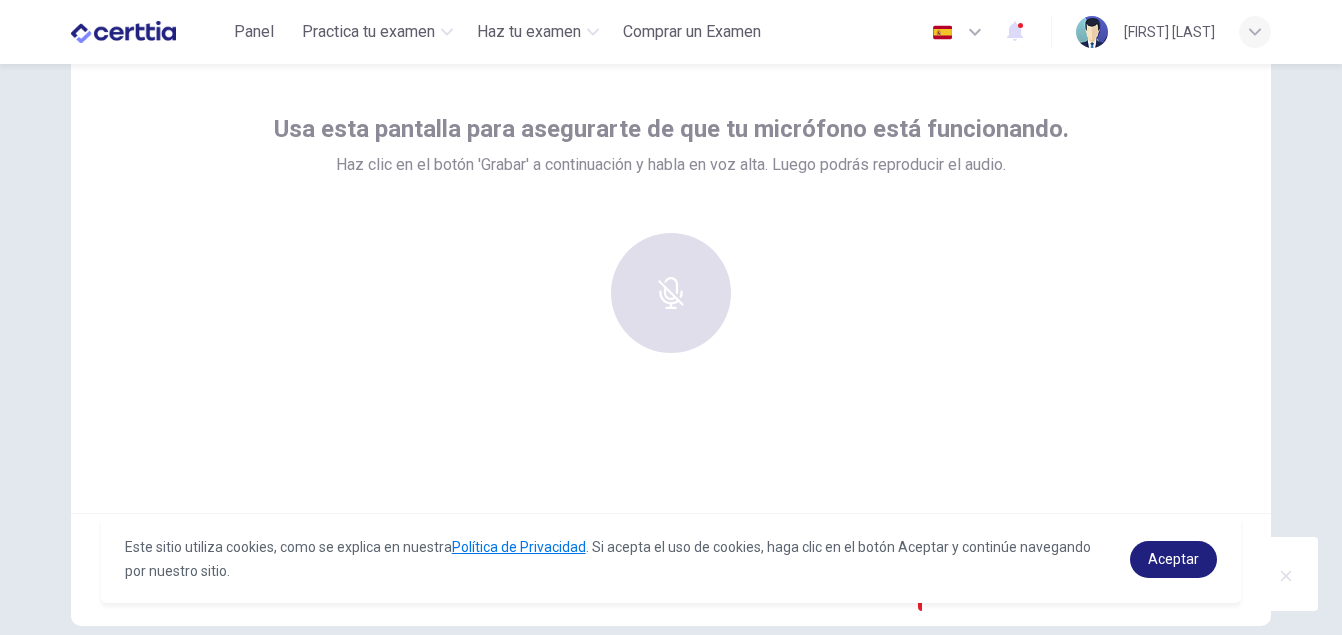 scroll, scrollTop: 198, scrollLeft: 0, axis: vertical 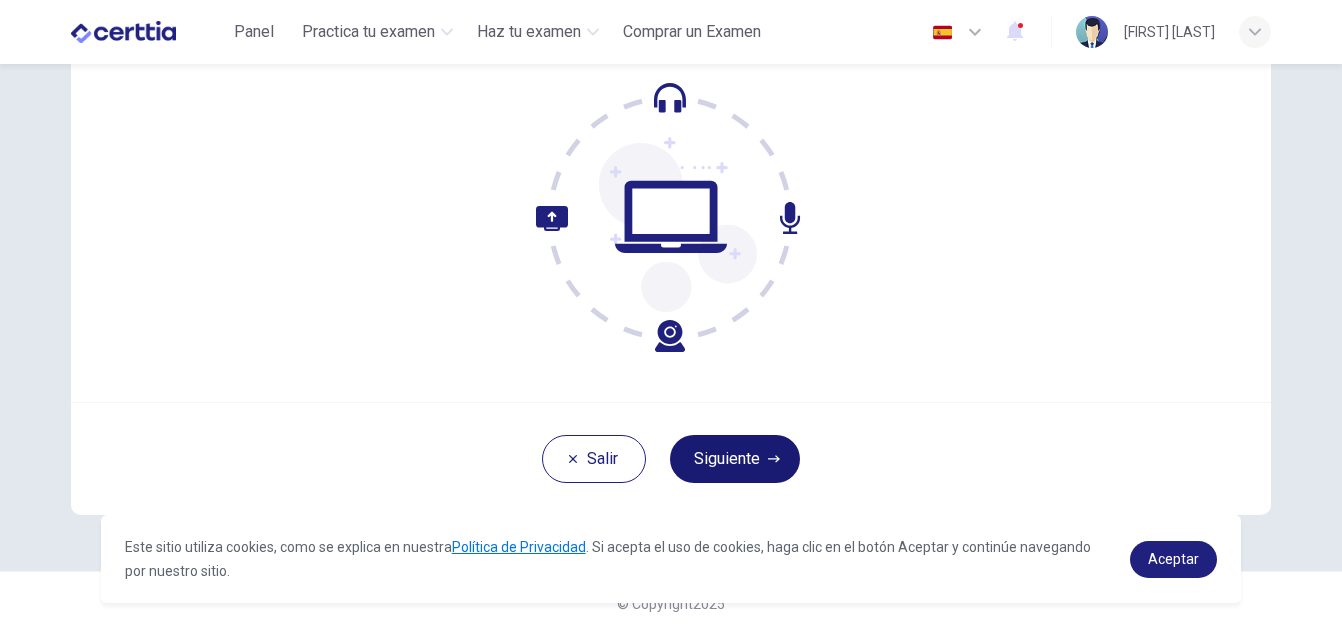 click on "Siguiente" at bounding box center (735, 459) 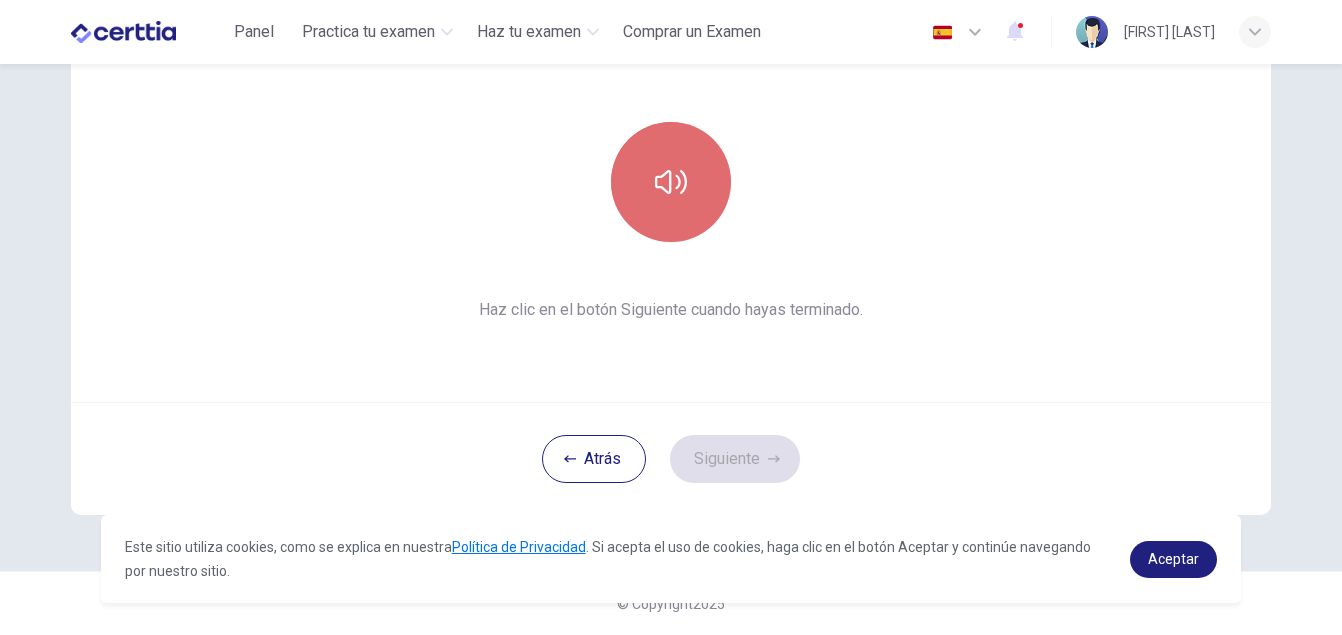 click at bounding box center [671, 182] 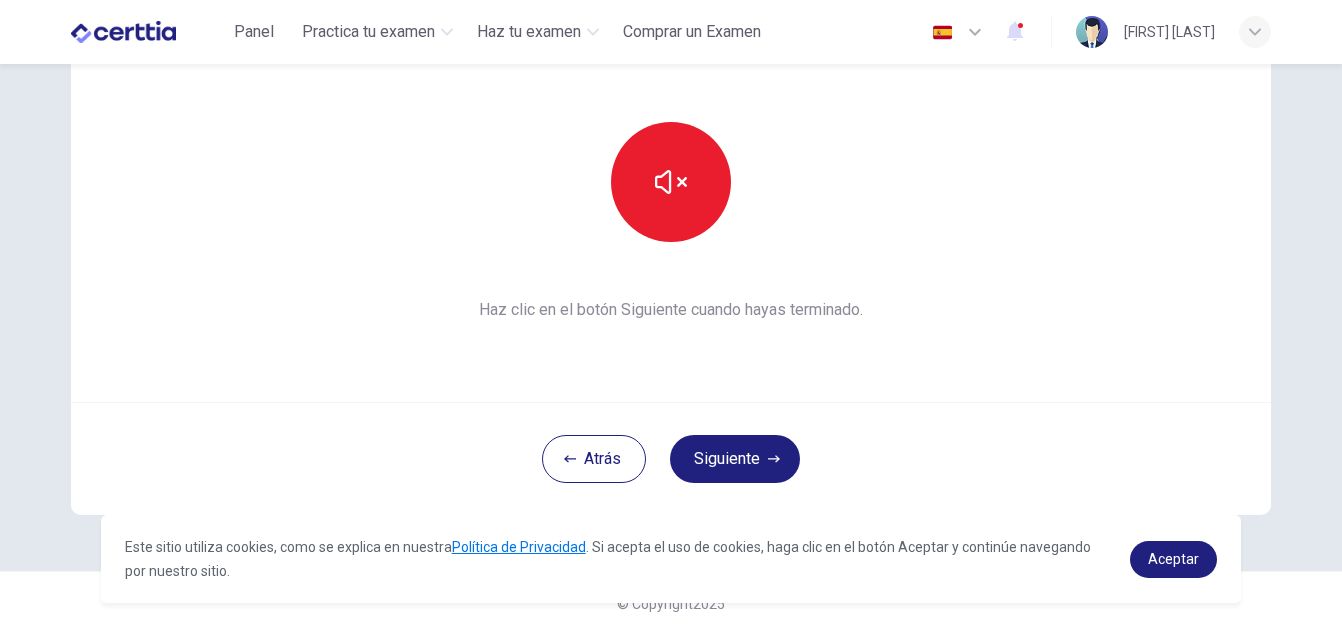 drag, startPoint x: 760, startPoint y: 469, endPoint x: 795, endPoint y: 433, distance: 50.20956 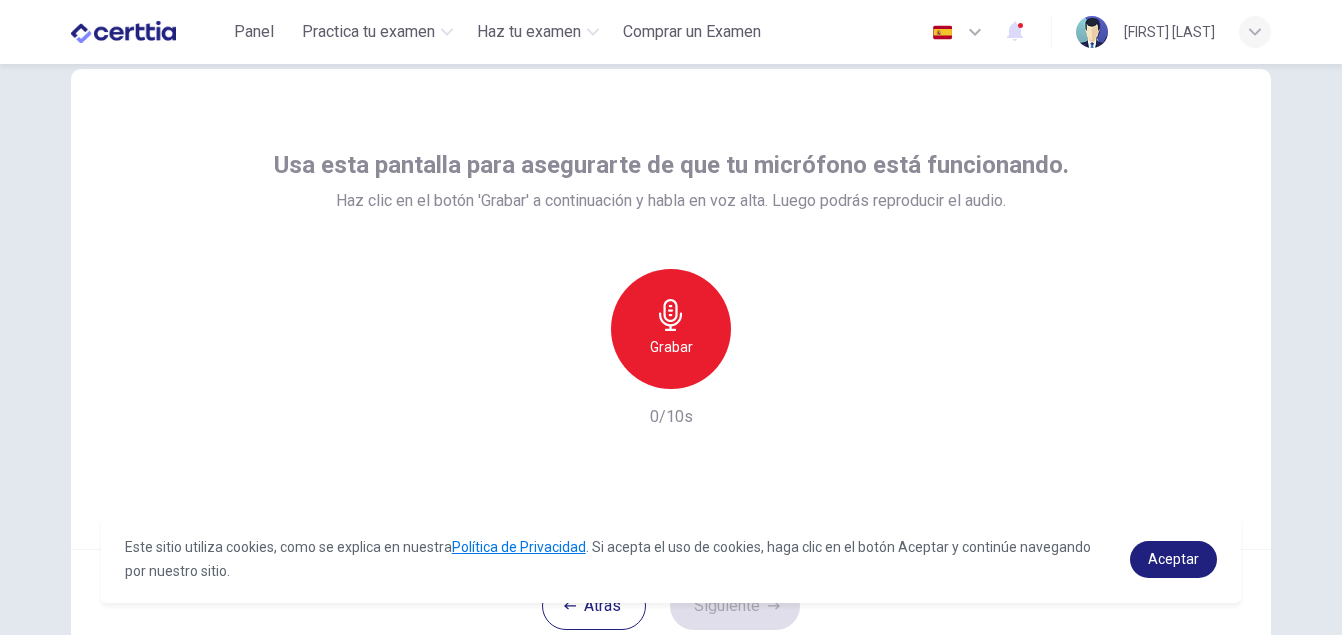 scroll, scrollTop: 100, scrollLeft: 0, axis: vertical 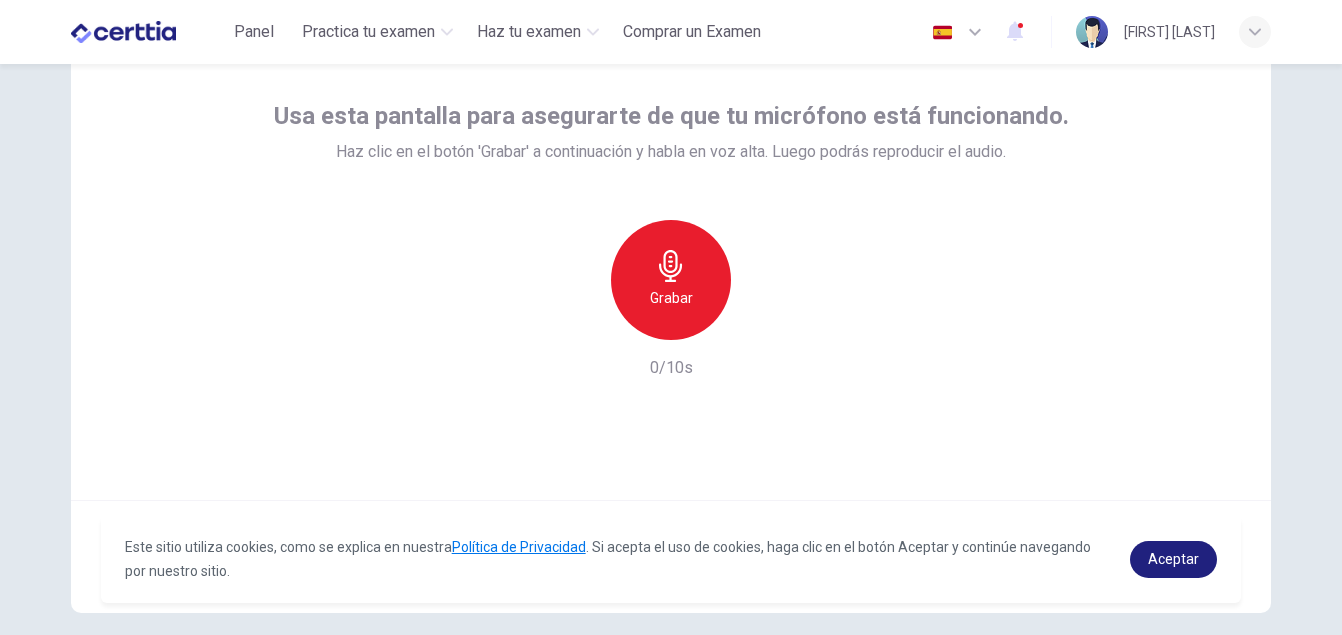 click on "Grabar" at bounding box center [671, 280] 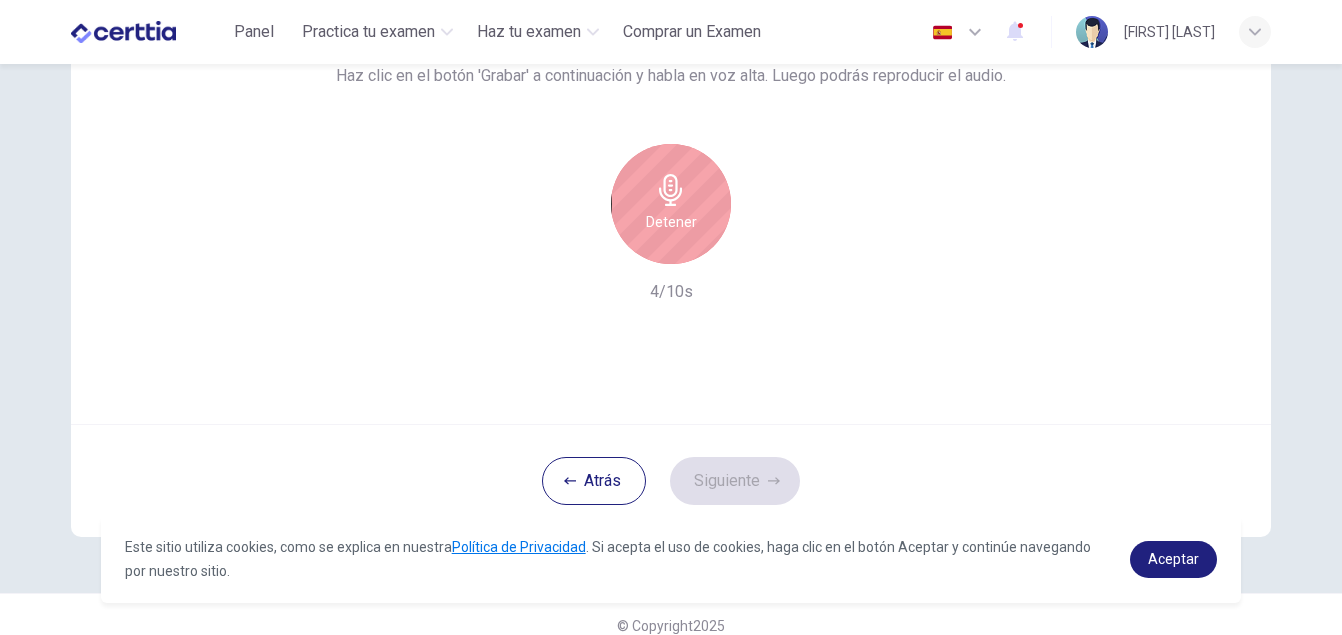 scroll, scrollTop: 198, scrollLeft: 0, axis: vertical 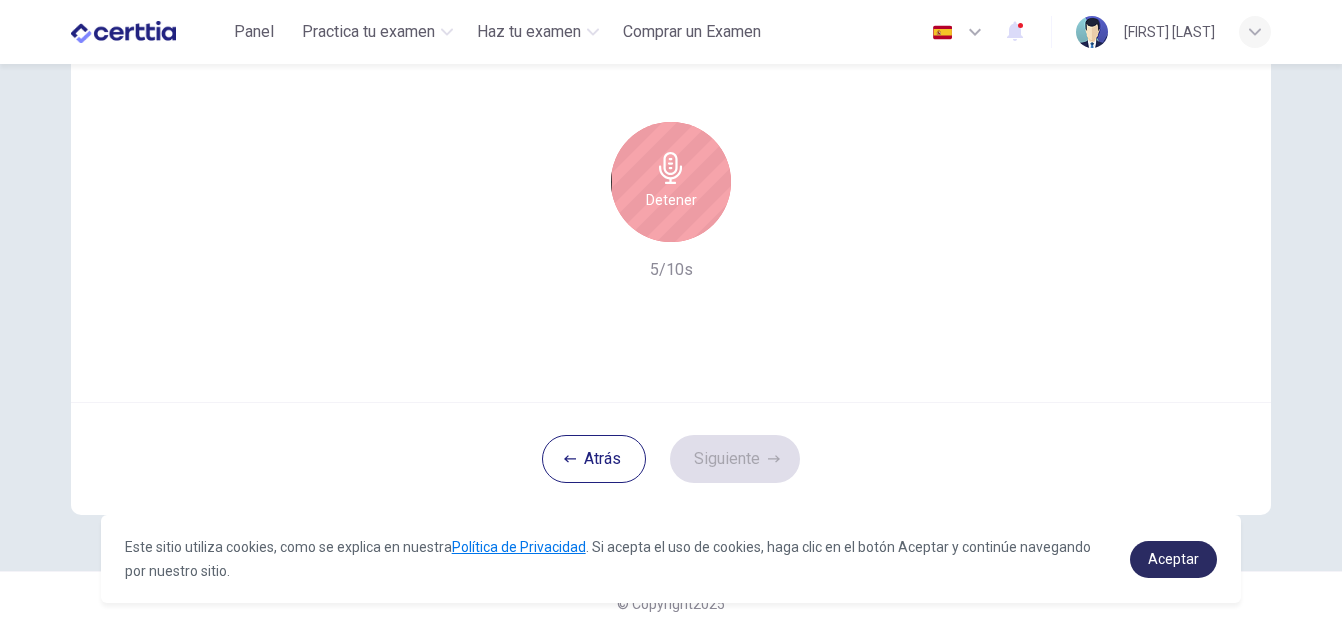 click on "Aceptar" at bounding box center [1173, 559] 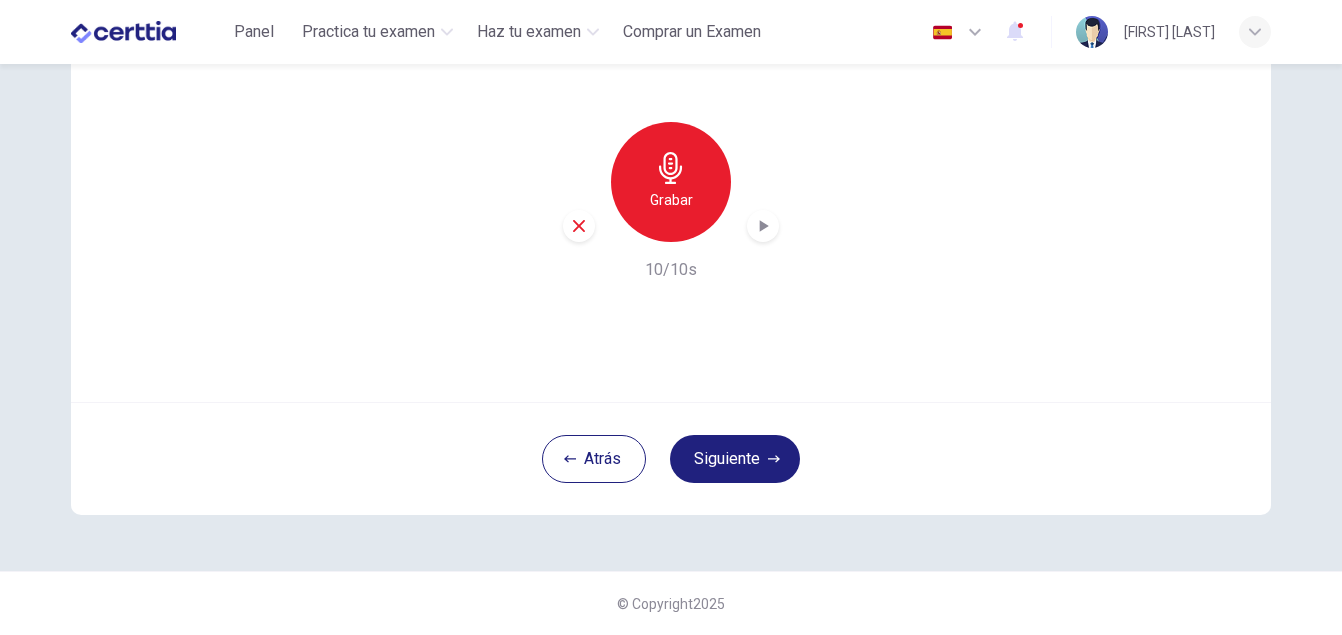 click 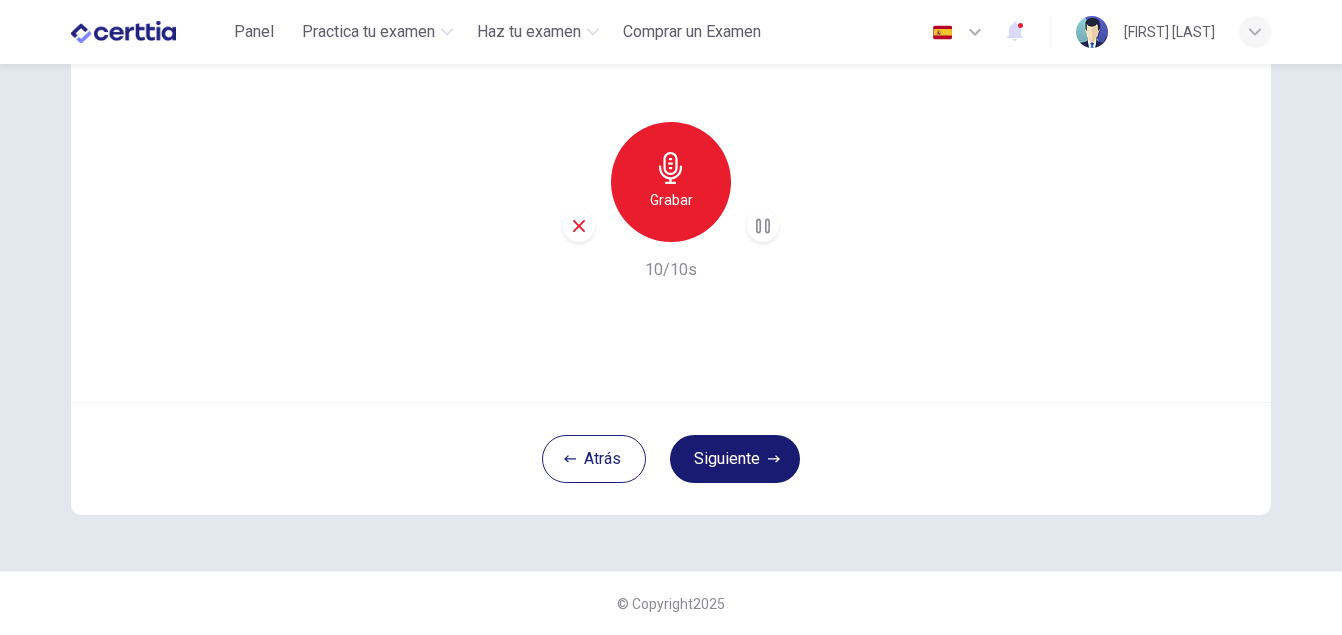 click on "Siguiente" at bounding box center (735, 459) 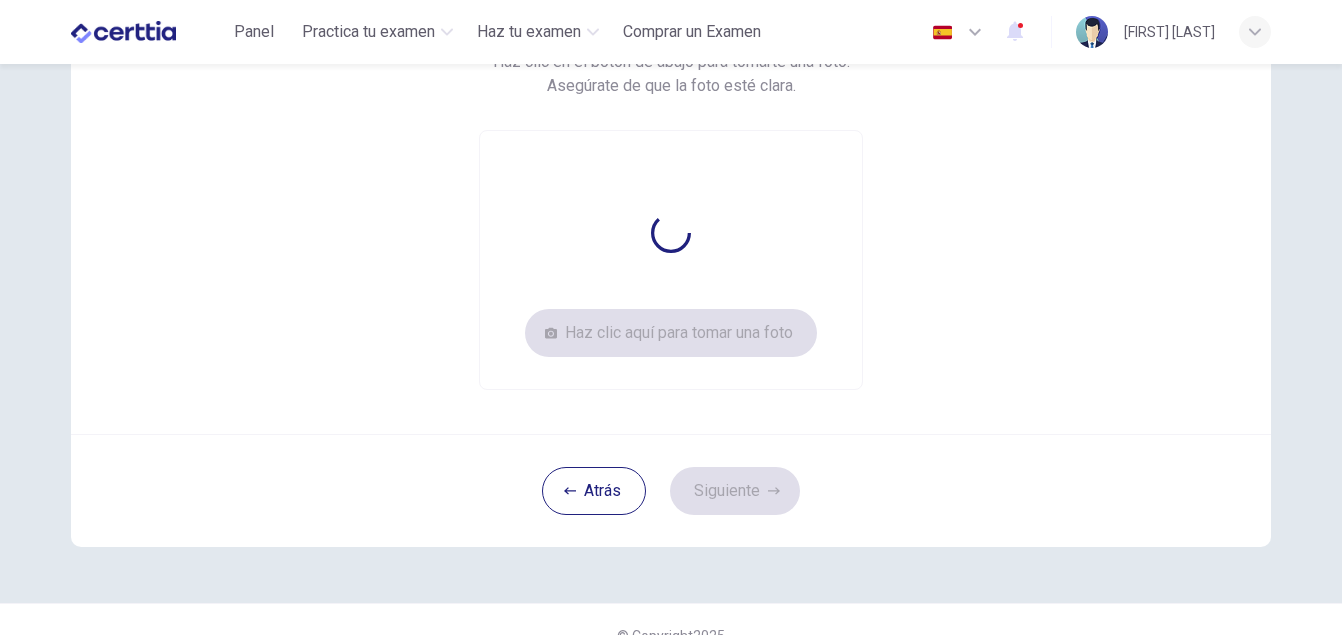 scroll, scrollTop: 98, scrollLeft: 0, axis: vertical 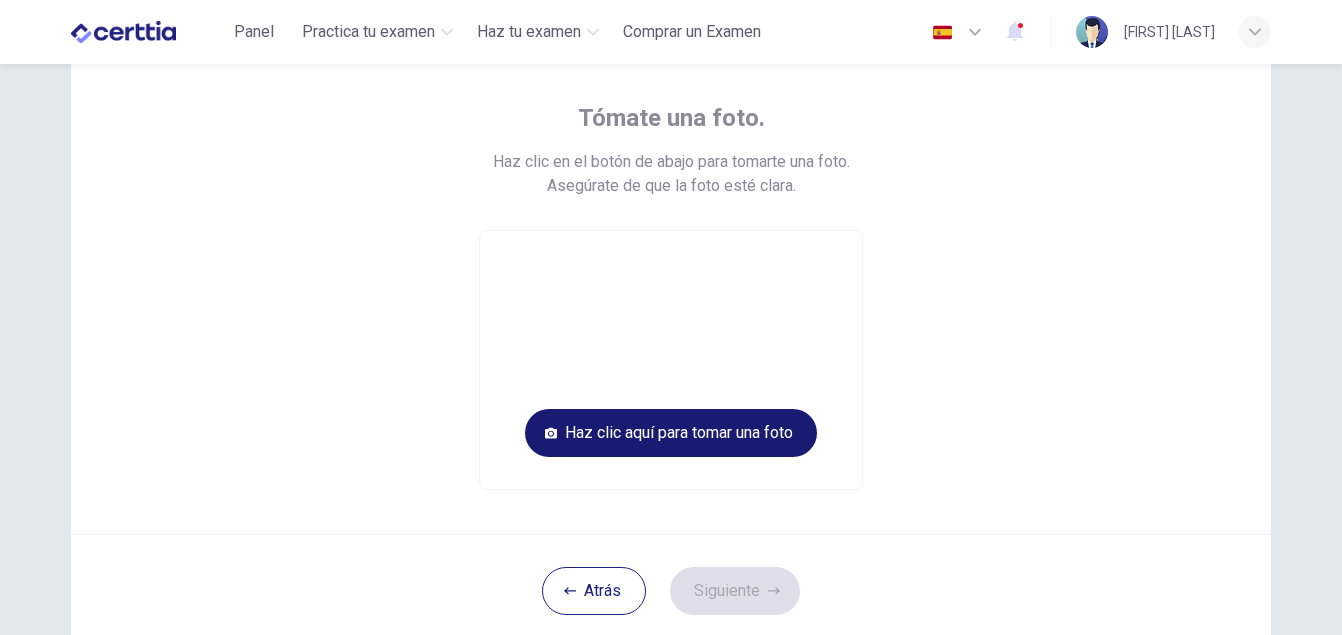 click on "Haz clic aquí para tomar una foto" at bounding box center (671, 433) 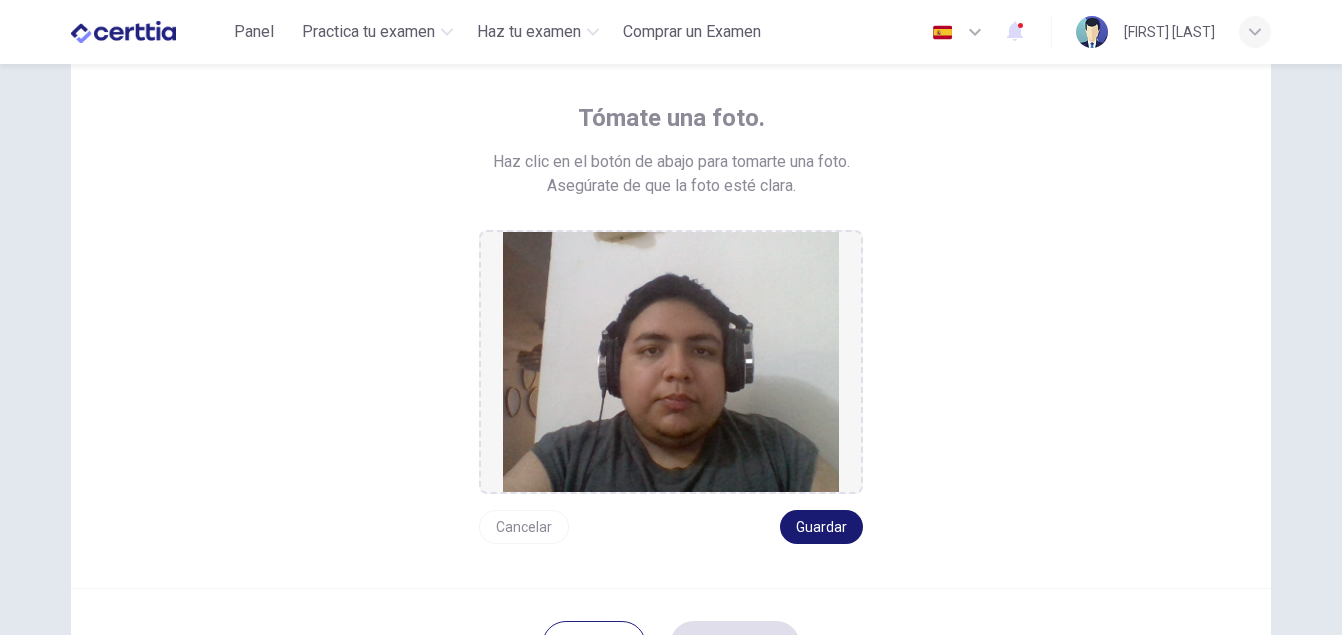 click on "Guardar" at bounding box center [821, 527] 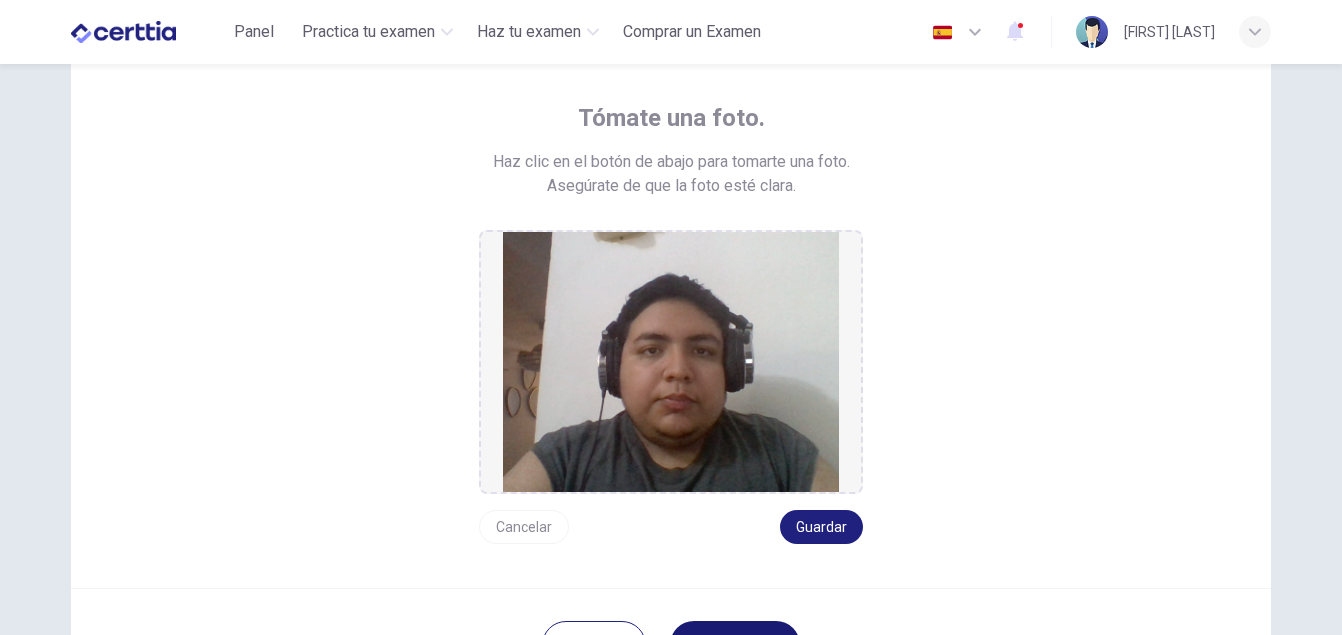 scroll, scrollTop: 198, scrollLeft: 0, axis: vertical 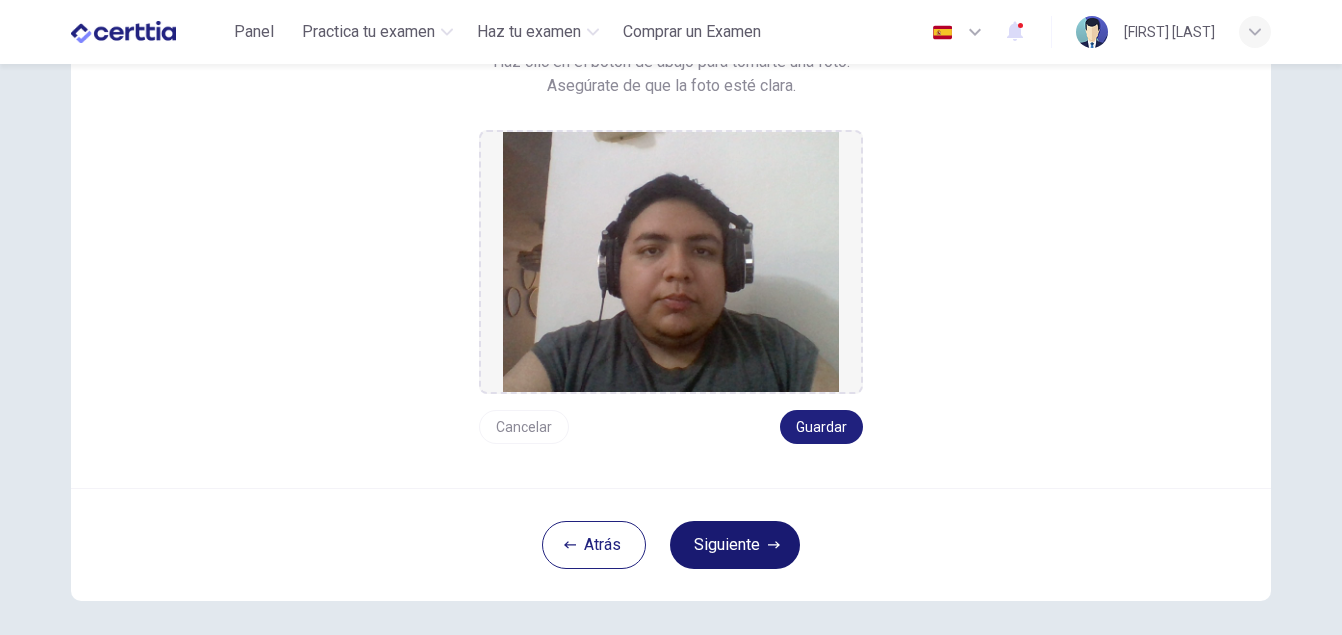 click on "Siguiente" at bounding box center [735, 545] 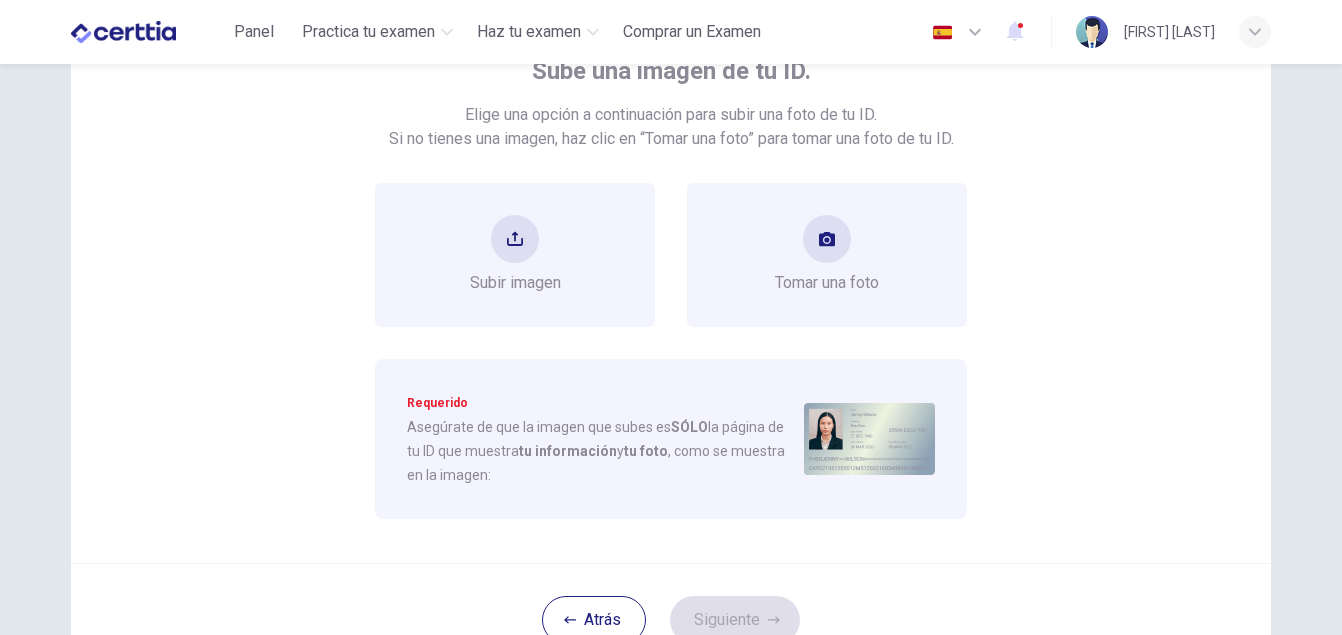scroll, scrollTop: 98, scrollLeft: 0, axis: vertical 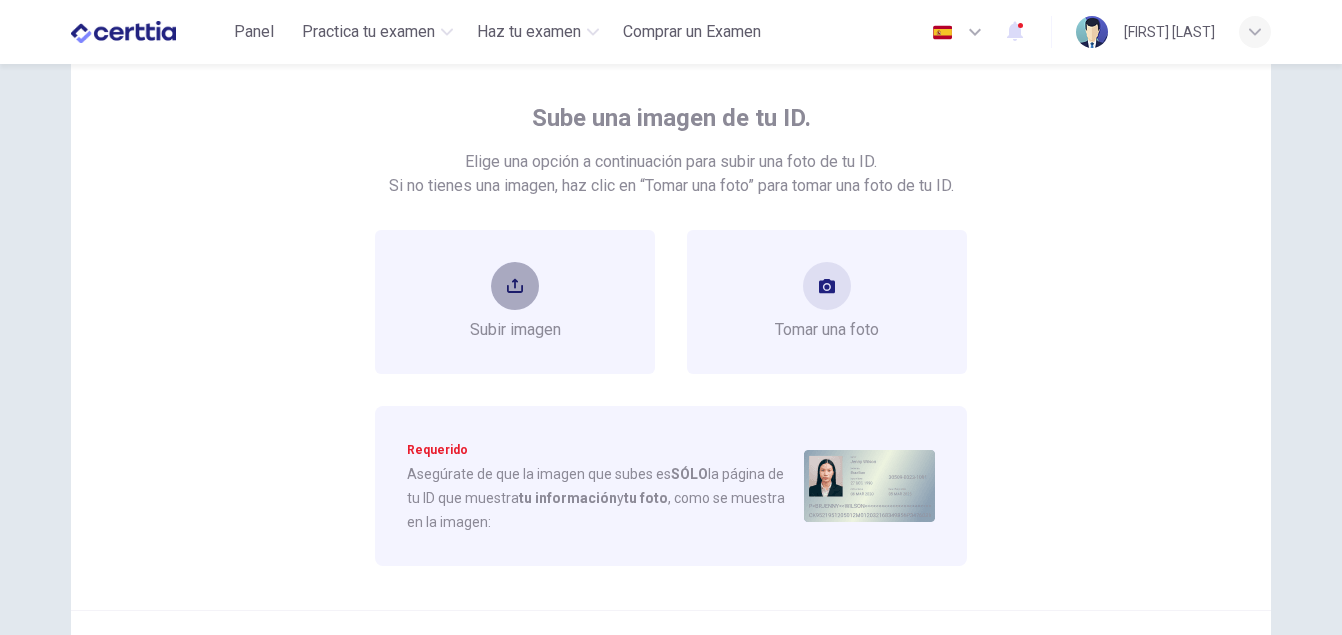 click 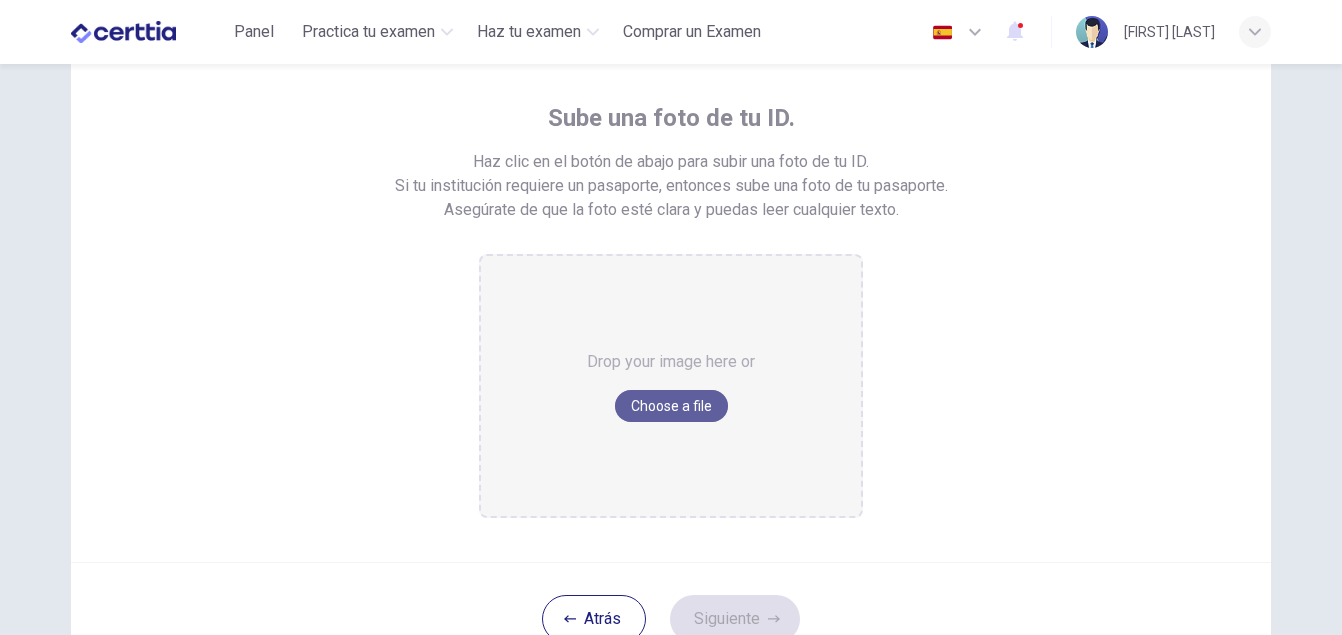 click on "Choose a file" at bounding box center [671, 406] 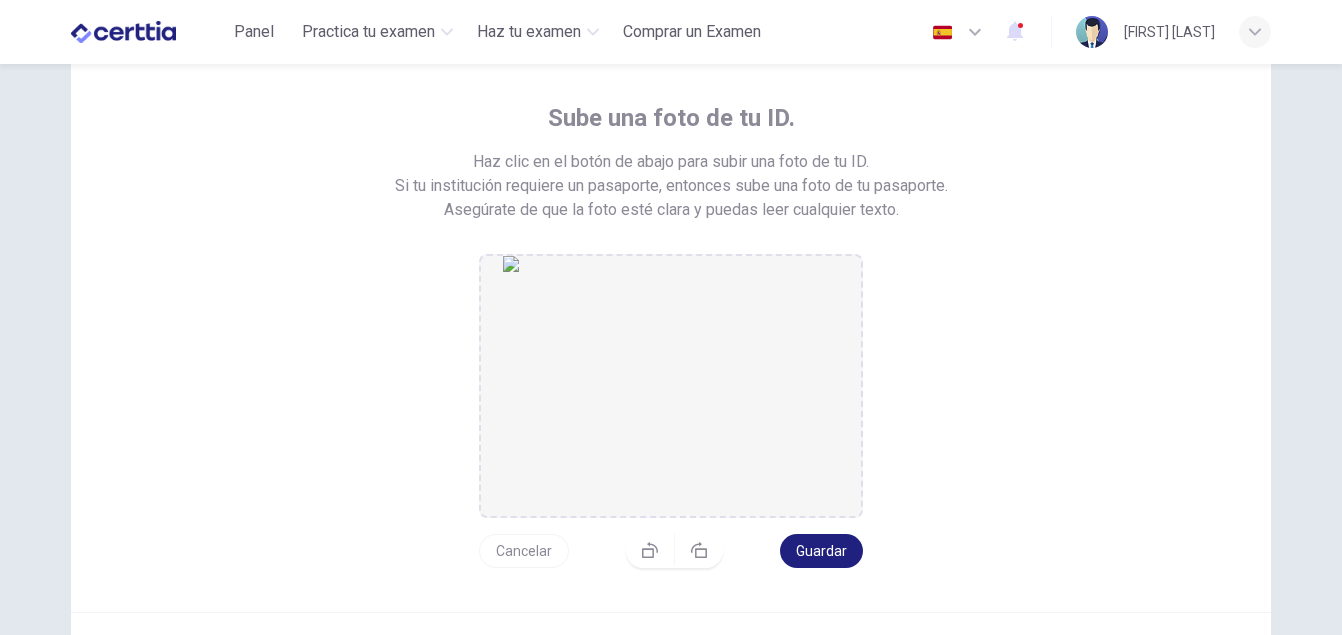scroll, scrollTop: 308, scrollLeft: 0, axis: vertical 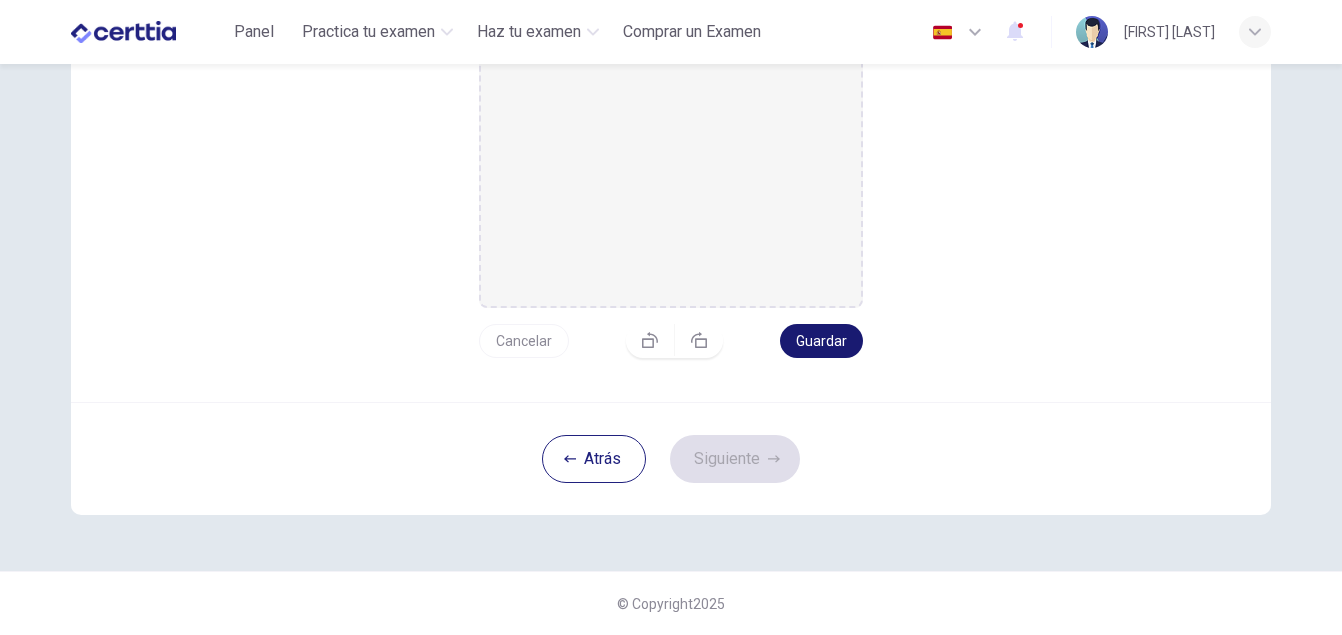 click on "Guardar" at bounding box center [821, 341] 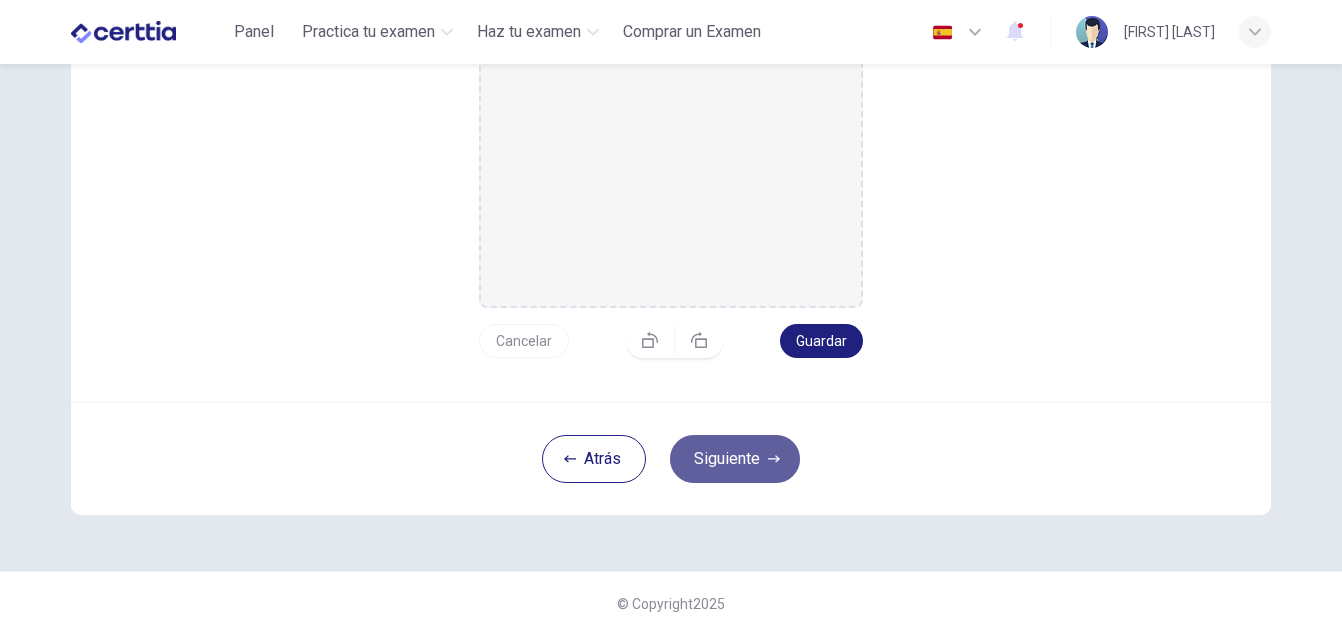 click on "Siguiente" at bounding box center (735, 459) 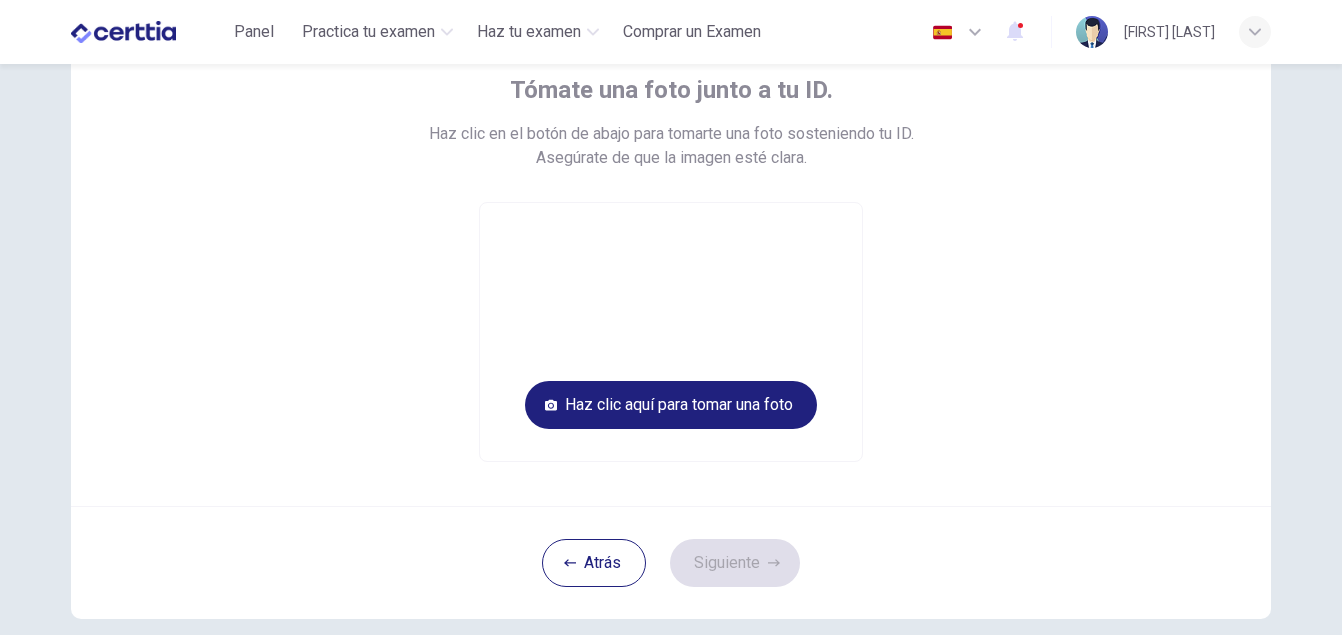 scroll, scrollTop: 230, scrollLeft: 0, axis: vertical 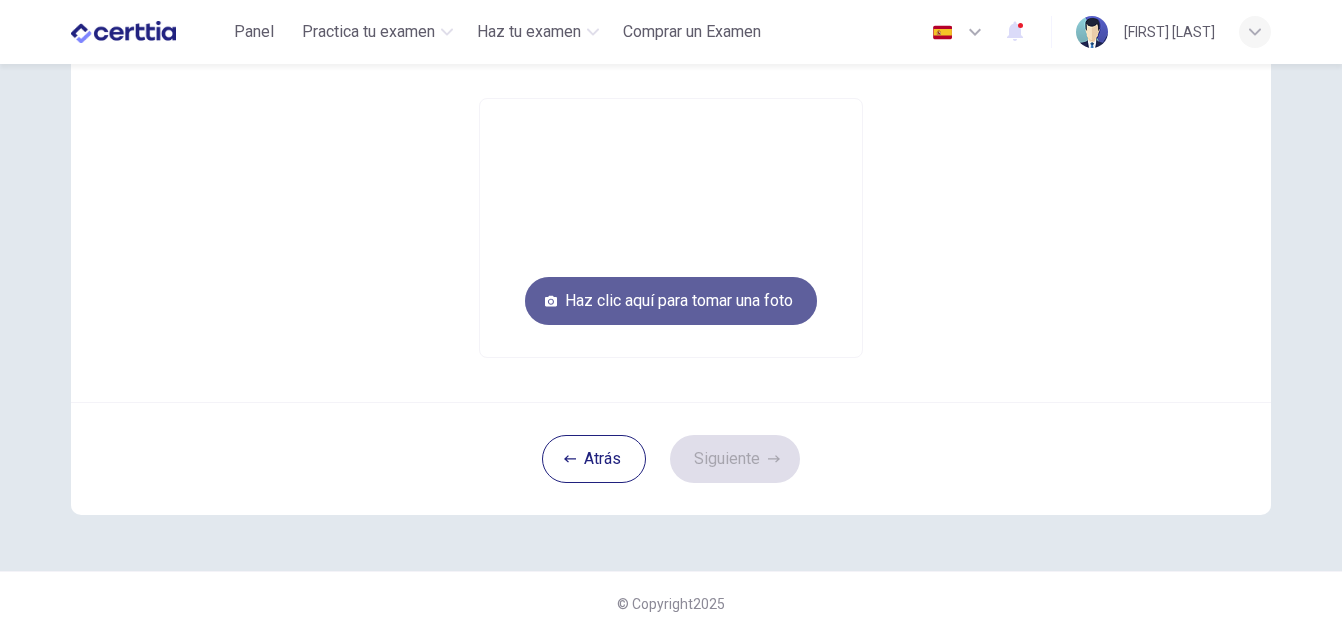 click on "Haz clic aquí para tomar una foto" at bounding box center (671, 301) 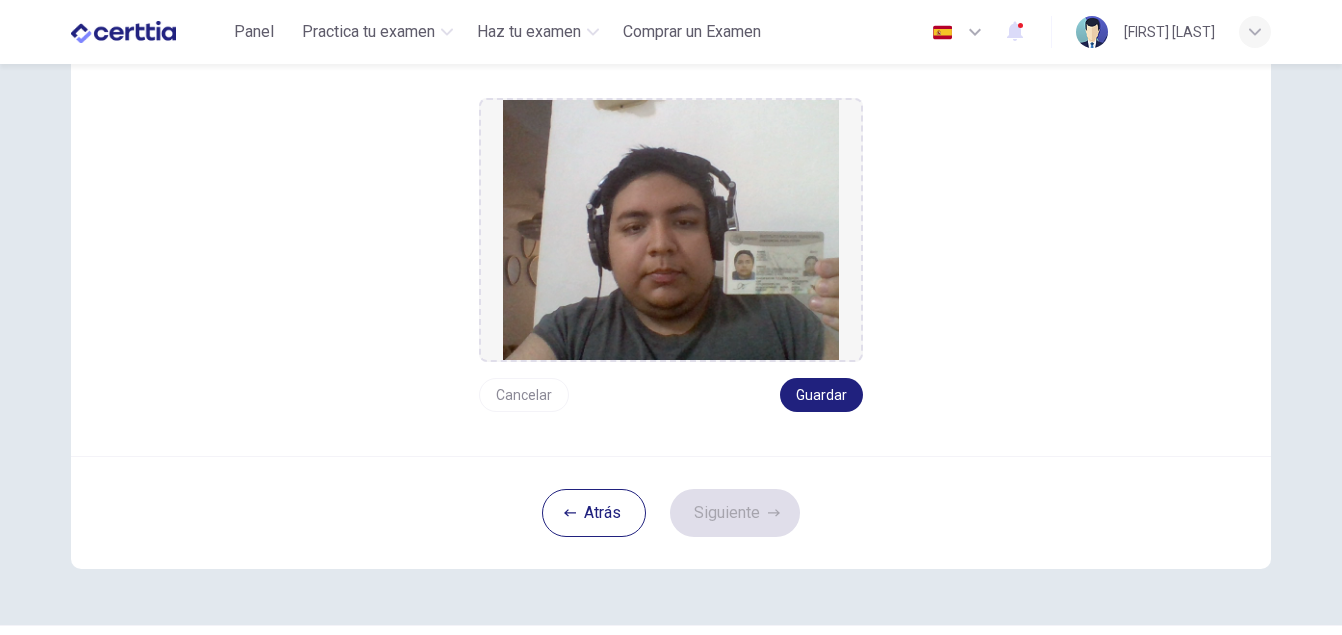 click on "Cancelar" at bounding box center [524, 395] 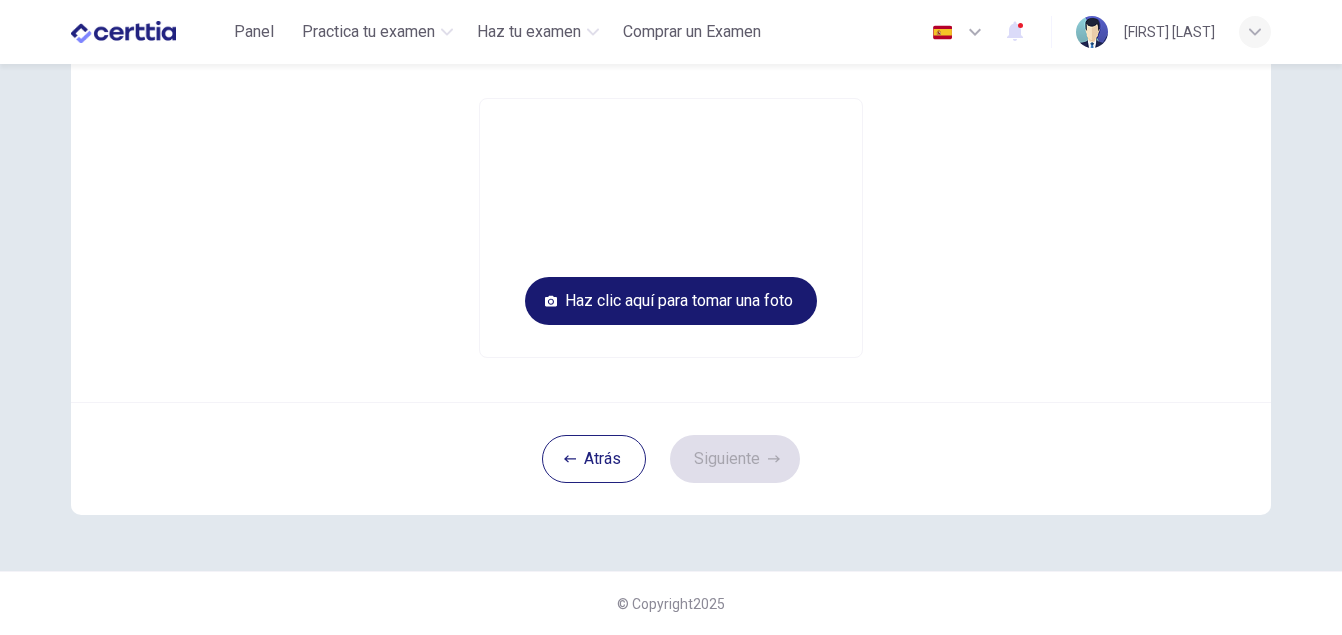 click on "Haz clic aquí para tomar una foto" at bounding box center [671, 301] 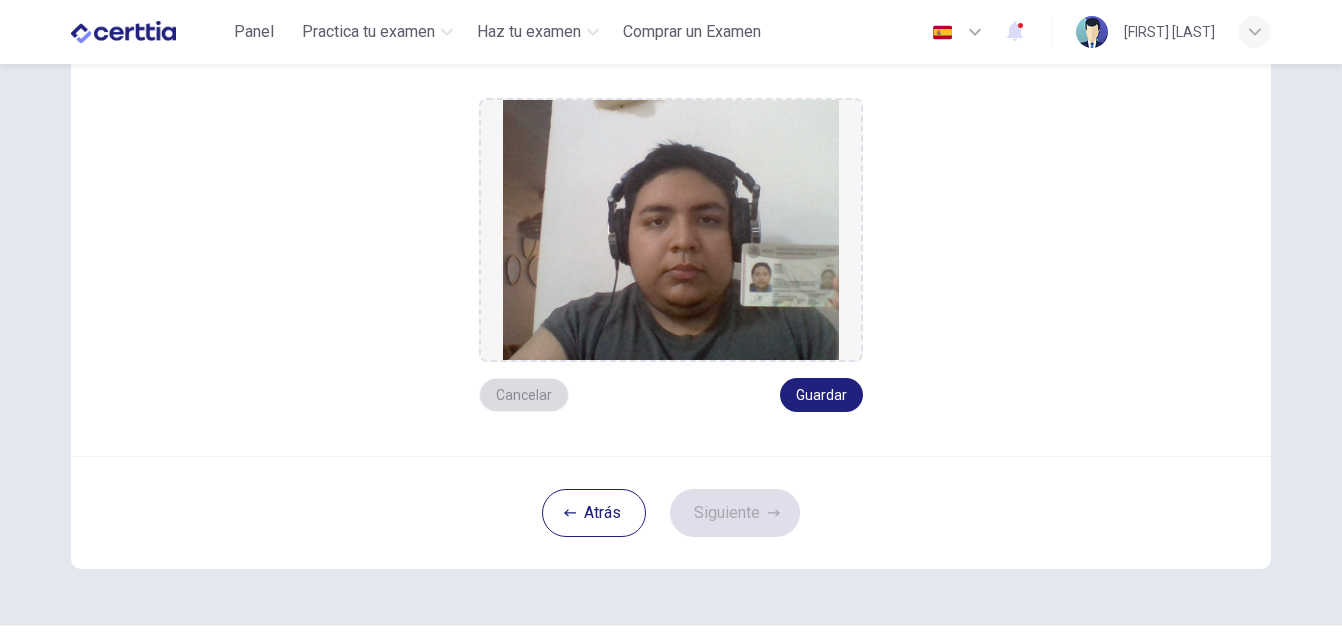 click on "Cancelar" at bounding box center (524, 395) 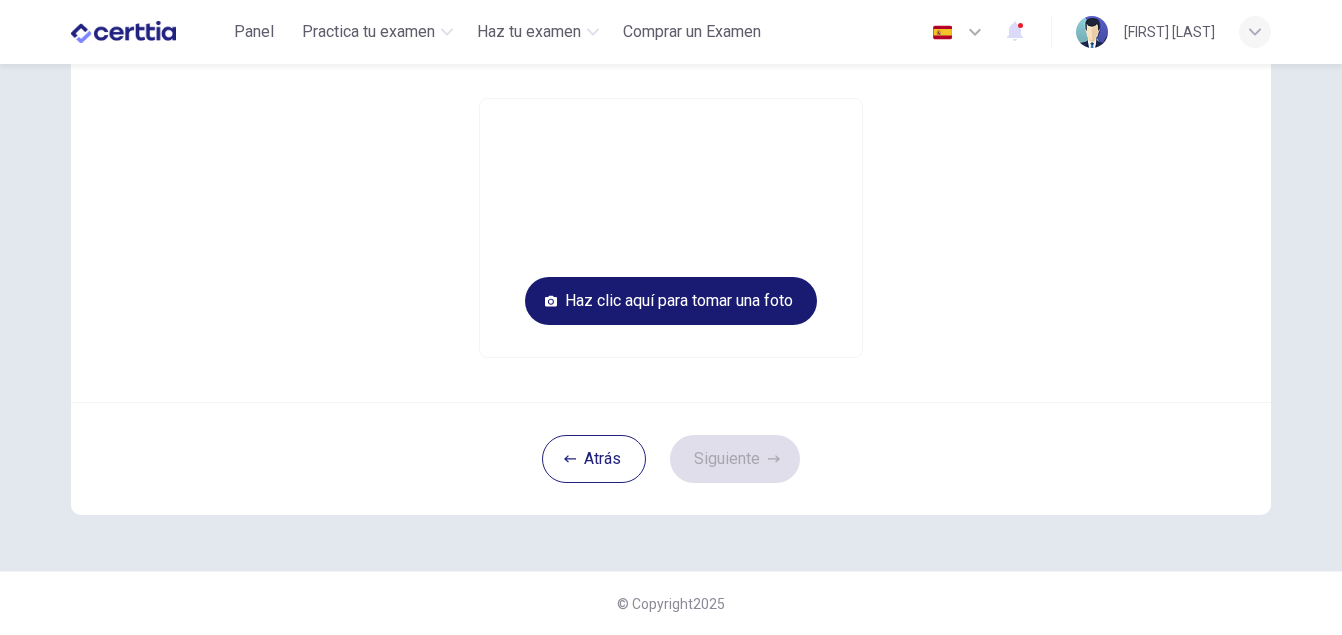 click on "Haz clic aquí para tomar una foto" at bounding box center [671, 301] 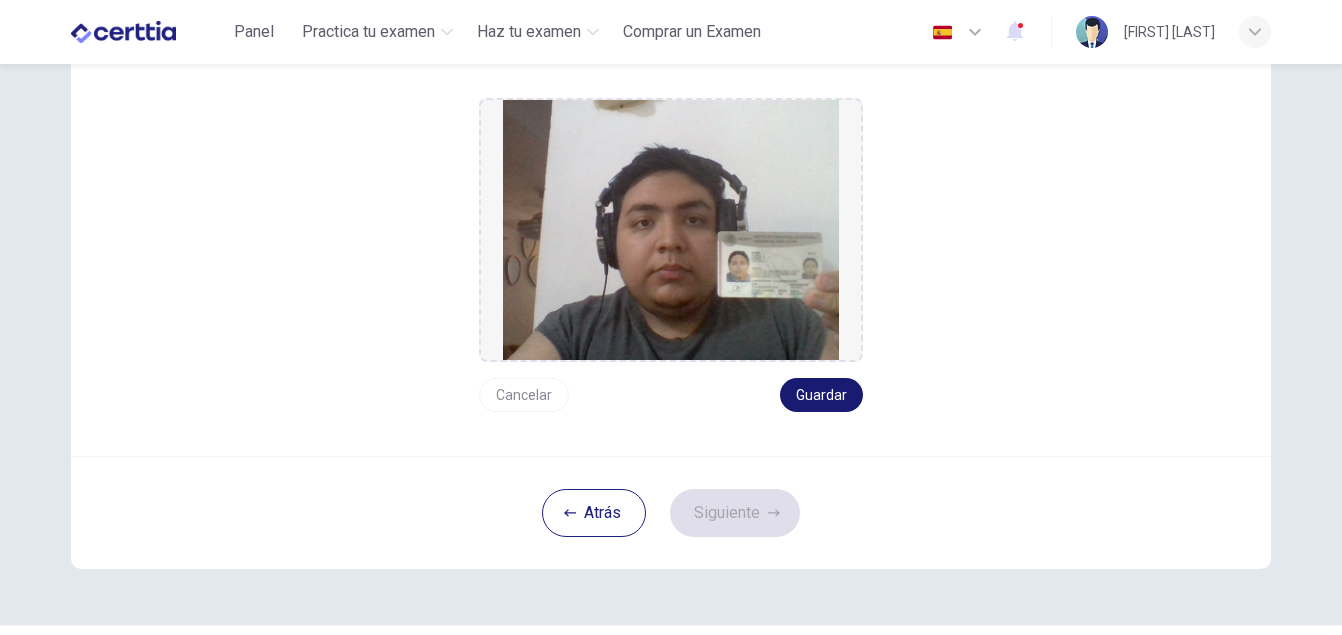 click on "Guardar" at bounding box center (821, 395) 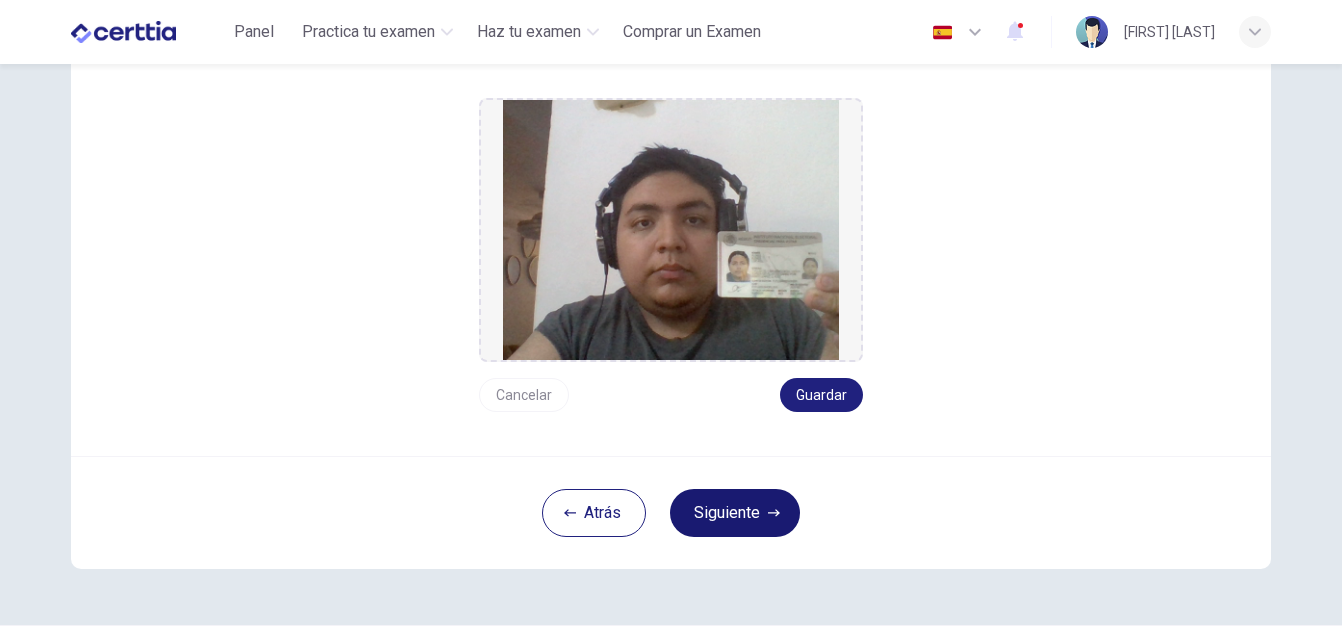 click on "Siguiente" at bounding box center [735, 513] 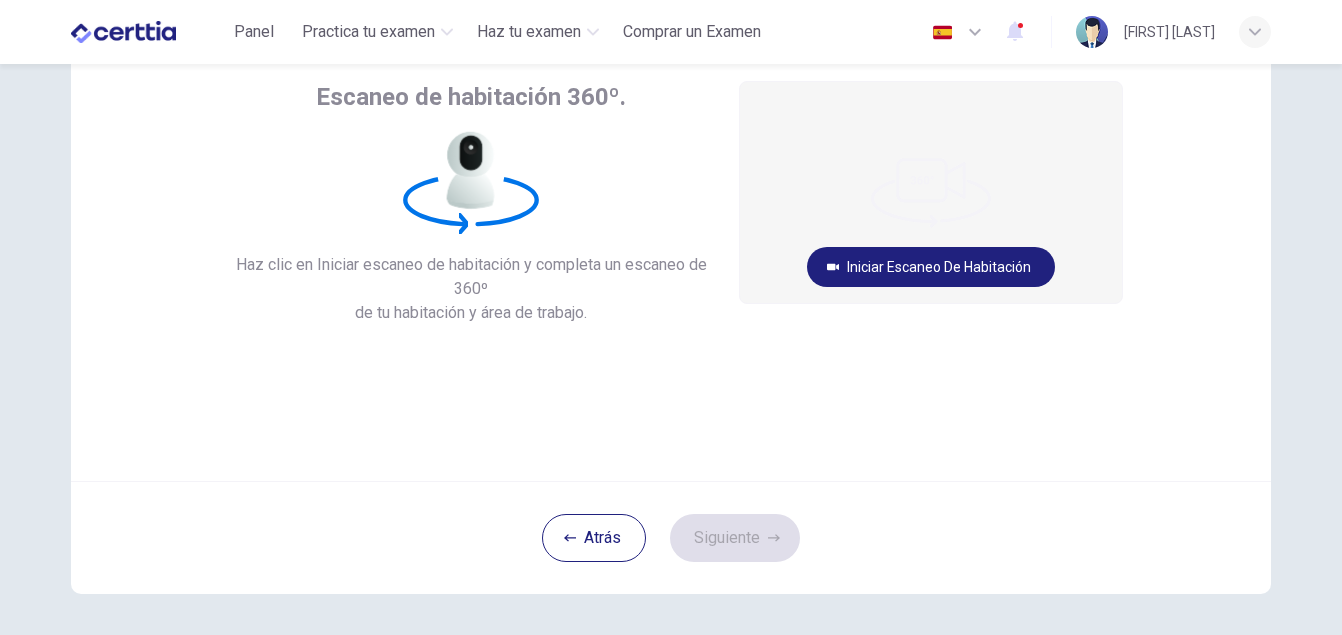 scroll, scrollTop: 0, scrollLeft: 0, axis: both 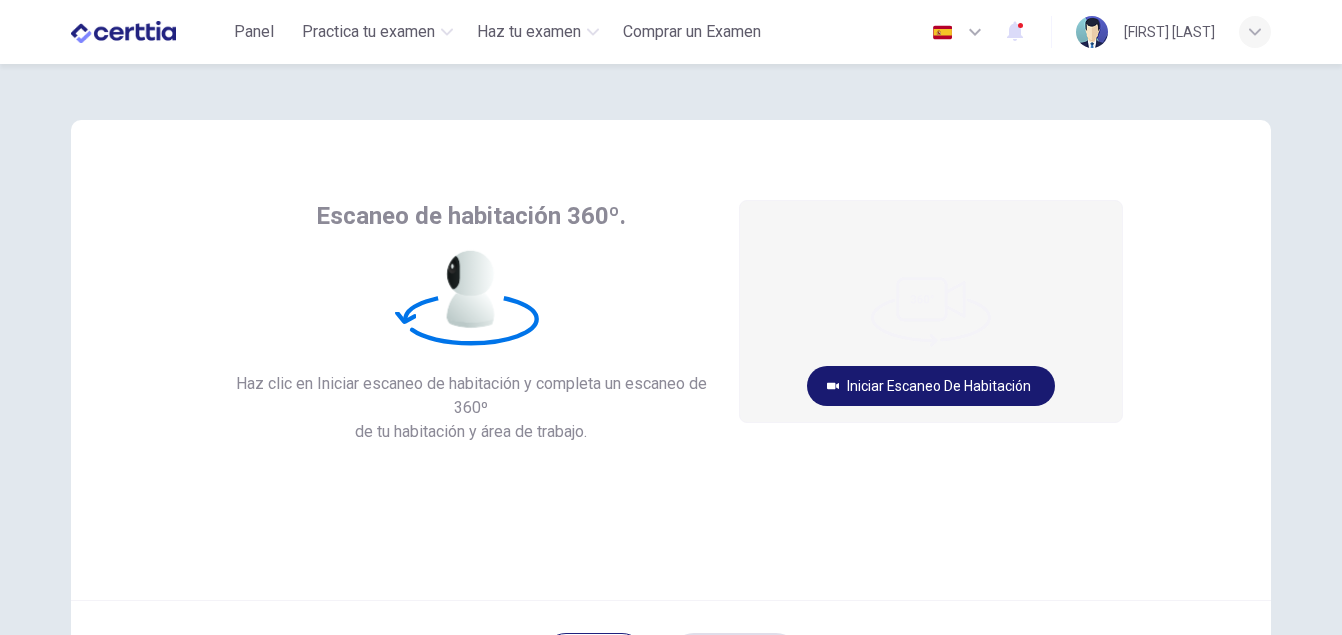 click on "Iniciar escaneo de habitación" at bounding box center [931, 386] 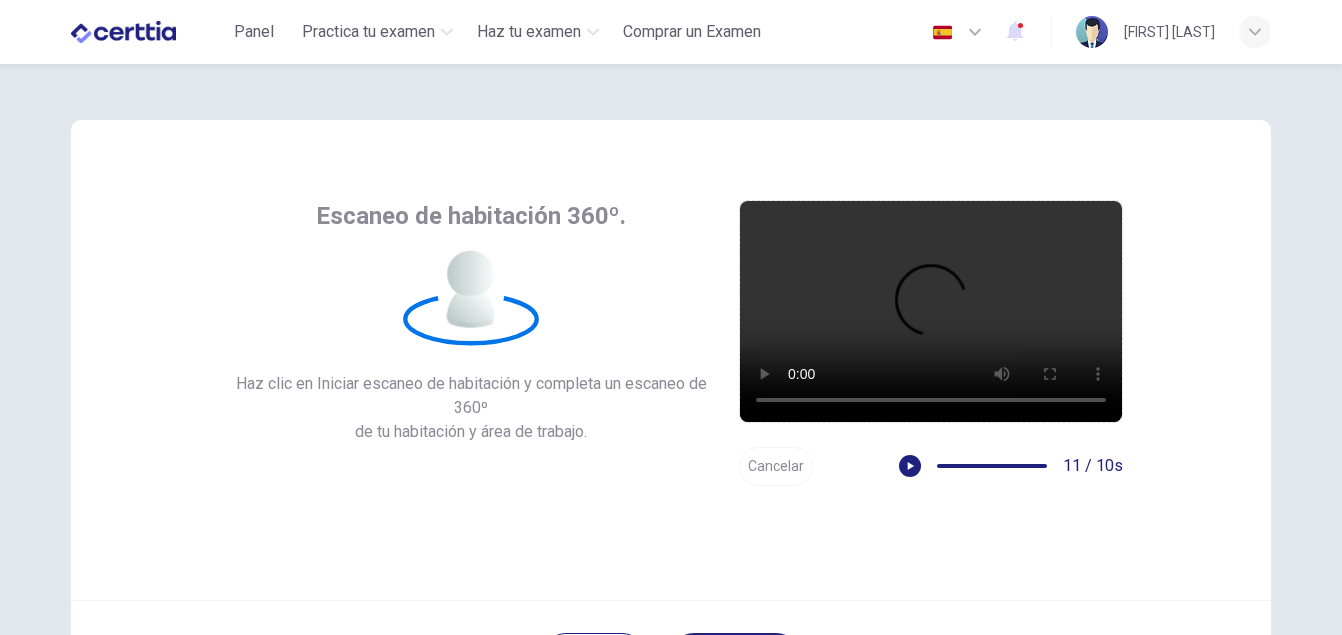 scroll, scrollTop: 198, scrollLeft: 0, axis: vertical 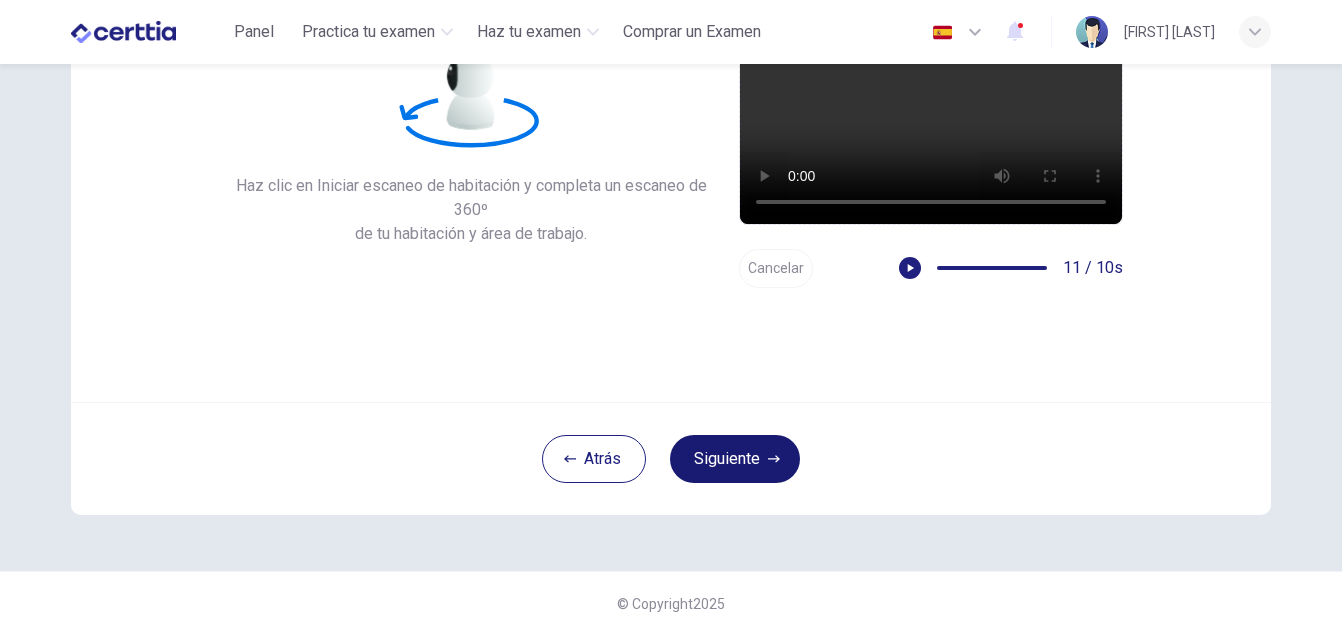 click on "Siguiente" at bounding box center [735, 459] 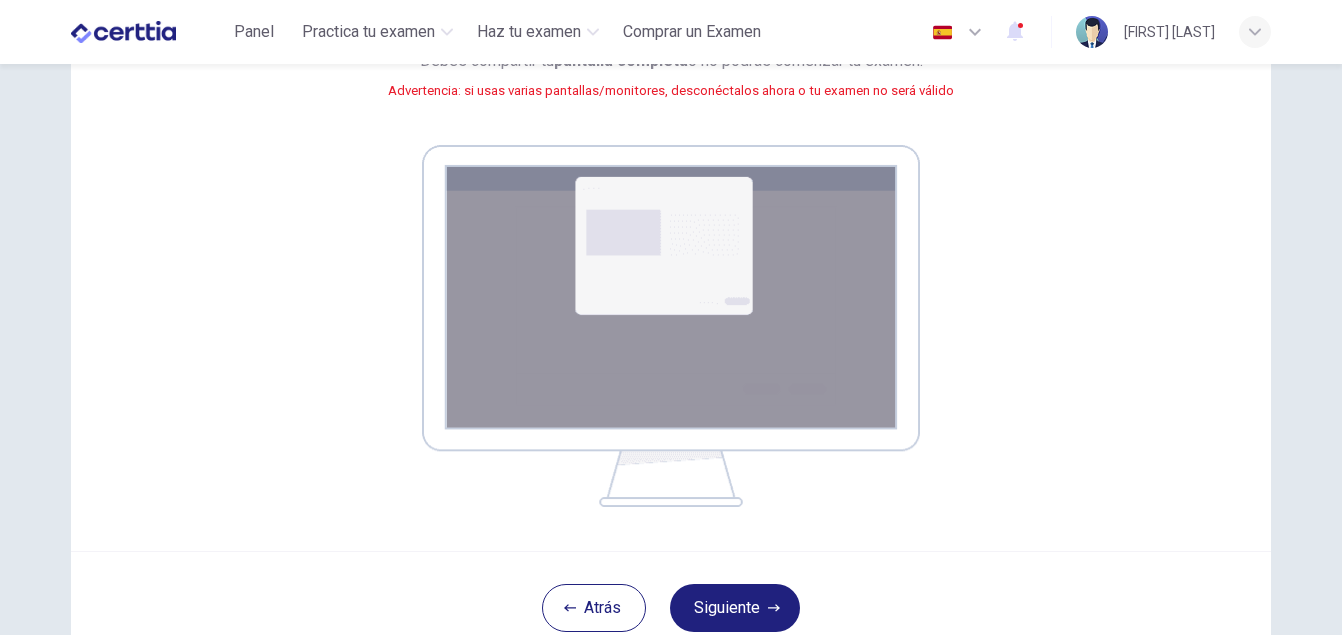 scroll, scrollTop: 300, scrollLeft: 0, axis: vertical 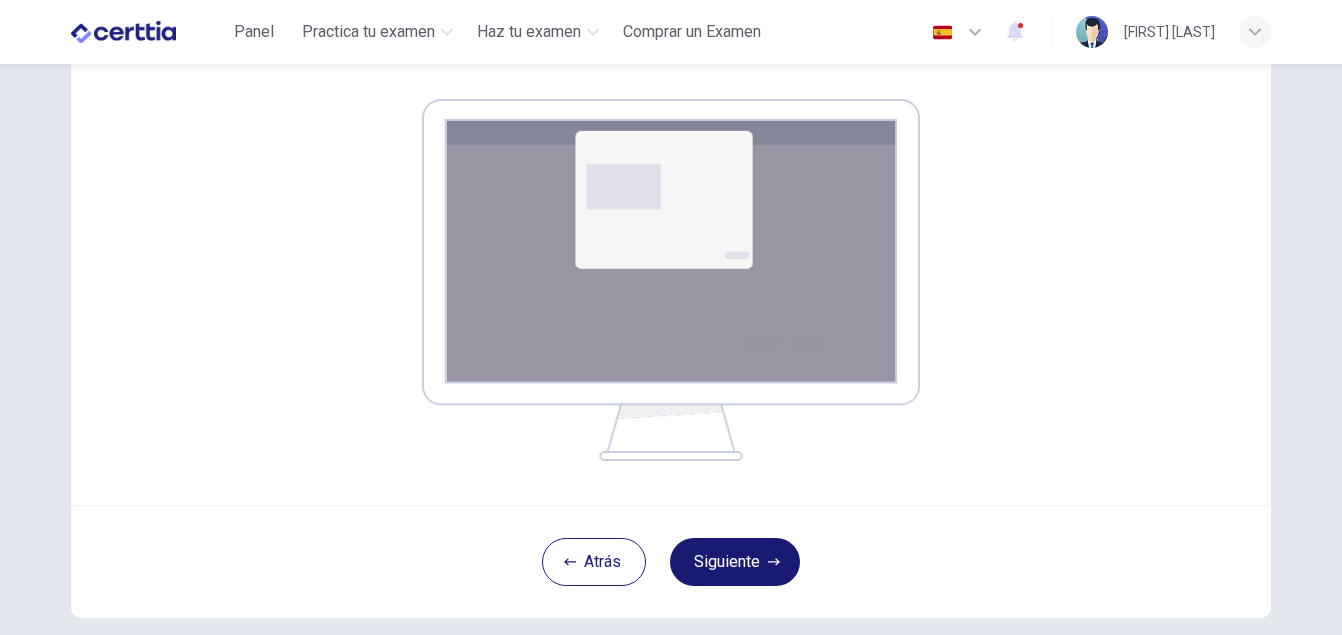 click on "Siguiente" at bounding box center [735, 562] 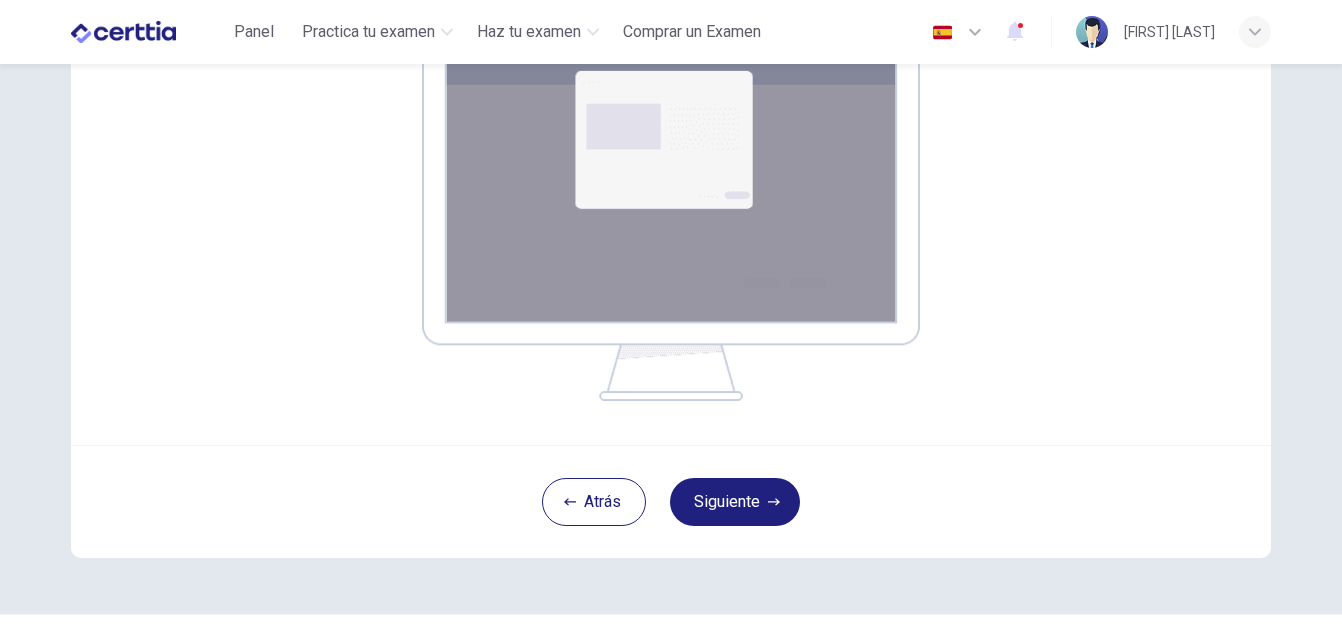 scroll, scrollTop: 400, scrollLeft: 0, axis: vertical 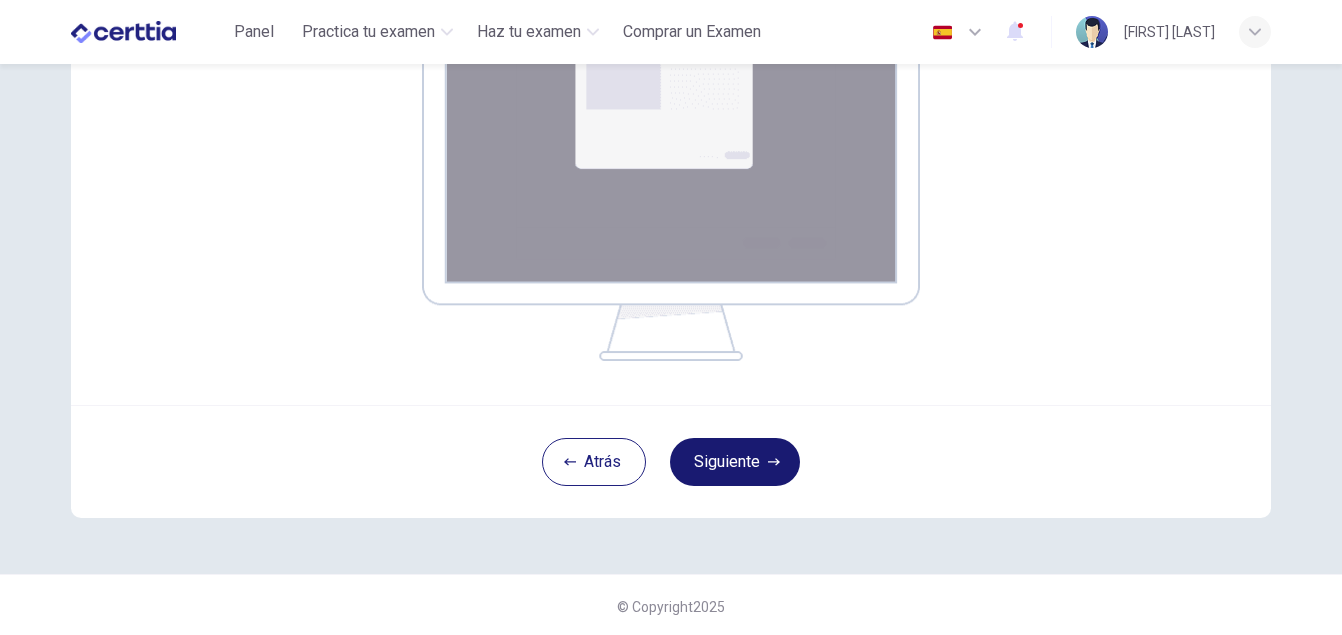 click on "Siguiente" at bounding box center [735, 462] 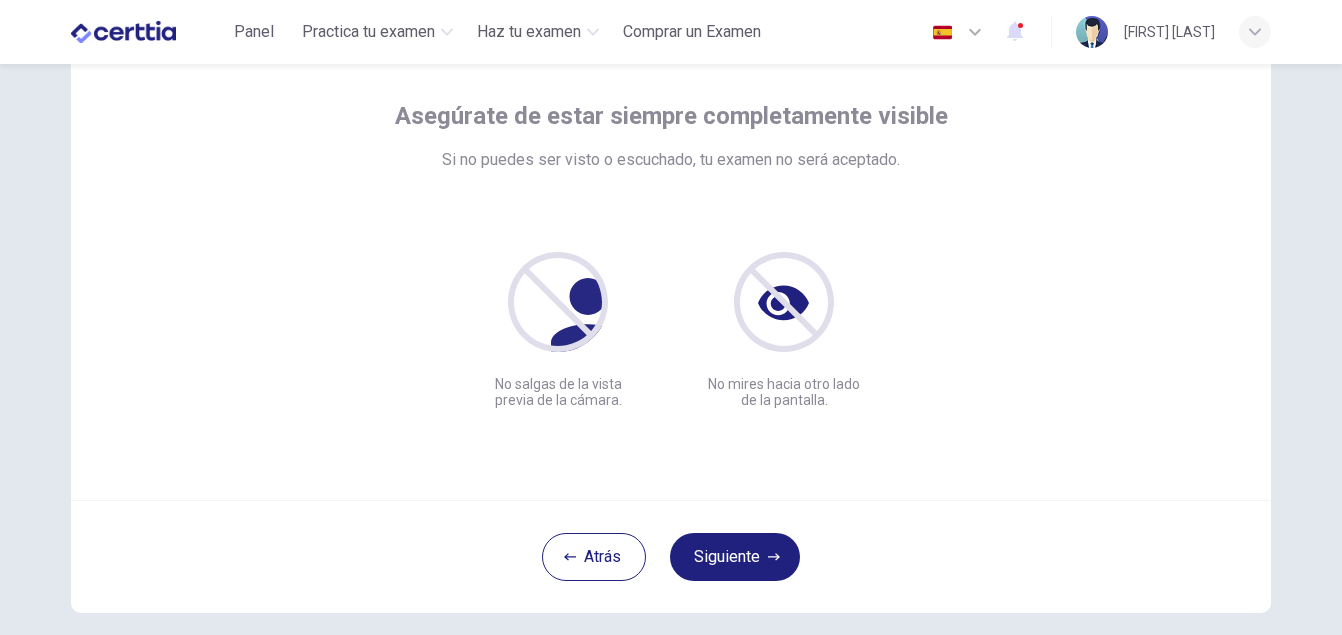 scroll, scrollTop: 198, scrollLeft: 0, axis: vertical 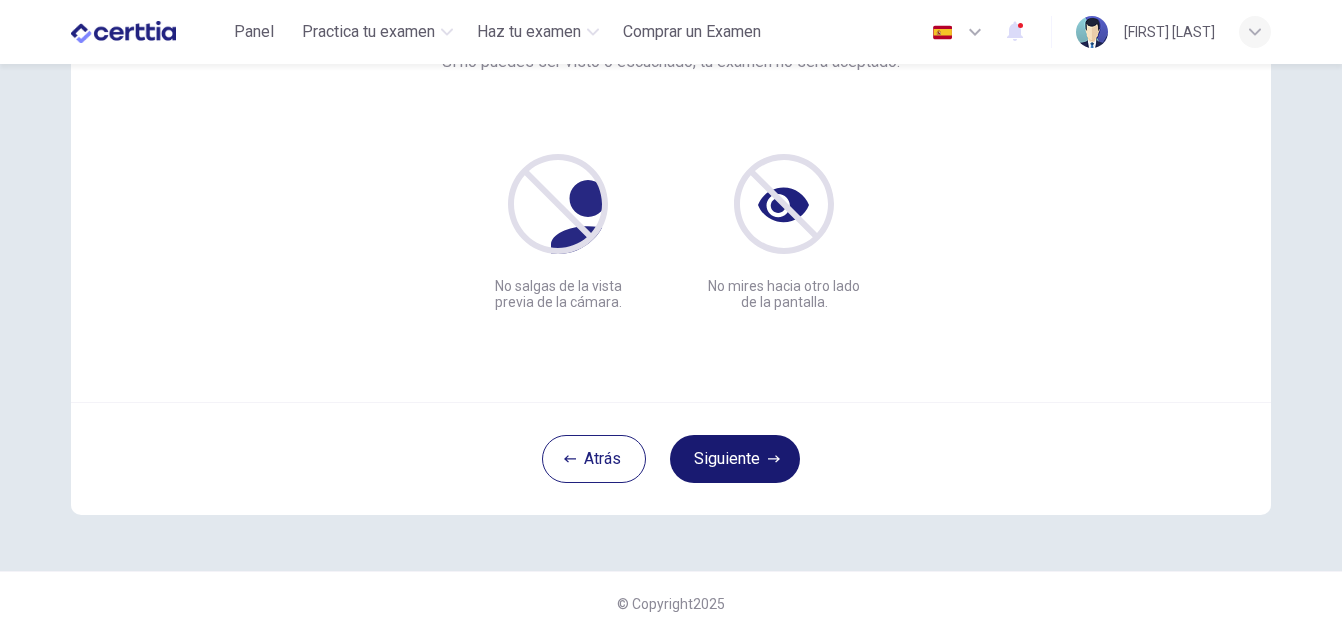 click 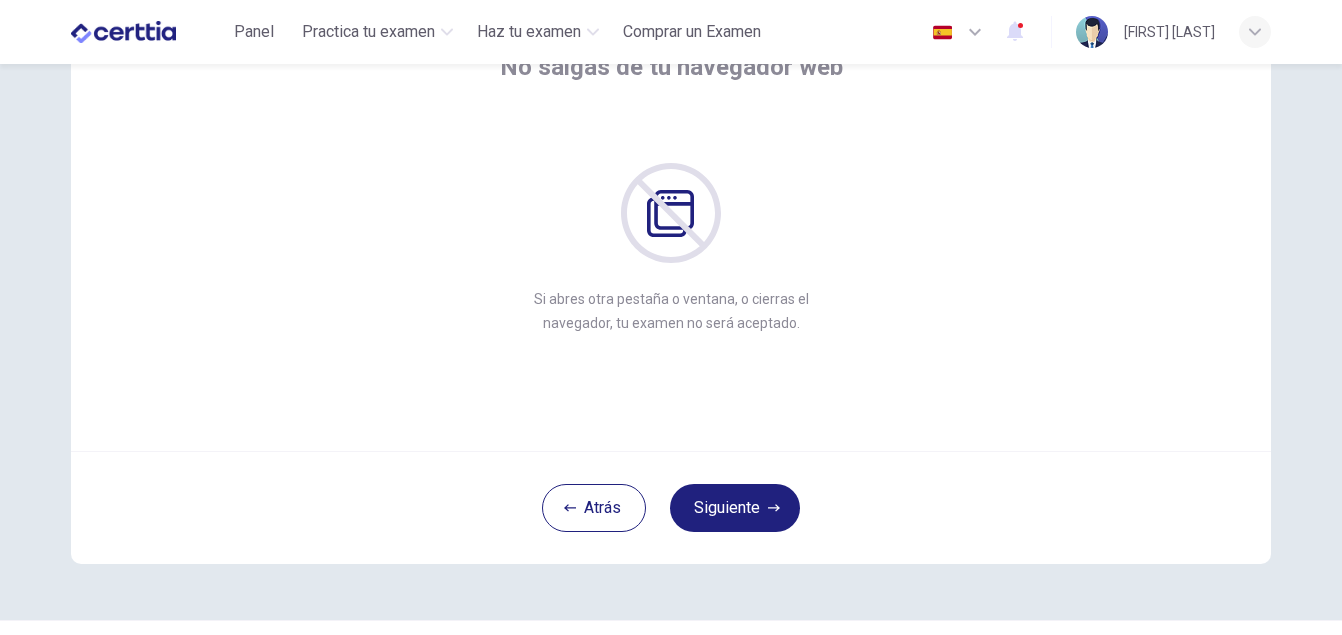 scroll, scrollTop: 198, scrollLeft: 0, axis: vertical 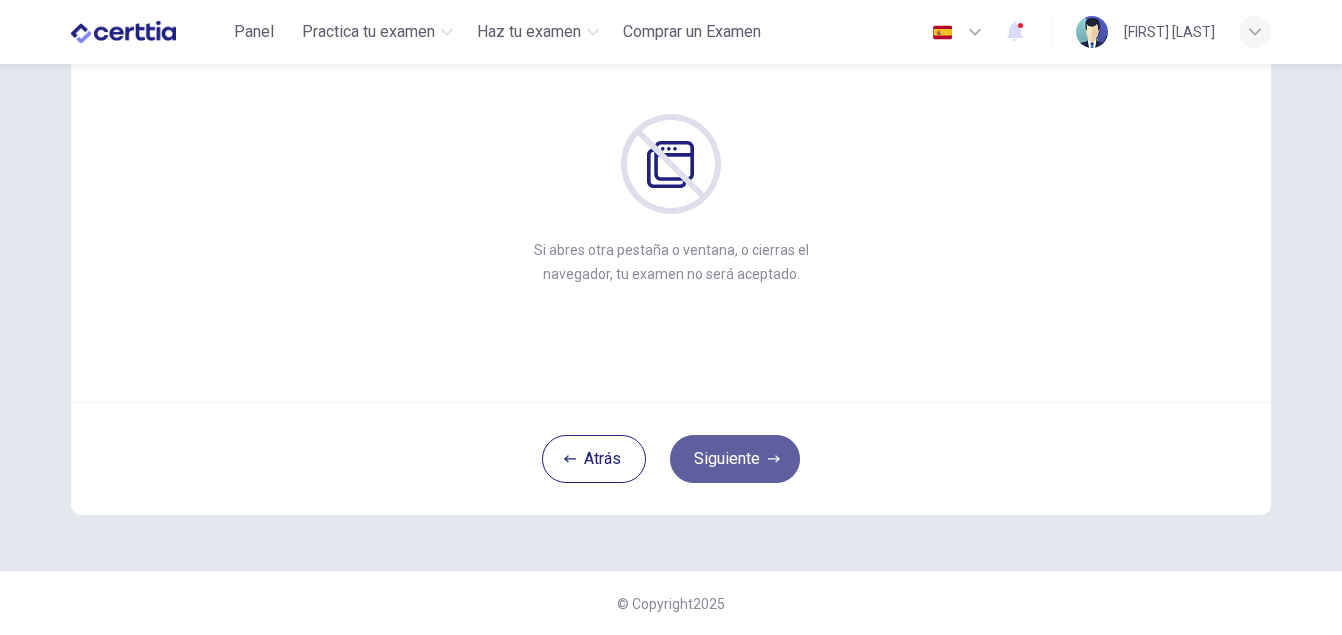 click on "Siguiente" at bounding box center [735, 459] 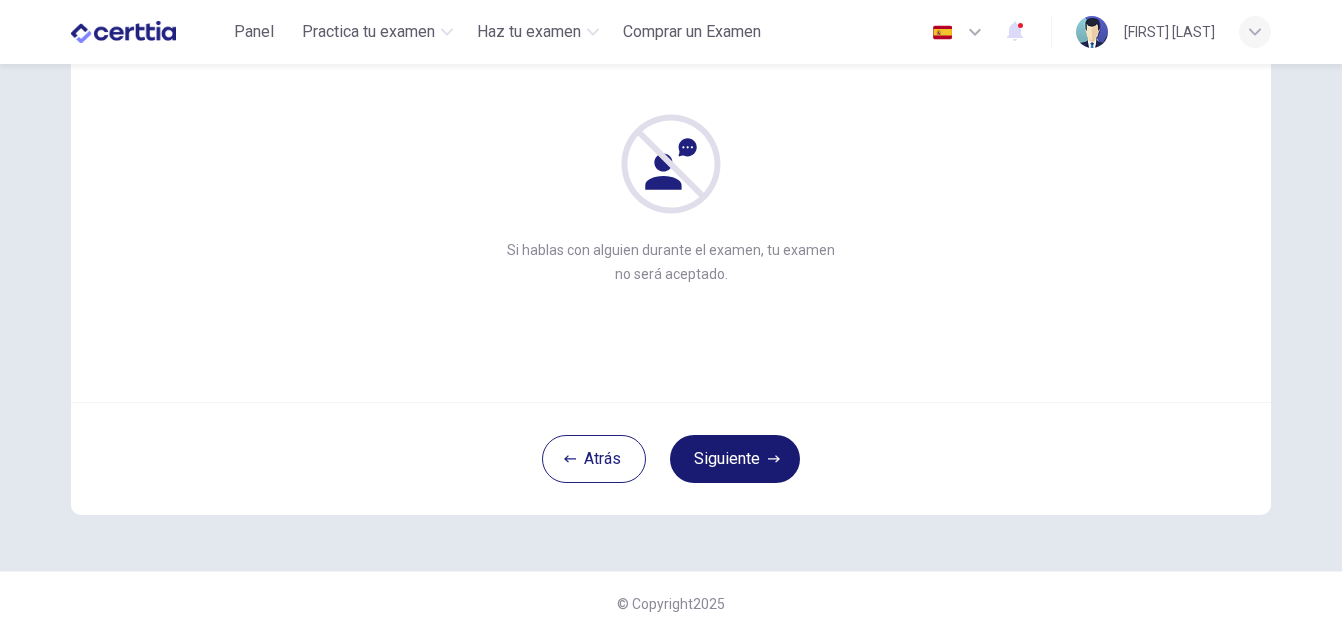 click on "Siguiente" at bounding box center [735, 459] 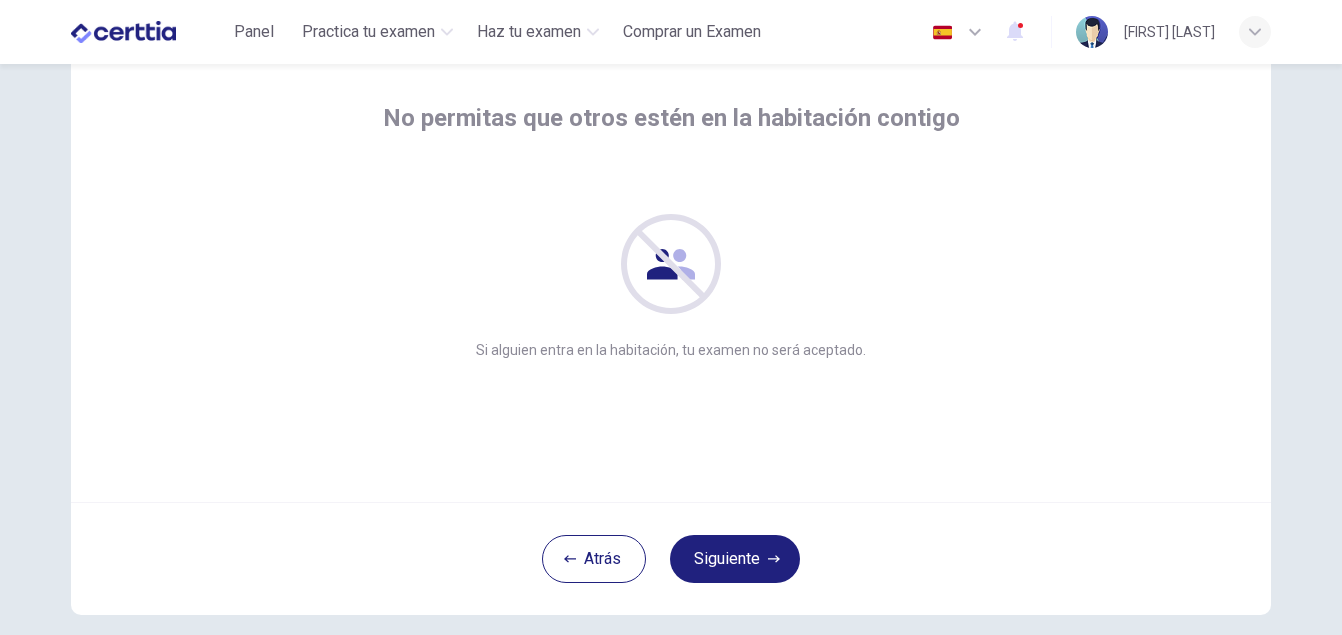scroll, scrollTop: 198, scrollLeft: 0, axis: vertical 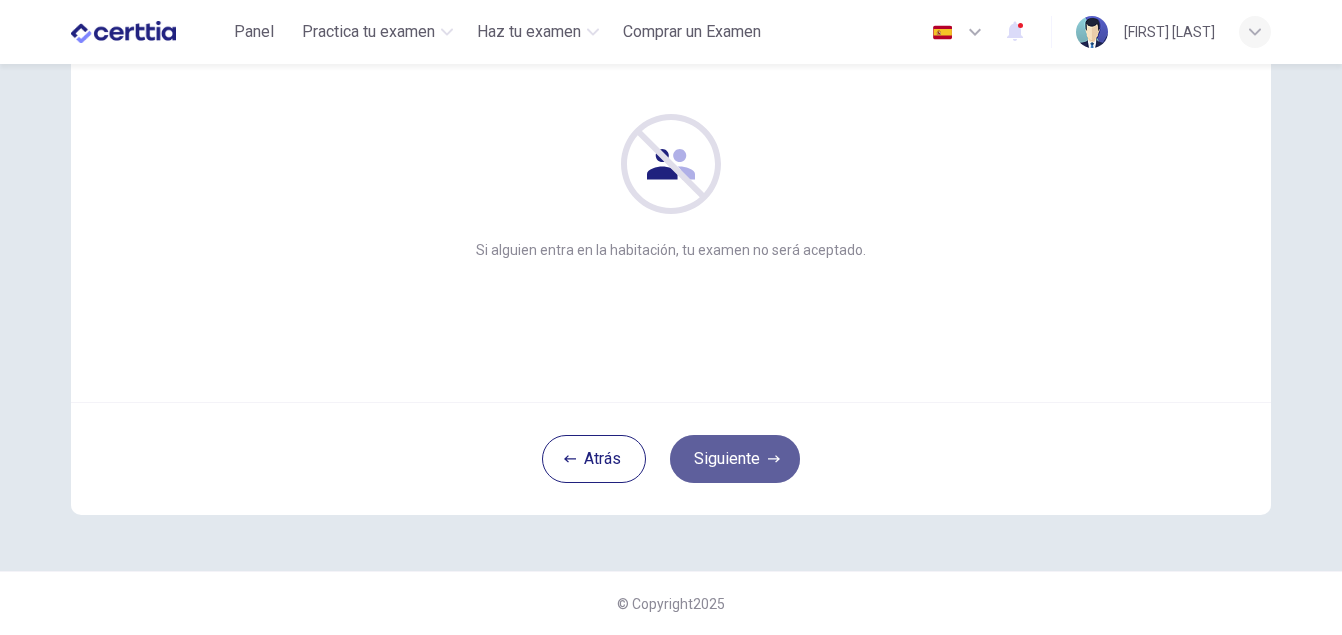 click on "Siguiente" at bounding box center (735, 459) 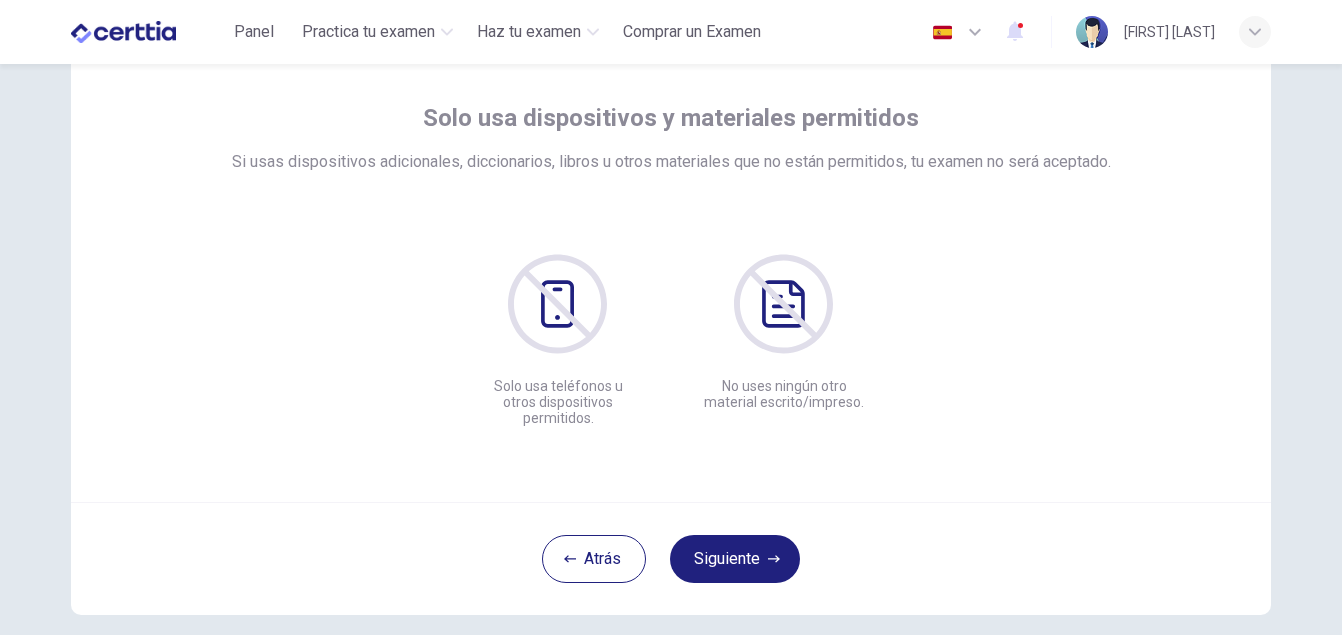 scroll, scrollTop: 198, scrollLeft: 0, axis: vertical 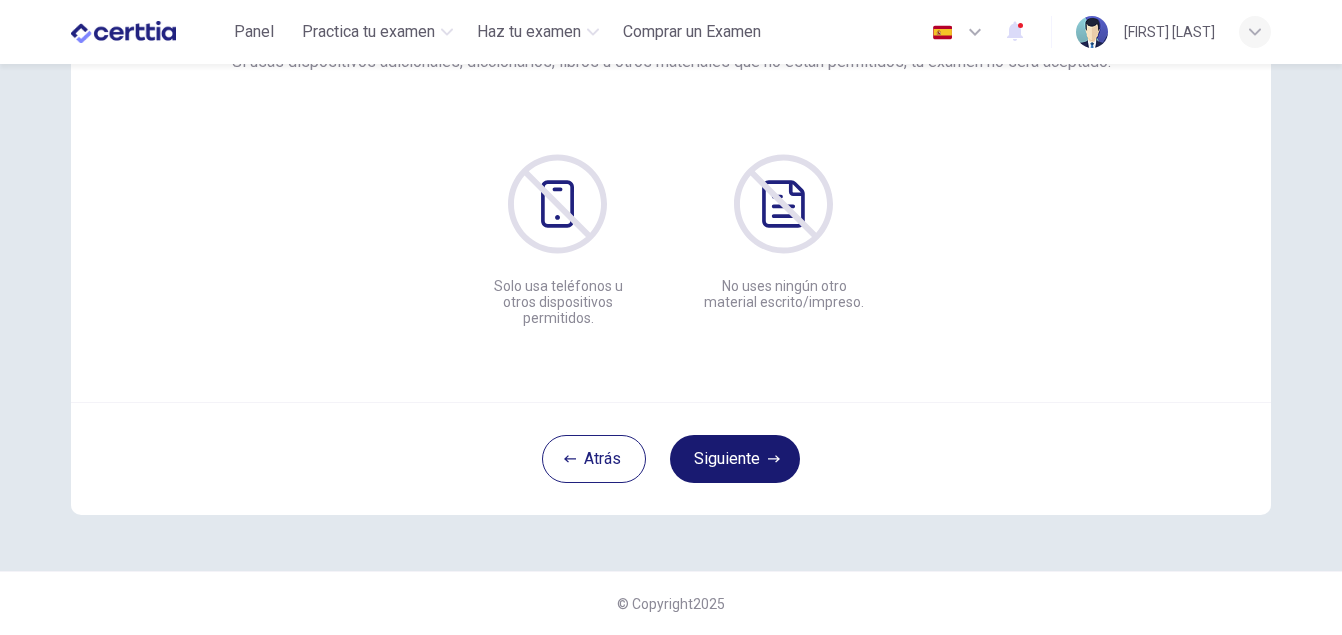click on "Siguiente" at bounding box center (735, 459) 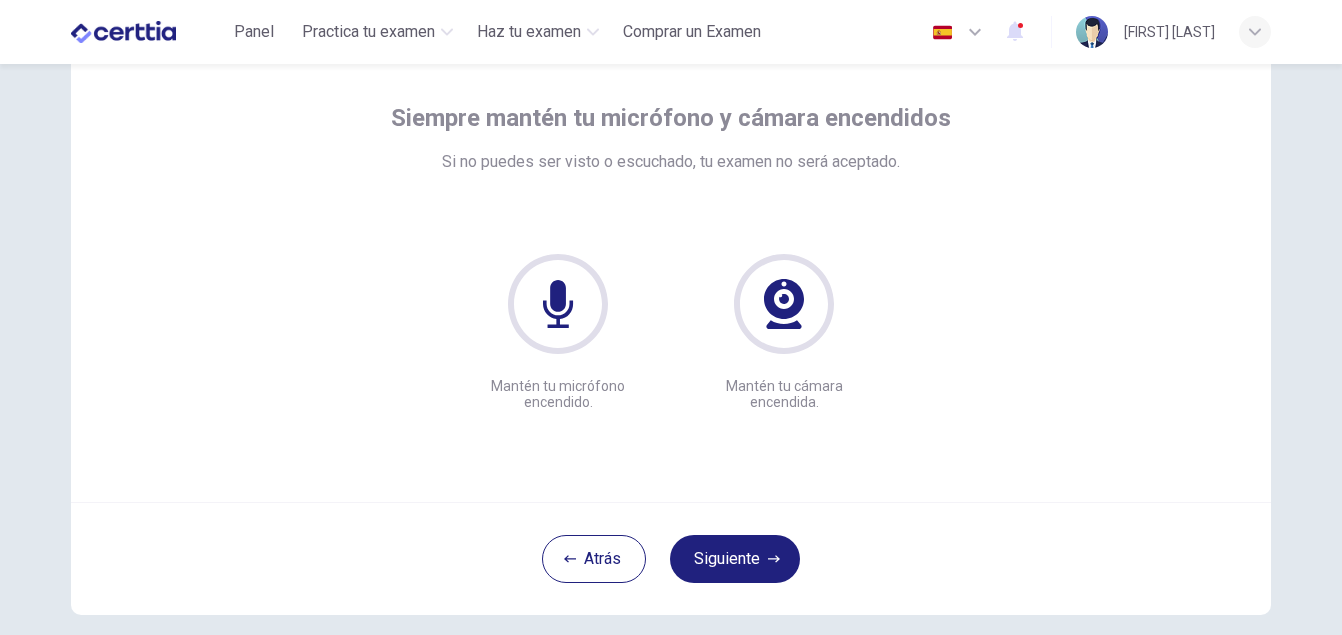 scroll, scrollTop: 198, scrollLeft: 0, axis: vertical 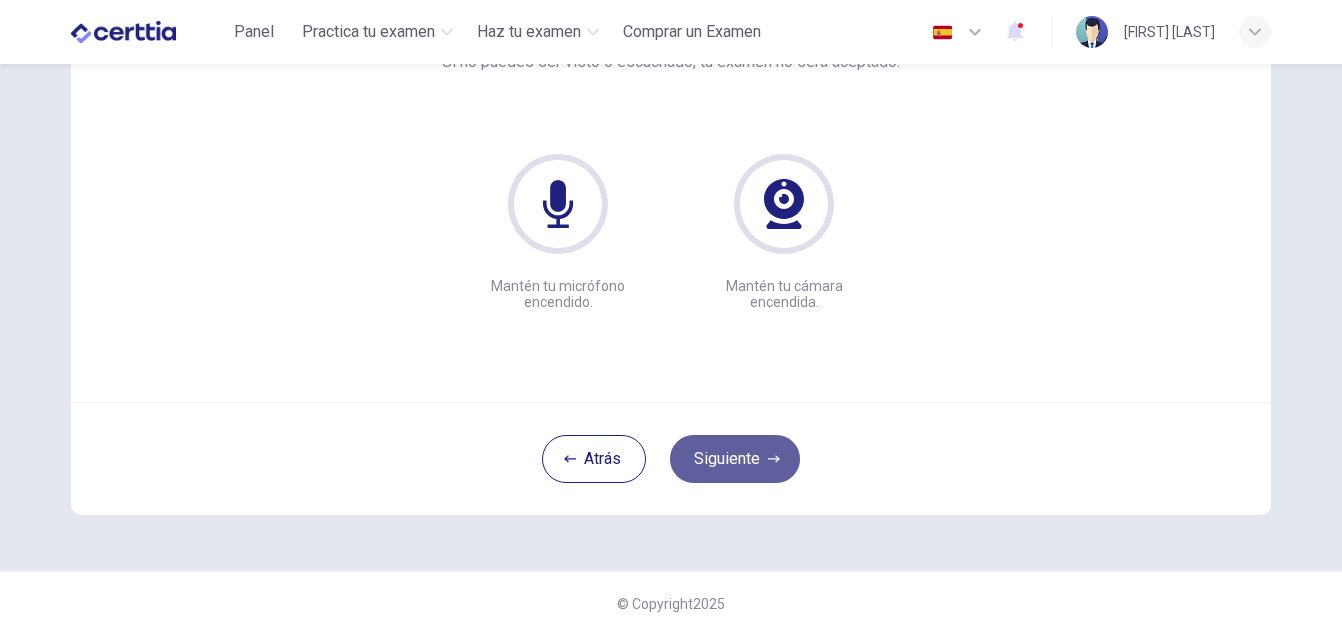 click on "Siguiente" at bounding box center [735, 459] 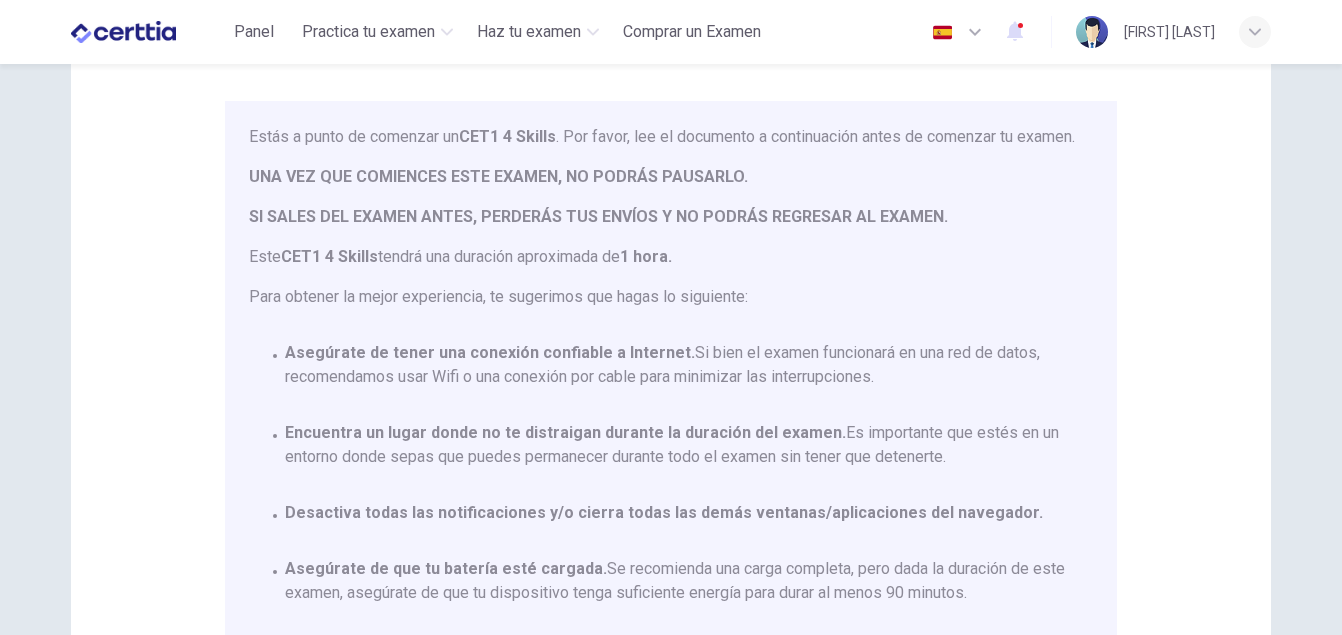 scroll, scrollTop: 200, scrollLeft: 0, axis: vertical 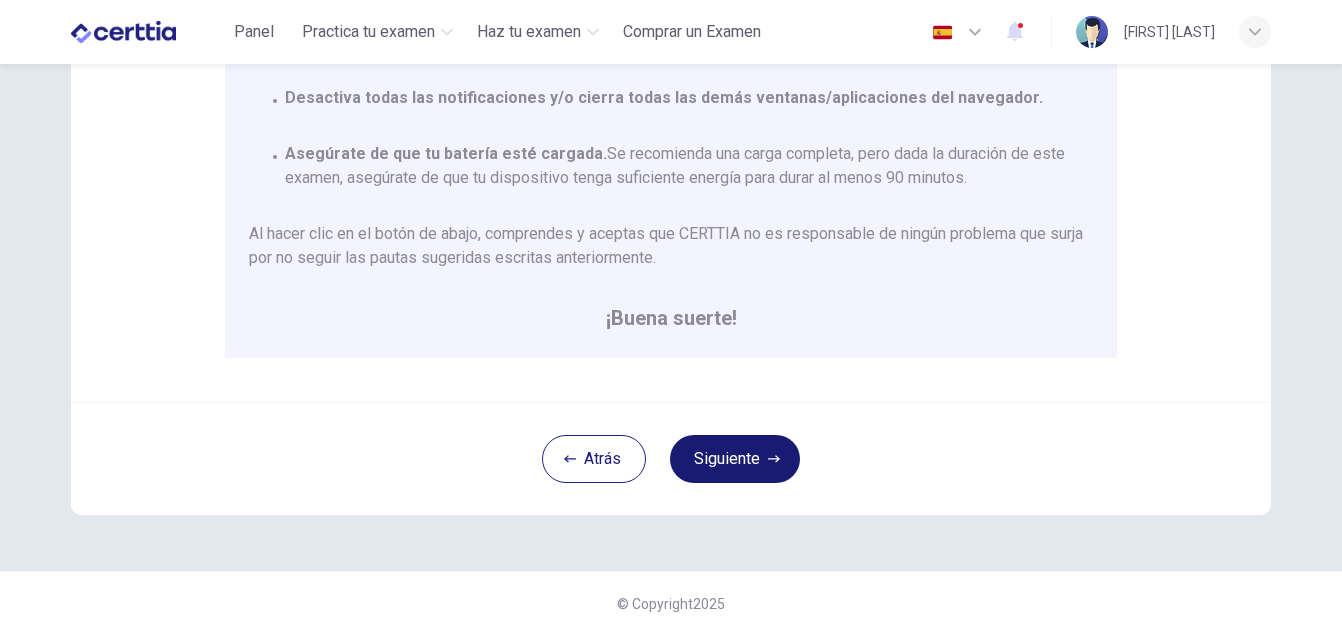 click on "Siguiente" at bounding box center [735, 459] 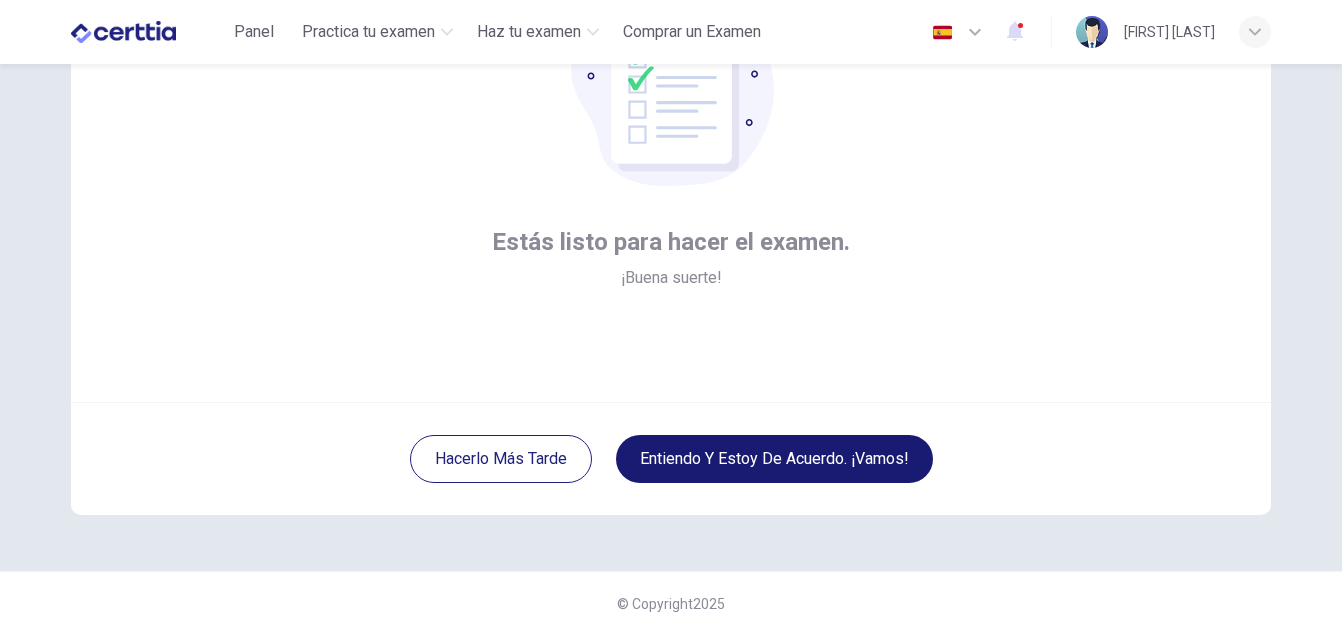 scroll, scrollTop: 198, scrollLeft: 0, axis: vertical 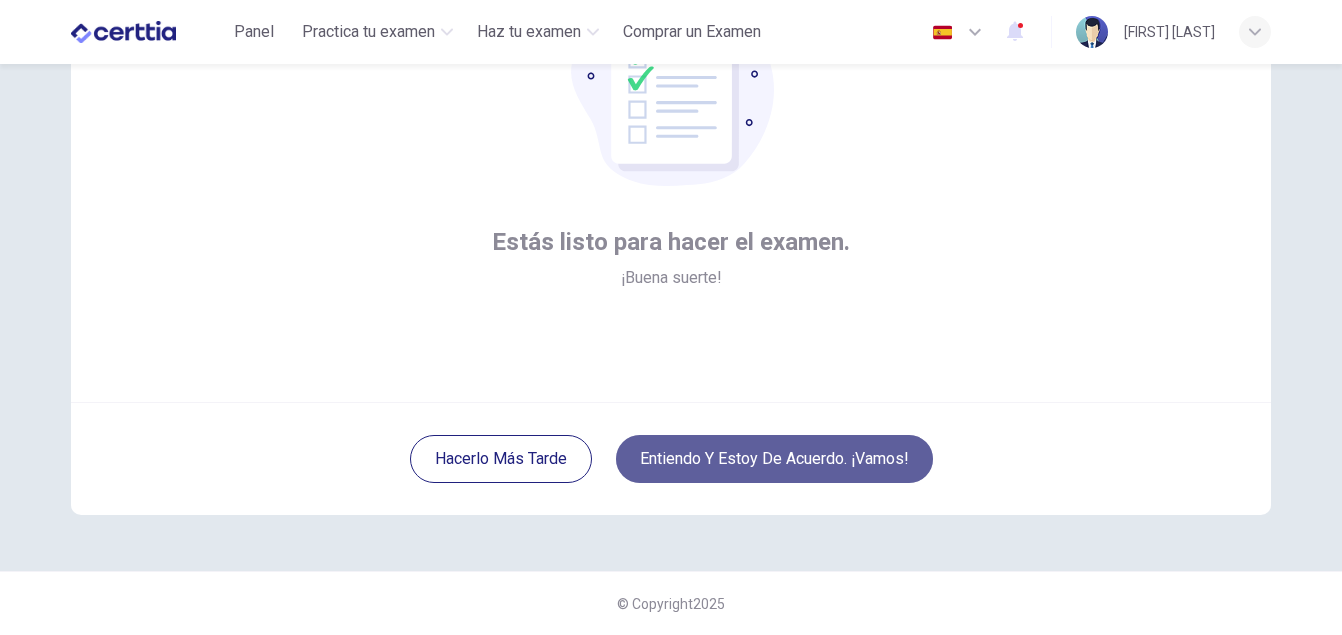 click on "Entiendo y estoy de acuerdo. ¡Vamos!" at bounding box center [774, 459] 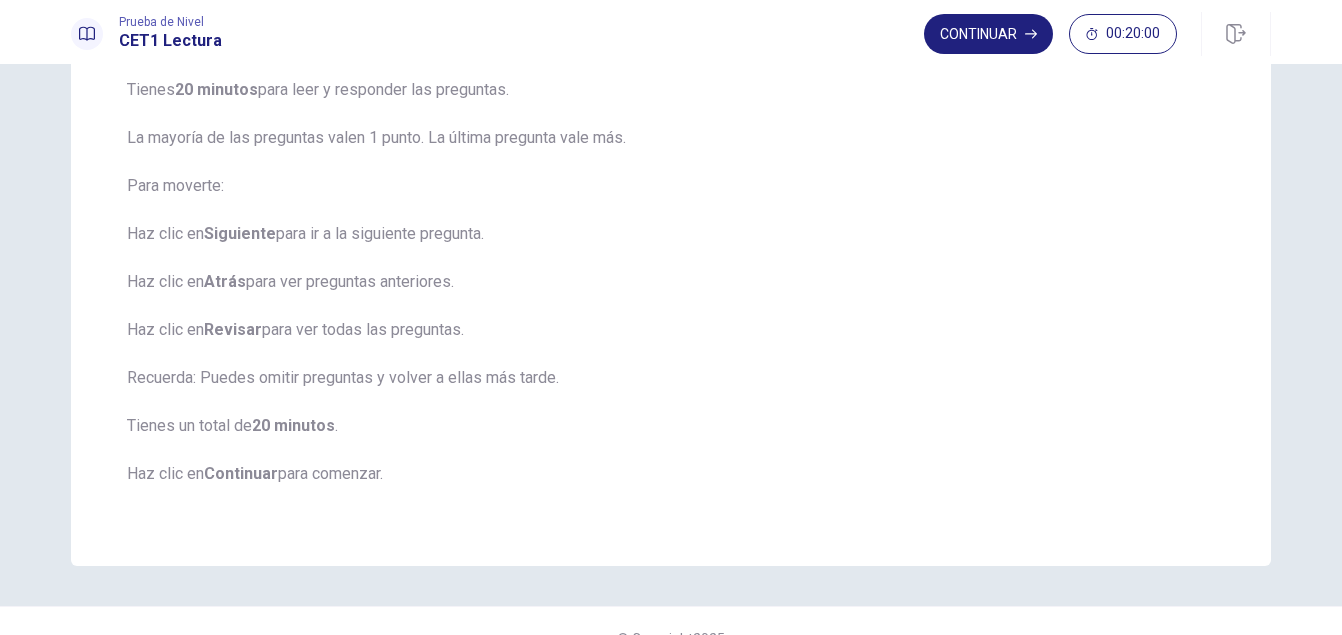 scroll, scrollTop: 245, scrollLeft: 0, axis: vertical 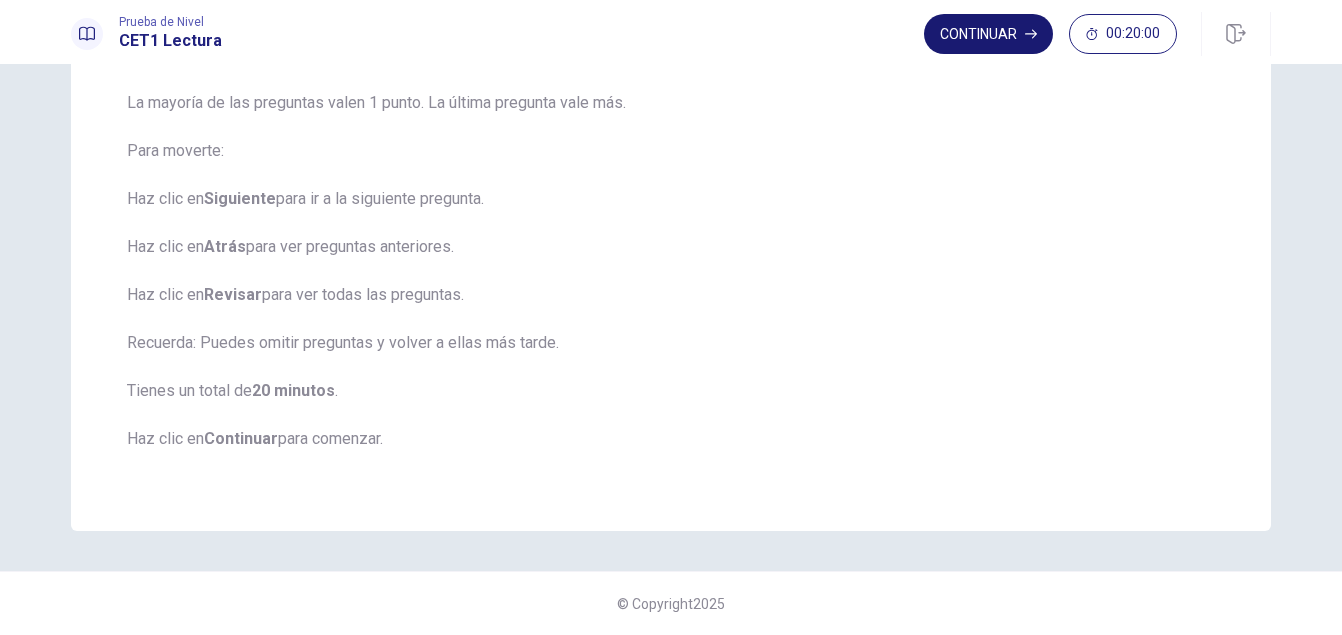 click on "Continuar" at bounding box center [988, 34] 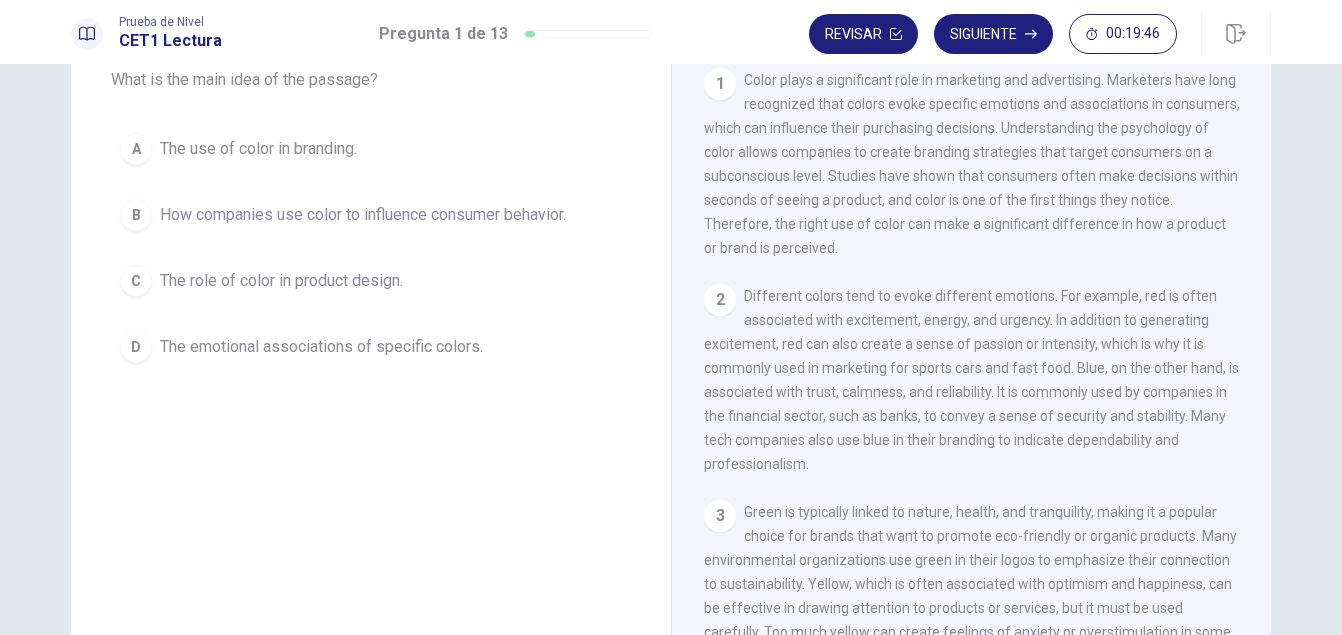 scroll, scrollTop: 268, scrollLeft: 0, axis: vertical 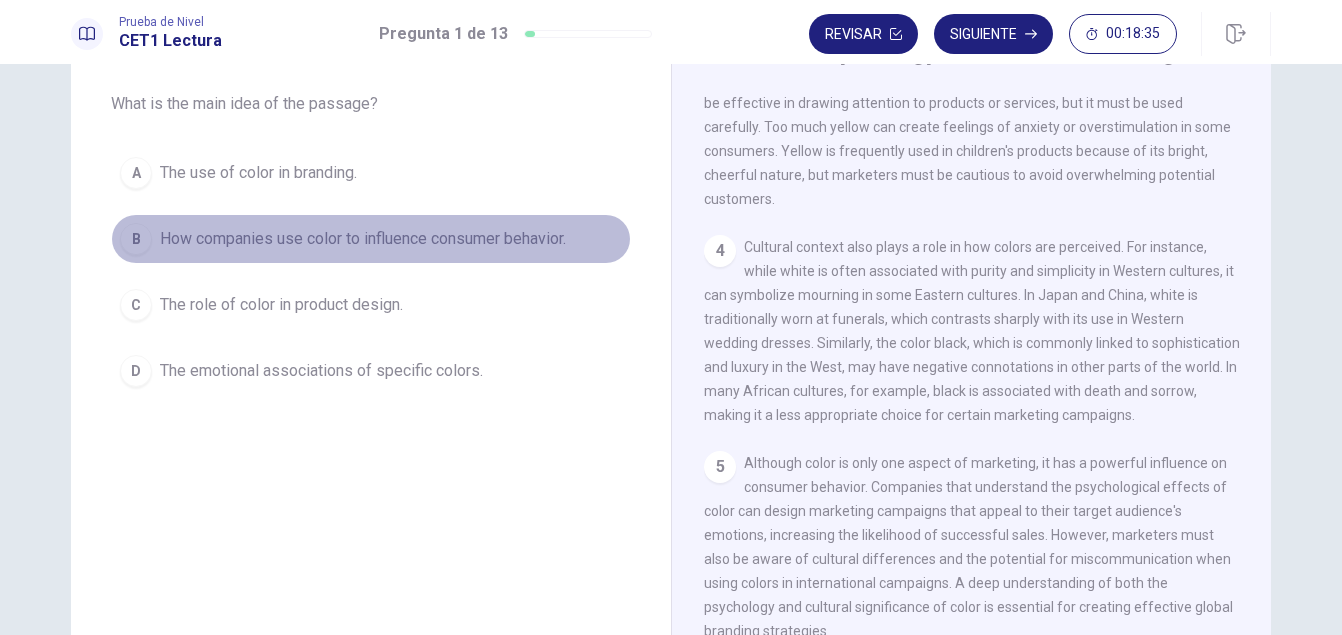 click on "How companies use color to influence consumer behavior." at bounding box center (363, 239) 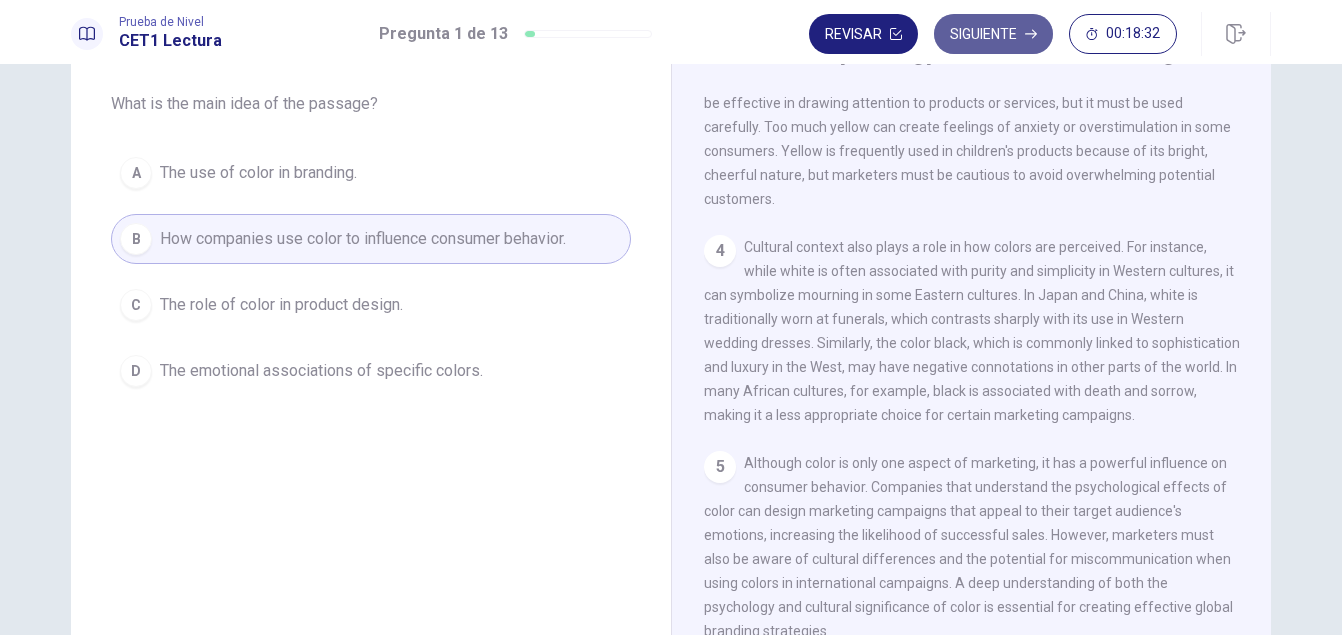 click on "Siguiente" at bounding box center (993, 34) 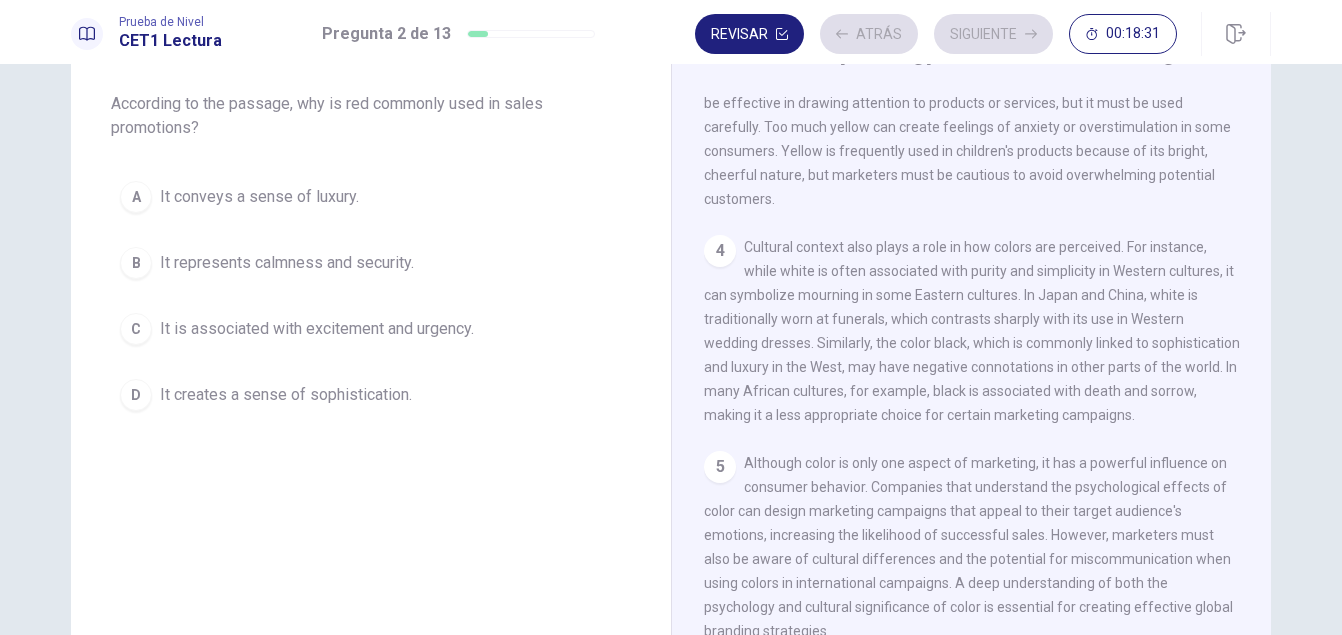 scroll, scrollTop: 370, scrollLeft: 0, axis: vertical 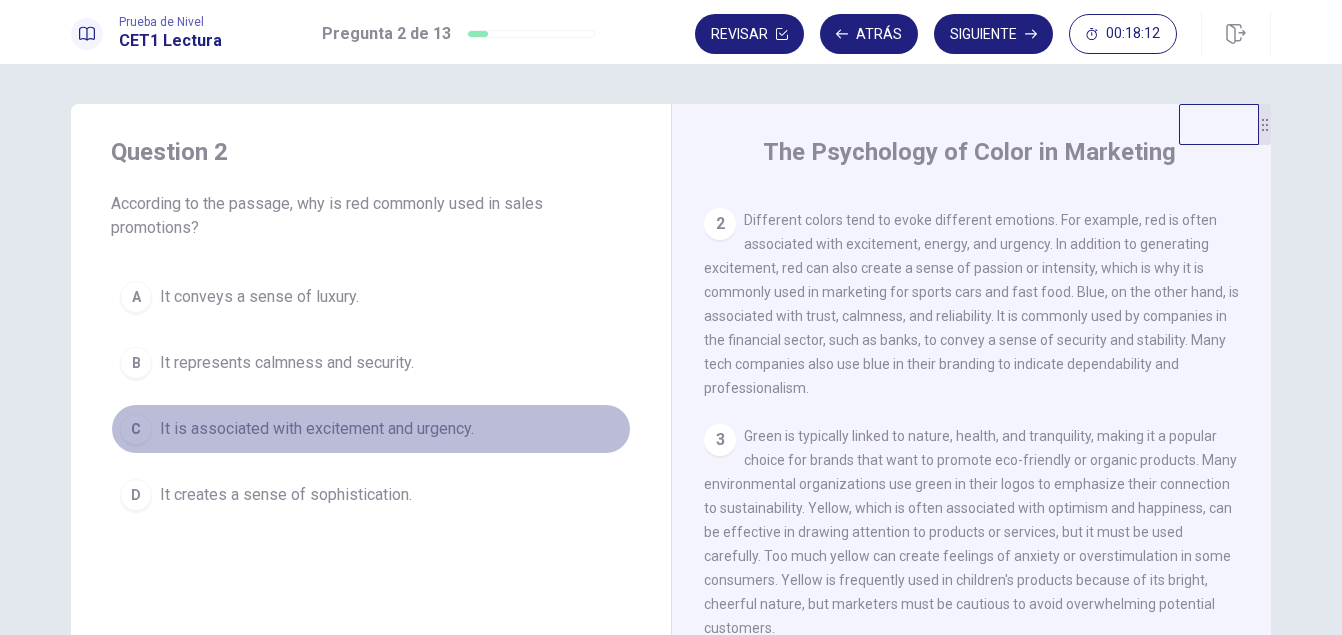 click on "It is associated with excitement and urgency." at bounding box center (317, 429) 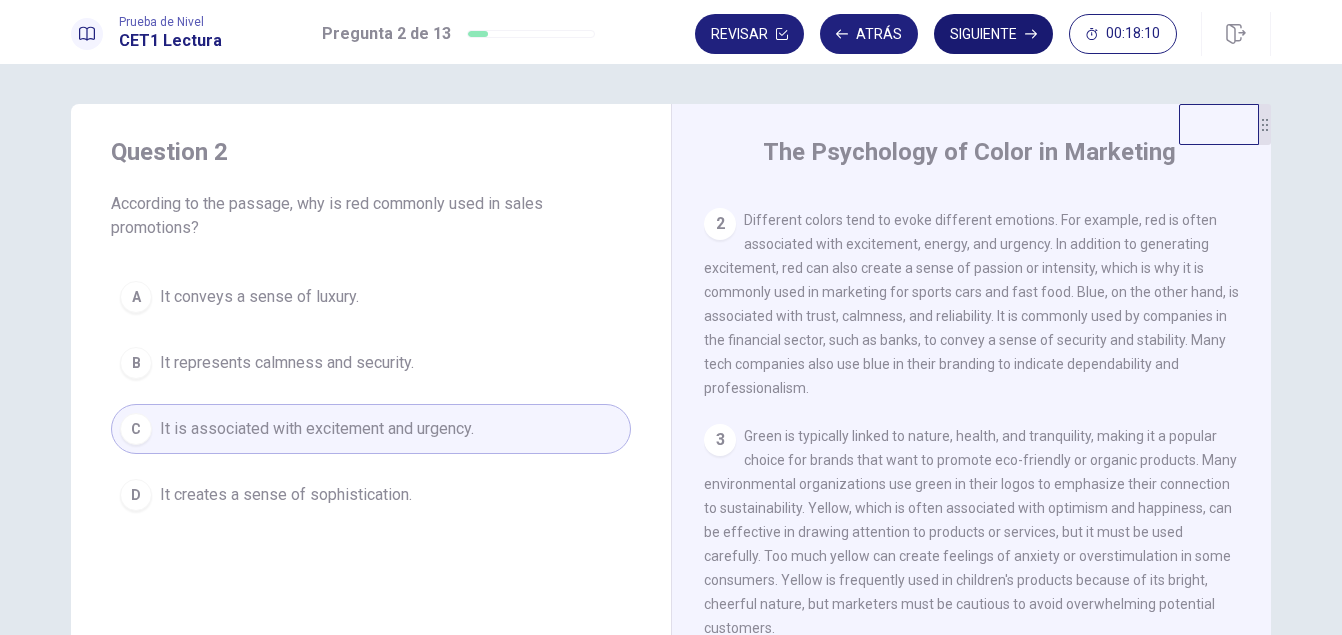 click on "Siguiente" at bounding box center [993, 34] 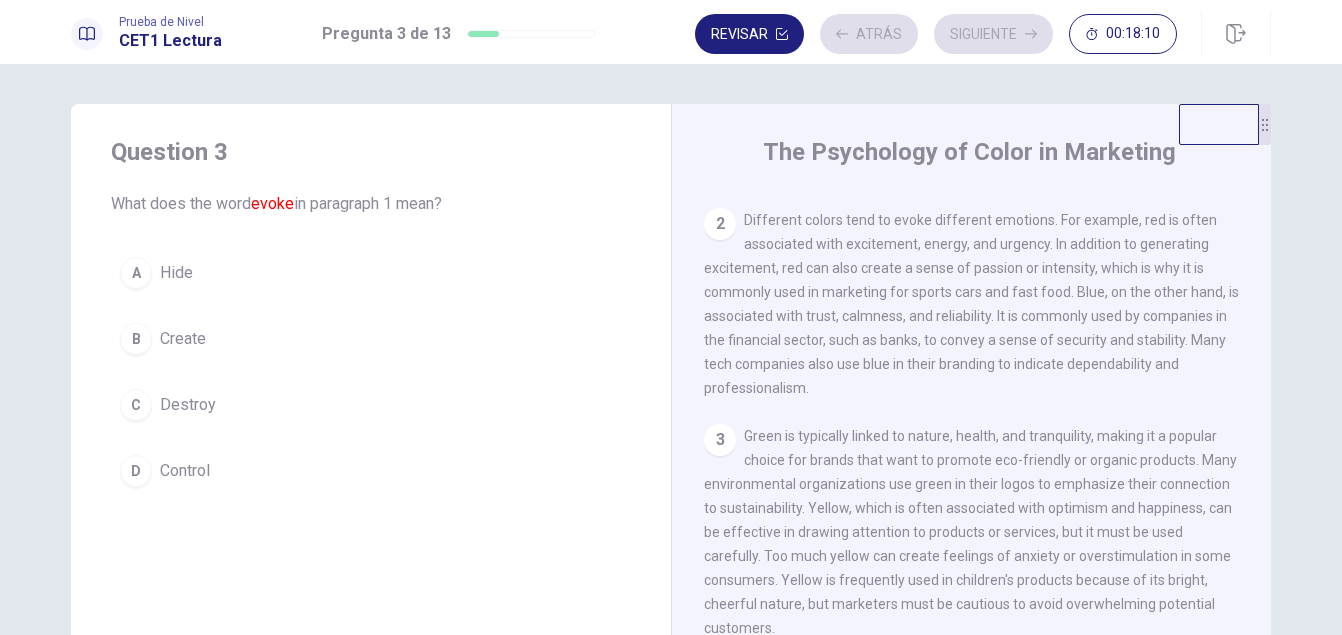scroll, scrollTop: 0, scrollLeft: 0, axis: both 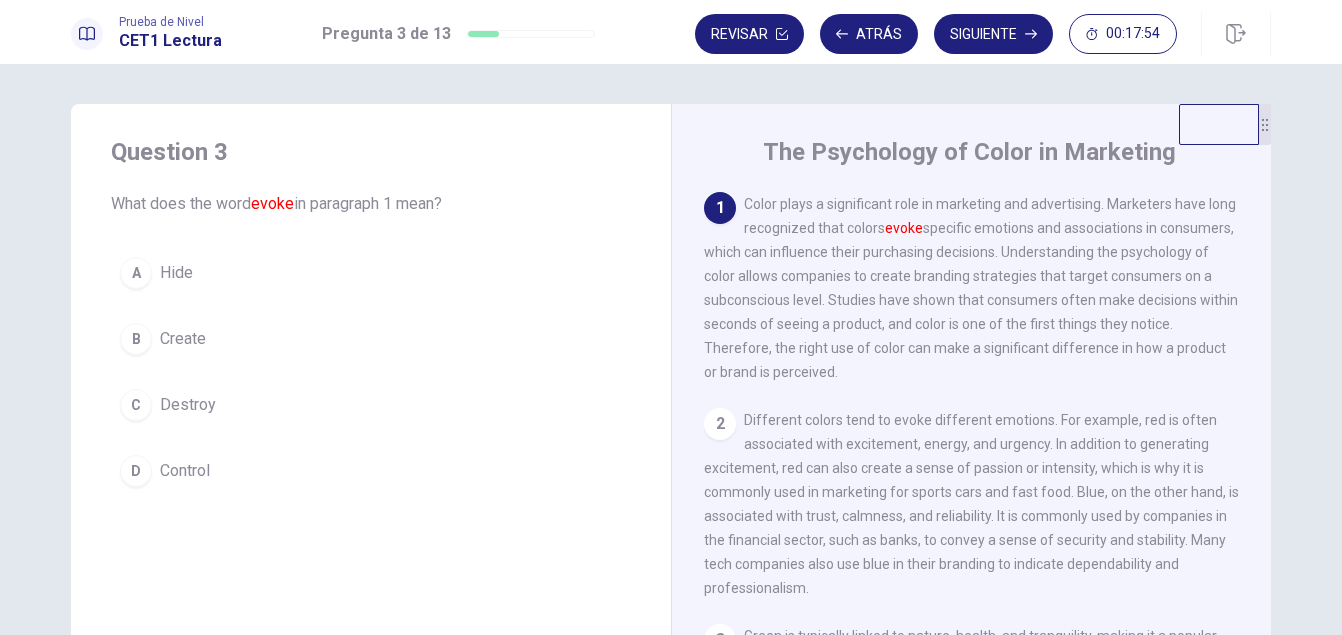 click on "B Create" at bounding box center (371, 339) 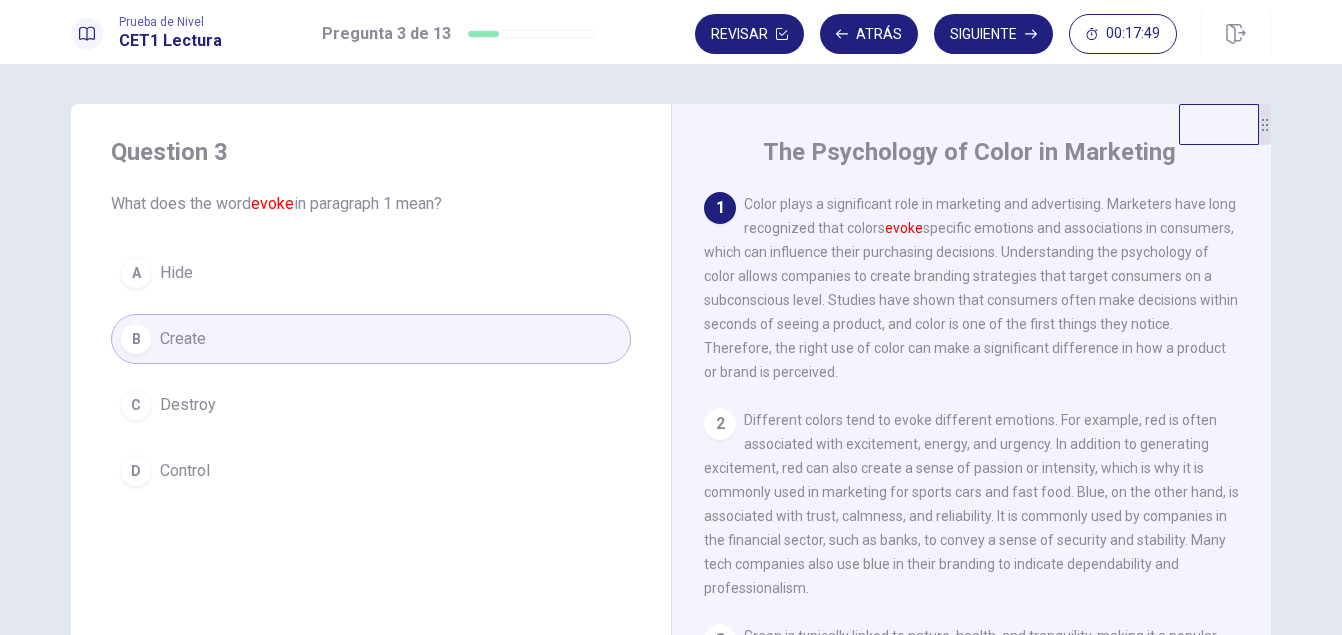 click on "Revisar Atrás Siguiente 00:17:49" at bounding box center (983, 34) 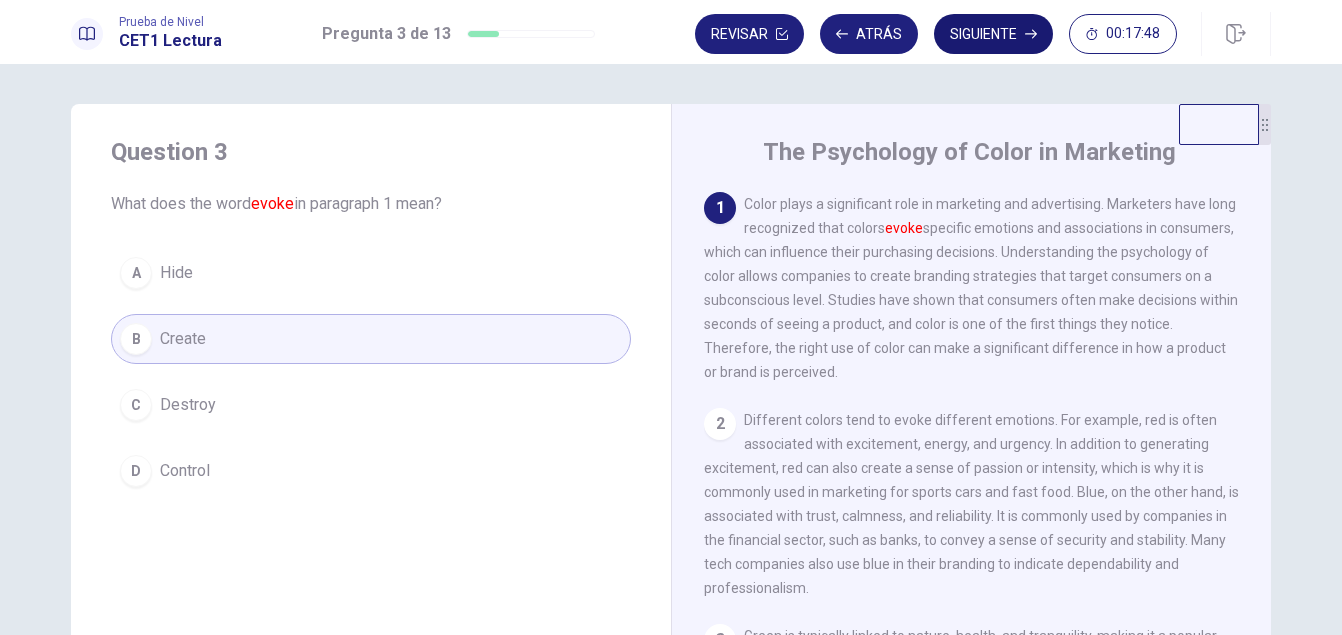 click on "Siguiente" at bounding box center (993, 34) 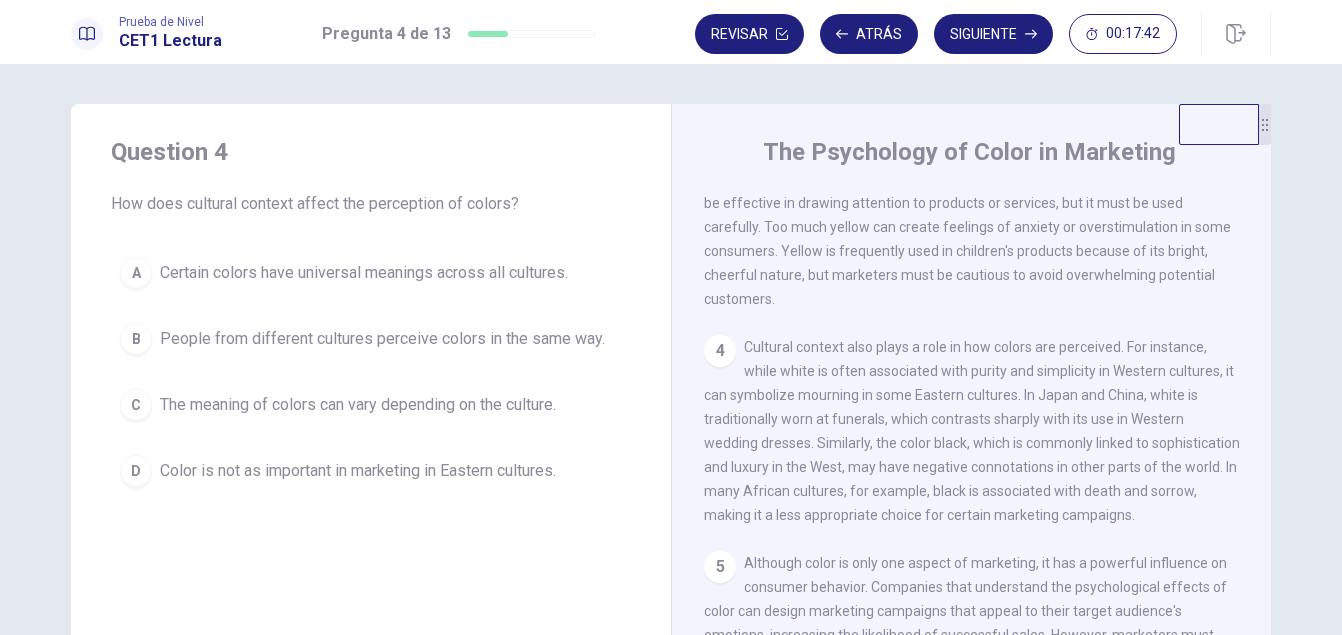 scroll, scrollTop: 570, scrollLeft: 0, axis: vertical 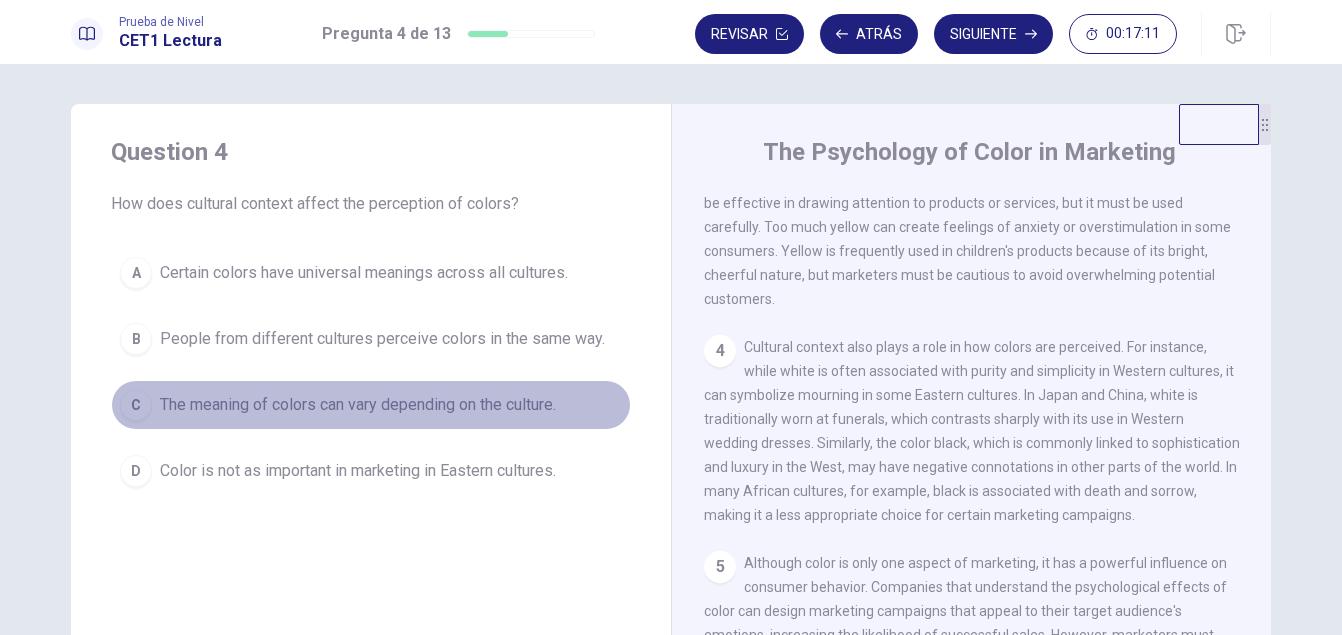 click on "The meaning of colors can vary depending on the culture." at bounding box center [358, 405] 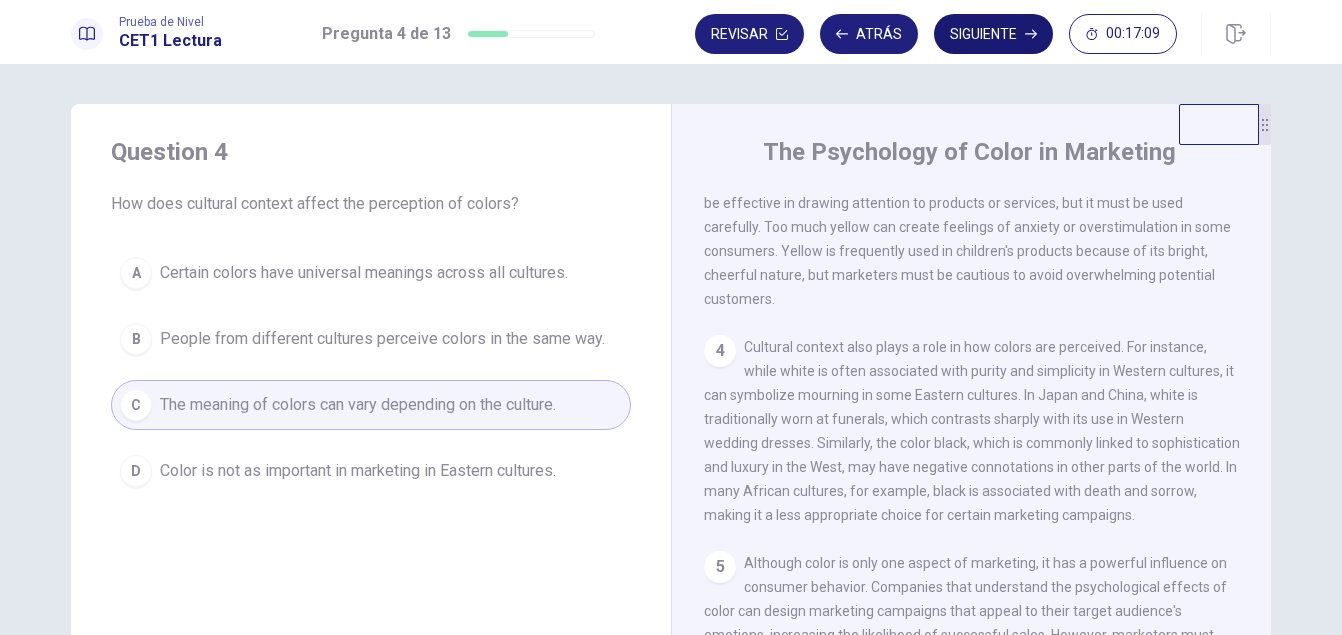 click on "Siguiente" at bounding box center [993, 34] 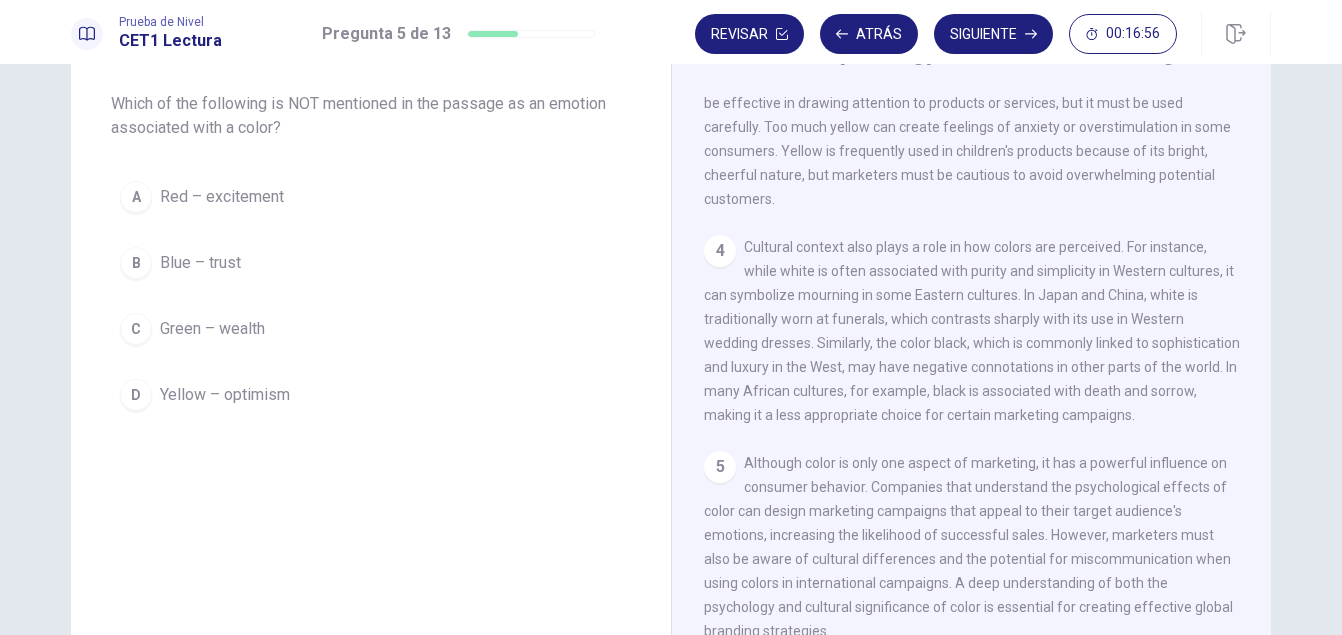 scroll, scrollTop: 200, scrollLeft: 0, axis: vertical 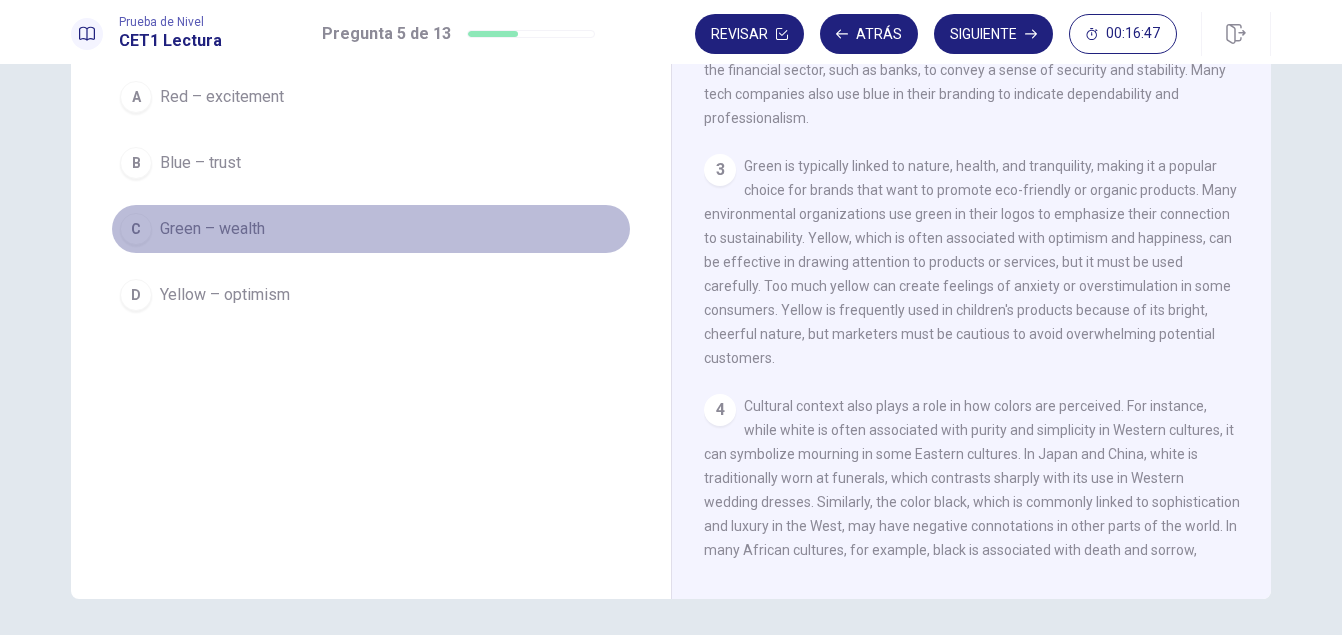 click on "C Green – wealth" at bounding box center [371, 229] 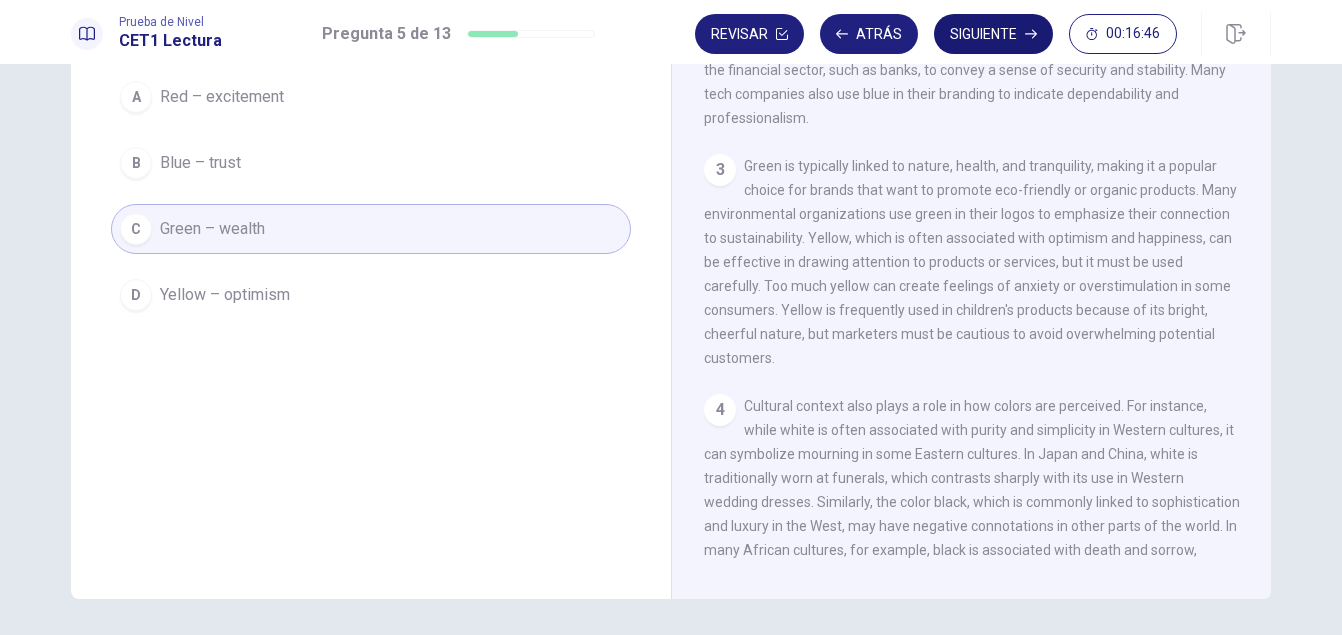 click on "Siguiente" at bounding box center (993, 34) 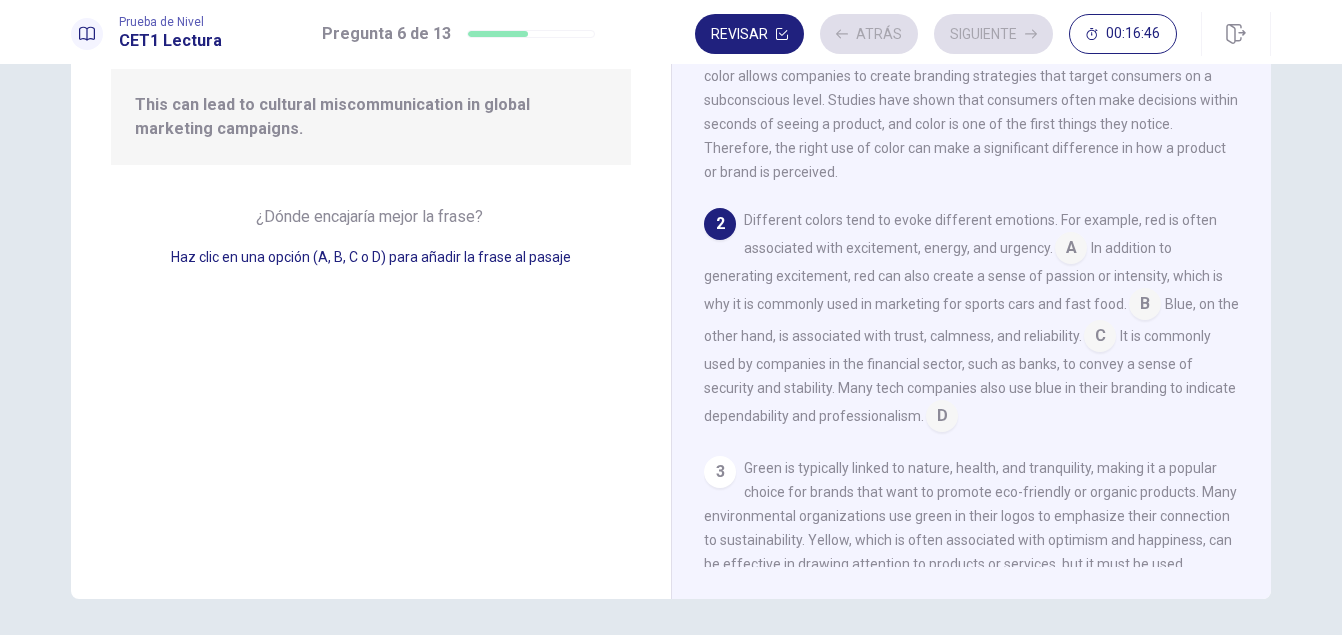 scroll, scrollTop: 73, scrollLeft: 0, axis: vertical 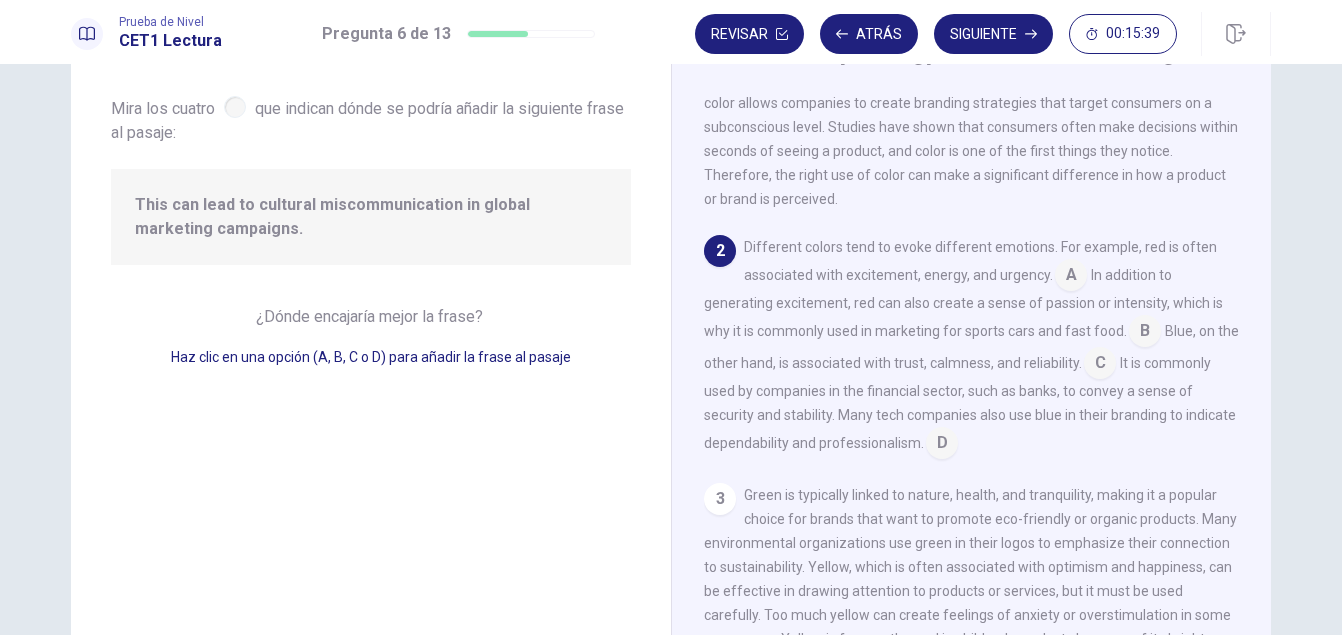 click at bounding box center [1145, 333] 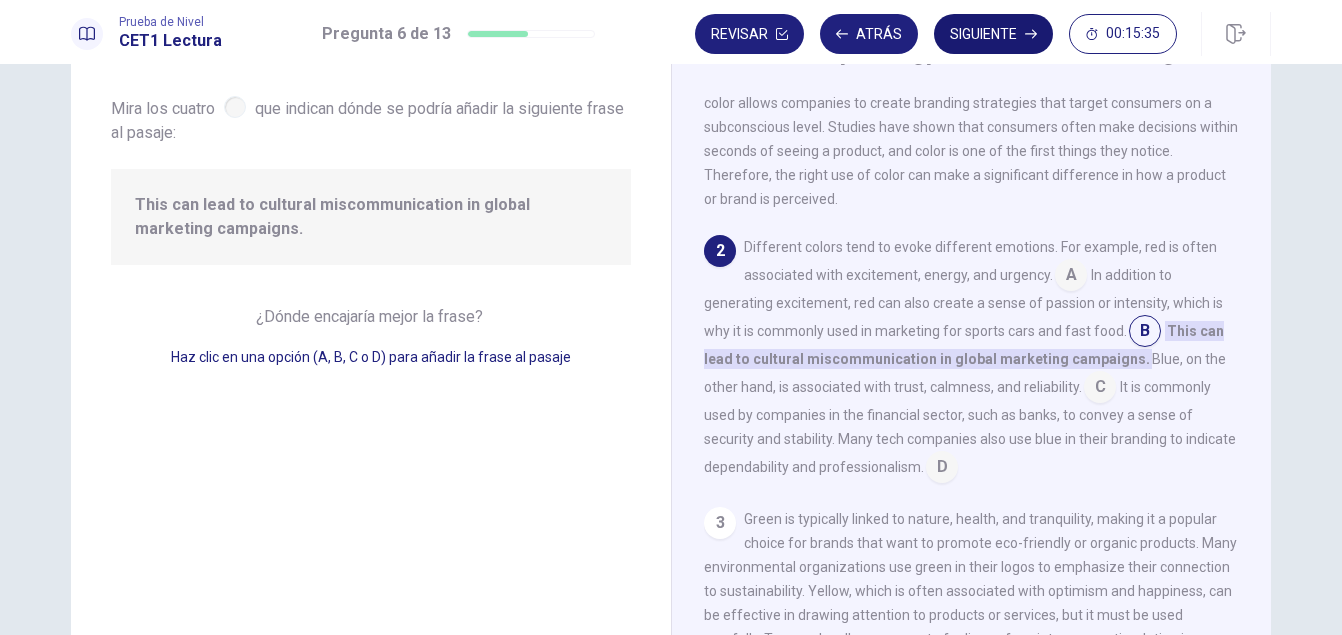 click on "Siguiente" at bounding box center [993, 34] 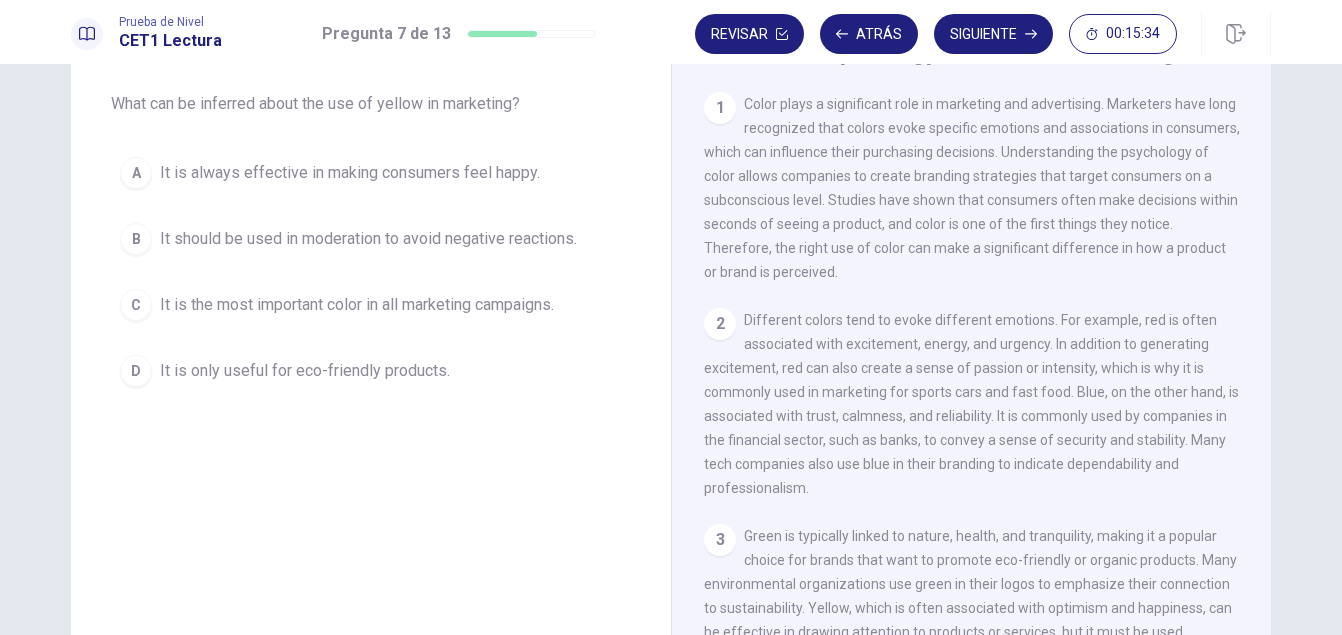 scroll, scrollTop: 0, scrollLeft: 0, axis: both 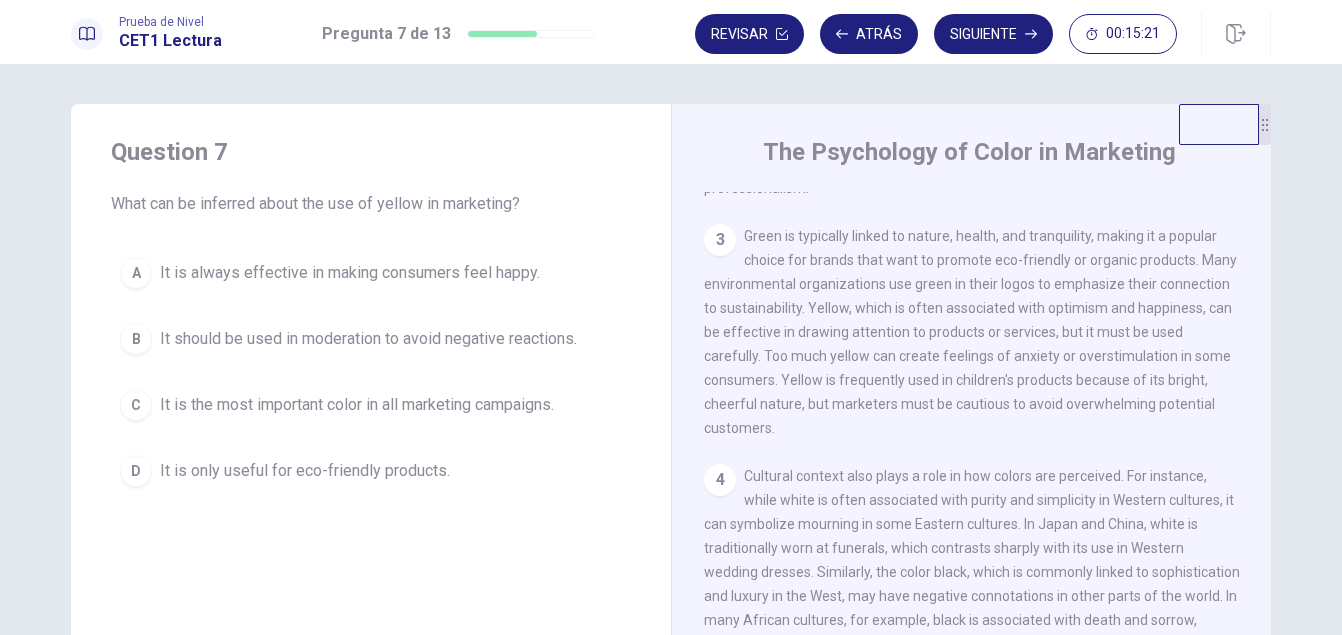 click on "It should be used in moderation to avoid negative reactions." at bounding box center (368, 339) 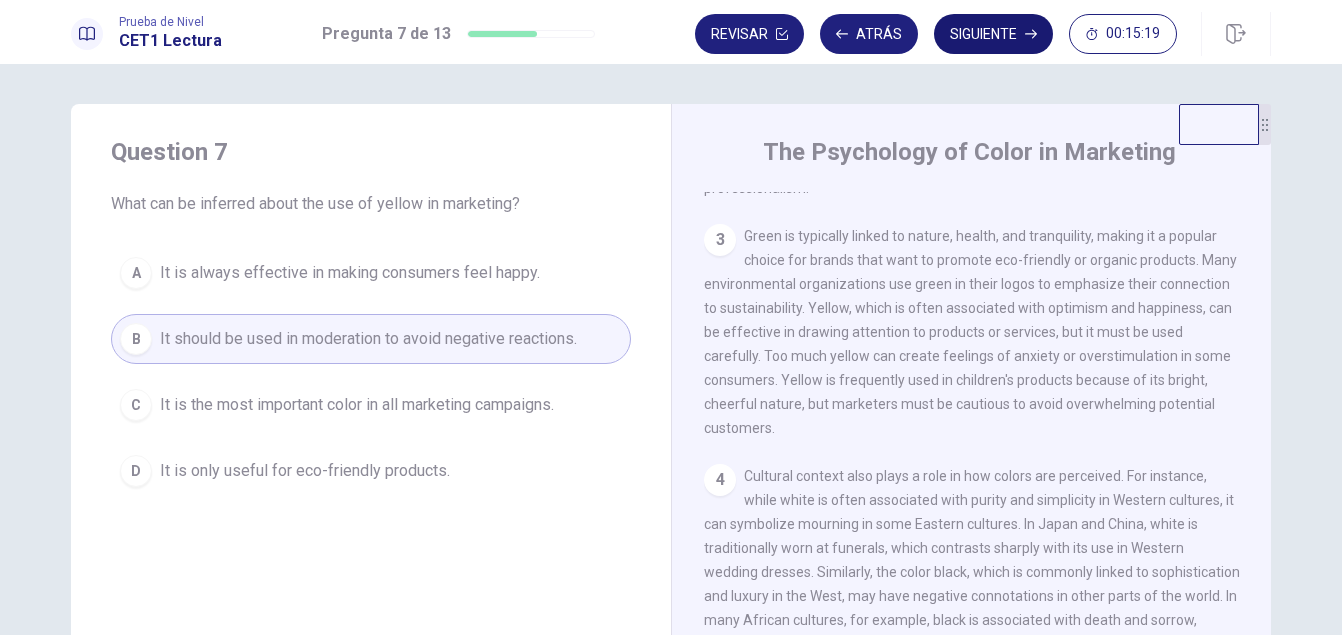 click on "Siguiente" at bounding box center [993, 34] 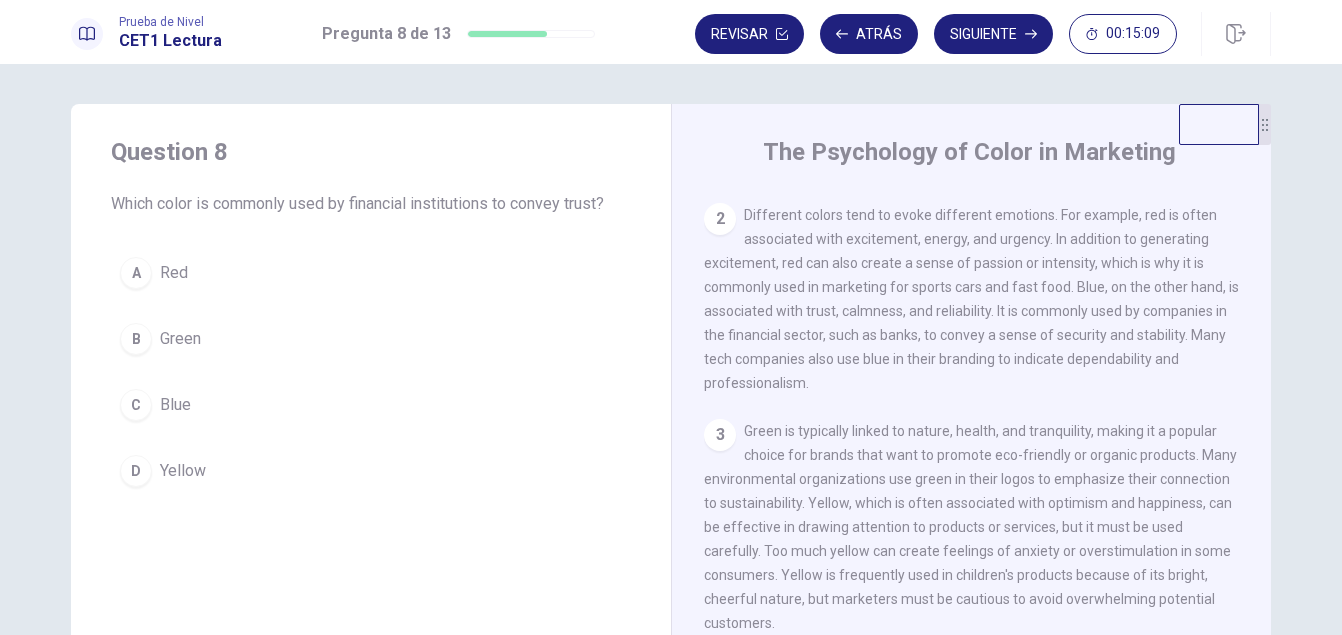 scroll, scrollTop: 200, scrollLeft: 0, axis: vertical 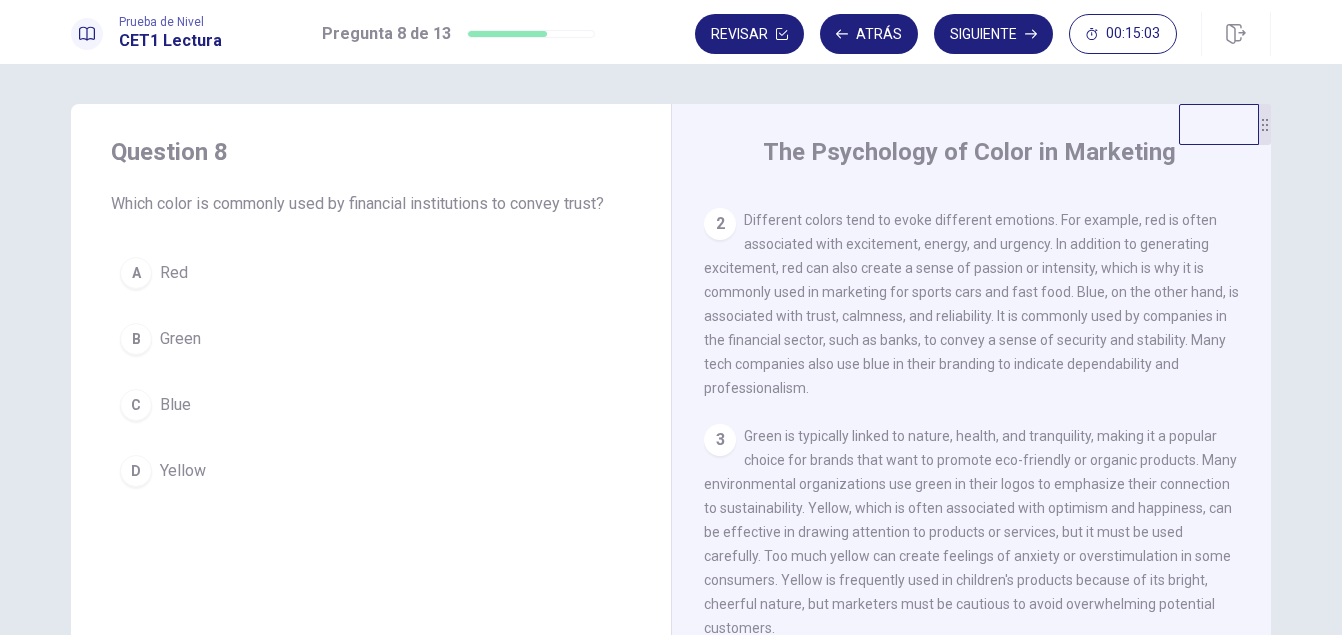 click on "C Blue" at bounding box center [371, 405] 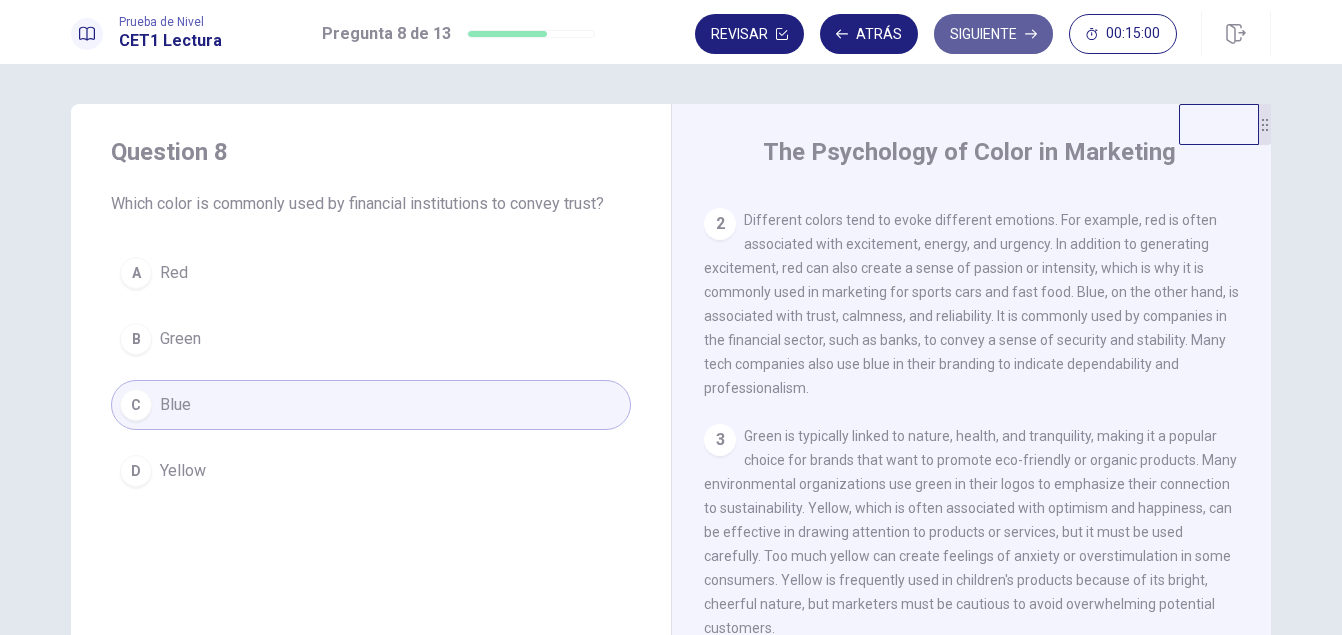 click on "Siguiente" at bounding box center (993, 34) 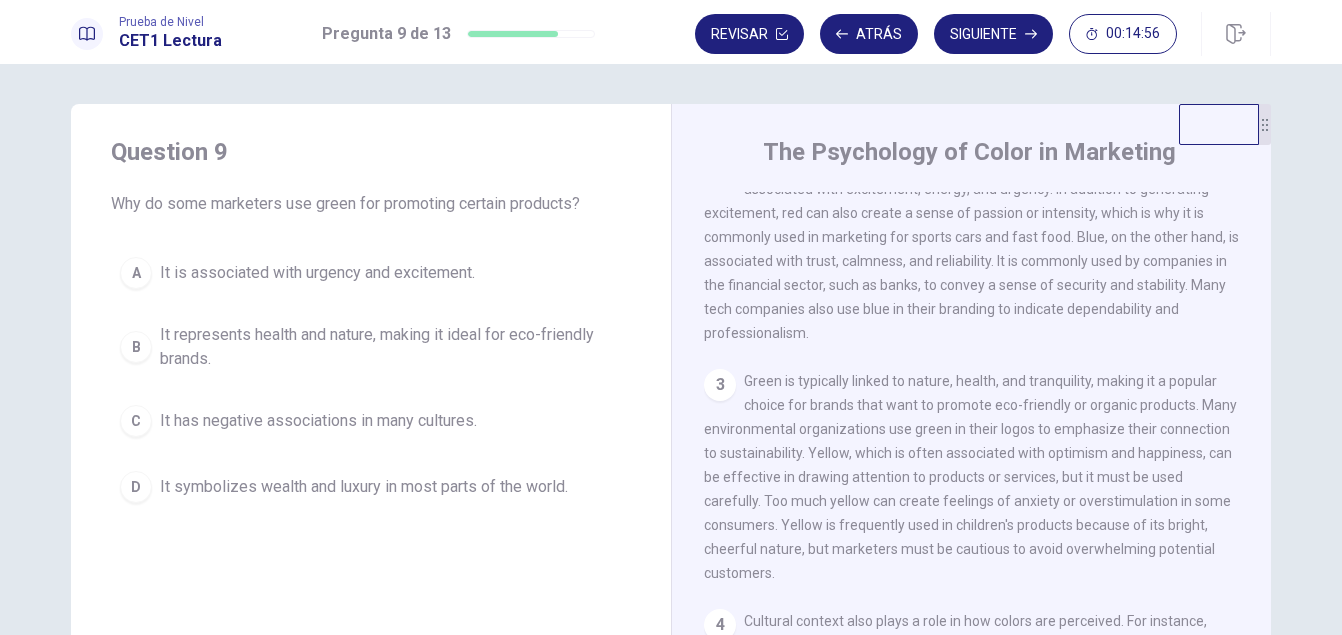 scroll, scrollTop: 300, scrollLeft: 0, axis: vertical 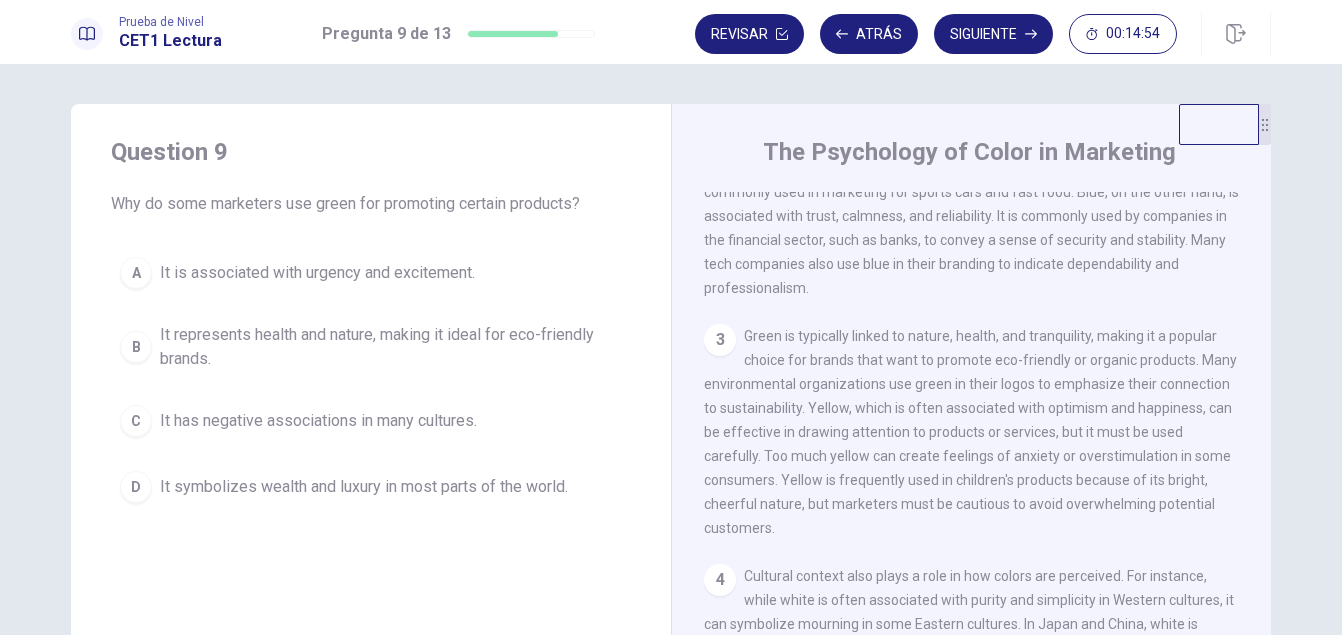 click on "It represents health and nature, making it ideal for eco-friendly brands." at bounding box center [391, 347] 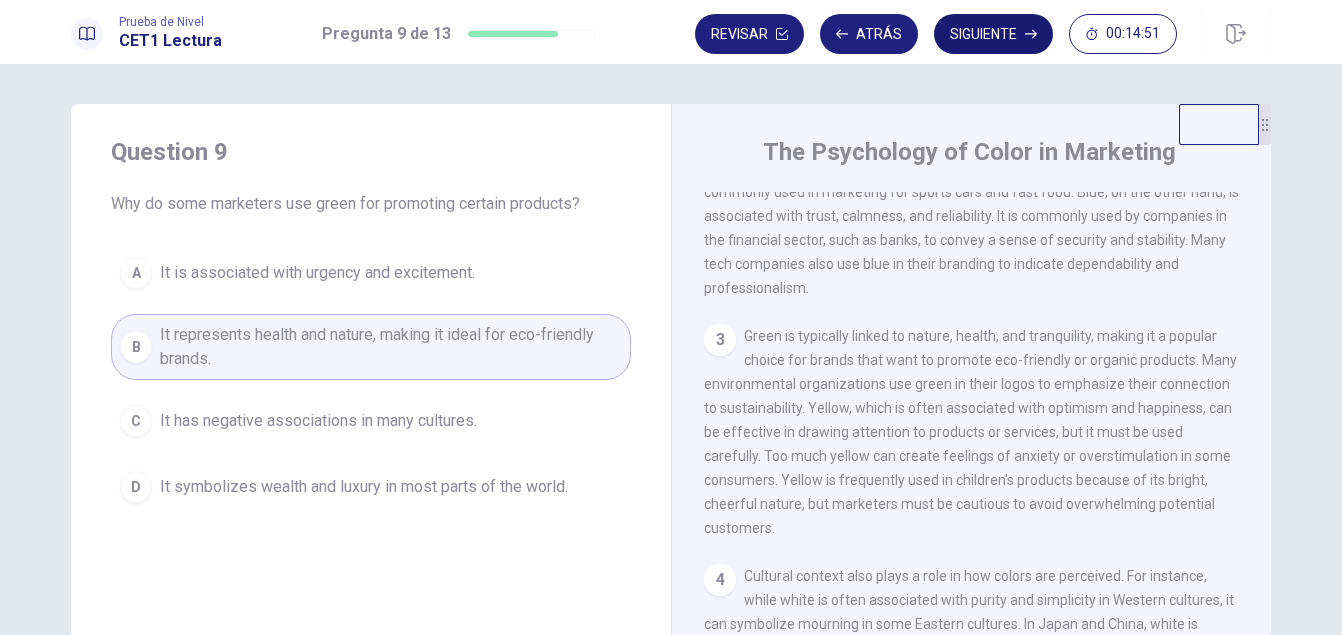 click on "Siguiente" at bounding box center [993, 34] 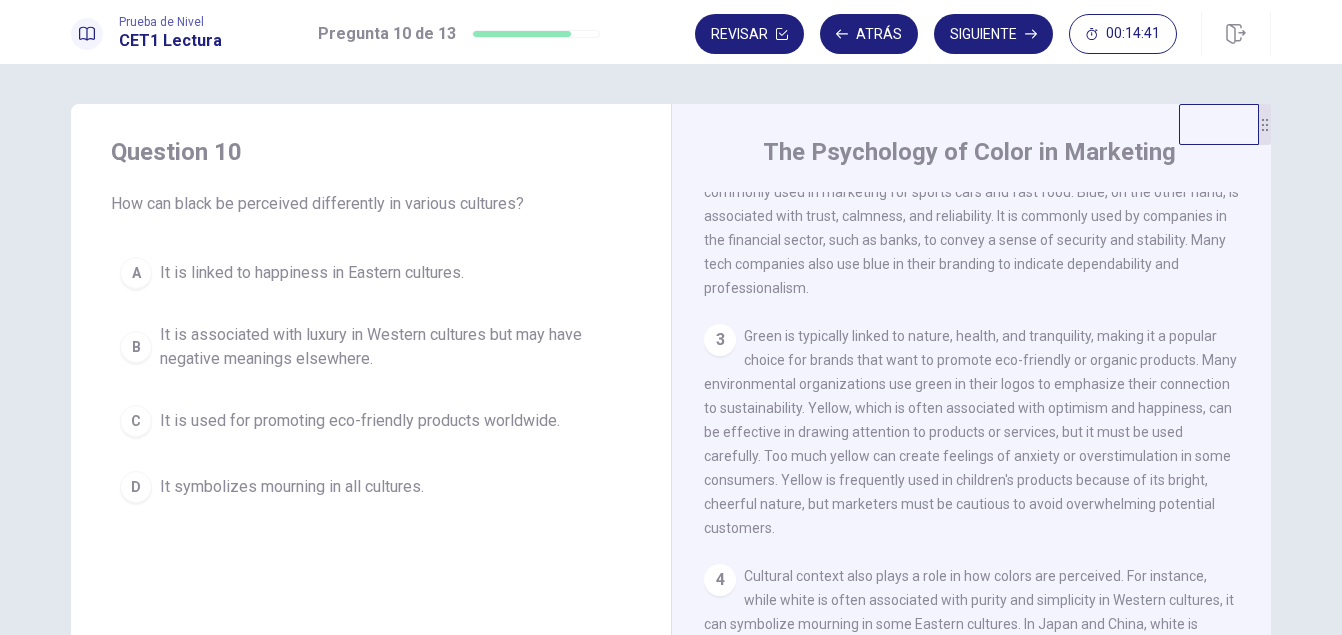 click on "It is associated with luxury in Western cultures but may have negative meanings elsewhere." at bounding box center (391, 347) 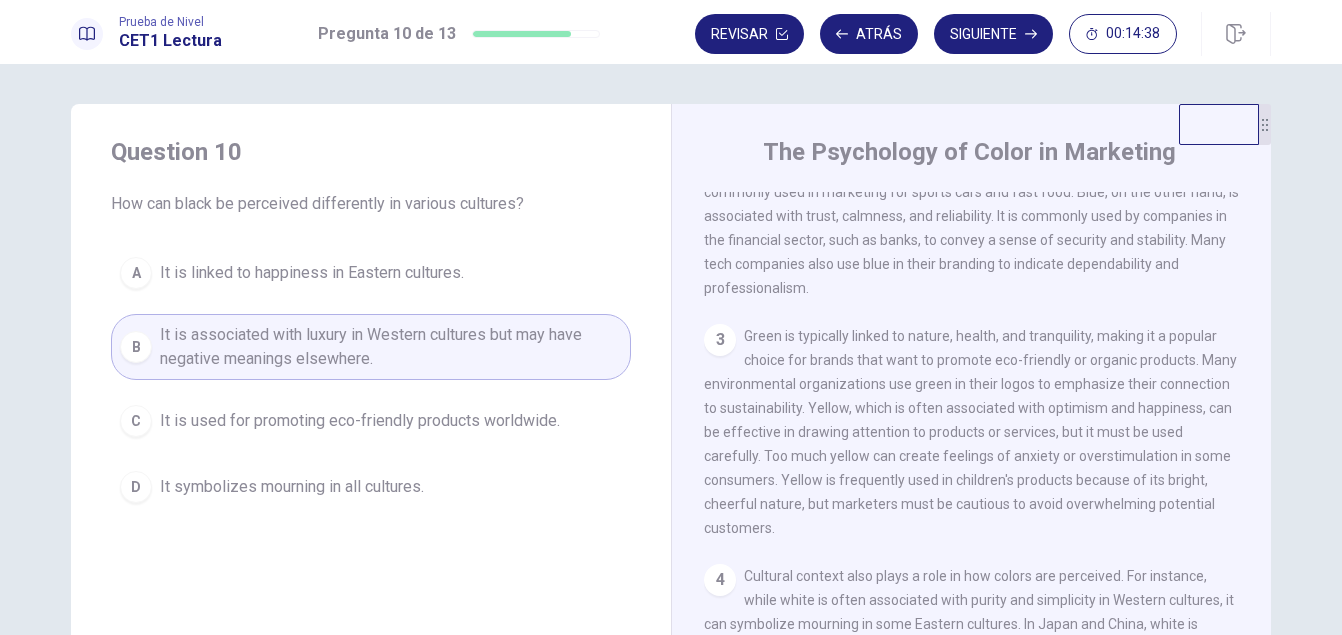 click on "Siguiente" at bounding box center [993, 34] 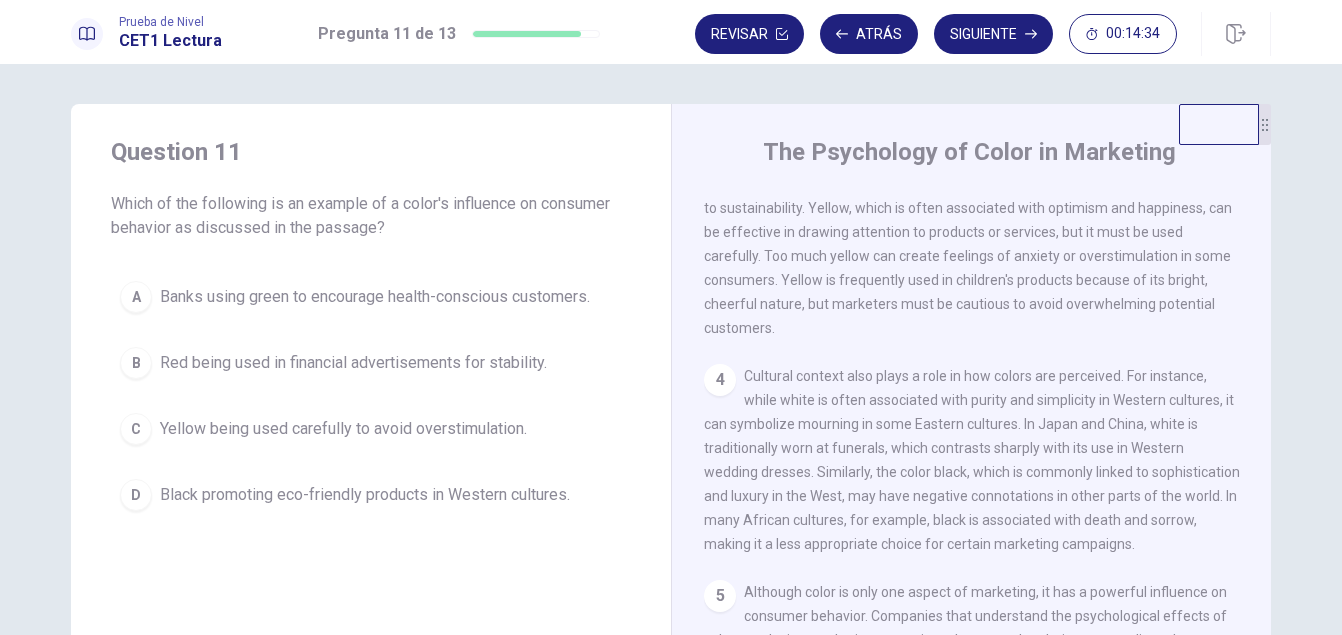 scroll, scrollTop: 570, scrollLeft: 0, axis: vertical 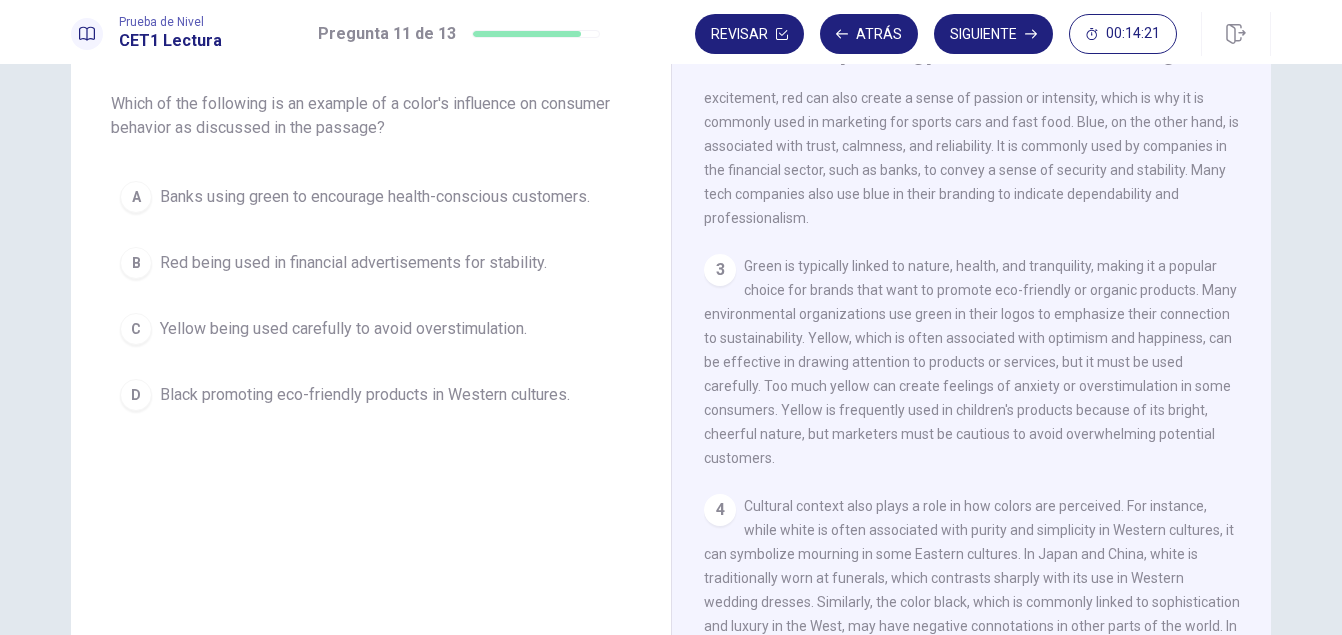 click on "Yellow being used carefully to avoid overstimulation." at bounding box center [343, 329] 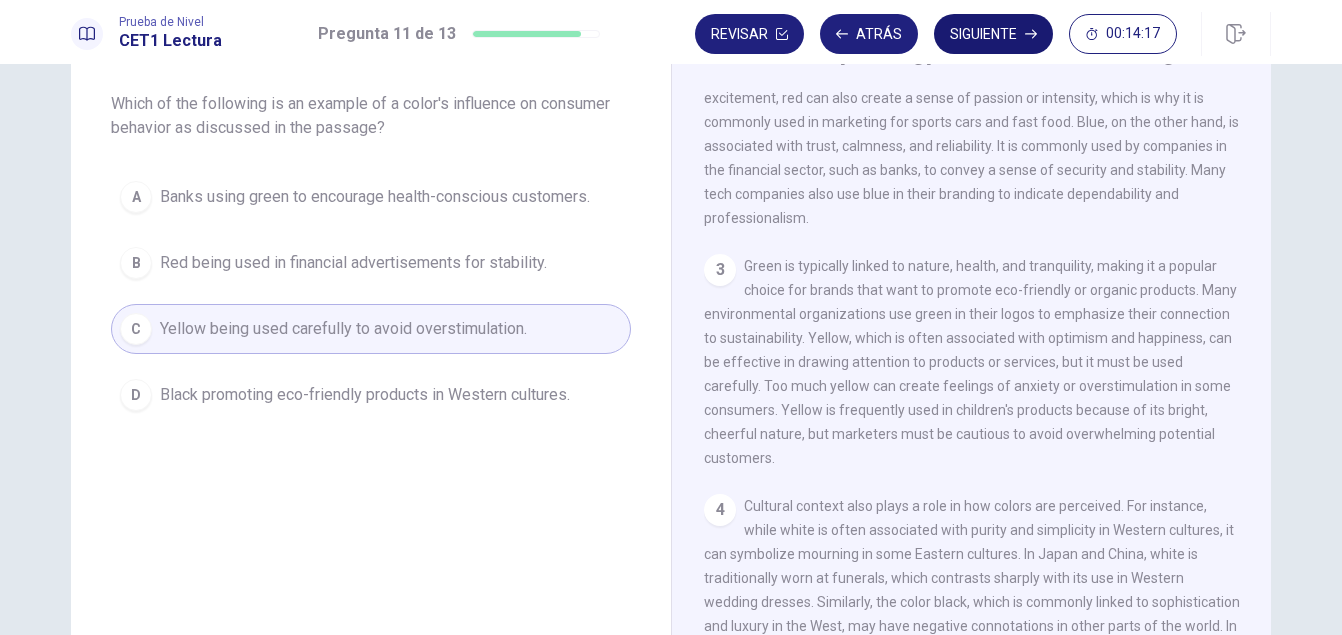 click on "Siguiente" at bounding box center [993, 34] 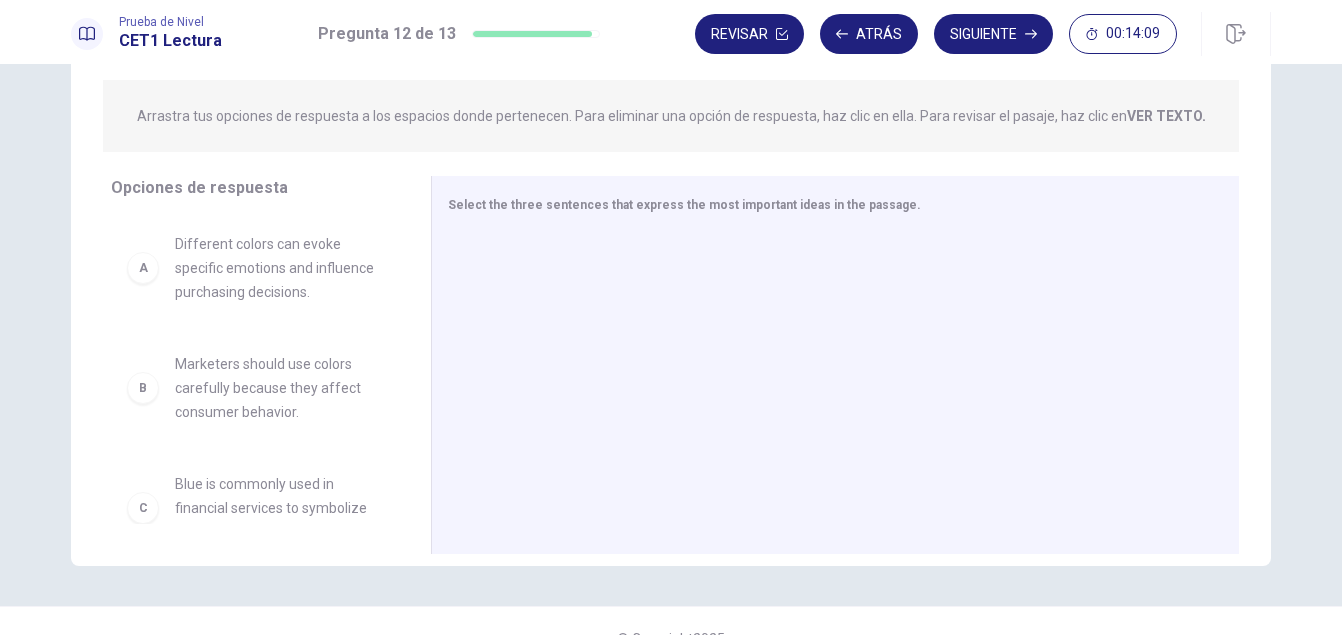 scroll, scrollTop: 268, scrollLeft: 0, axis: vertical 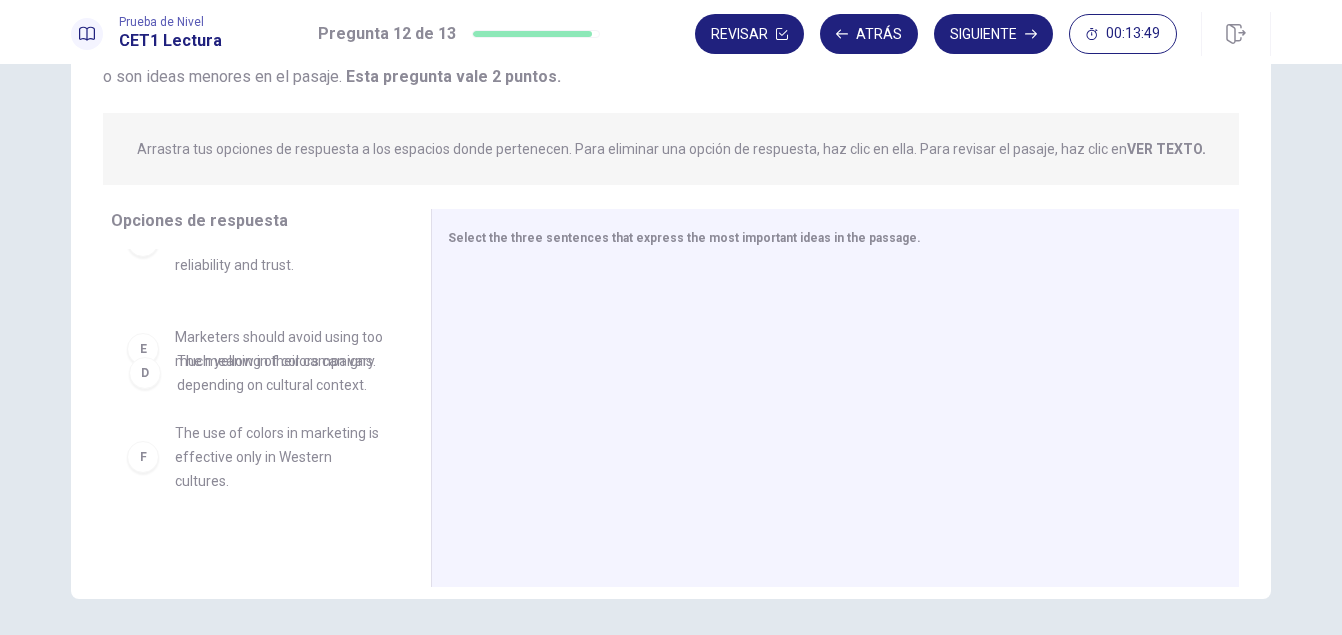 drag, startPoint x: 280, startPoint y: 338, endPoint x: 294, endPoint y: 364, distance: 29.529646 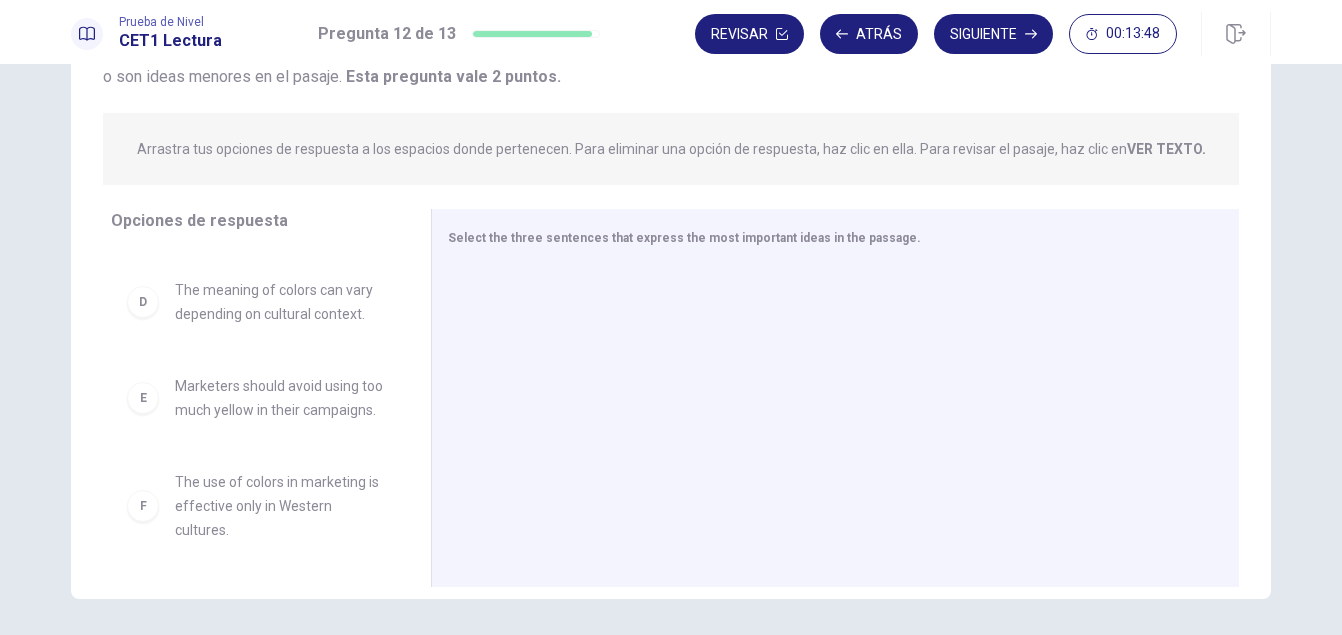 scroll, scrollTop: 372, scrollLeft: 0, axis: vertical 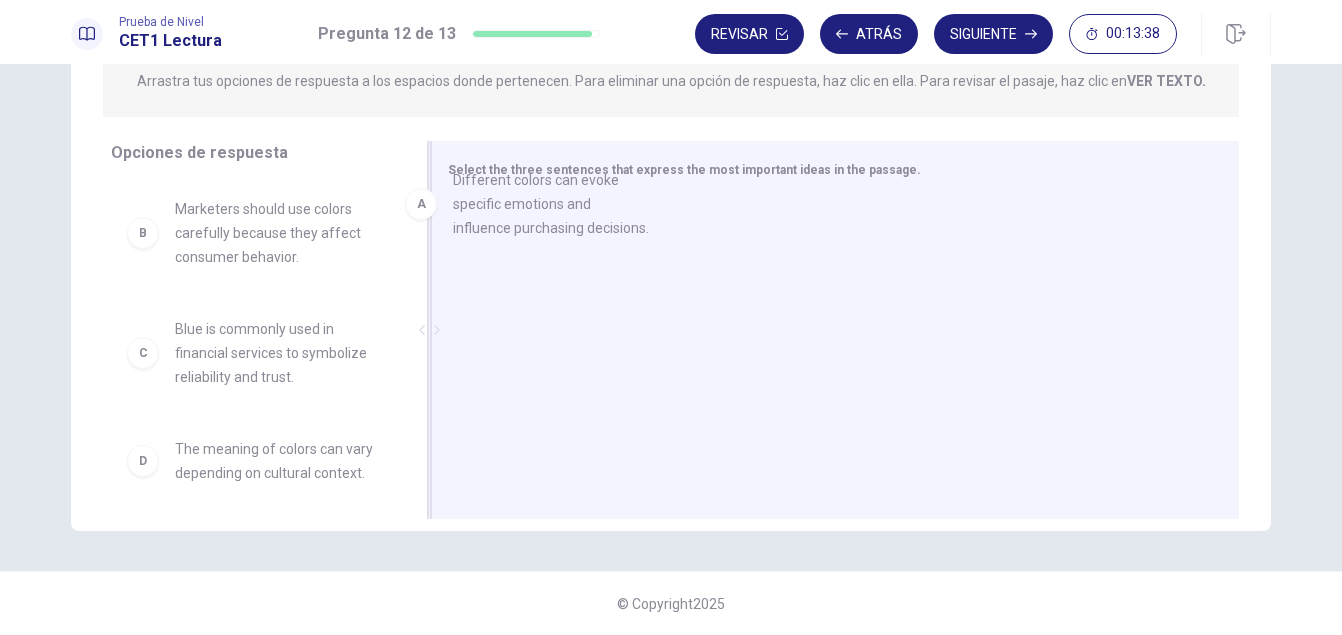 drag, startPoint x: 248, startPoint y: 239, endPoint x: 543, endPoint y: 210, distance: 296.422 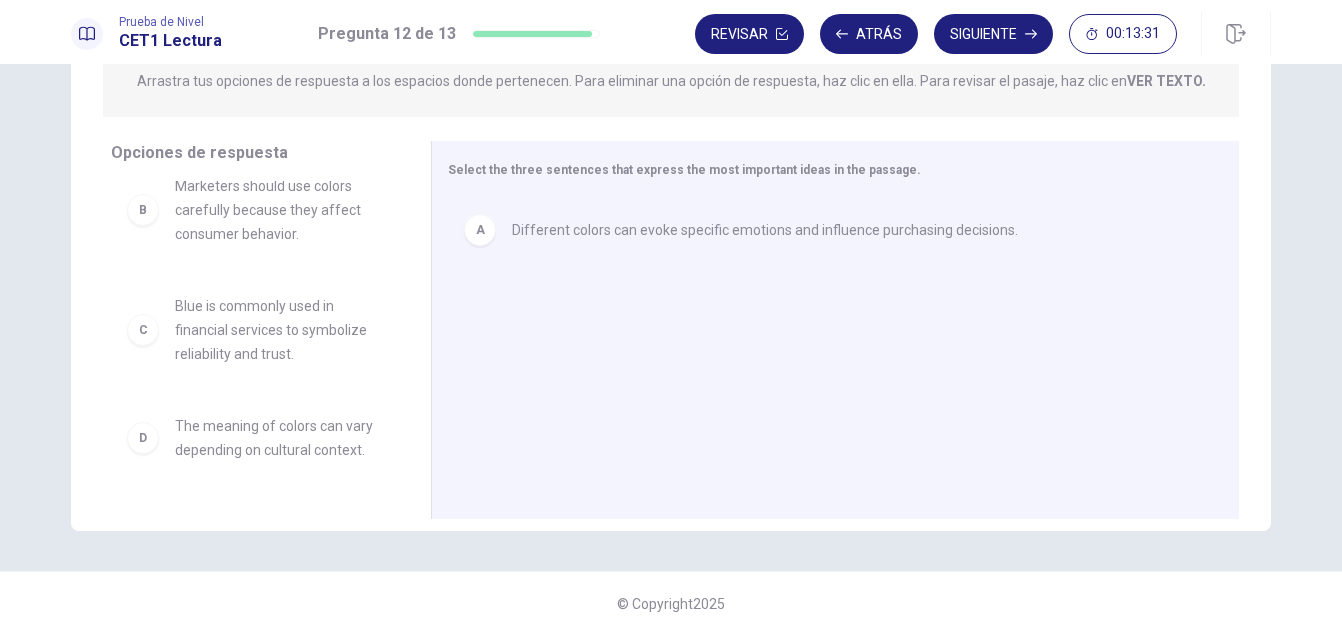 scroll, scrollTop: 0, scrollLeft: 0, axis: both 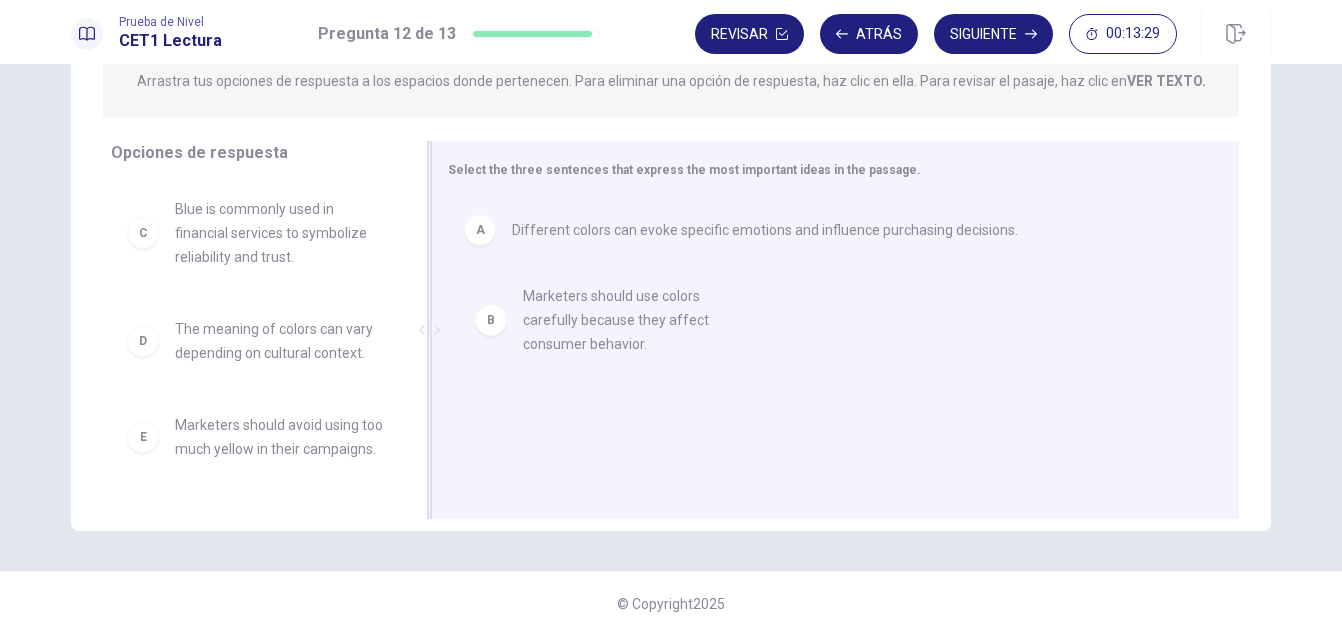 drag, startPoint x: 257, startPoint y: 236, endPoint x: 615, endPoint y: 322, distance: 368.18472 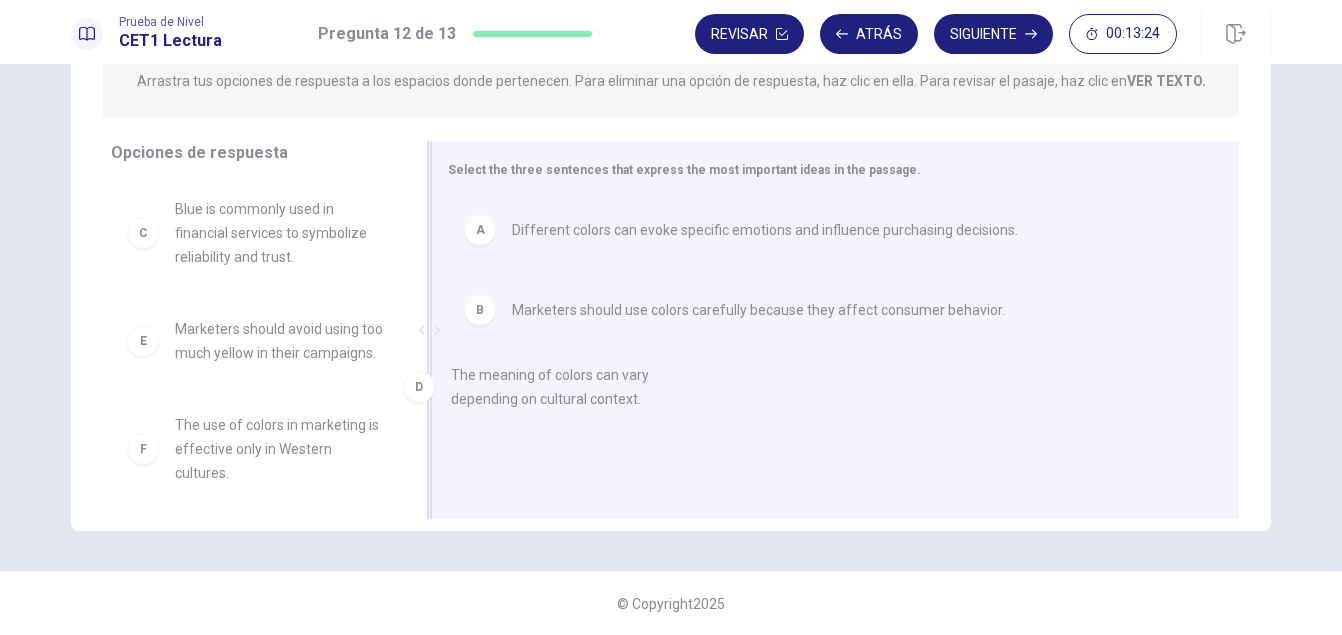 drag, startPoint x: 244, startPoint y: 347, endPoint x: 538, endPoint y: 393, distance: 297.57687 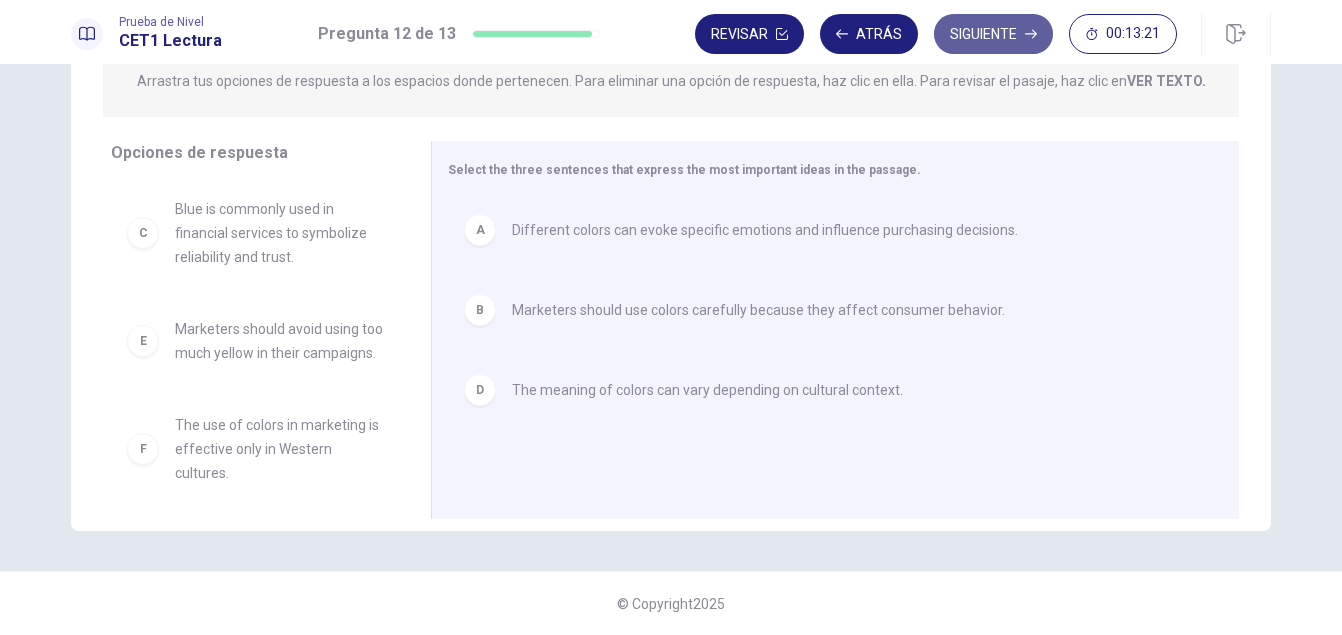 click on "Siguiente" at bounding box center (993, 34) 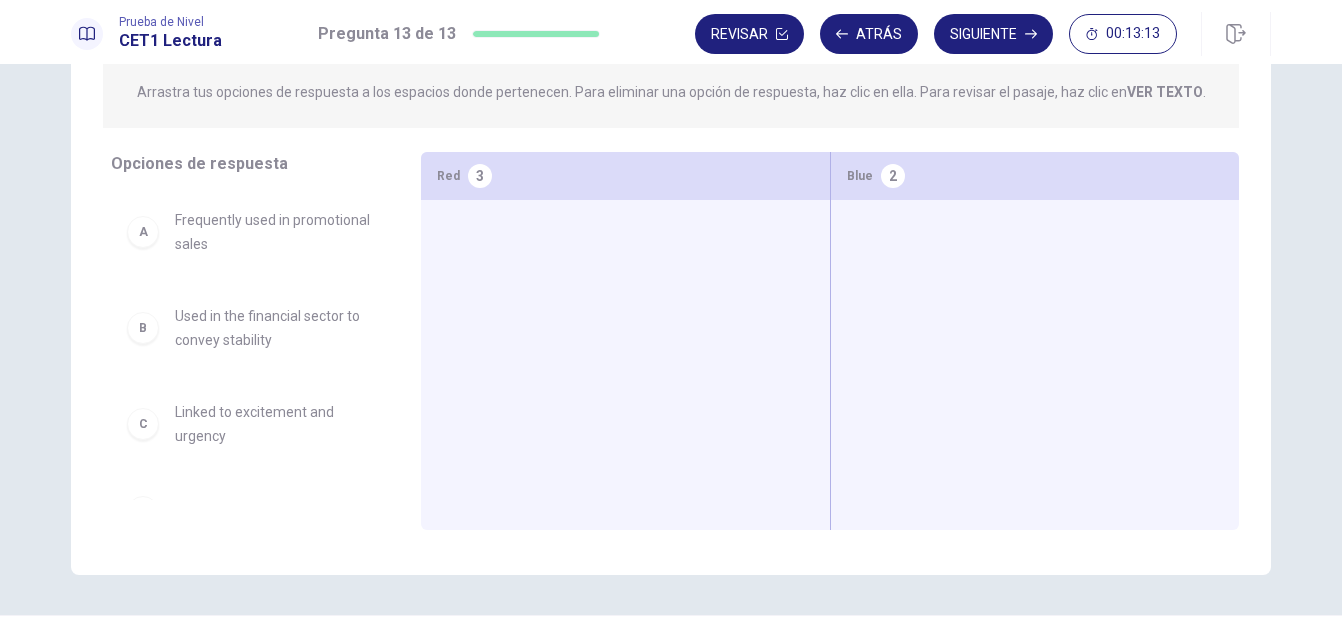 scroll, scrollTop: 268, scrollLeft: 0, axis: vertical 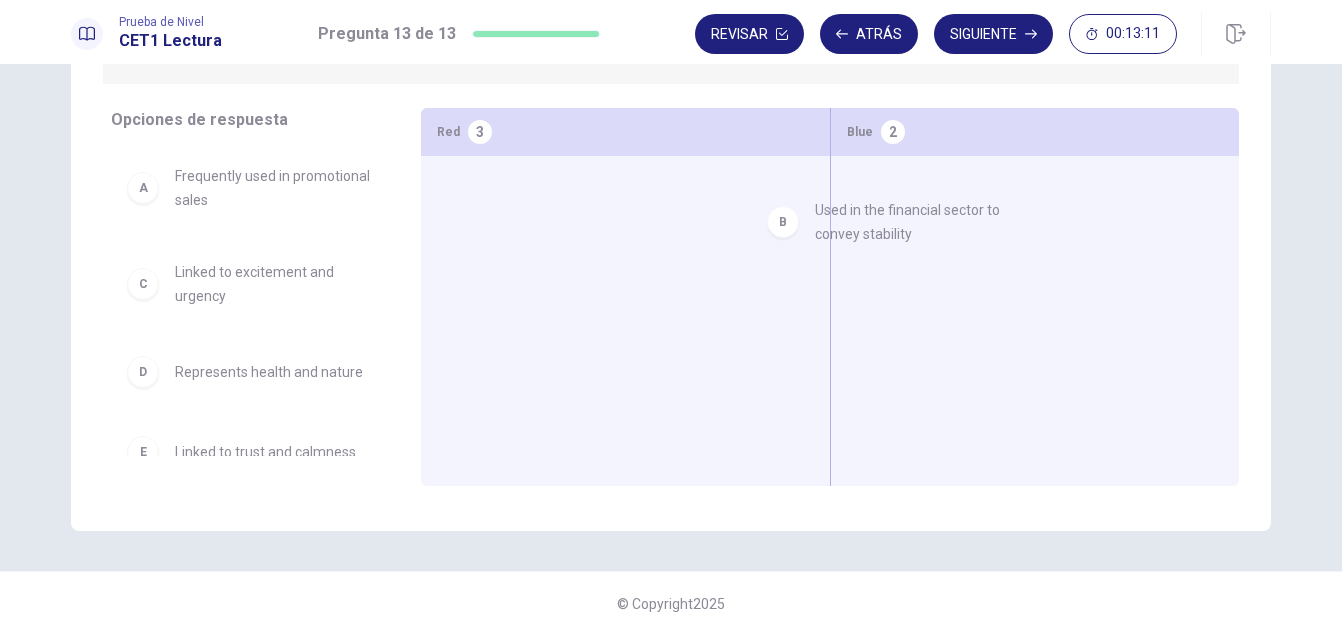 drag, startPoint x: 266, startPoint y: 284, endPoint x: 917, endPoint y: 222, distance: 653.94574 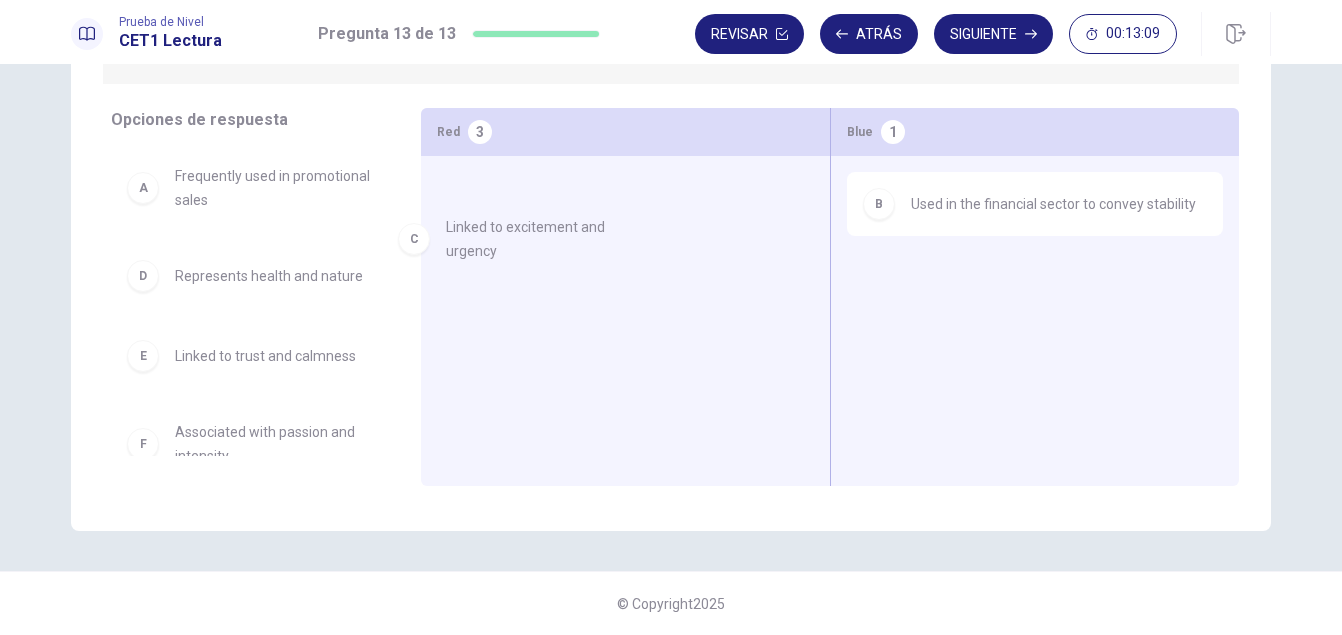 drag, startPoint x: 261, startPoint y: 283, endPoint x: 576, endPoint y: 220, distance: 321.23822 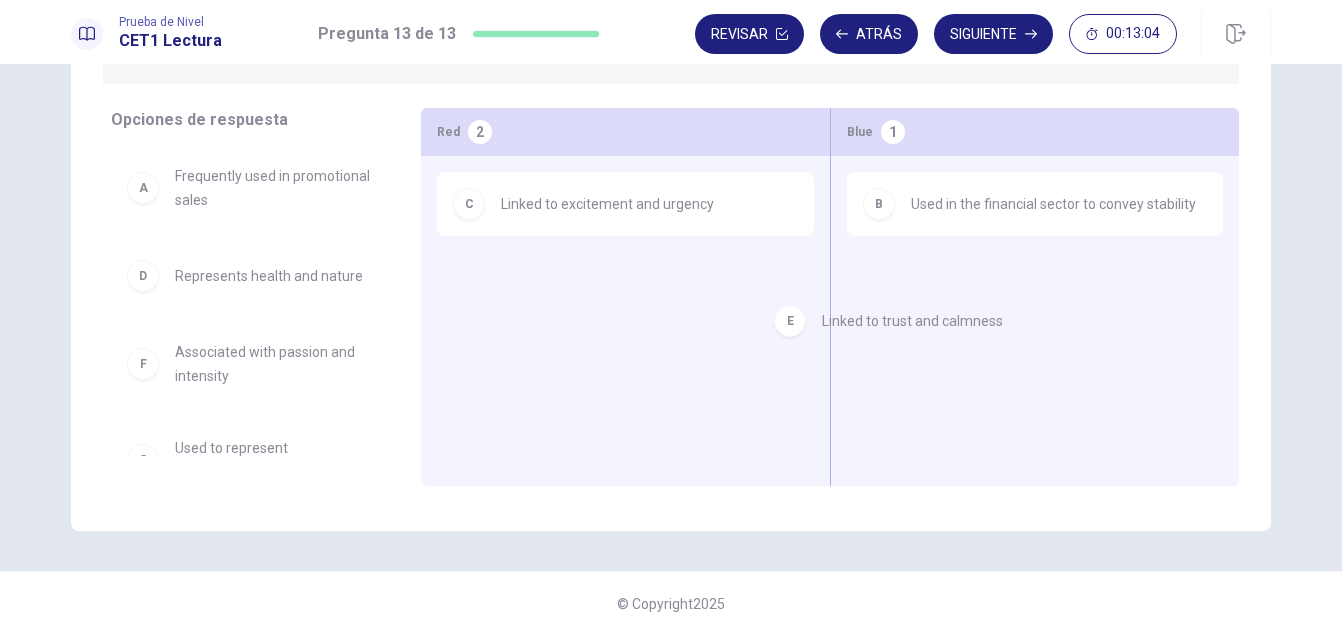 drag, startPoint x: 285, startPoint y: 358, endPoint x: 928, endPoint y: 324, distance: 643.89825 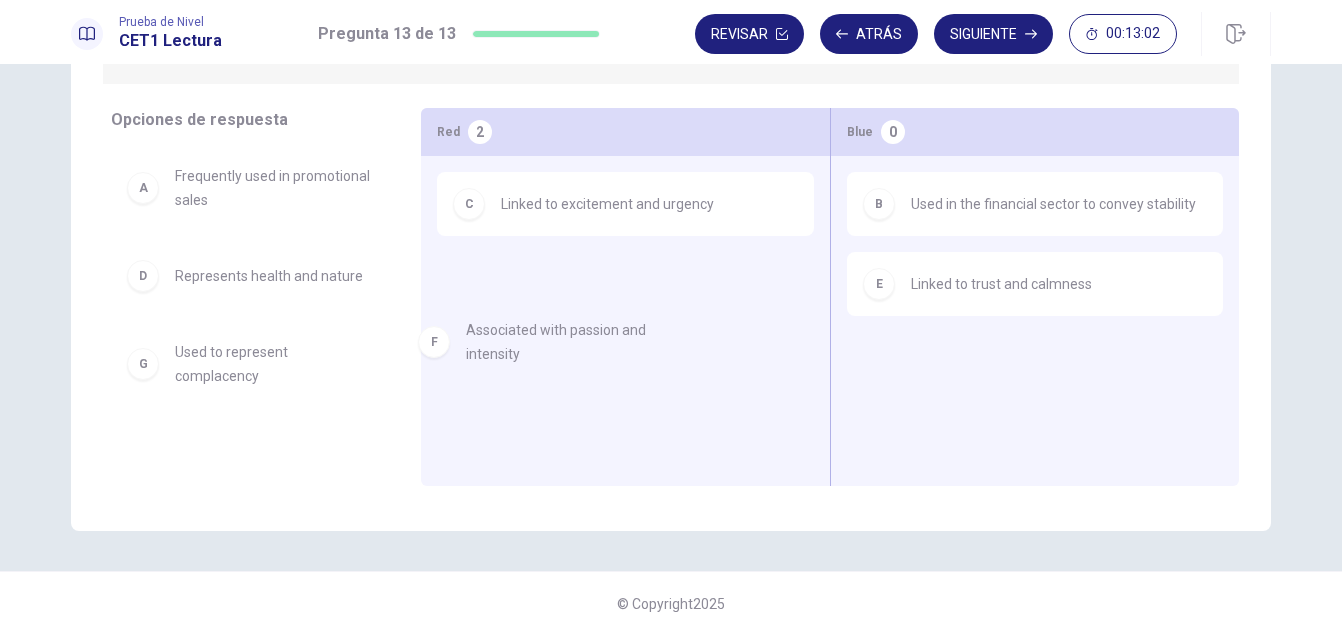 scroll, scrollTop: 5, scrollLeft: 0, axis: vertical 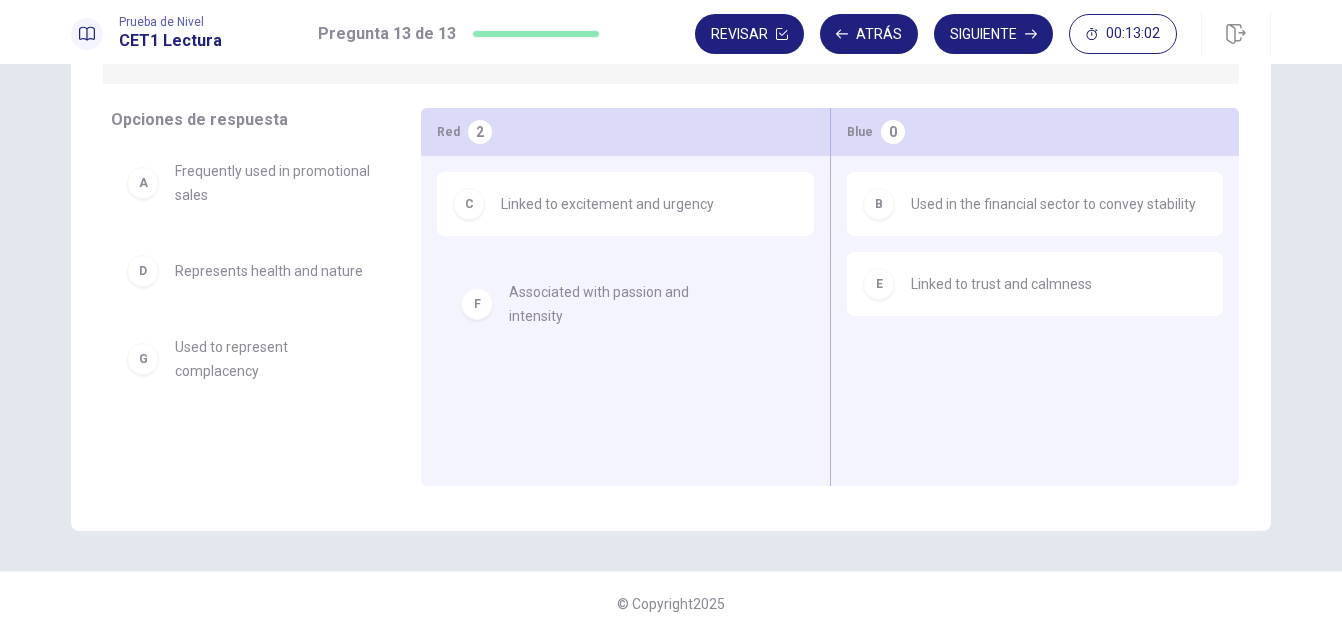 drag, startPoint x: 274, startPoint y: 357, endPoint x: 619, endPoint y: 301, distance: 349.51538 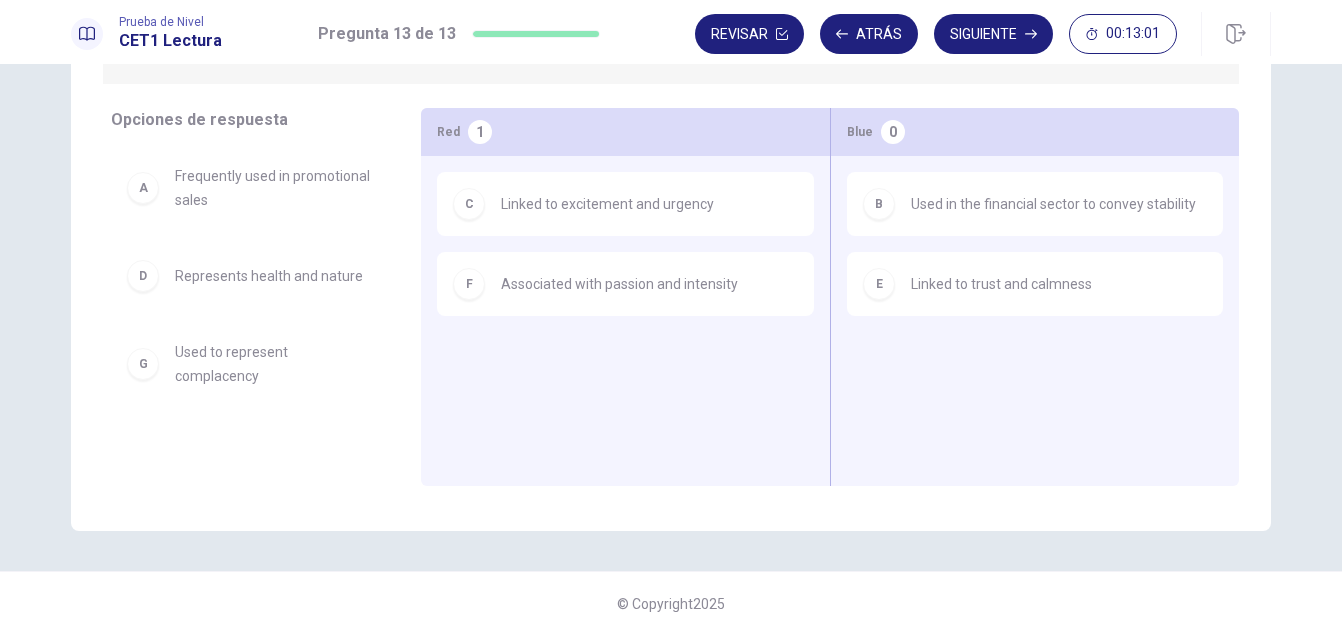 scroll, scrollTop: 0, scrollLeft: 0, axis: both 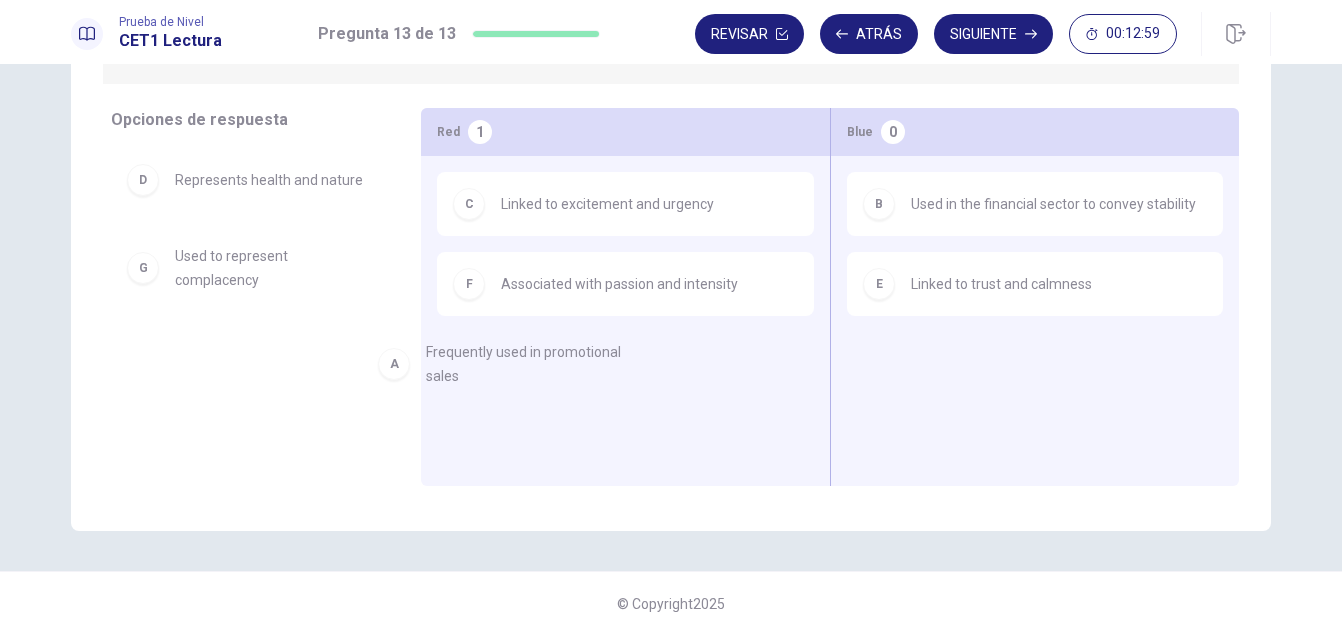 drag, startPoint x: 281, startPoint y: 184, endPoint x: 562, endPoint y: 362, distance: 332.63342 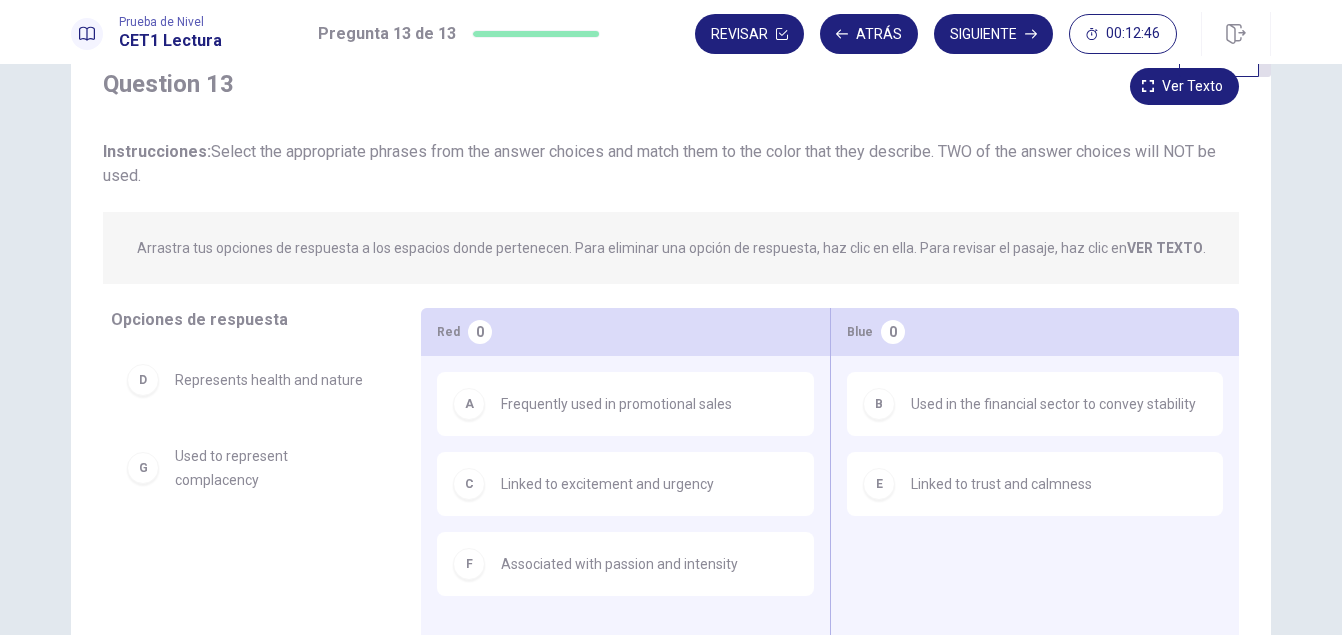 scroll, scrollTop: 168, scrollLeft: 0, axis: vertical 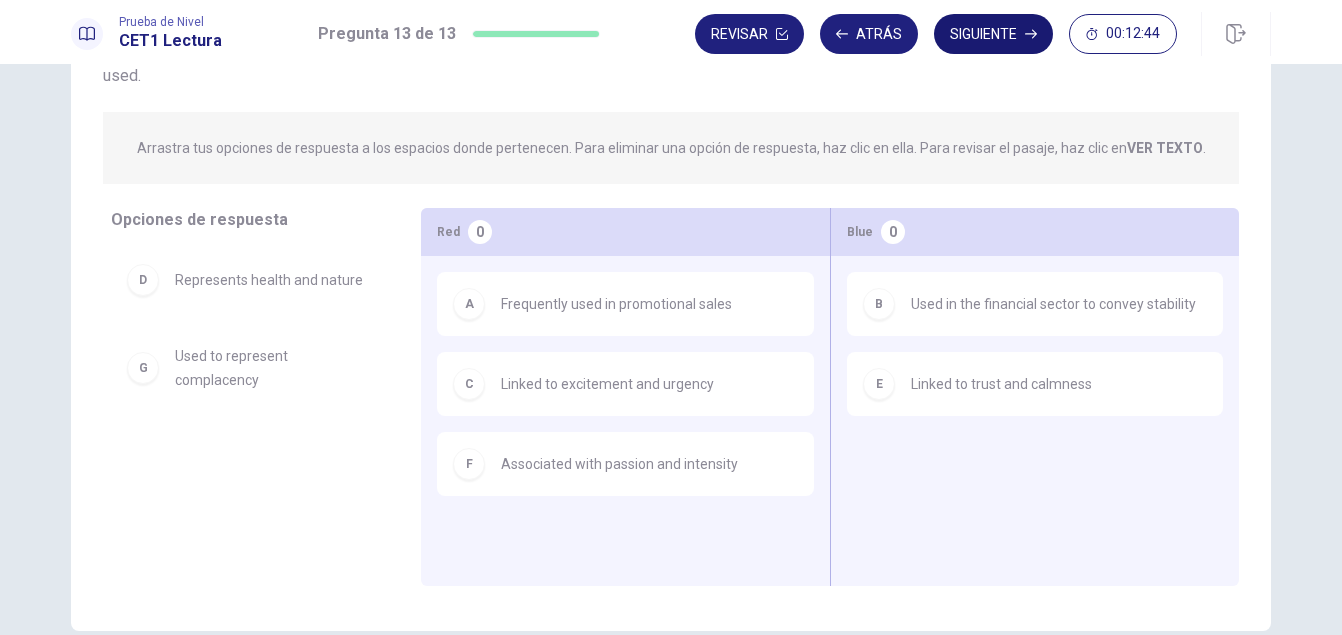 click on "Siguiente" at bounding box center [993, 34] 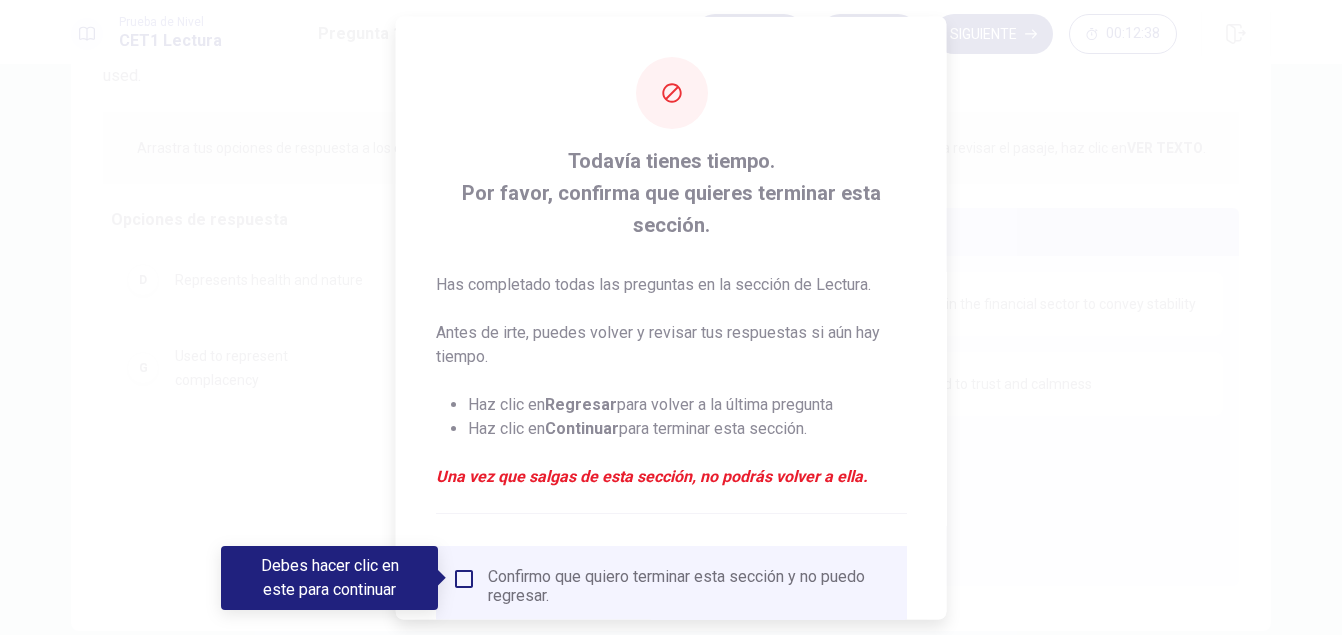 scroll, scrollTop: 100, scrollLeft: 0, axis: vertical 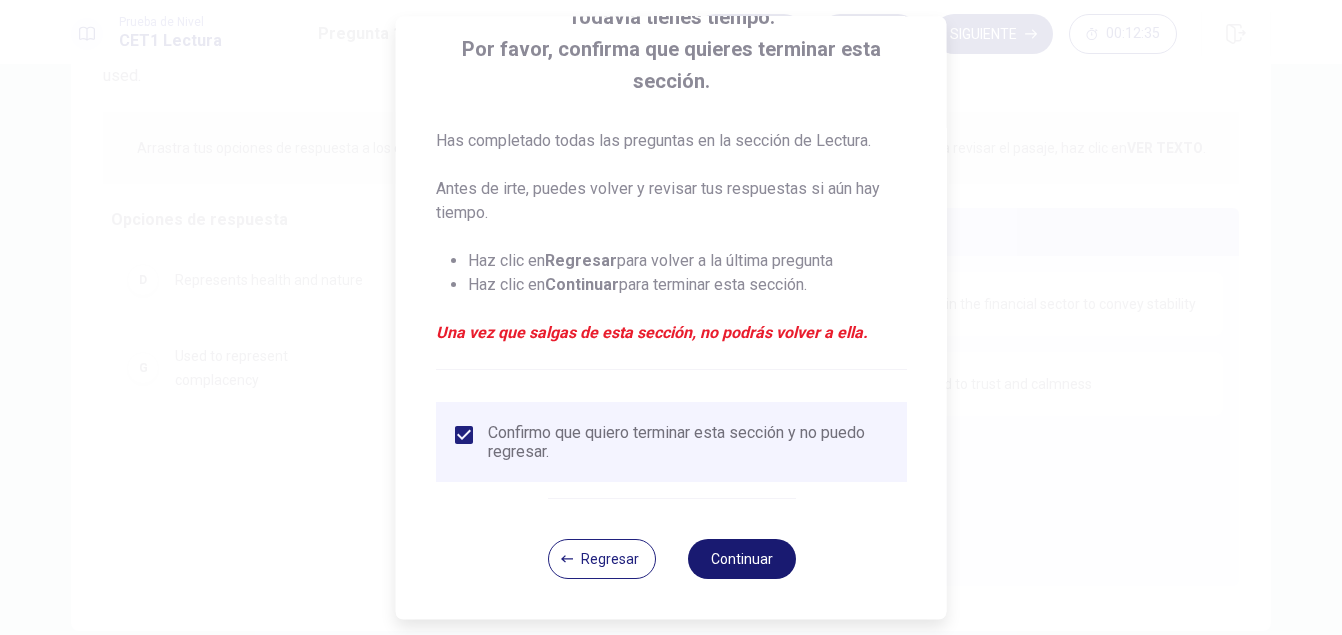 click on "Continuar" at bounding box center (741, 559) 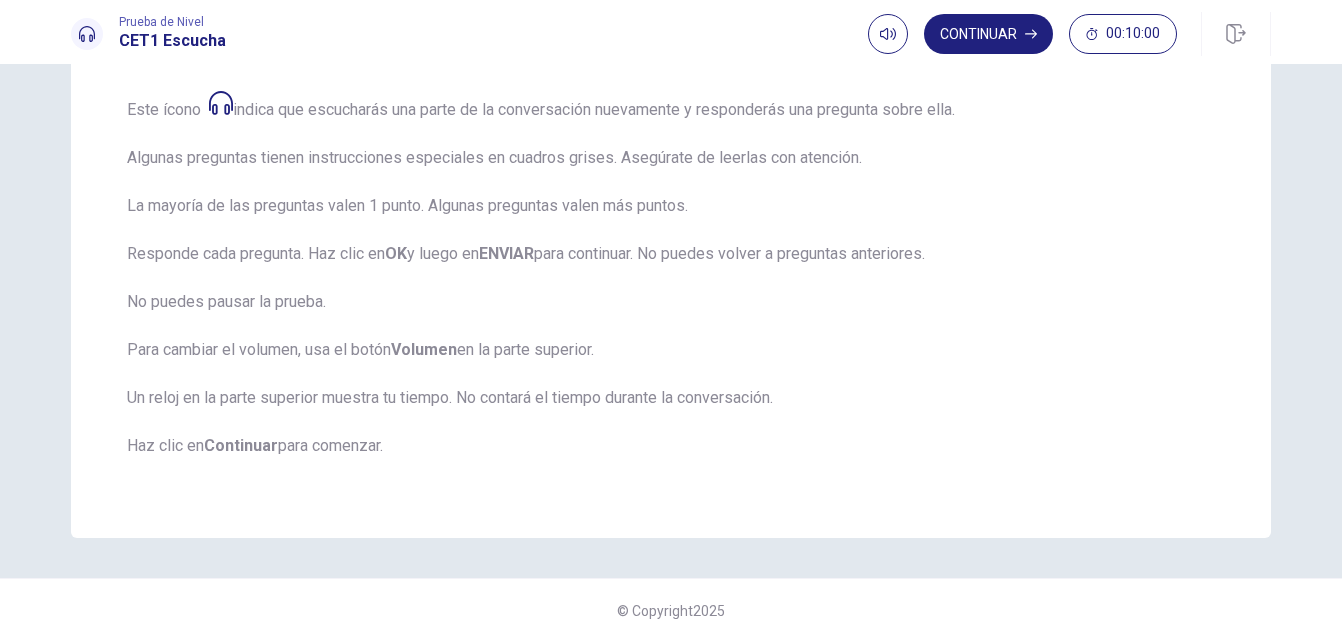 scroll, scrollTop: 372, scrollLeft: 0, axis: vertical 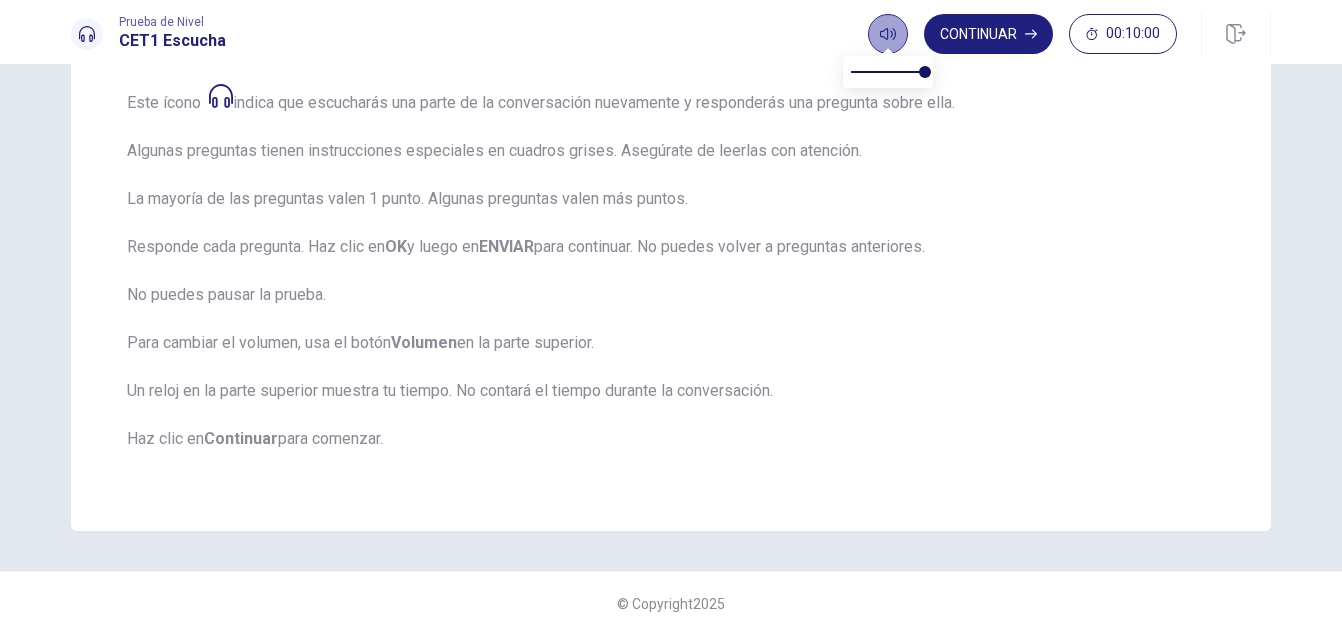 click at bounding box center [888, 34] 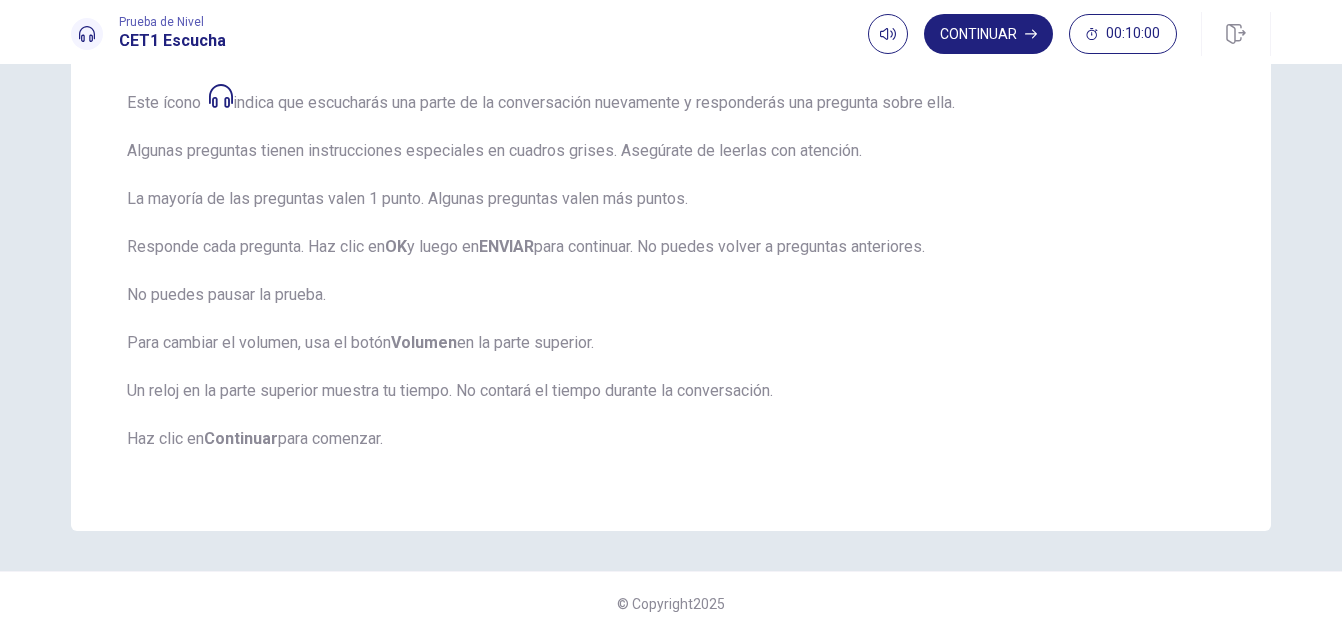 click on "Esta prueba evalúa qué tan bien entiendes el inglés hablado.
Escucharás una conversación. La escucharás solo una vez.
Puedes tomar notas con papel y bolígrafo. Tus notas no serán calificadas.
Después de escuchar la conversación, responderás preguntas sobre la idea principal, los detalles, por qué las personas están hablando y cómo se sienten.
Este ícono   indica que escucharás una parte de la conversación nuevamente y responderás una pregunta sobre ella.
Algunas preguntas tienen instrucciones especiales en cuadros grises. Asegúrate de leerlas con atención.
La mayoría de las preguntas valen 1 punto. Algunas preguntas valen más puntos.
Responde cada pregunta. Haz clic en  OK  y luego en  ENVIAR  para continuar. No puedes volver a preguntas anteriores.
No puedes pausar la prueba.
Para cambiar el volumen, usa el botón  Volumen  en la parte superior.
Un reloj en la parte superior muestra tu tiempo. No contará el tiempo durante la conversación.
Haz clic en  Continuar" at bounding box center (671, 183) 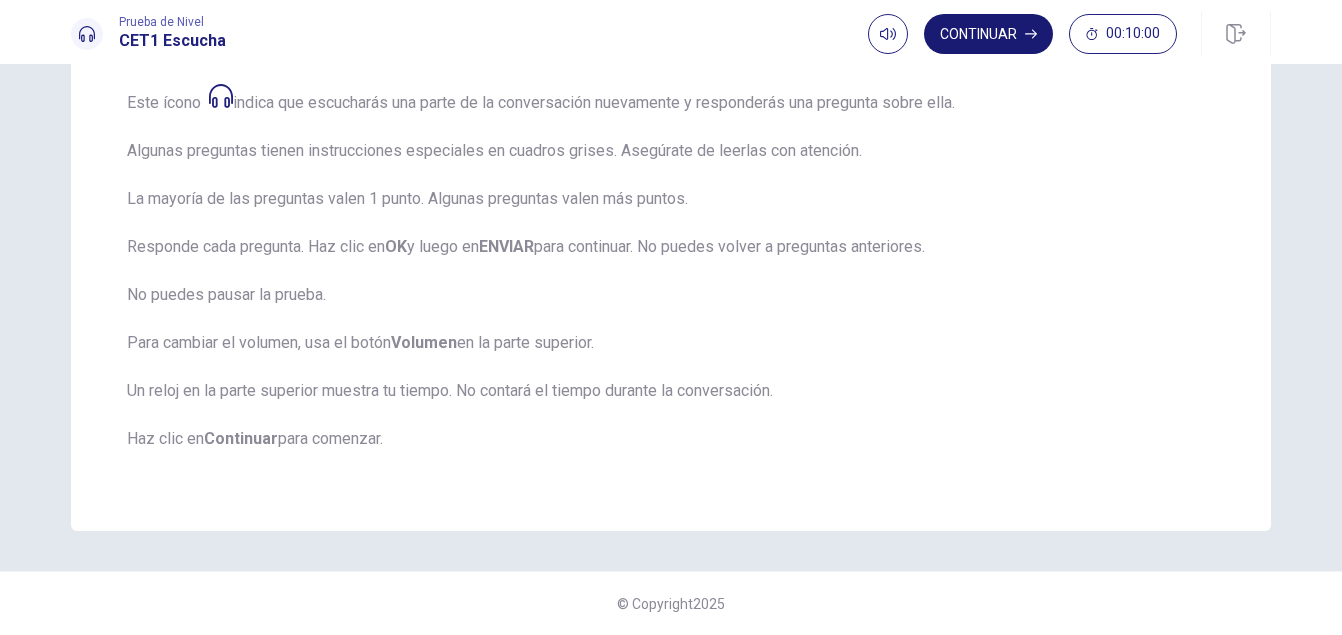 click on "Continuar" at bounding box center (988, 34) 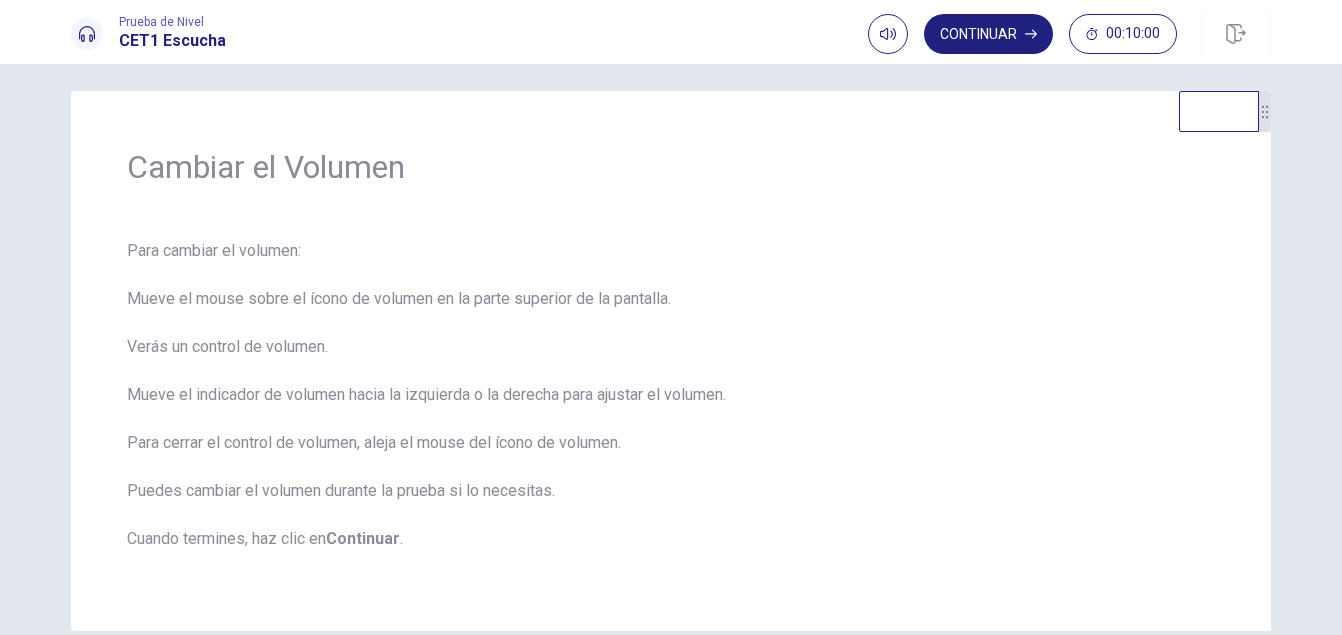 scroll, scrollTop: 113, scrollLeft: 0, axis: vertical 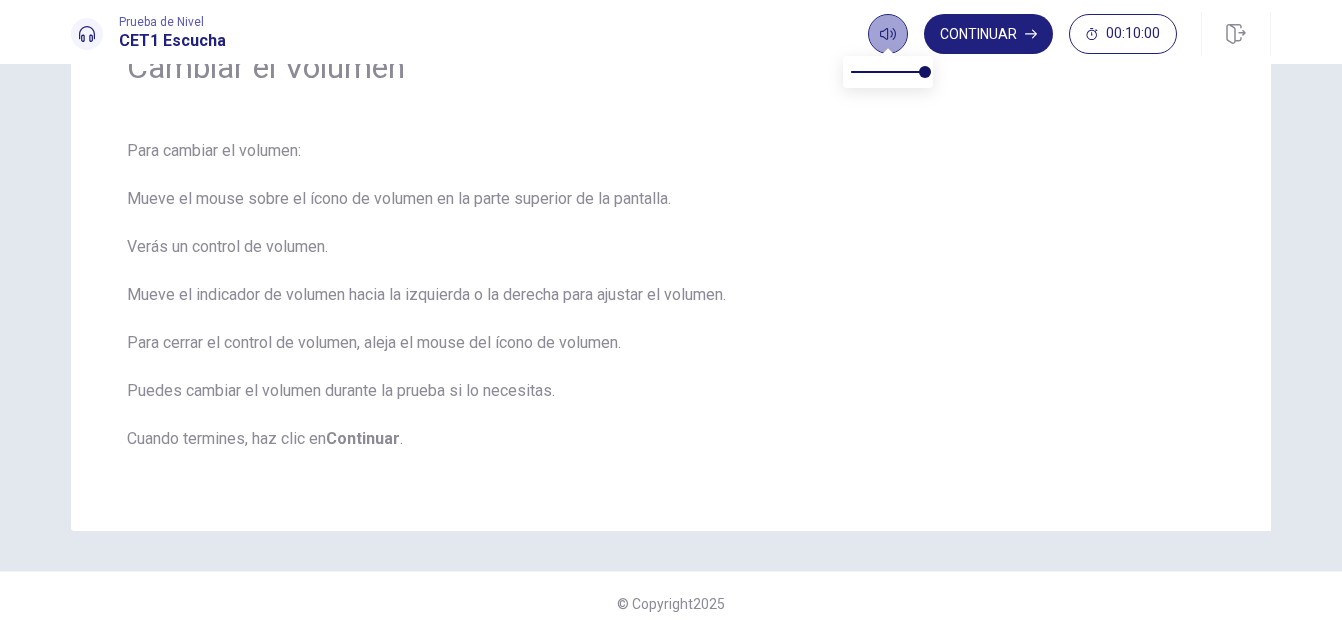 click at bounding box center [888, 34] 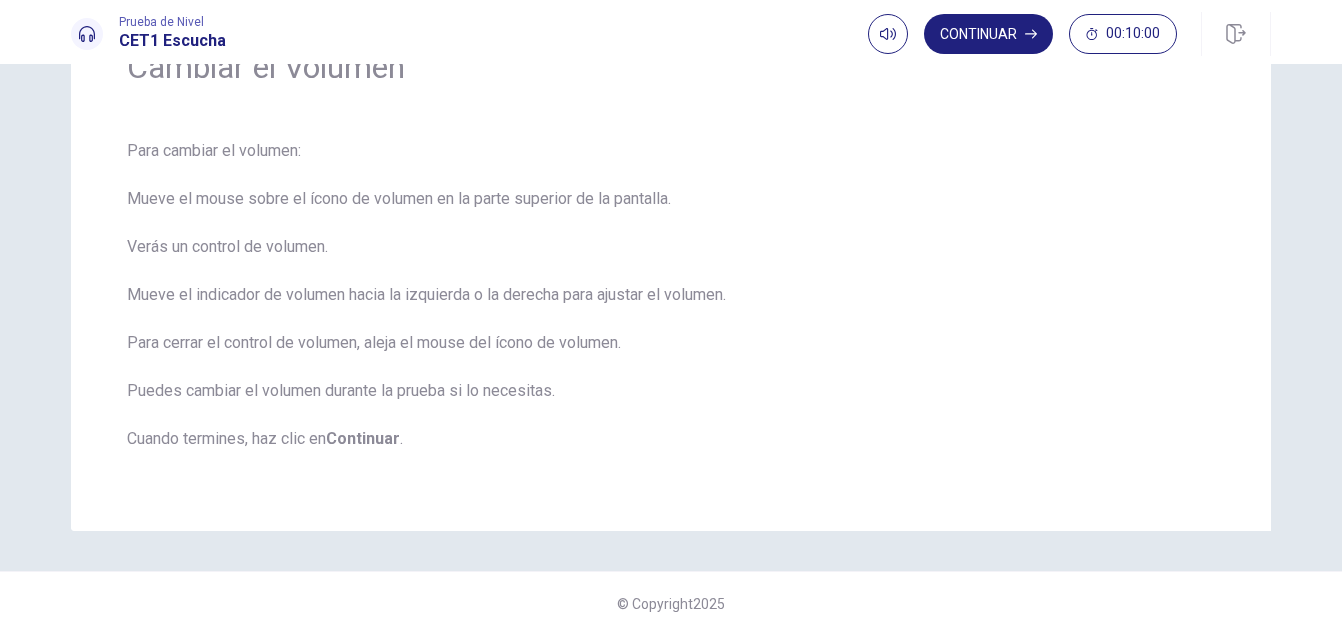 click on "Prueba de Nivel CET1   Escucha Continuar 00:10:00" at bounding box center (671, 34) 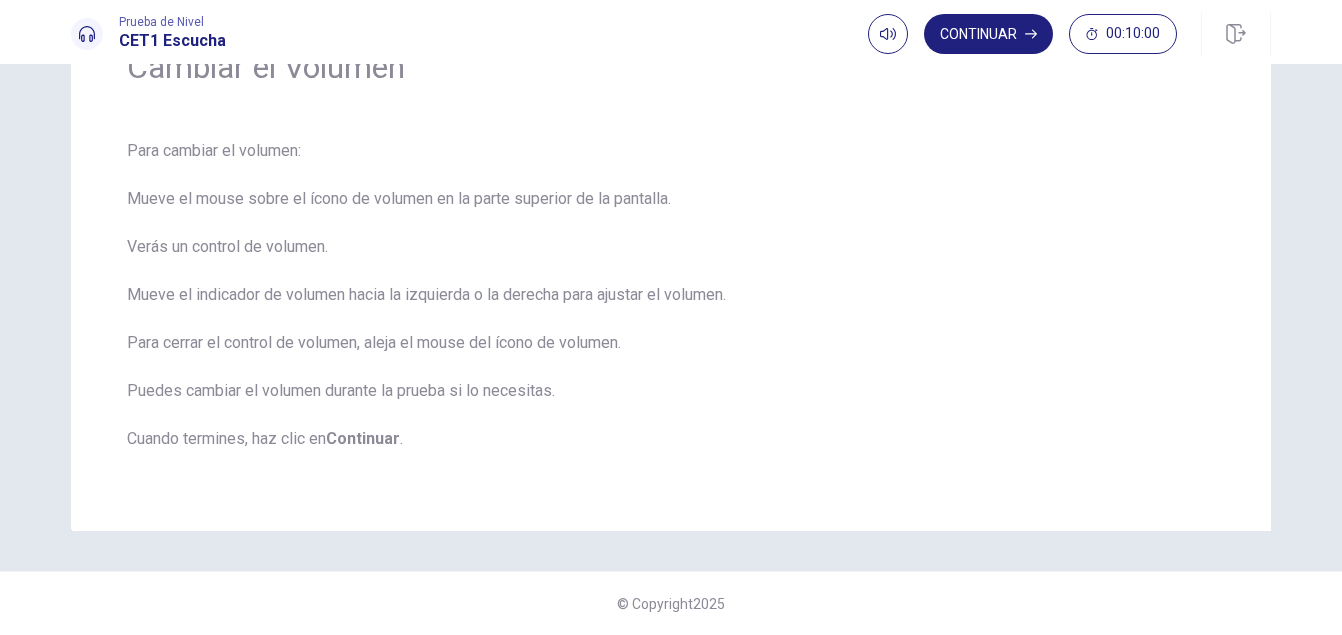 click on "Para cambiar el volumen:
Mueve el mouse sobre el ícono de volumen en la parte superior de la pantalla.
Verás un control de volumen.
Mueve el indicador de volumen hacia la izquierda o la derecha para ajustar el volumen.
Para cerrar el control de volumen, aleja el mouse del ícono de volumen.
Puedes cambiar el volumen durante la prueba si lo necesitas.
Cuando termines, haz clic en  Continuar ." at bounding box center (671, 307) 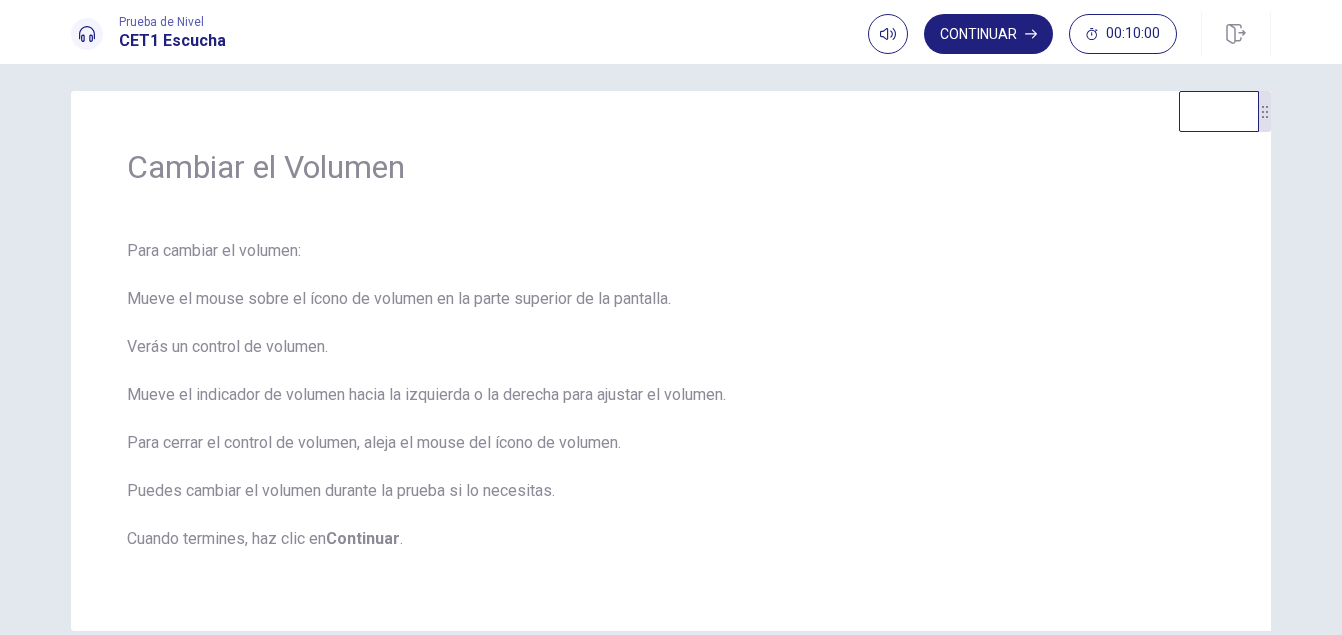 scroll, scrollTop: 113, scrollLeft: 0, axis: vertical 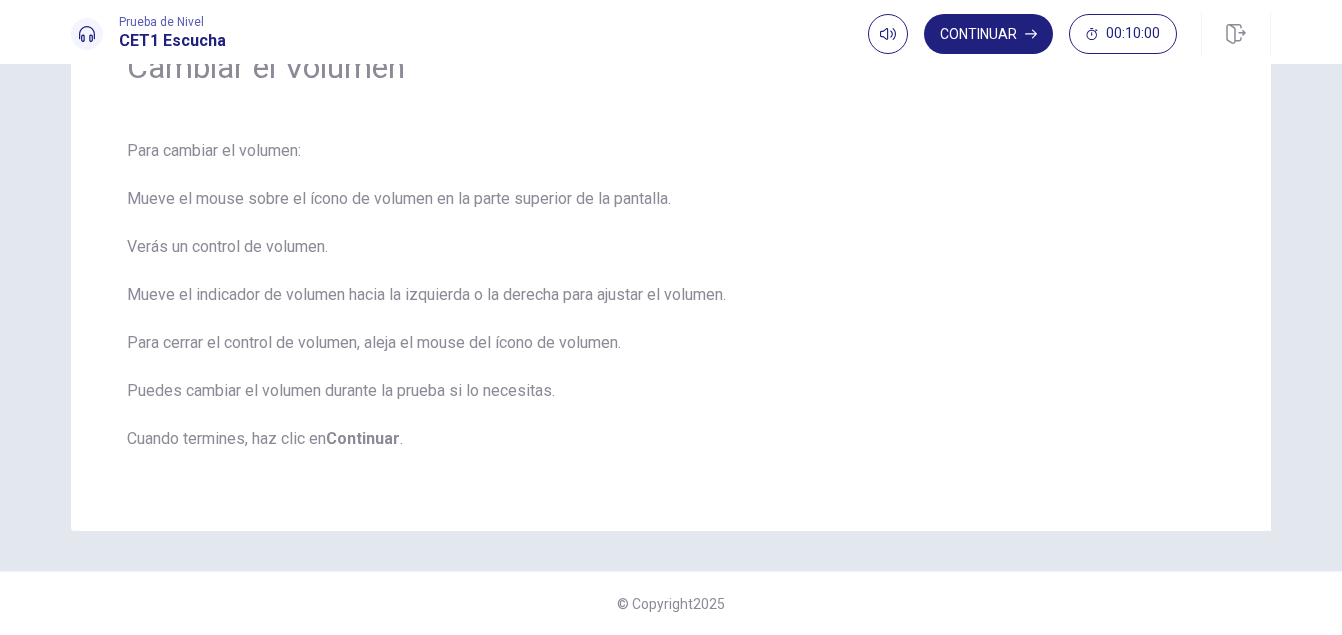 drag, startPoint x: 993, startPoint y: 34, endPoint x: 1016, endPoint y: 59, distance: 33.970577 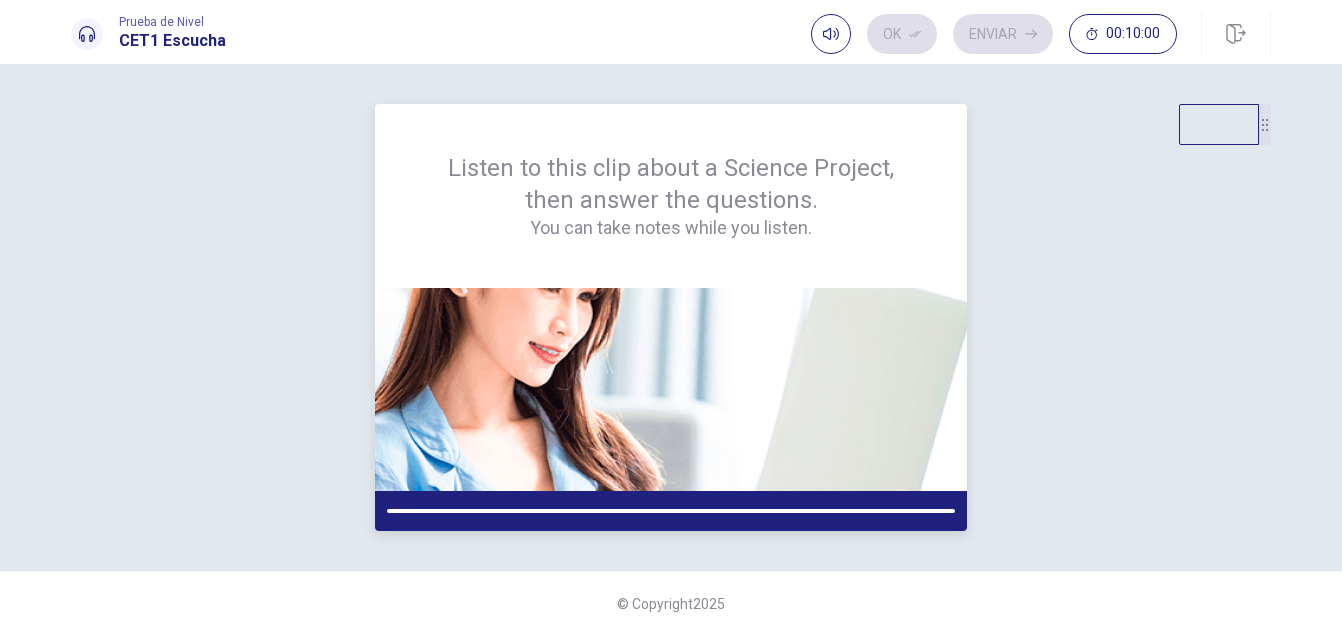 scroll, scrollTop: 0, scrollLeft: 0, axis: both 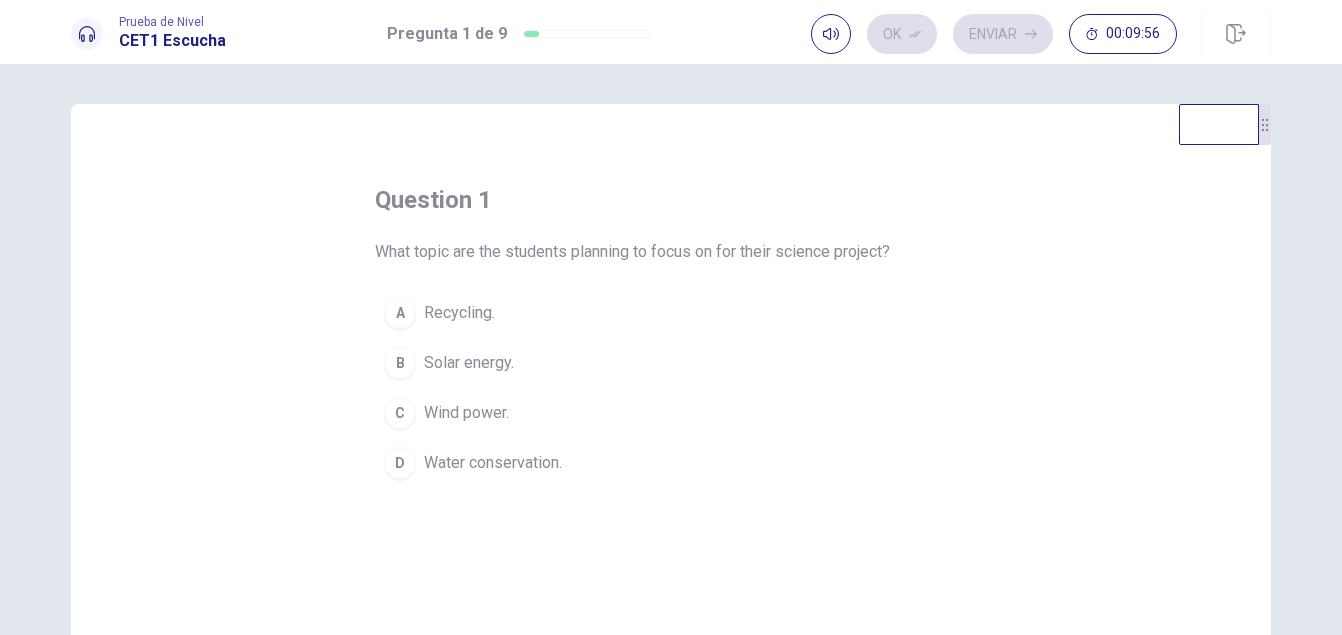 click on "C" at bounding box center (400, 413) 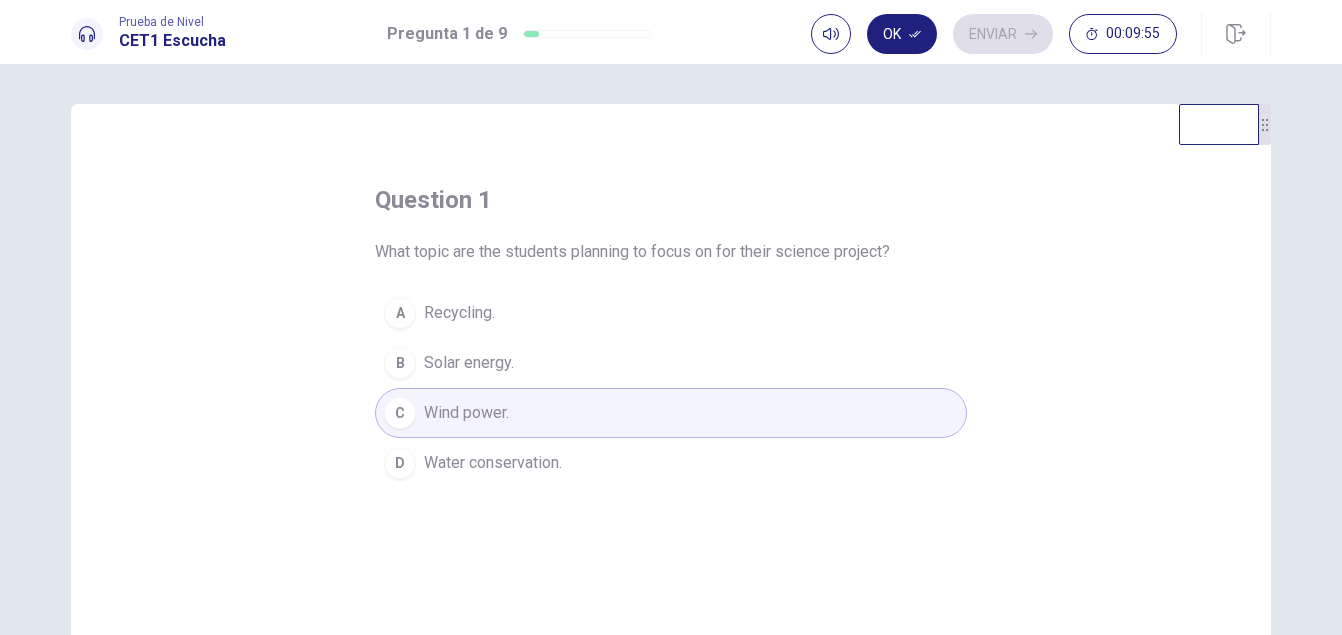 scroll, scrollTop: 100, scrollLeft: 0, axis: vertical 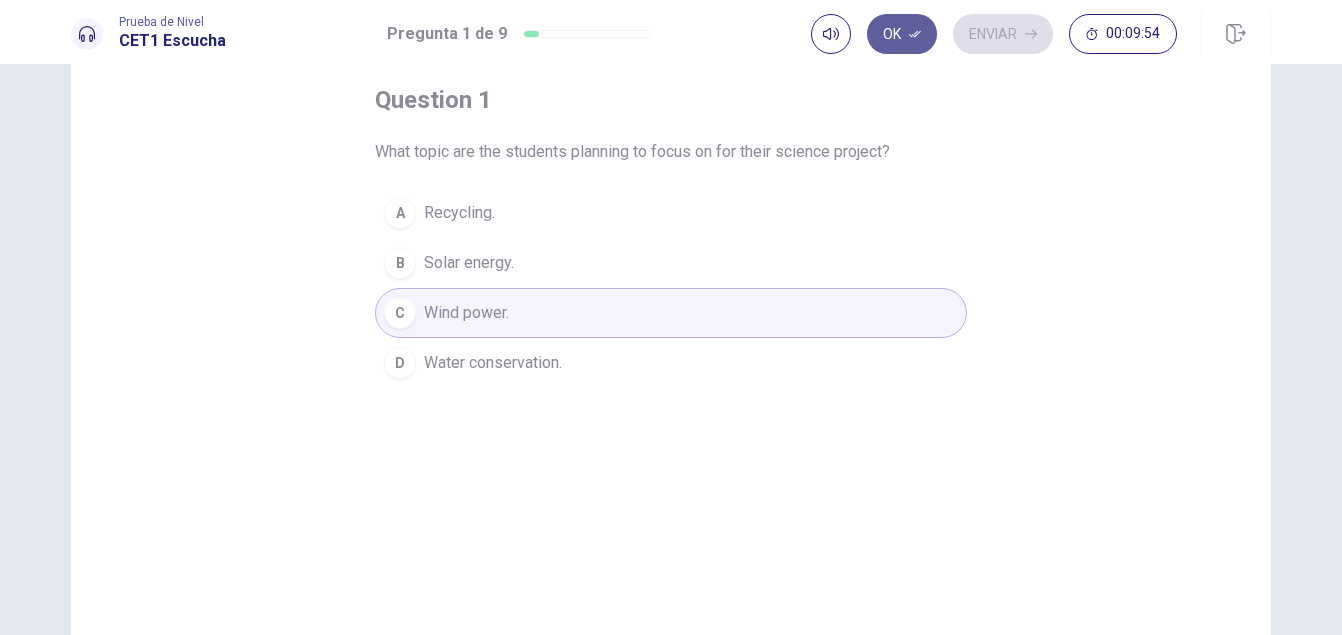 click on "Ok" at bounding box center (902, 34) 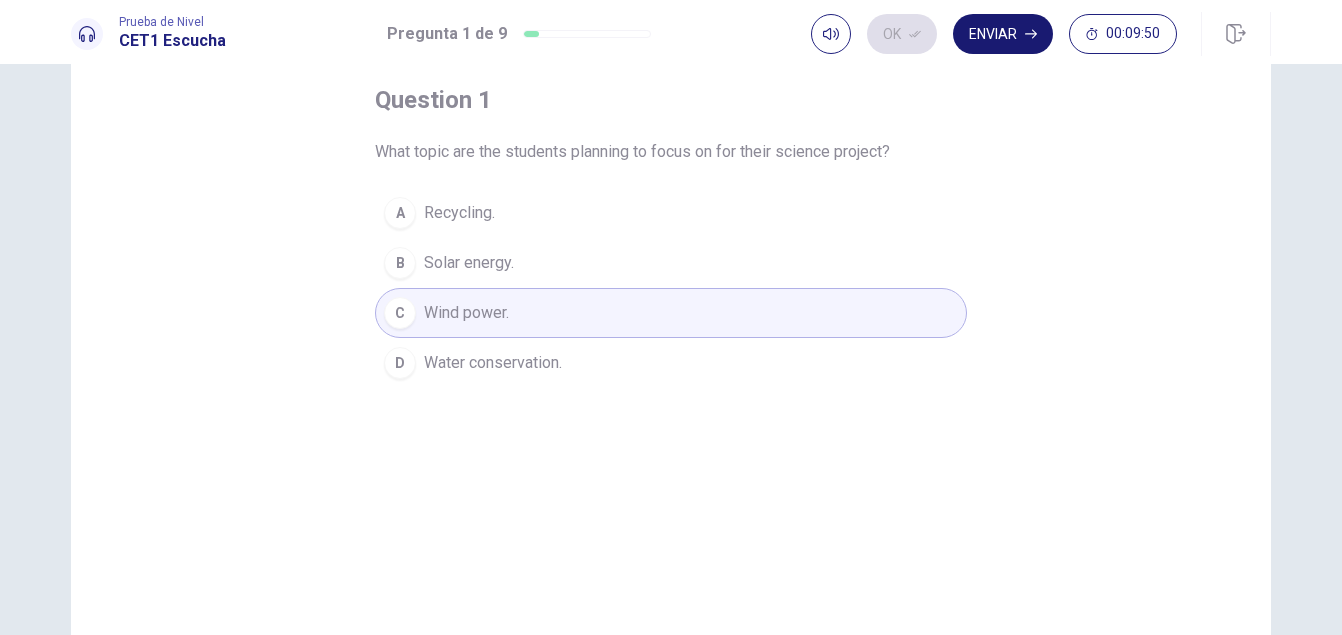 click on "Enviar" at bounding box center (1003, 34) 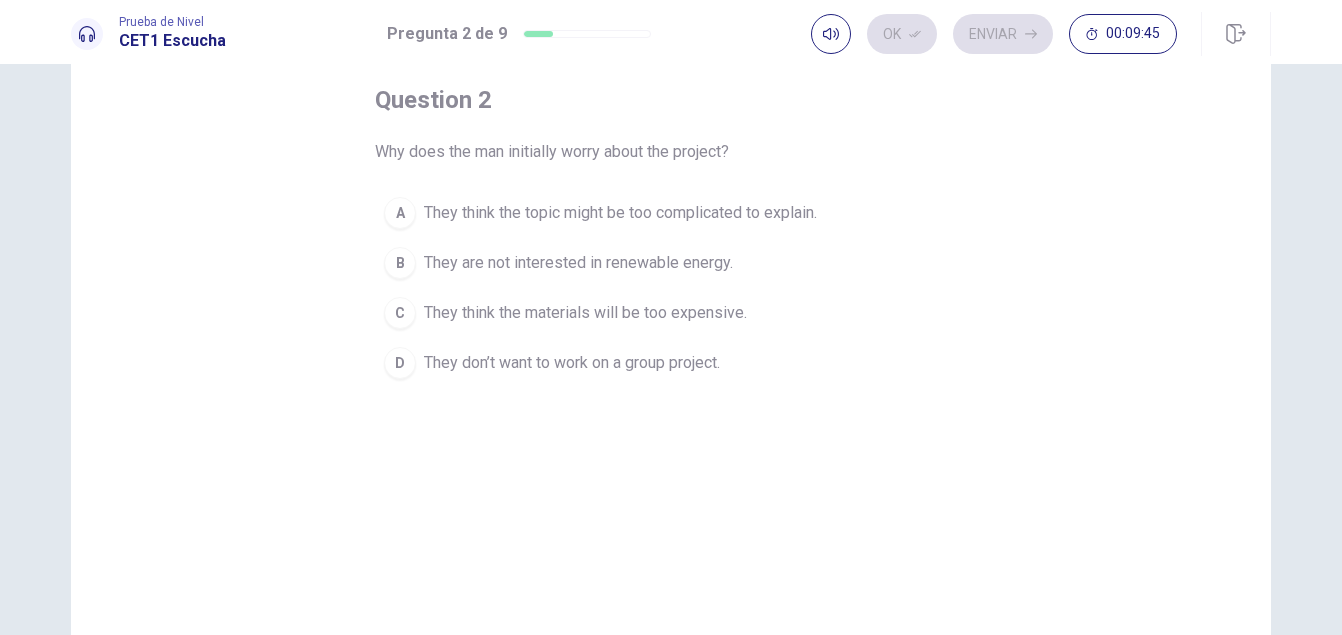 click on "A" at bounding box center [400, 213] 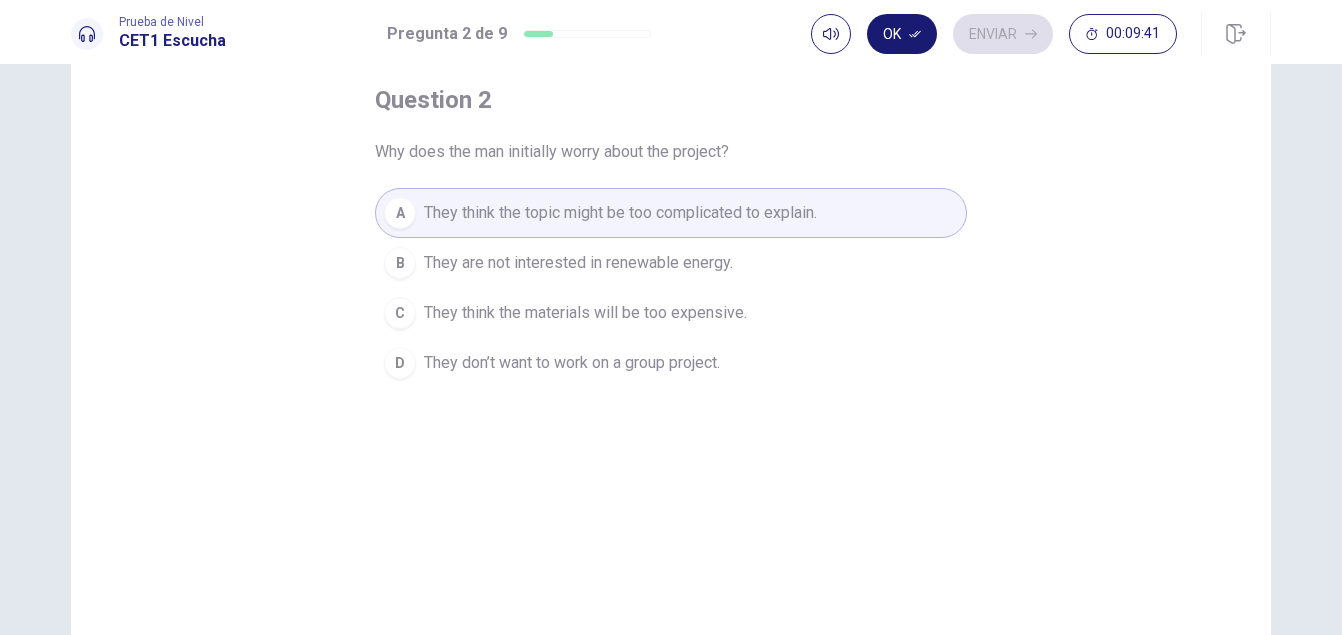 click on "Ok" at bounding box center [902, 34] 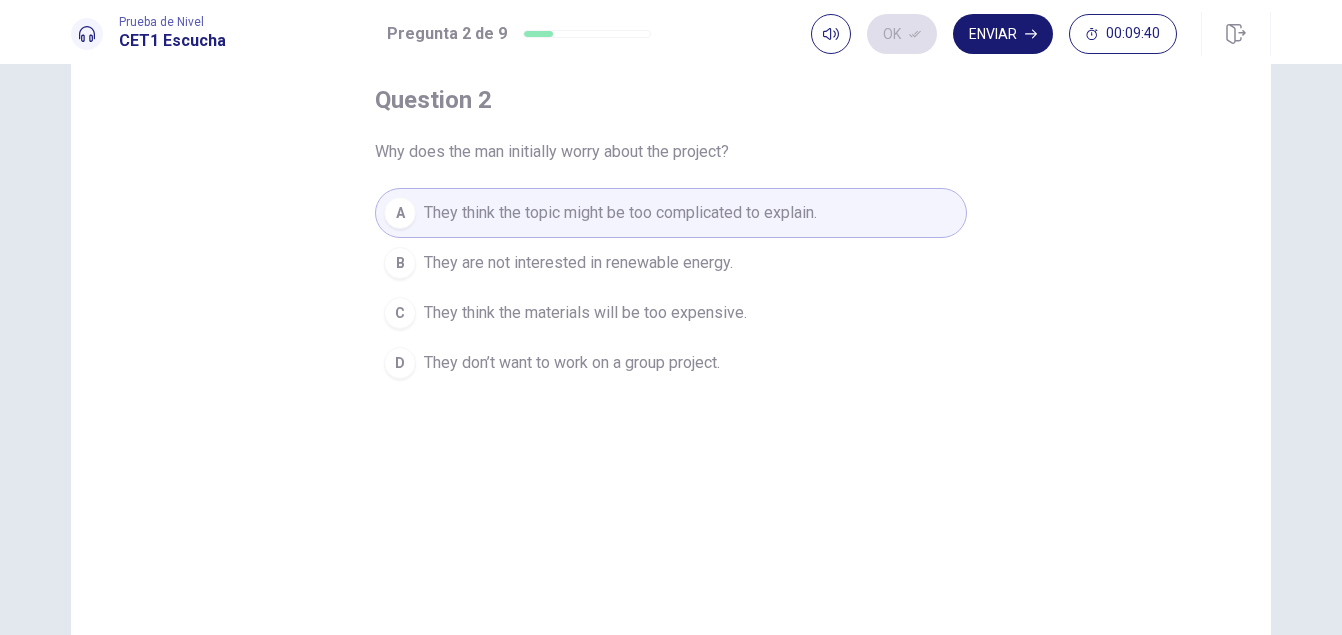 click on "Enviar" at bounding box center [1003, 34] 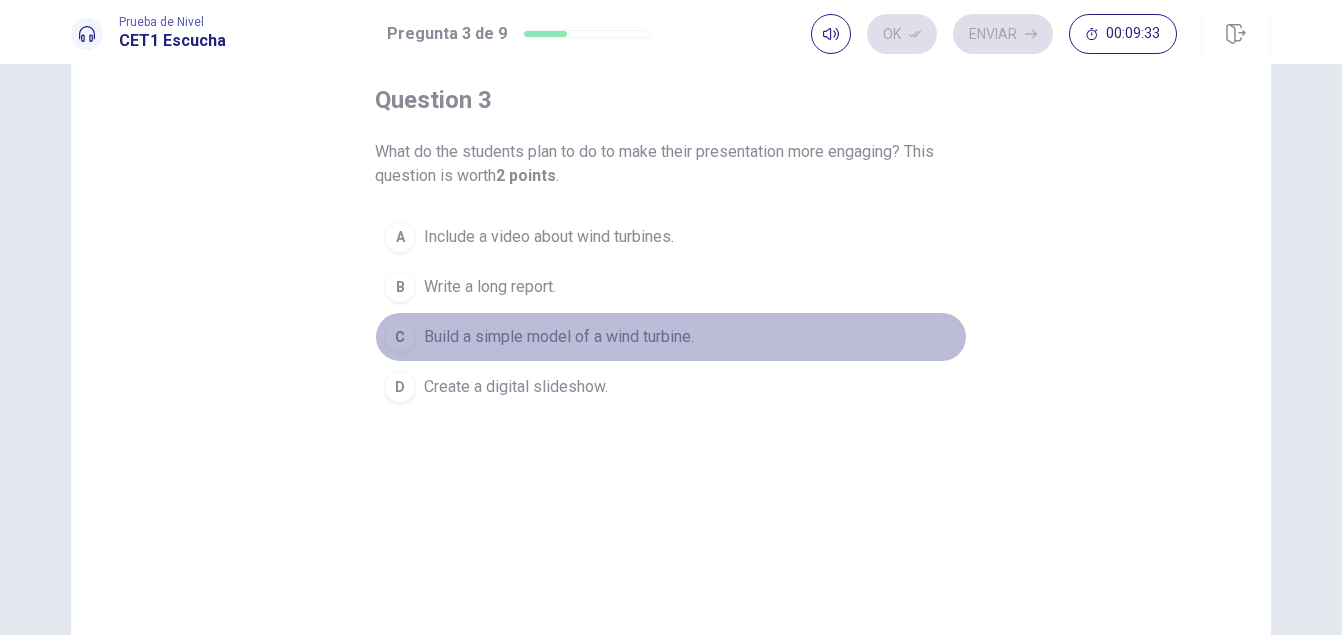 click on "C" at bounding box center [400, 337] 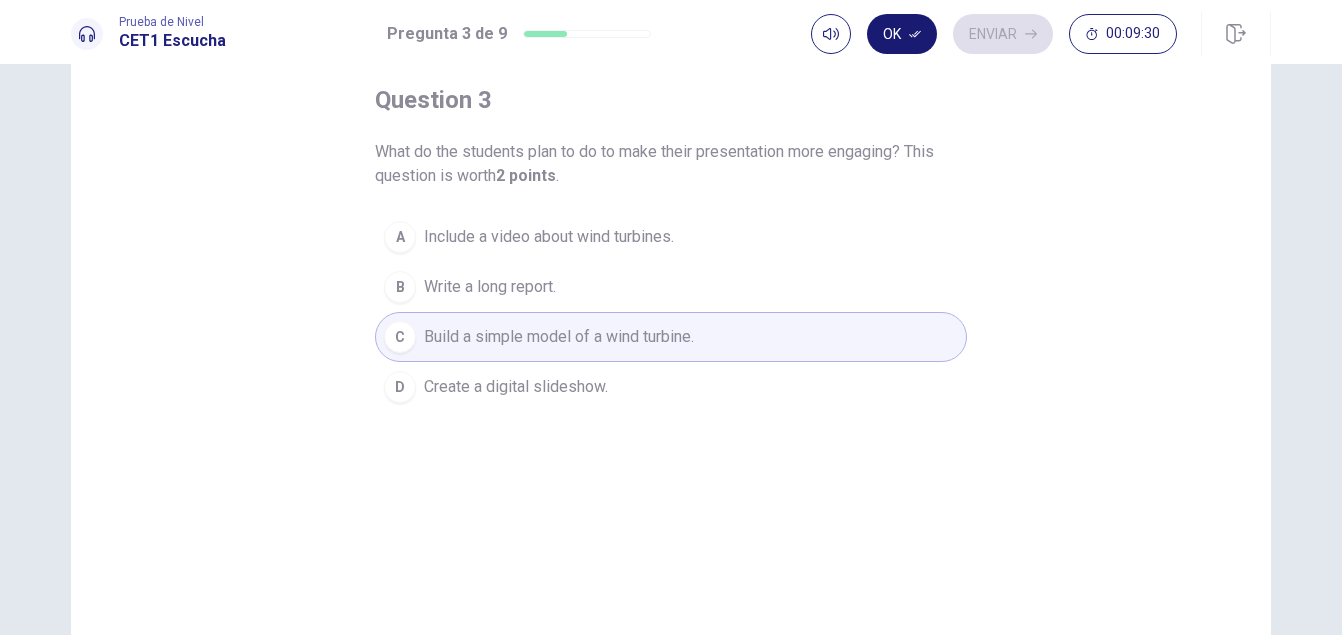 click on "Ok" at bounding box center (902, 34) 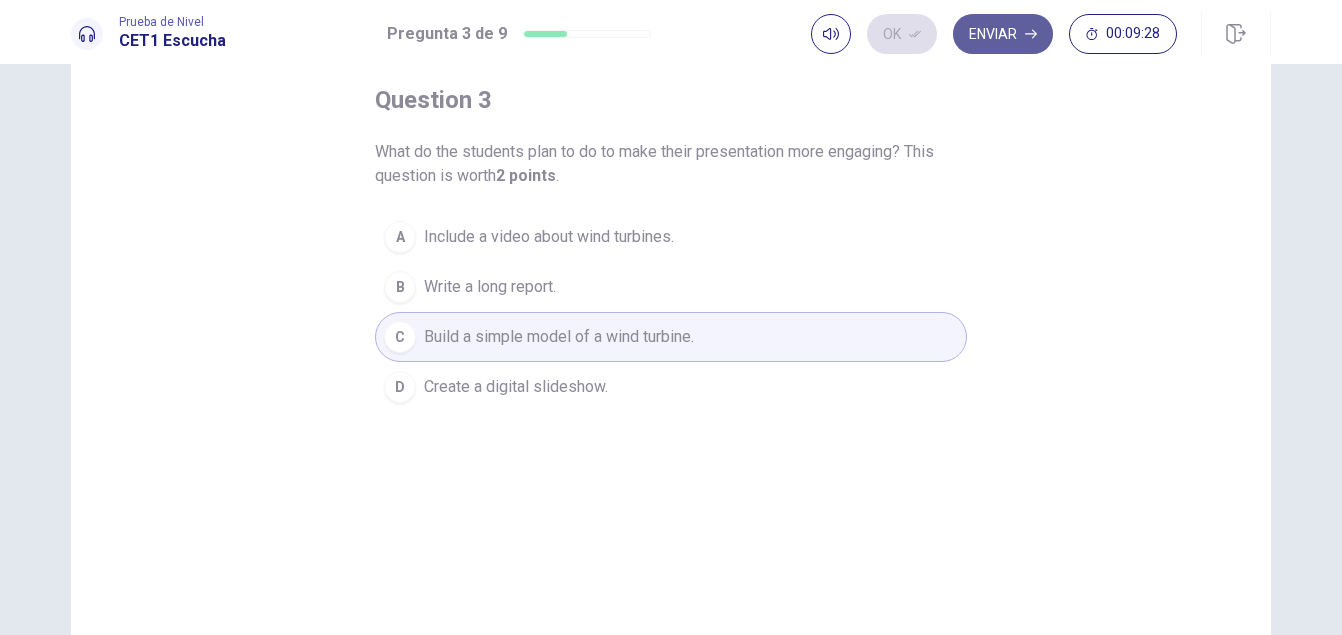 click on "Enviar" at bounding box center (1003, 34) 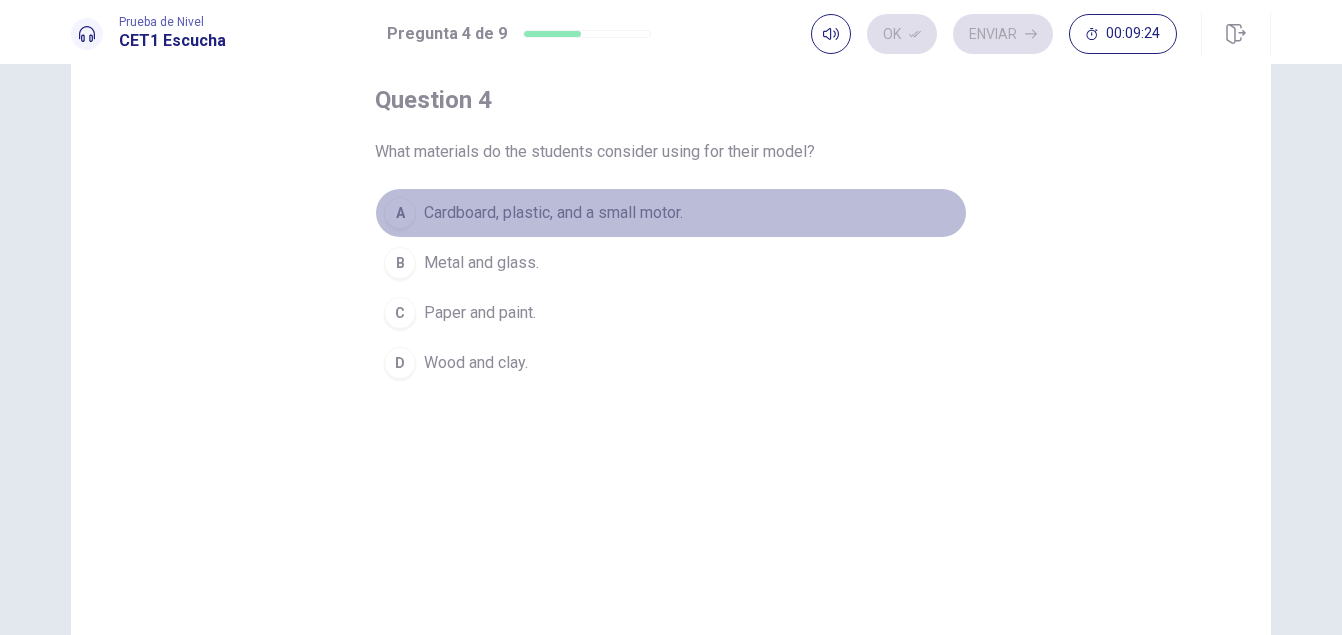 click on "A" at bounding box center (400, 213) 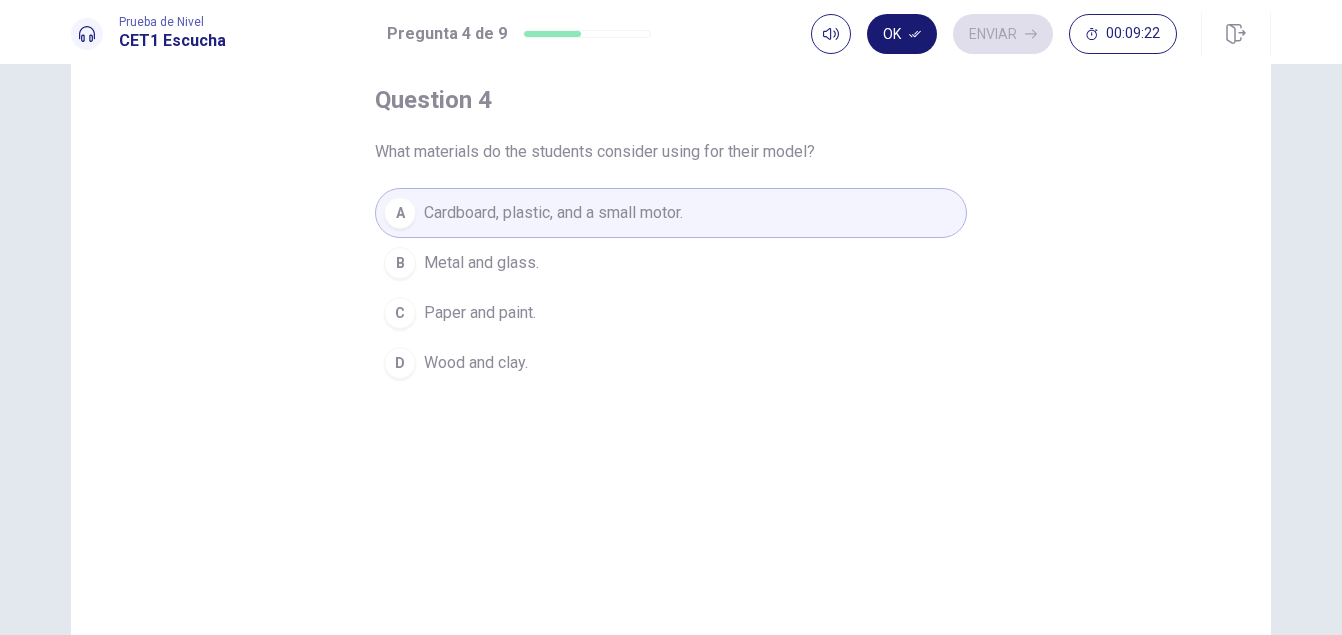 click on "Ok" at bounding box center [902, 34] 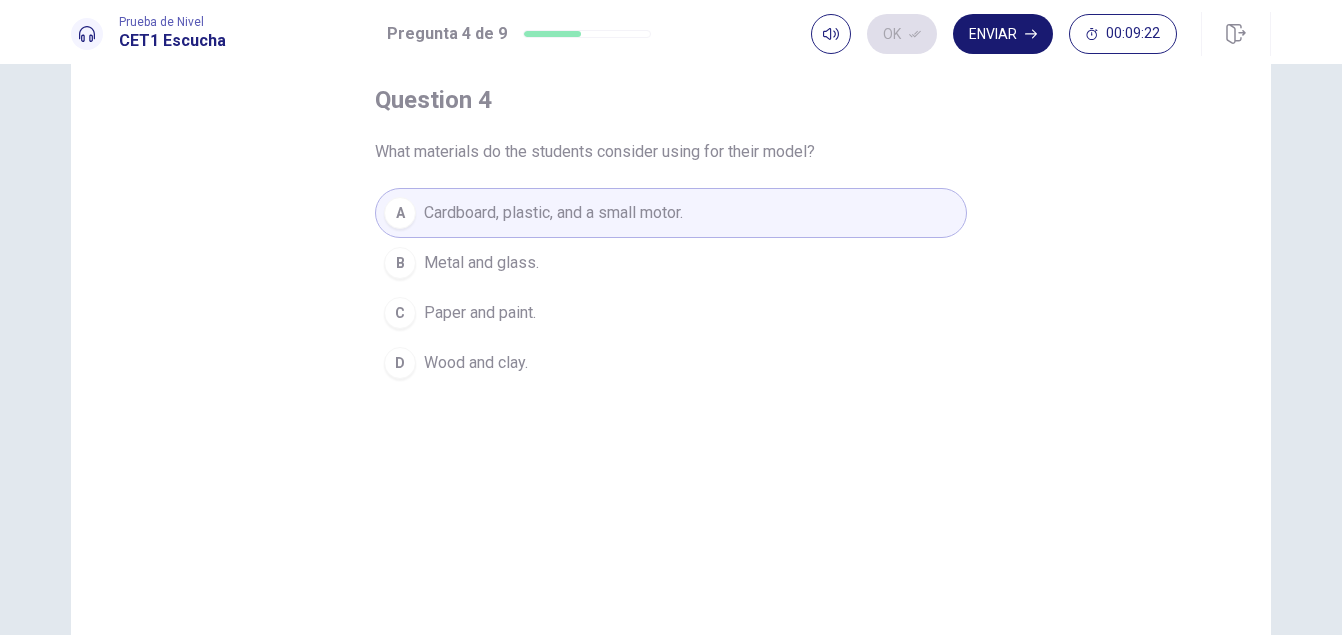 click on "Enviar" at bounding box center (1003, 34) 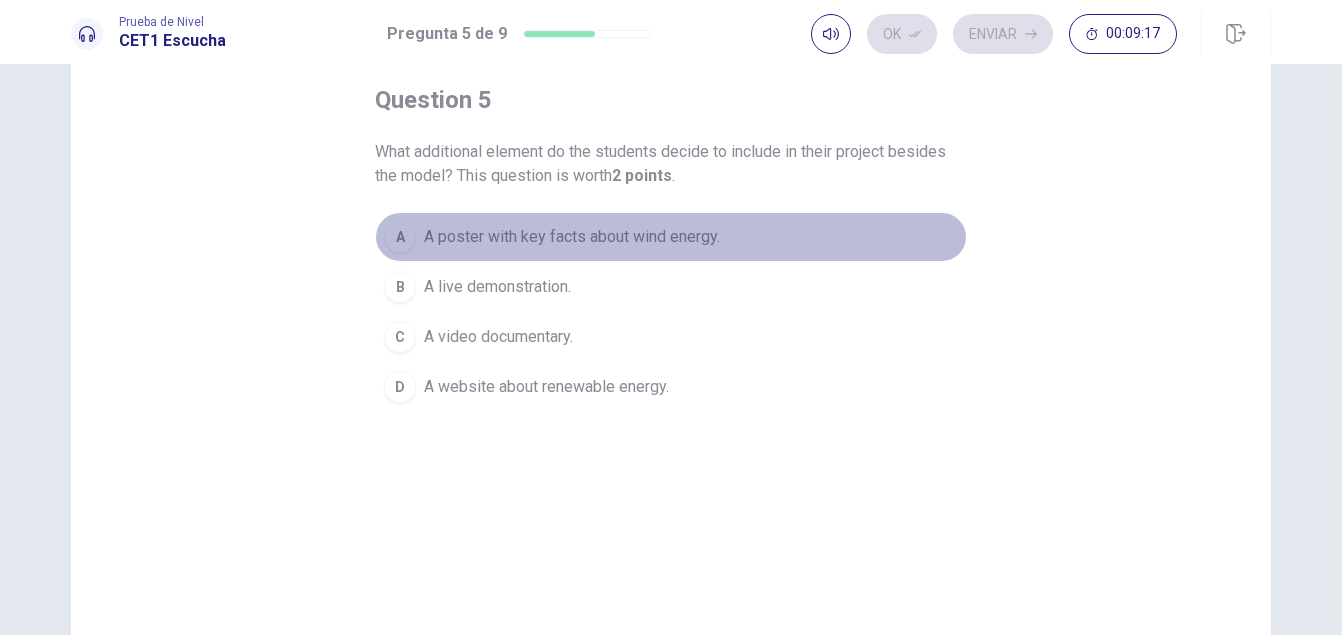 click on "A" at bounding box center [400, 237] 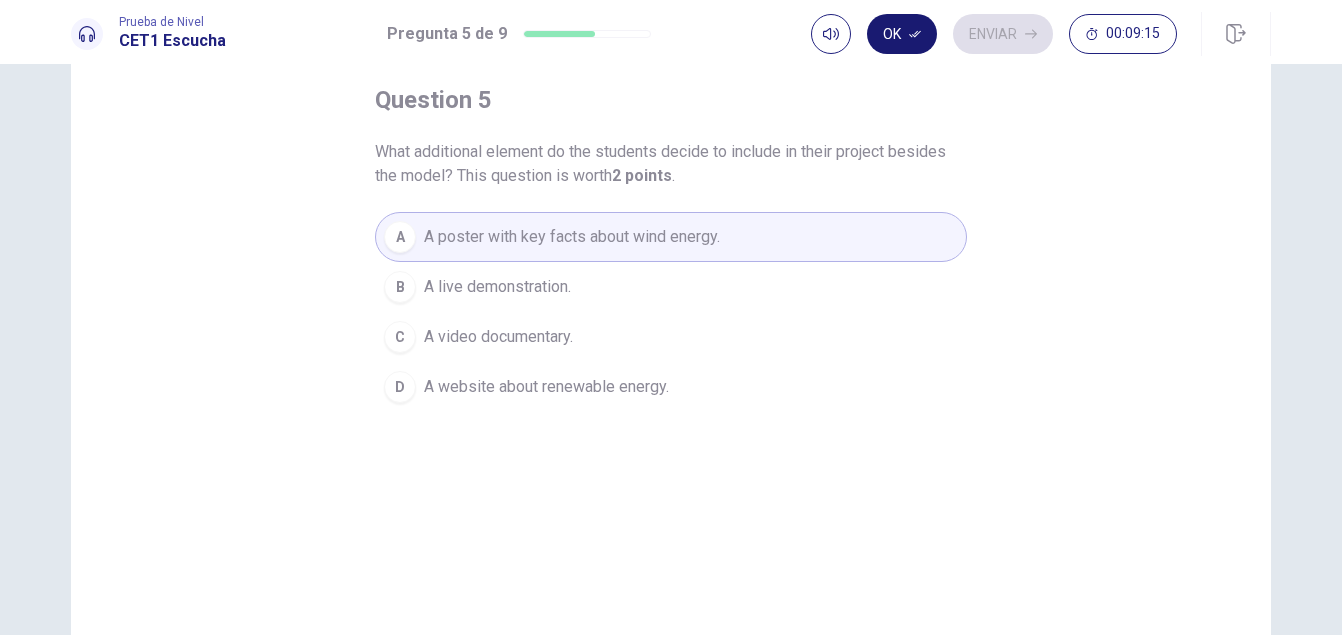 click on "Ok" at bounding box center [902, 34] 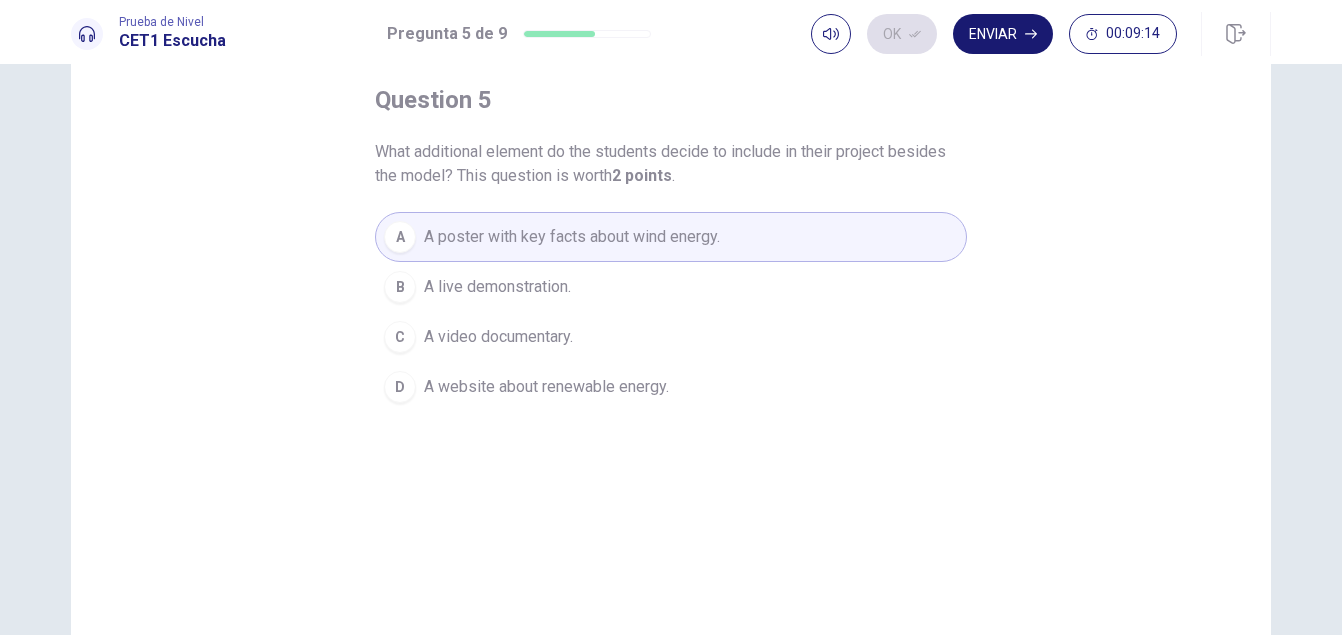 click on "Enviar" at bounding box center [1003, 34] 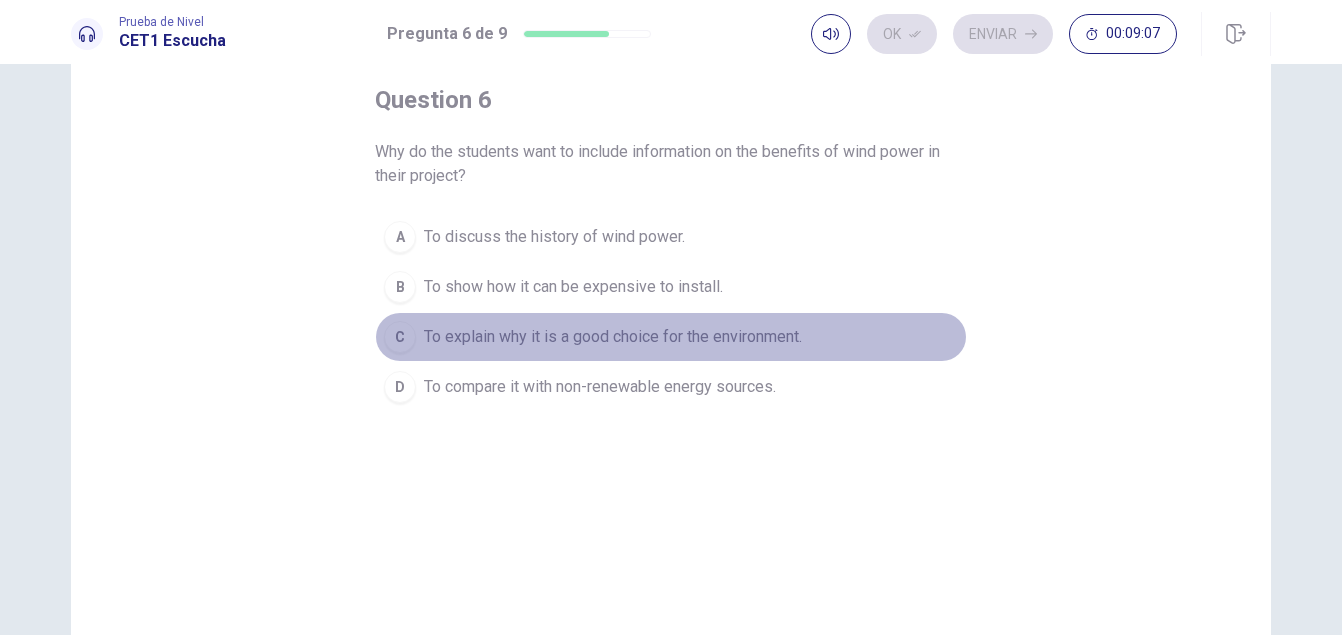 click on "To explain why it is a good choice for the environment." at bounding box center [613, 337] 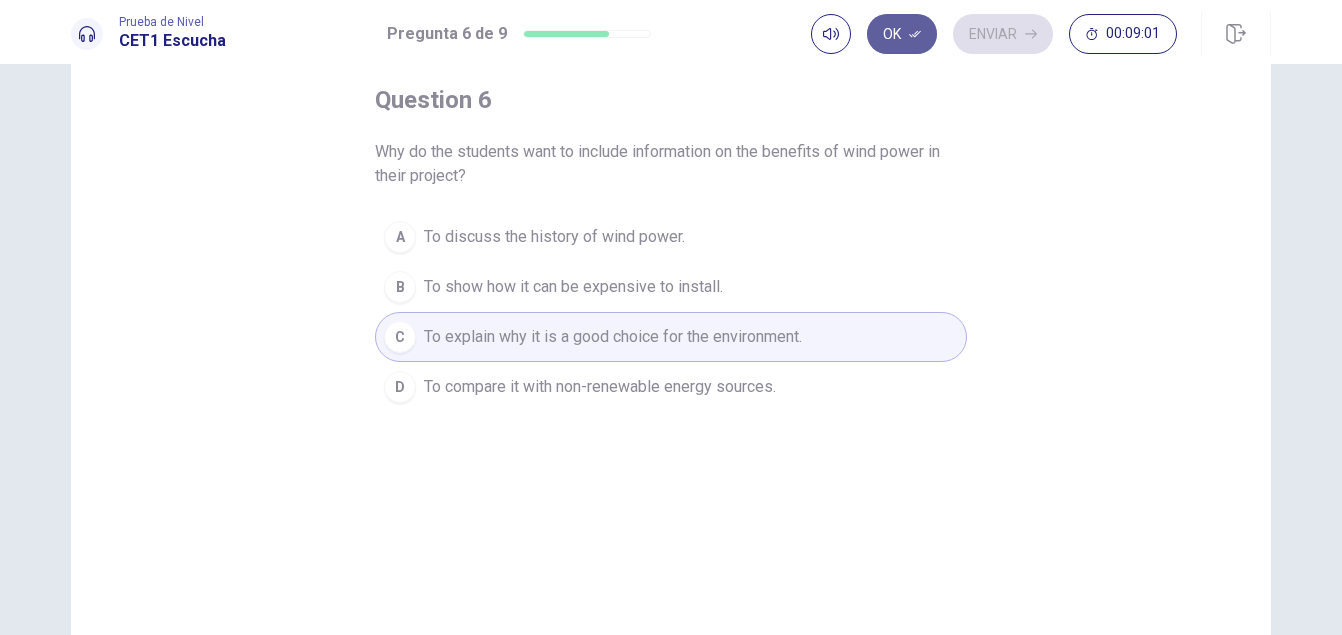 click on "Ok" at bounding box center [902, 34] 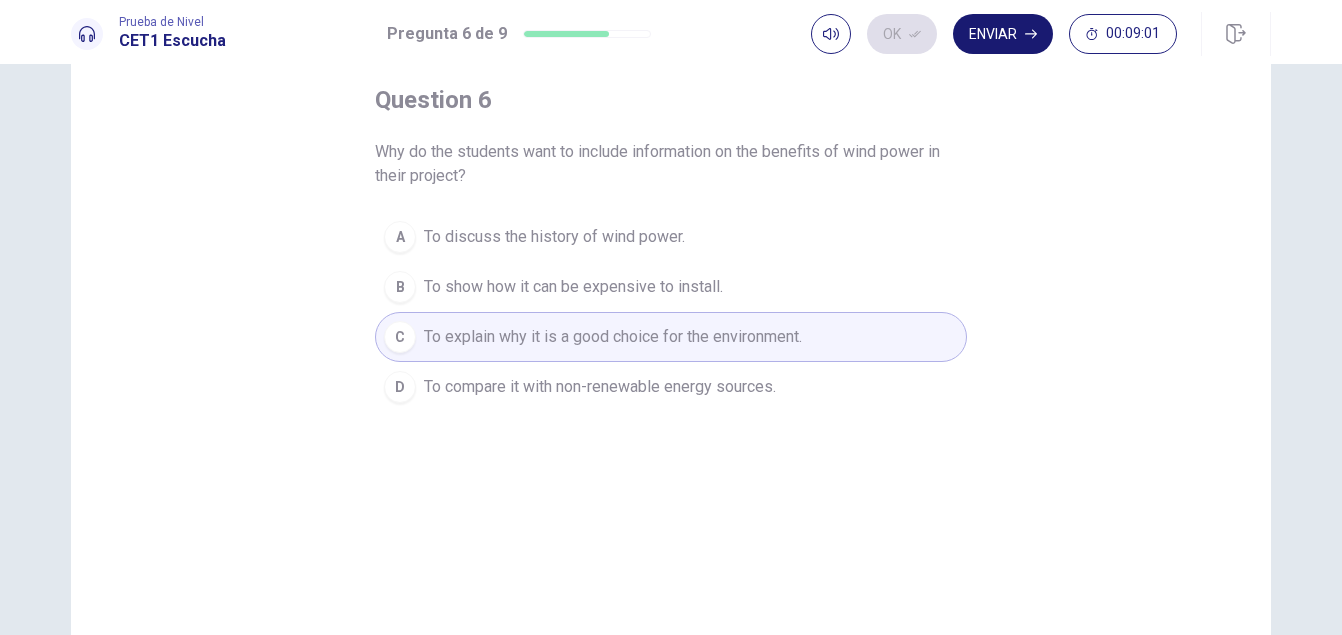 click on "Enviar" at bounding box center [1003, 34] 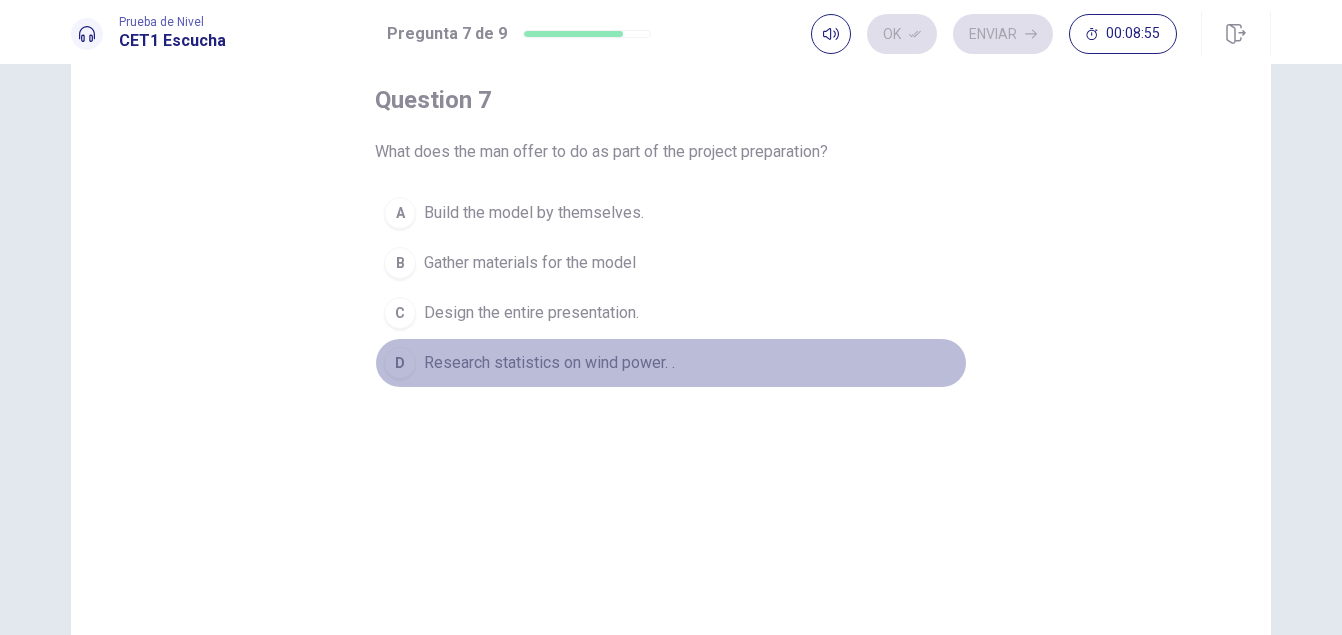 click on "Research statistics on wind power.
." at bounding box center [549, 363] 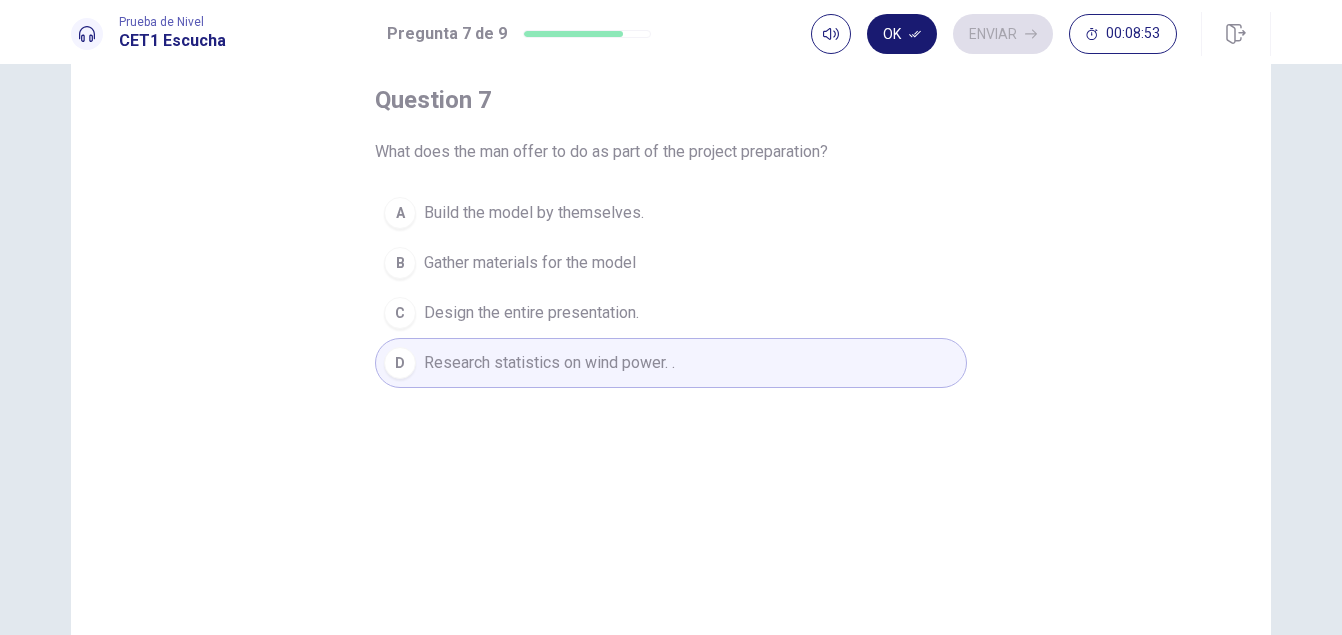click on "Ok" at bounding box center (902, 34) 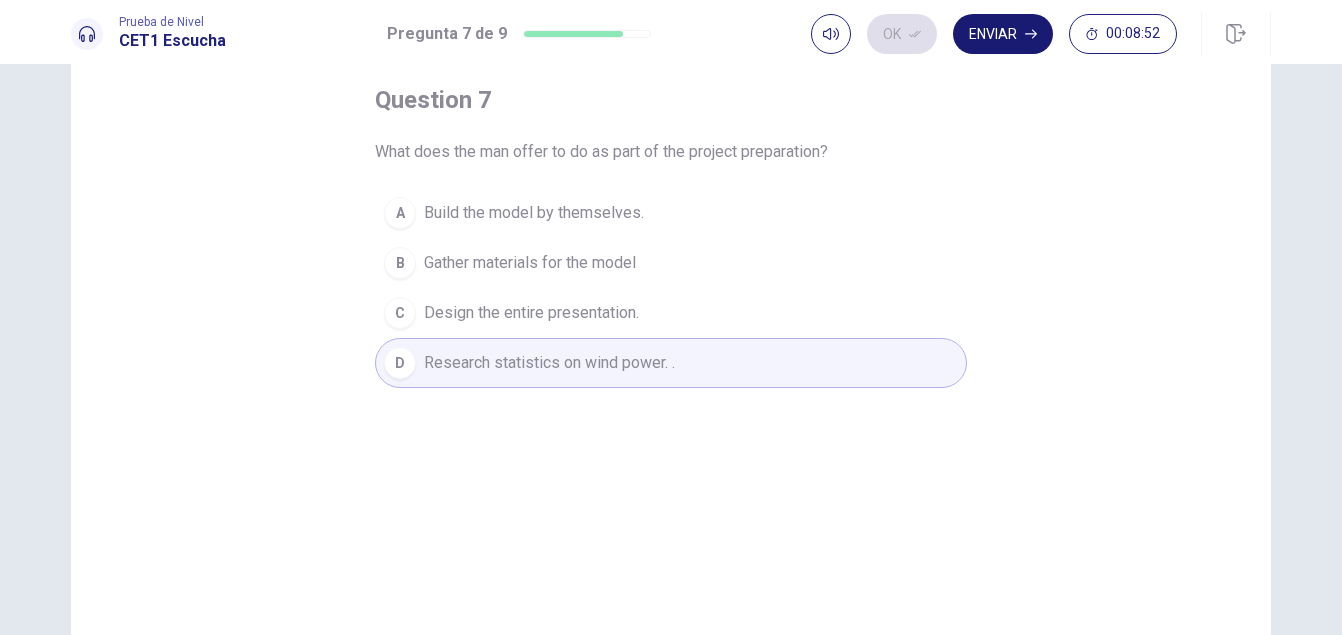 click on "Enviar" at bounding box center (1003, 34) 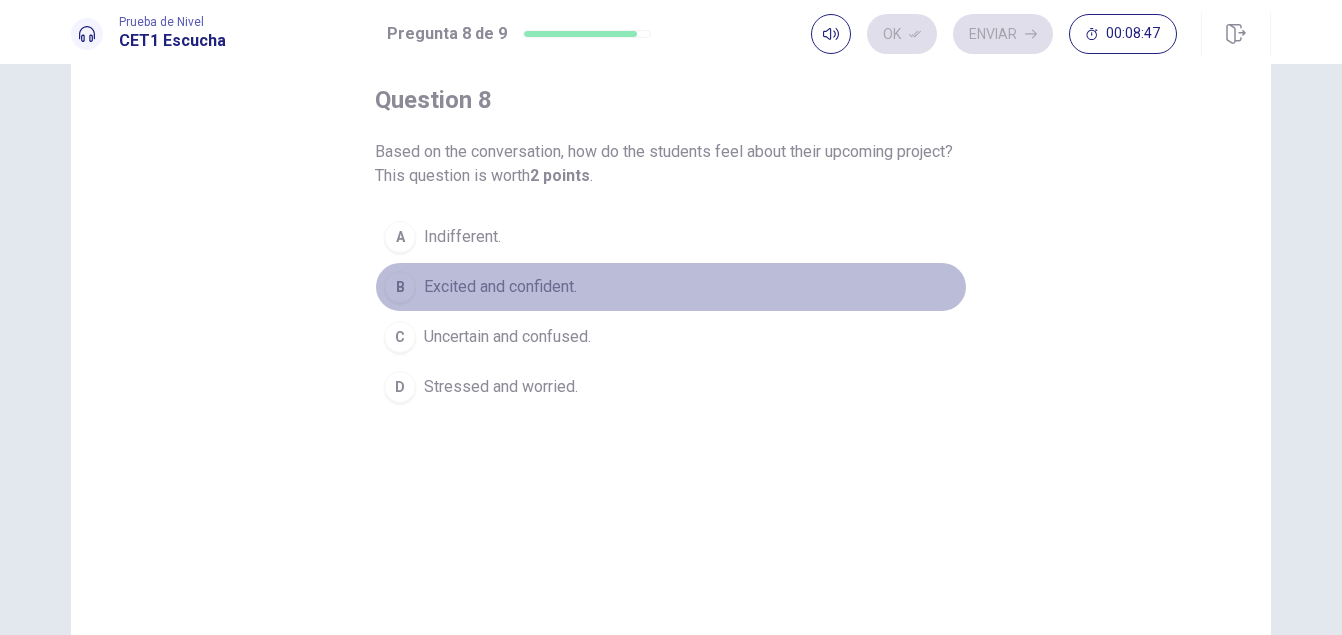 click on "B  Excited and confident." at bounding box center (671, 287) 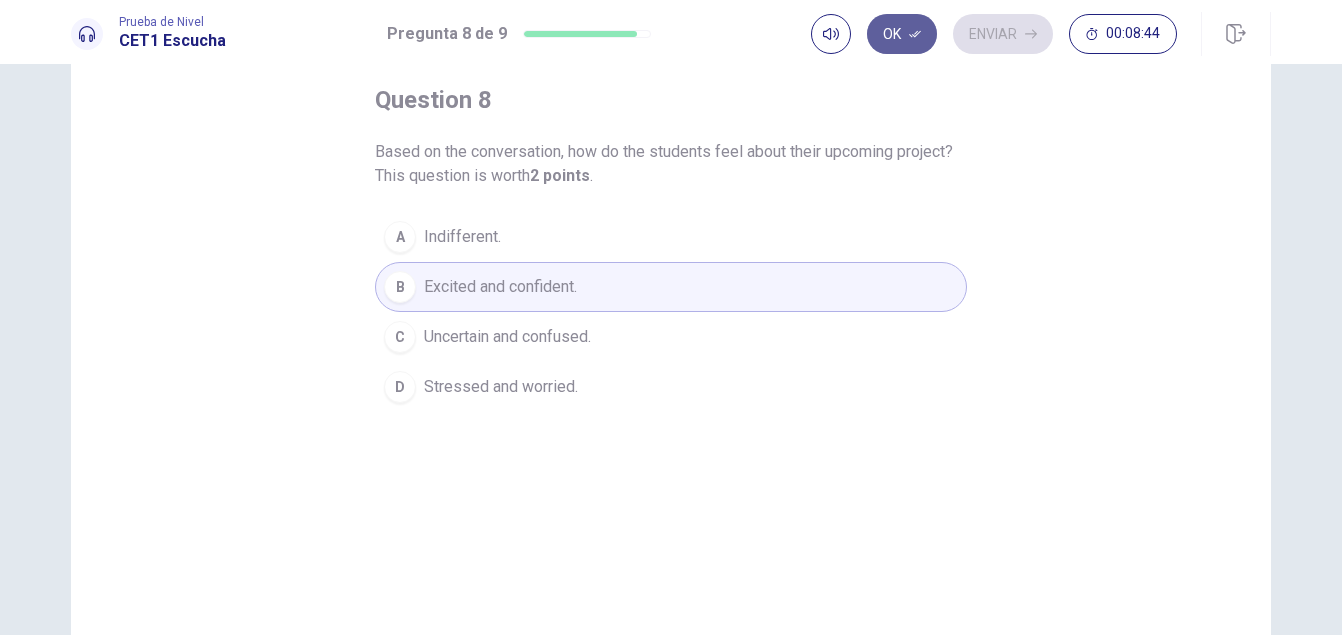 click on "Ok" at bounding box center [902, 34] 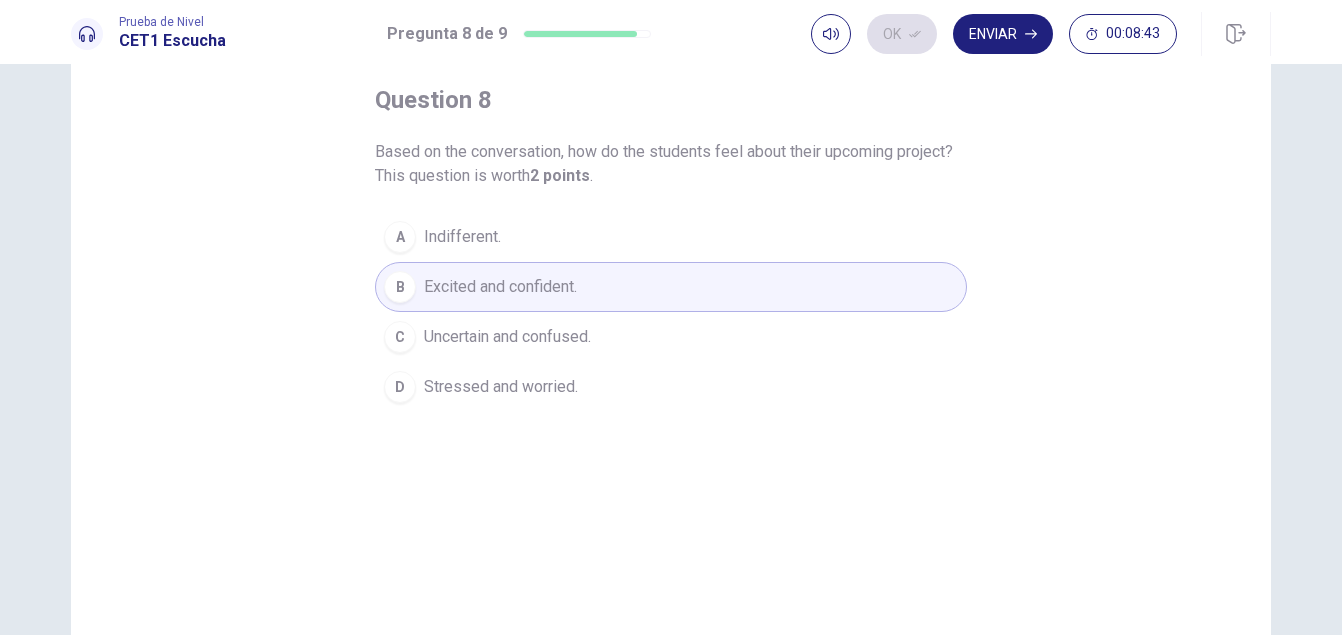 click on "Enviar" at bounding box center (1003, 34) 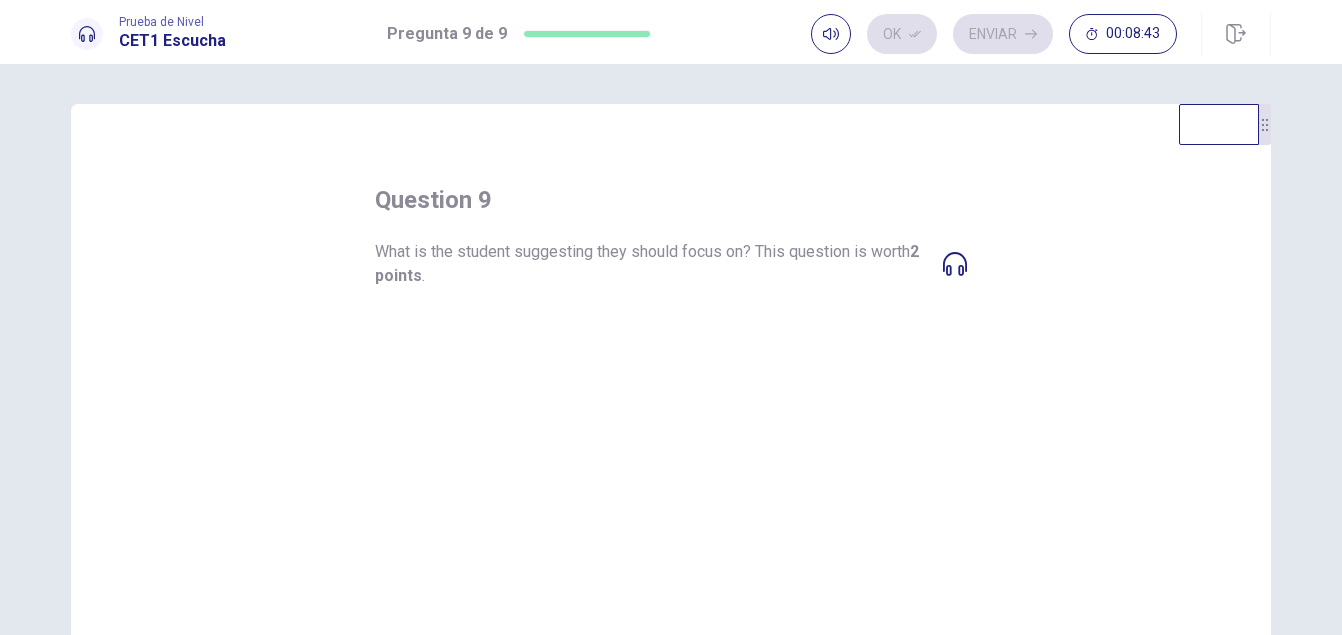 scroll, scrollTop: 100, scrollLeft: 0, axis: vertical 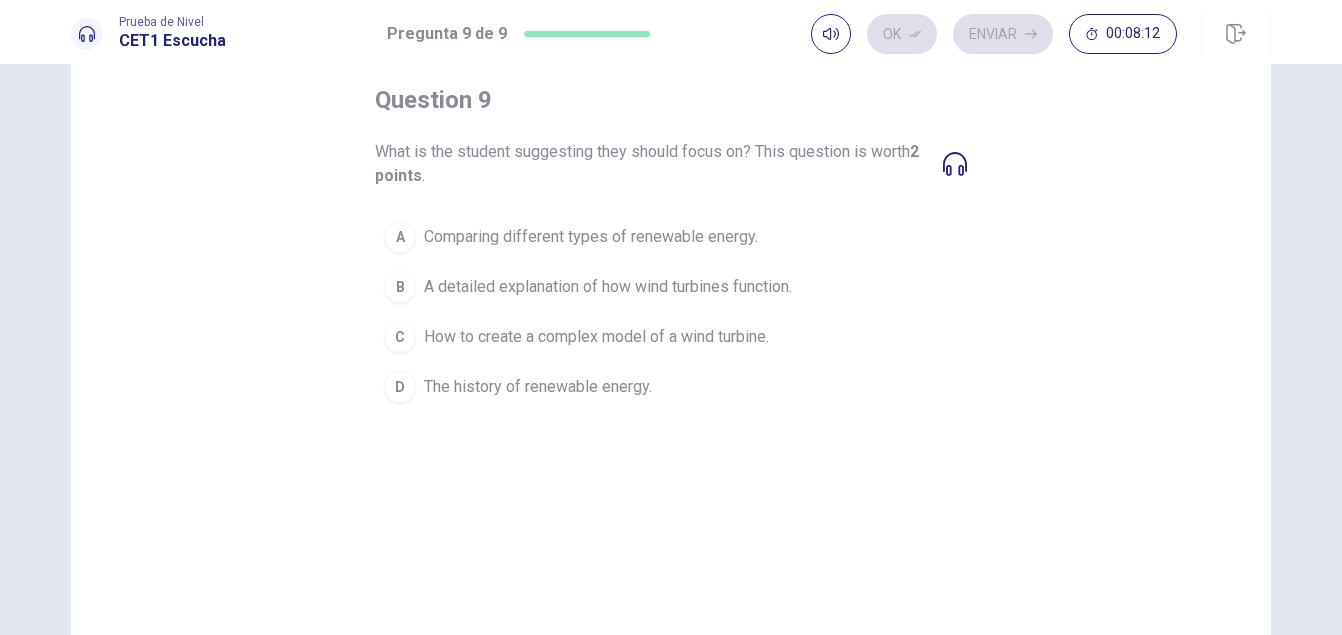 click on "A detailed explanation of how wind turbines function." at bounding box center [608, 287] 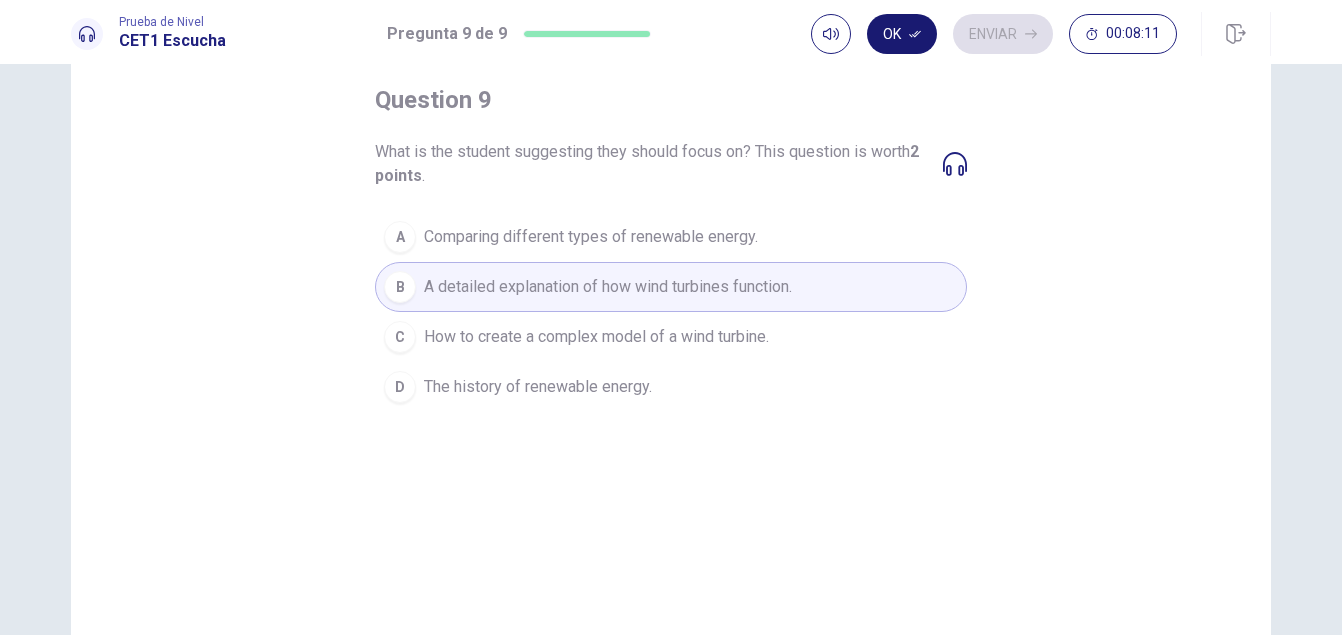click 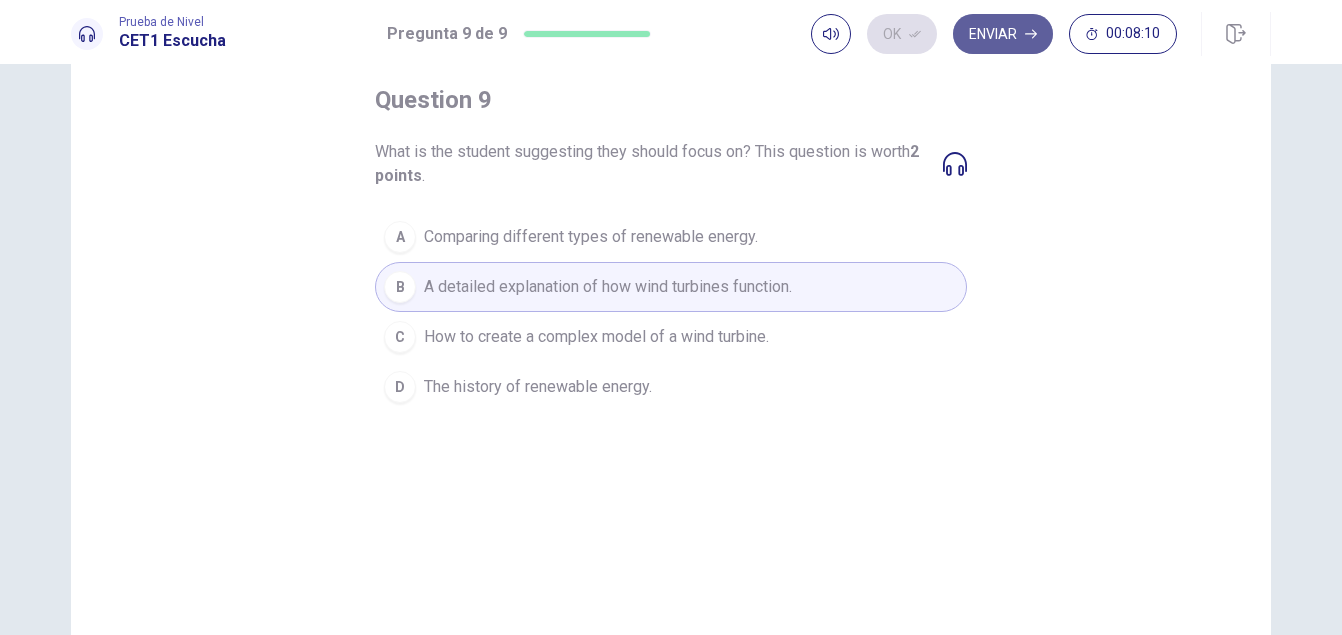 click on "Enviar" at bounding box center (1003, 34) 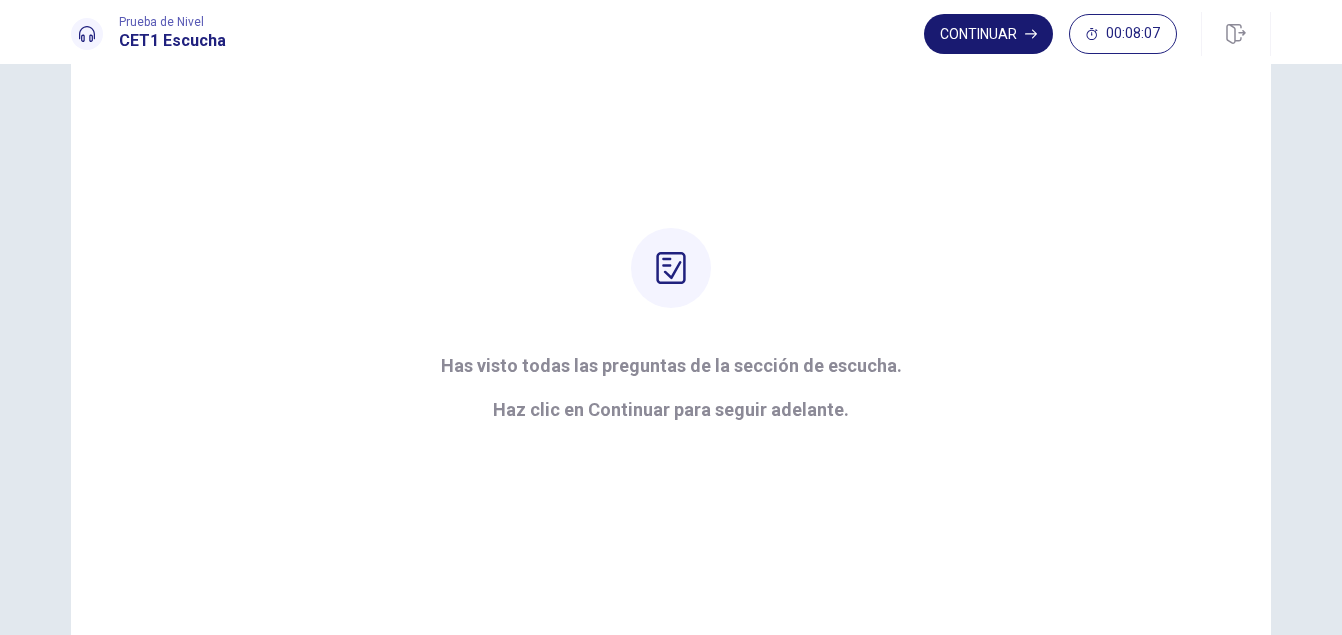 click on "Continuar" at bounding box center (988, 34) 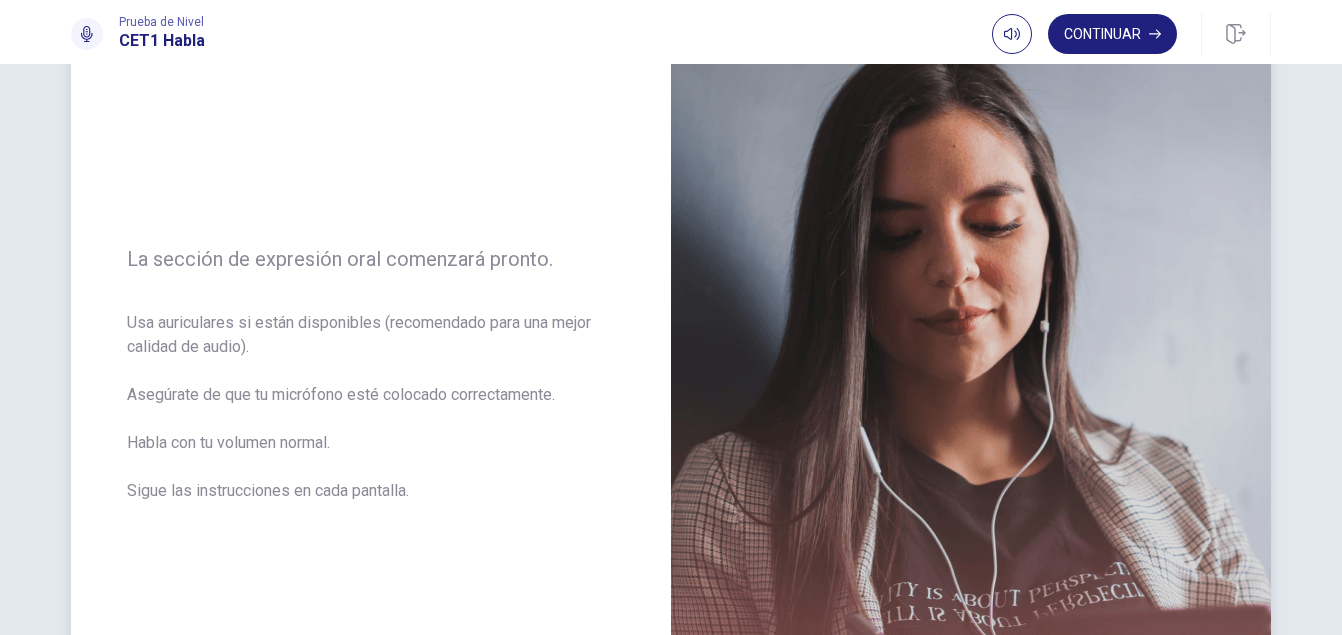 scroll, scrollTop: 145, scrollLeft: 0, axis: vertical 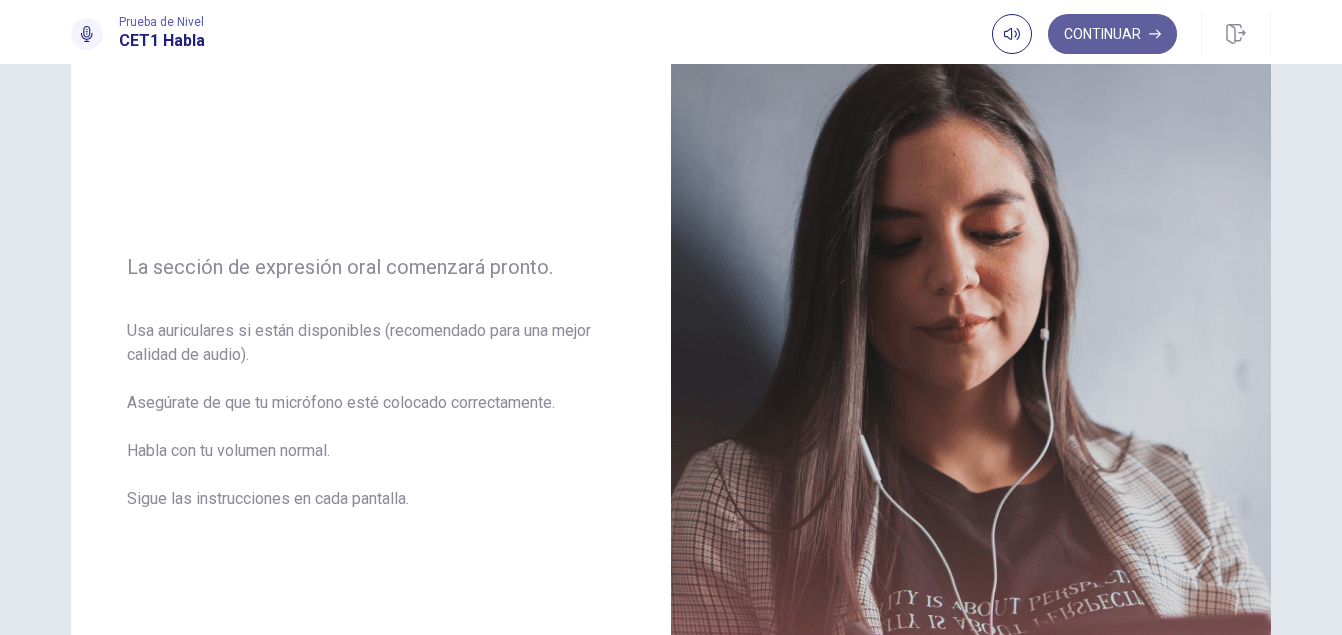click on "Continuar" at bounding box center (1112, 34) 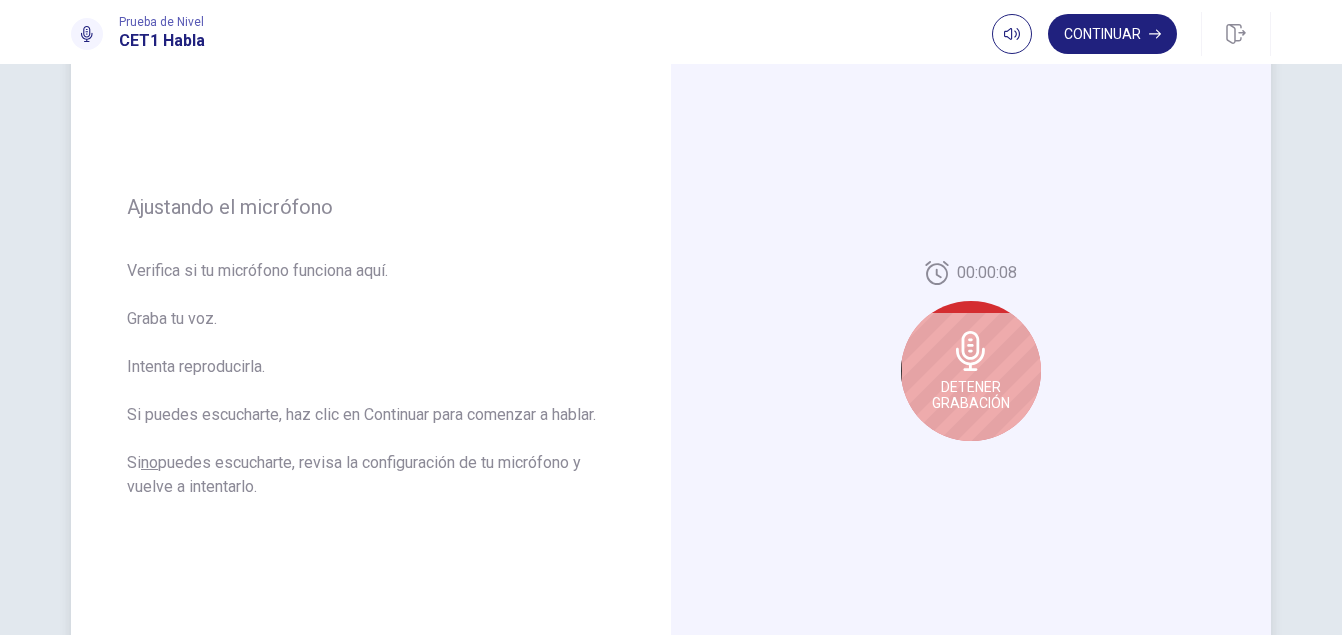 scroll, scrollTop: 245, scrollLeft: 0, axis: vertical 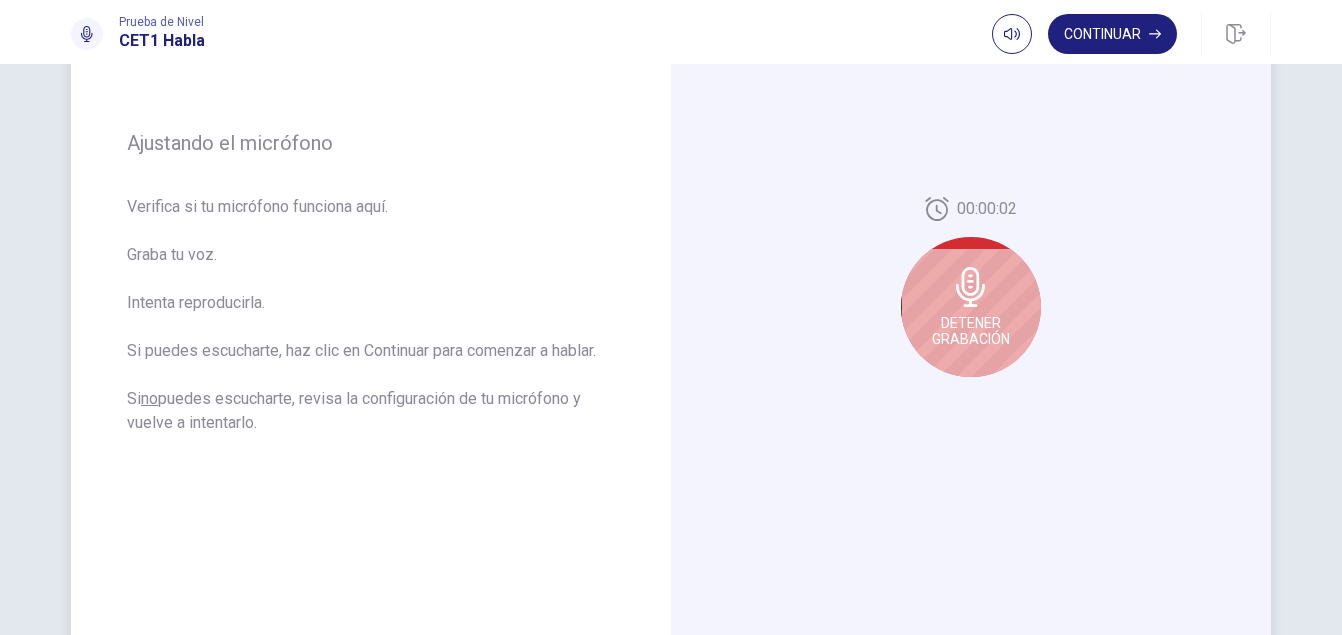 click on "Detener   Grabación" at bounding box center [971, 307] 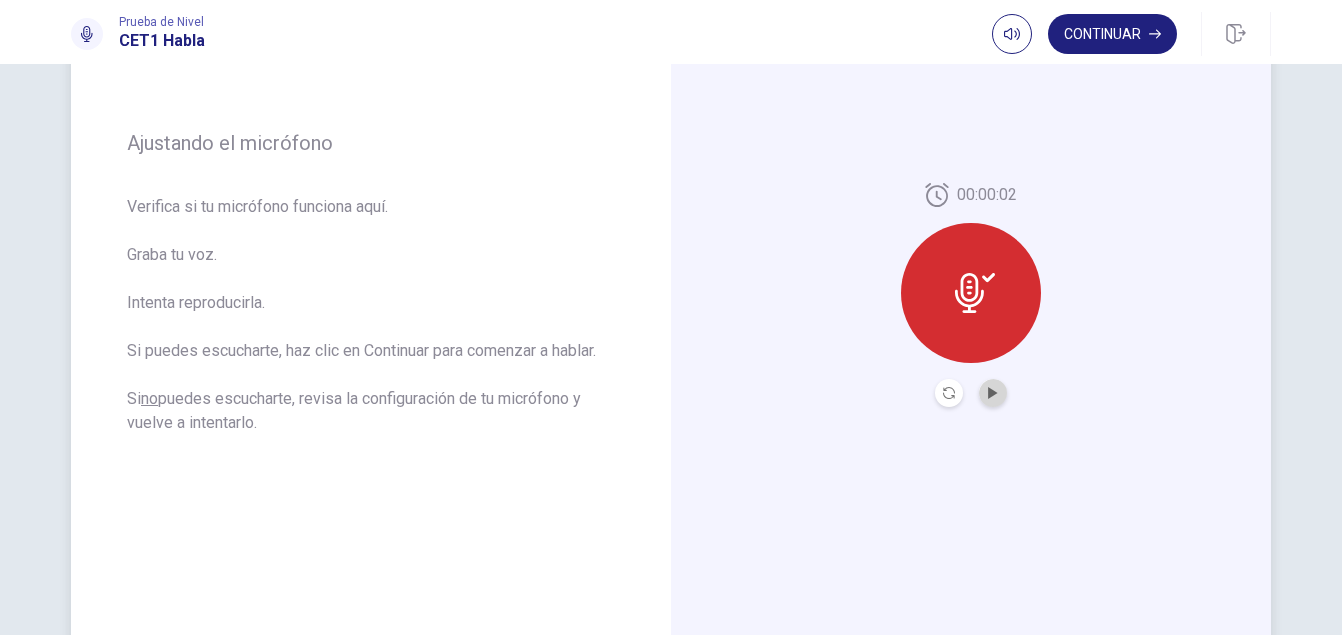 click at bounding box center [993, 393] 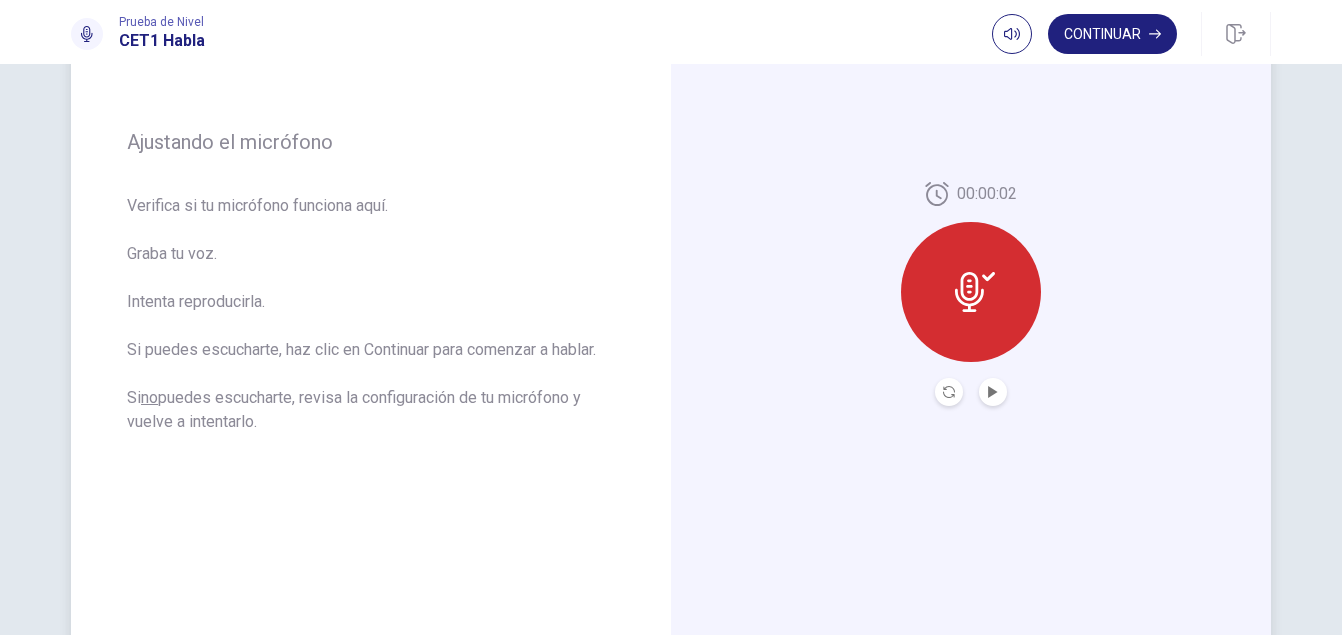 scroll, scrollTop: 245, scrollLeft: 0, axis: vertical 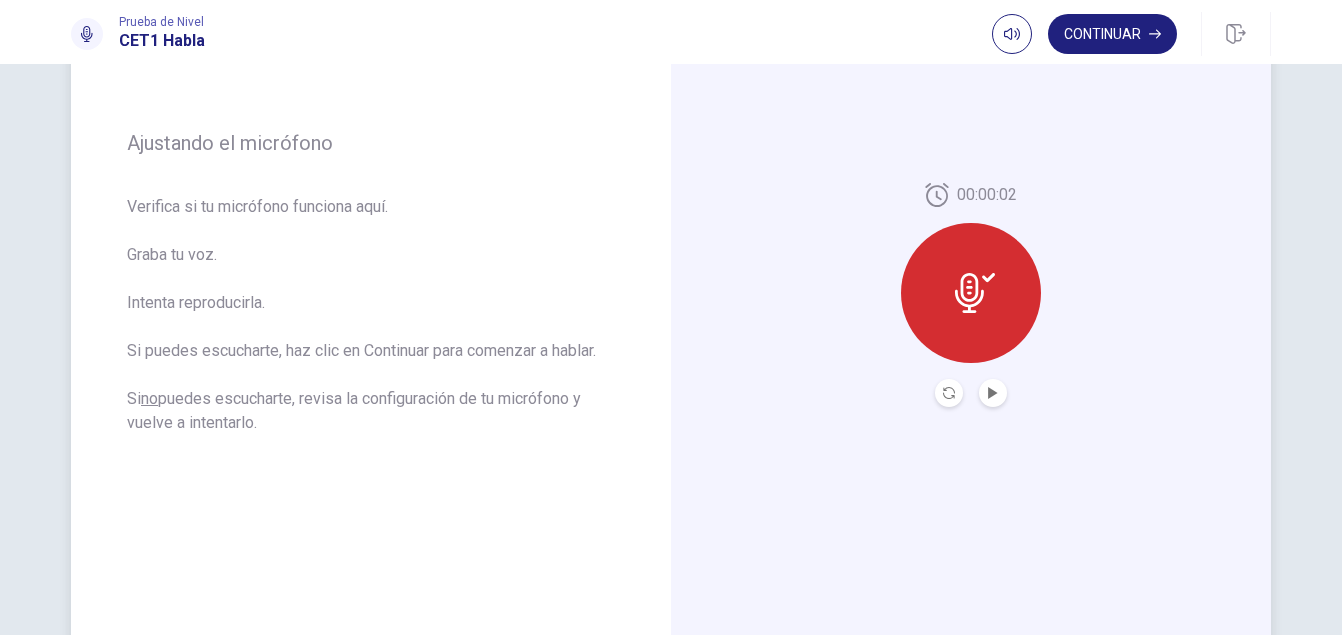 click 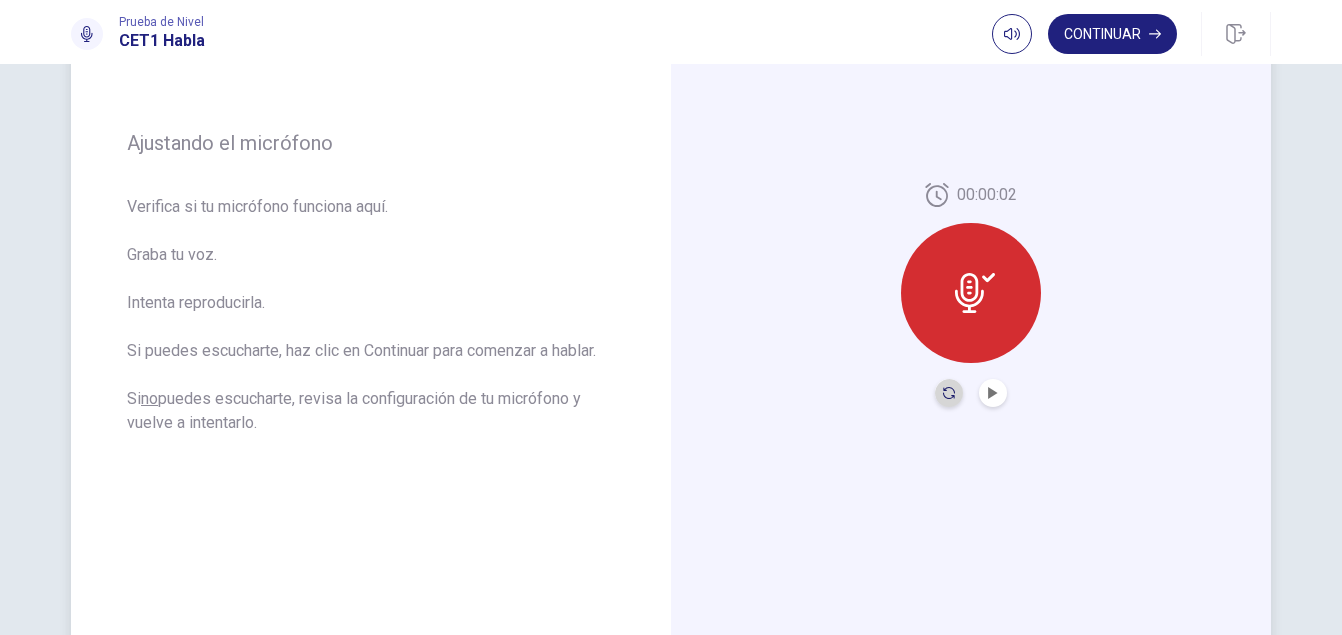 click 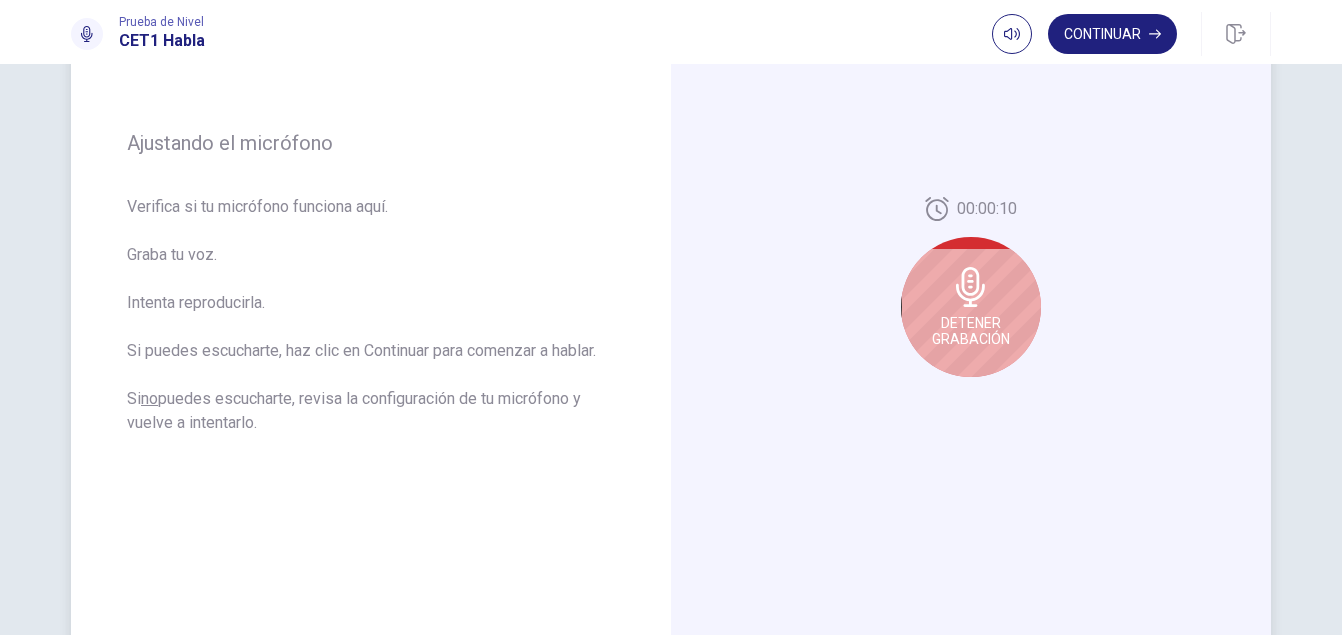 click on "Detener   Grabación" at bounding box center [971, 307] 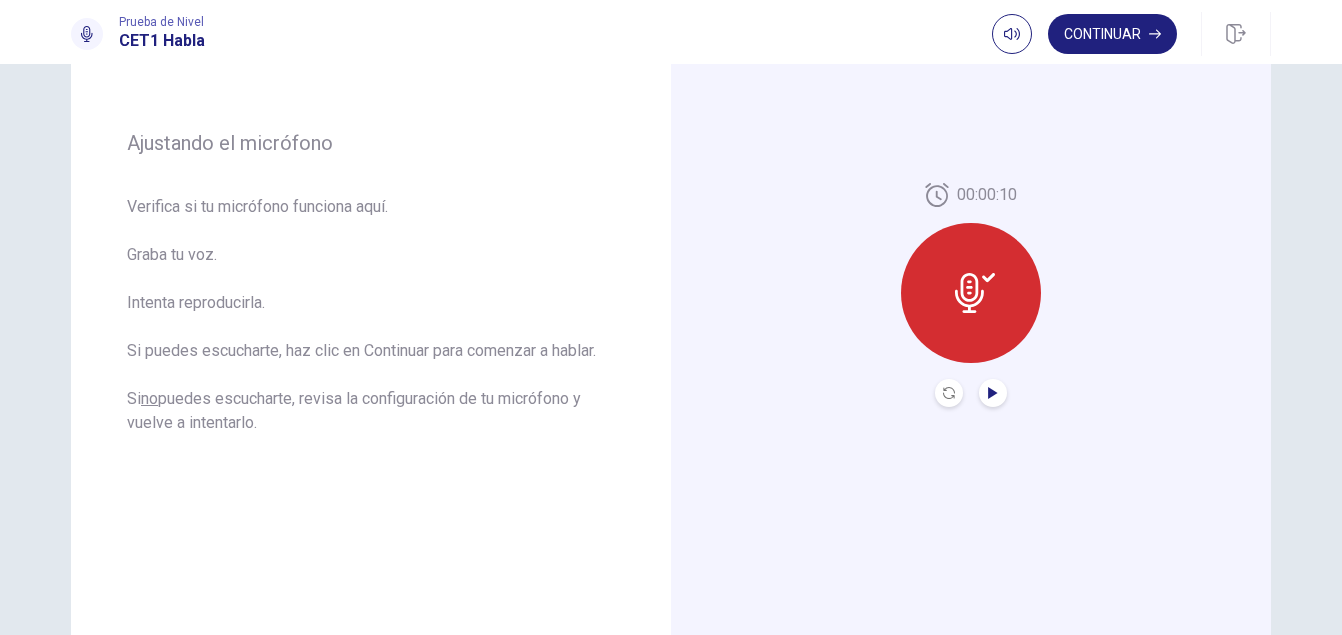 click 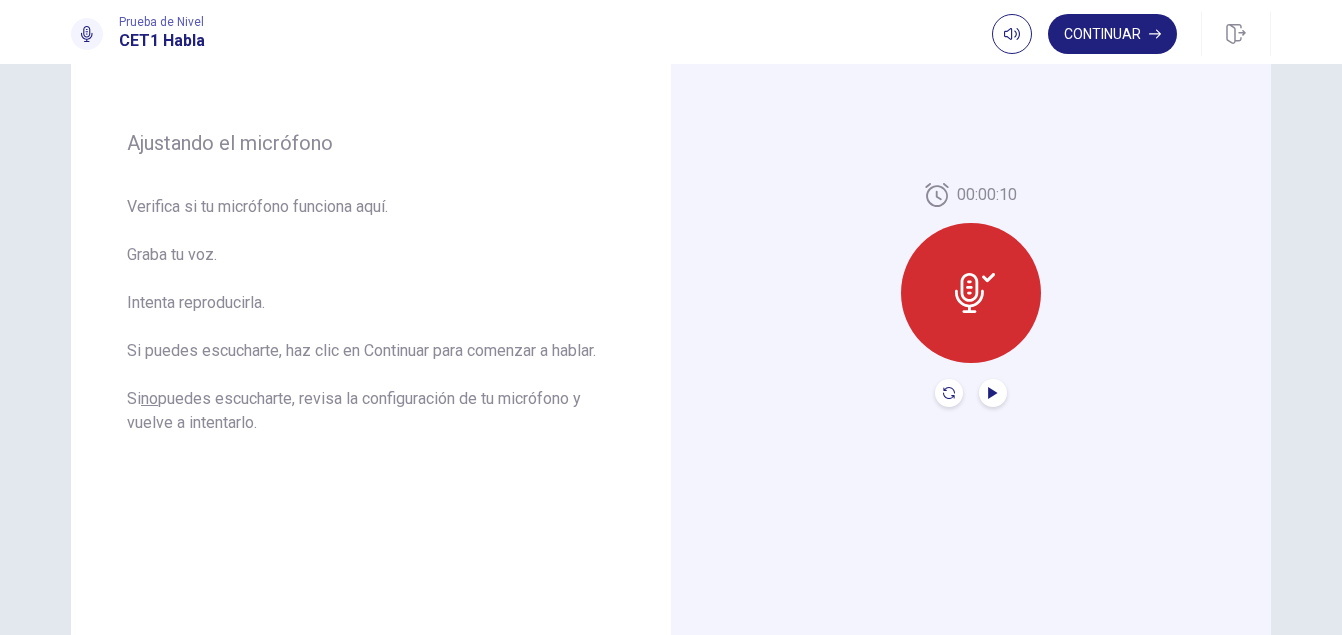 click 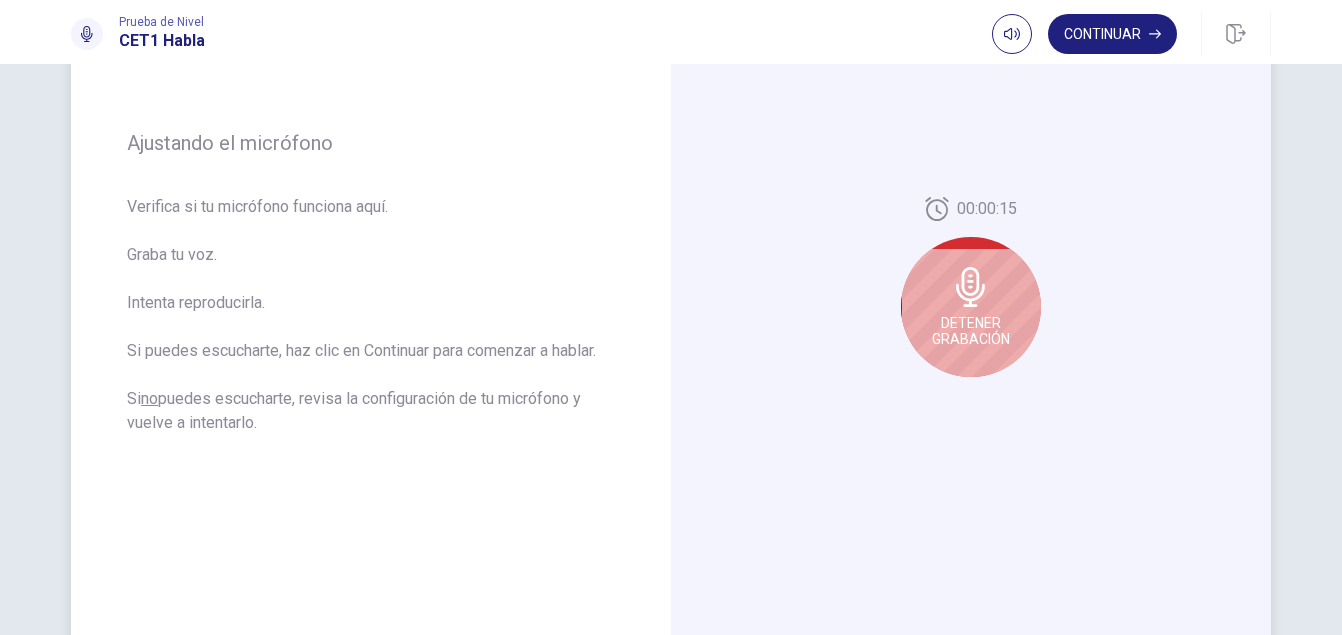 click on "Detener   Grabación" at bounding box center [971, 331] 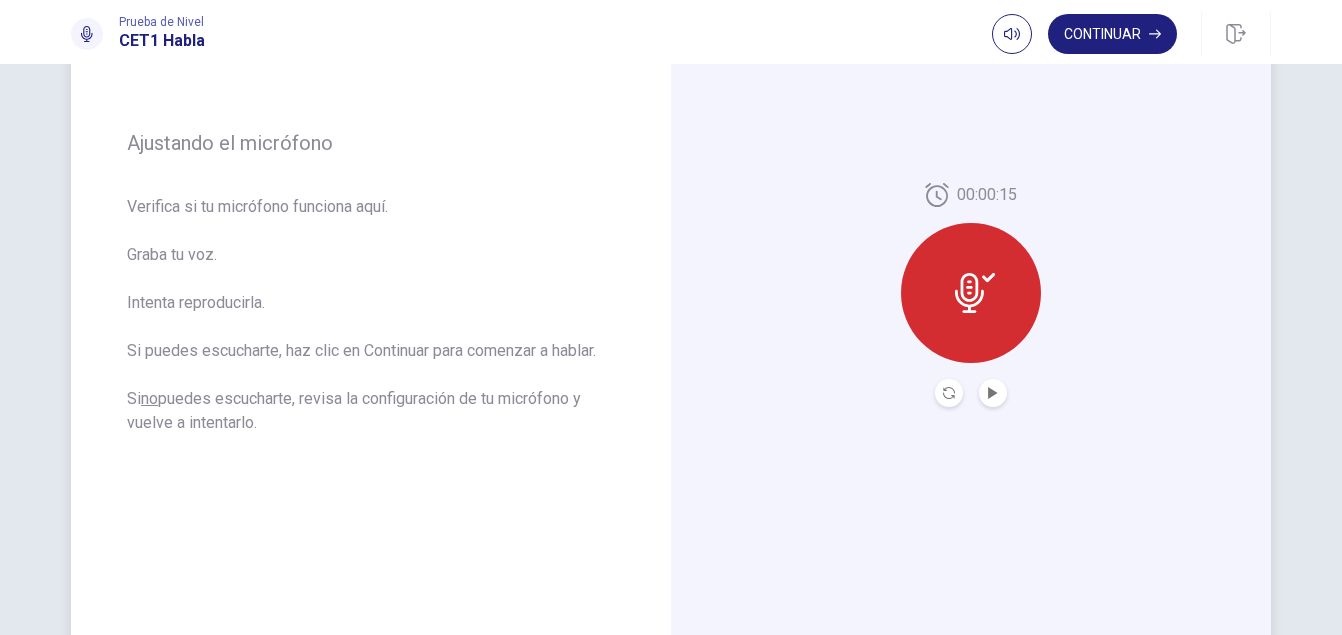 click at bounding box center [949, 393] 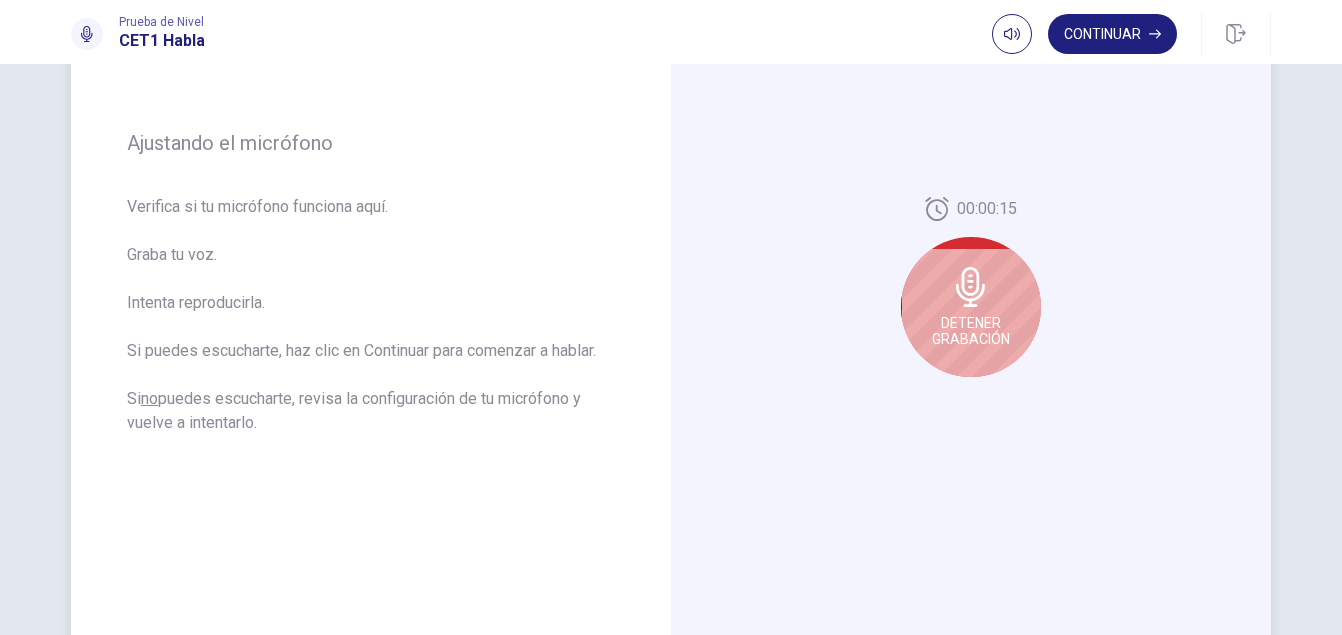 click on "Detener   Grabación" at bounding box center [971, 331] 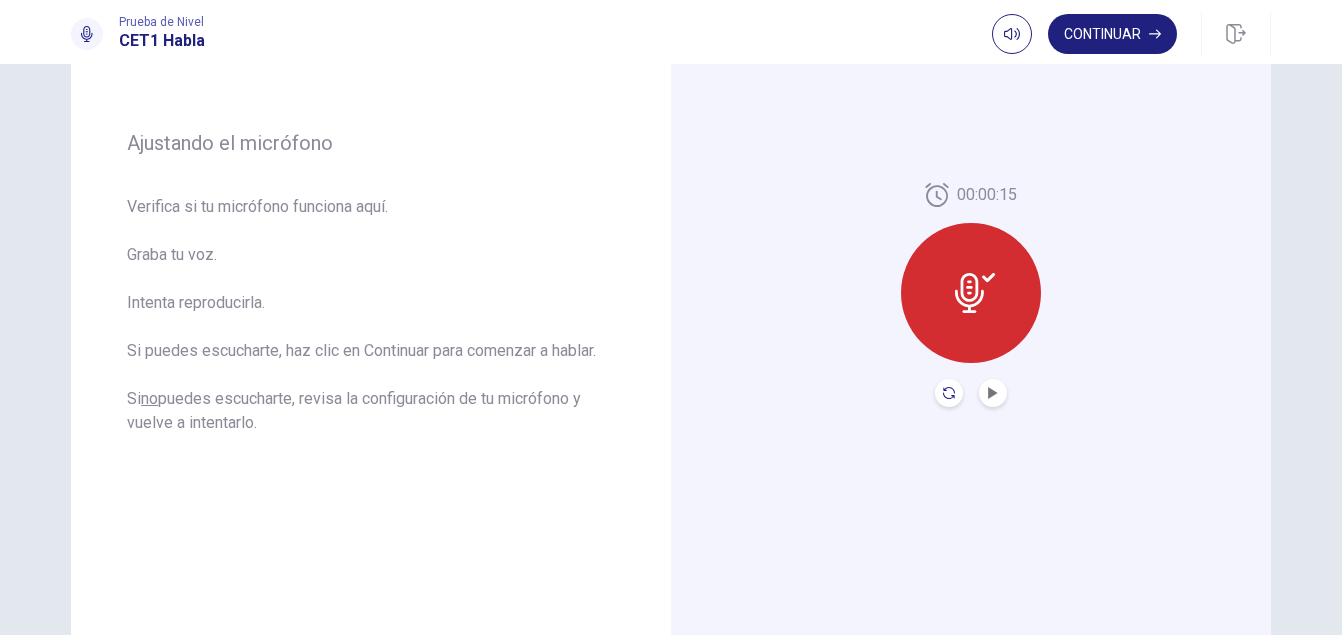 click 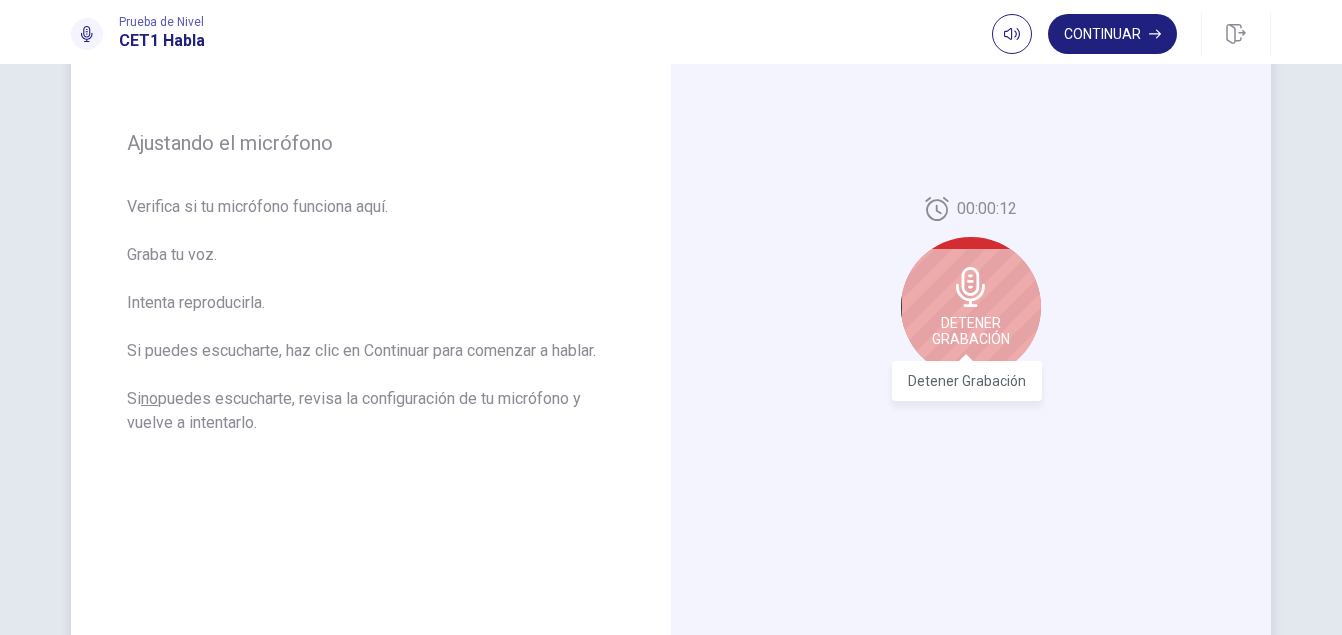 click on "Detener   Grabación" at bounding box center [971, 331] 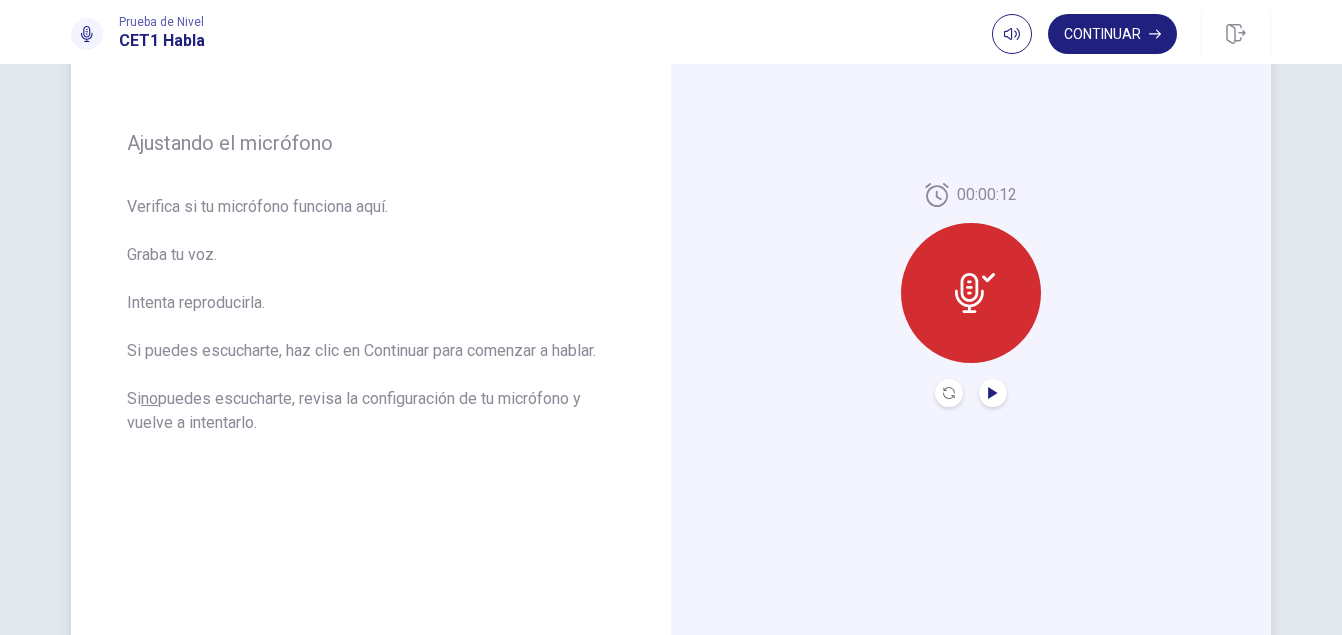 click 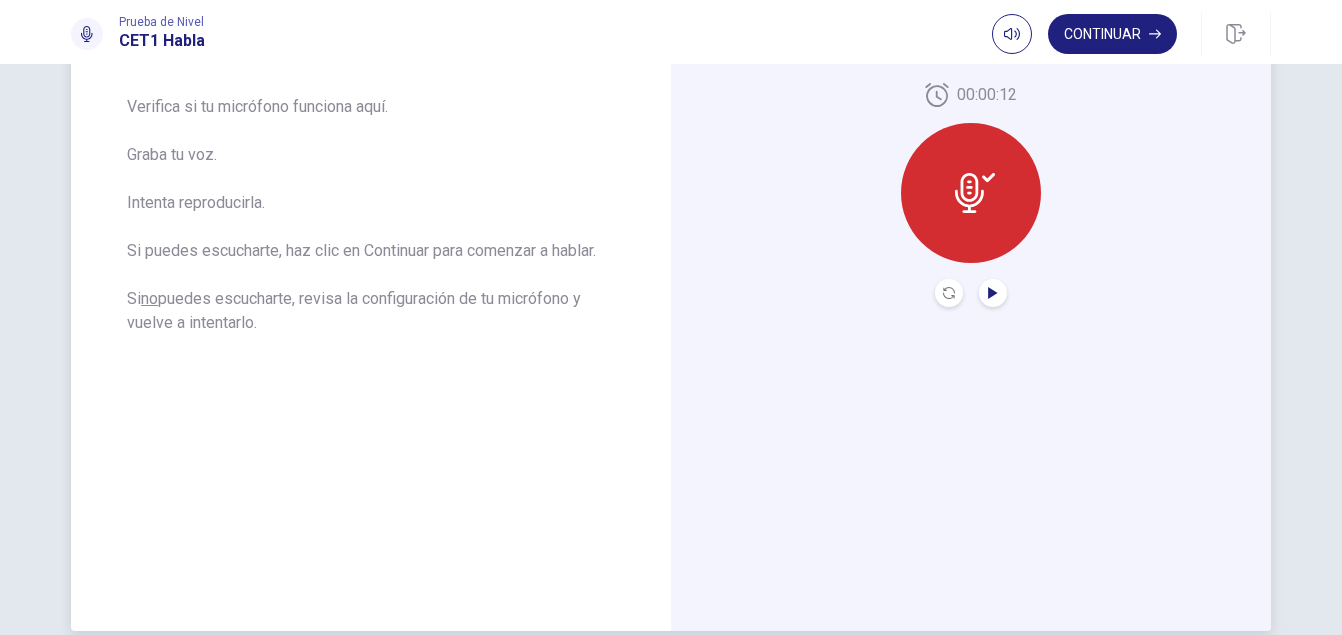 scroll, scrollTop: 245, scrollLeft: 0, axis: vertical 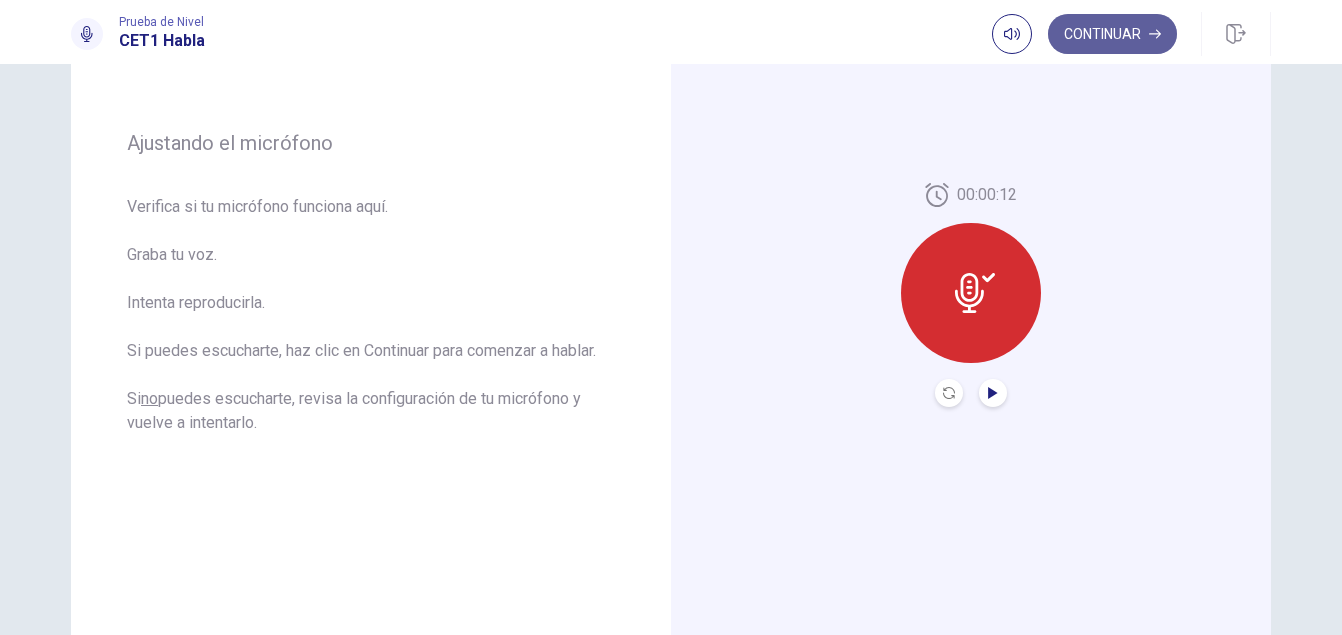 click on "Continuar" at bounding box center [1112, 34] 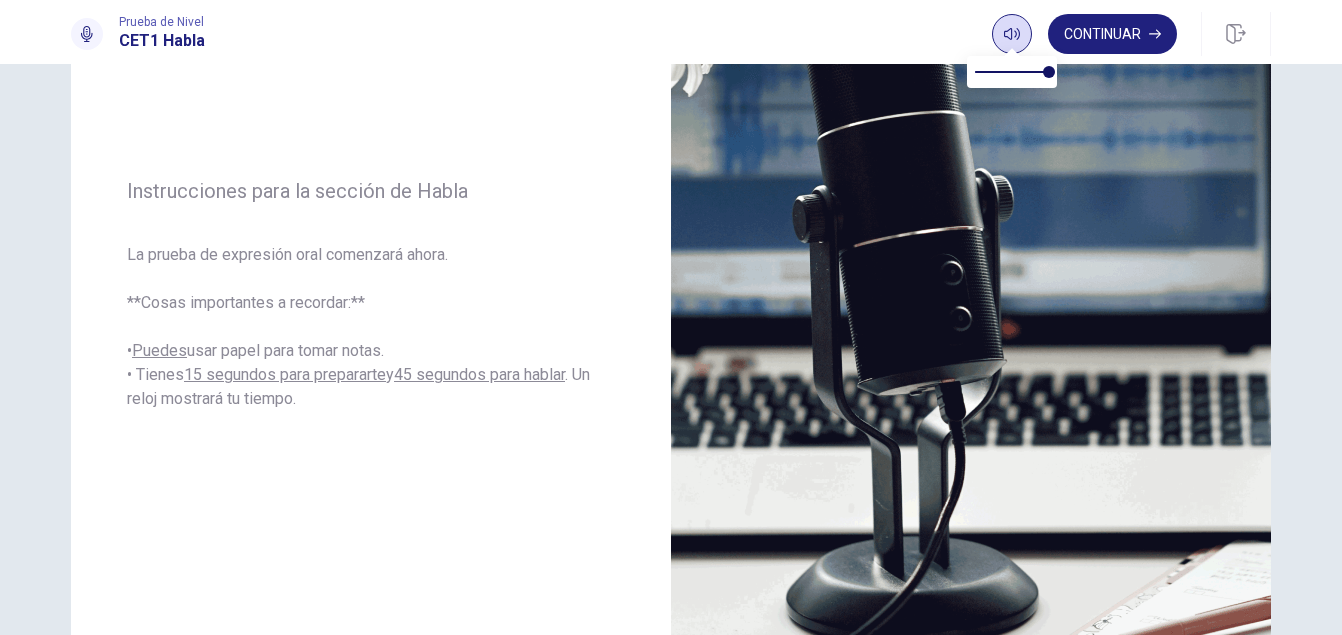 click on "Este sitio utiliza cookies, como se explica en nuestra  Política de Privacidad . Si acepta el uso de cookies, haga clic en el botón Aceptar y continúe navegando por nuestro sitio.   Política de Privacidad Aceptar Prueba de Nivel CET1   Habla Continuar Continuar Instrucciones para la sección de Habla La prueba de expresión oral comenzará ahora.
**Cosas importantes a recordar:**
•  Puedes  usar papel para tomar notas.
• Tienes  15 segundos para prepararte  y  45 segundos para hablar . Un reloj mostrará tu tiempo. © Copyright  2025 ¿Vas a ir a algún lado? No se te permite abrir otras pestañas/páginas o cambiar de ventana durante una prueba. Hacer esto será reportado como trampa a los Administradores. ¿Estás seguro de que quieres salir de esta página? Por favor, continúa hasta que termines tu prueba. Parece que hay un problema con tu conexión a internet. Tienes 10 minutos para reconectarte. 00:00 Haz clic para reconectarte ADVERTENCIA: Se te ha acabado el tiempo. Continuar" at bounding box center [671, 317] 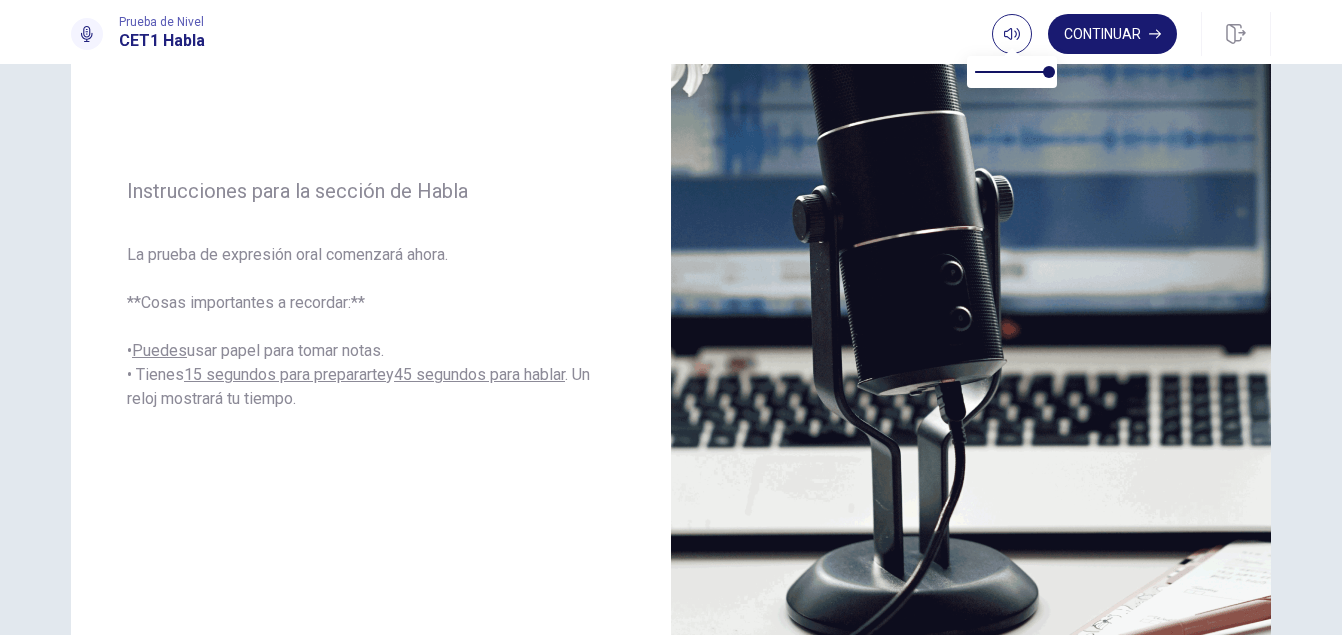 click on "Continuar" at bounding box center [1112, 34] 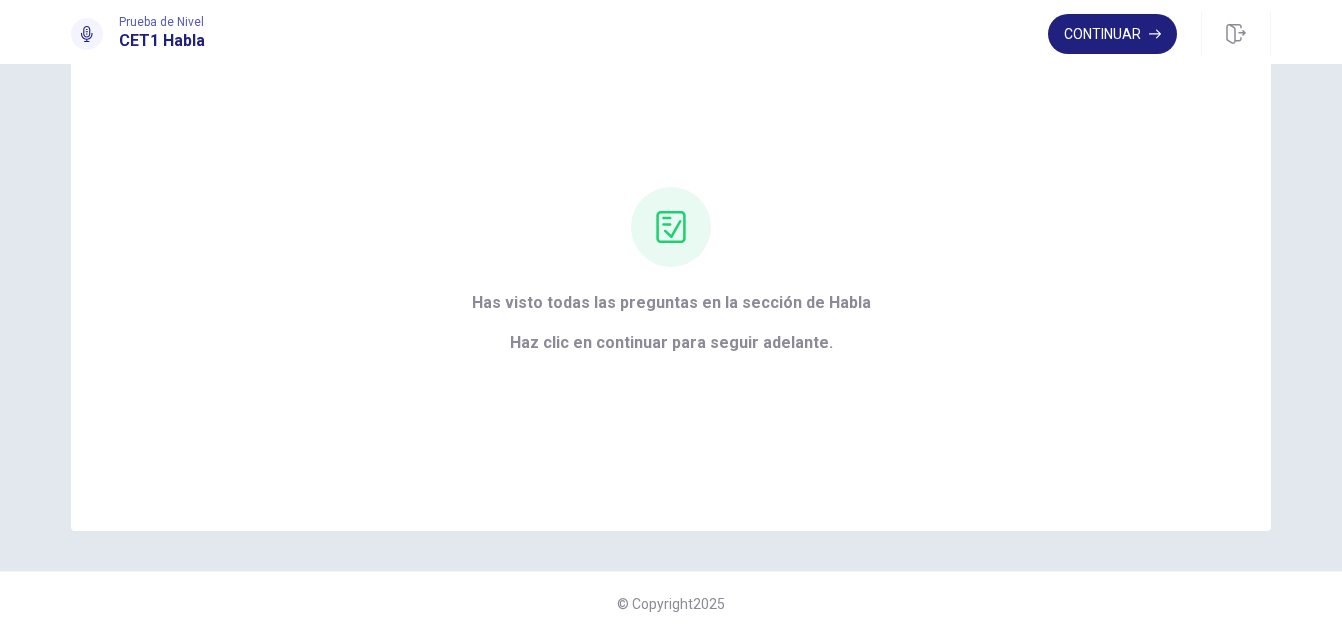 scroll, scrollTop: 93, scrollLeft: 0, axis: vertical 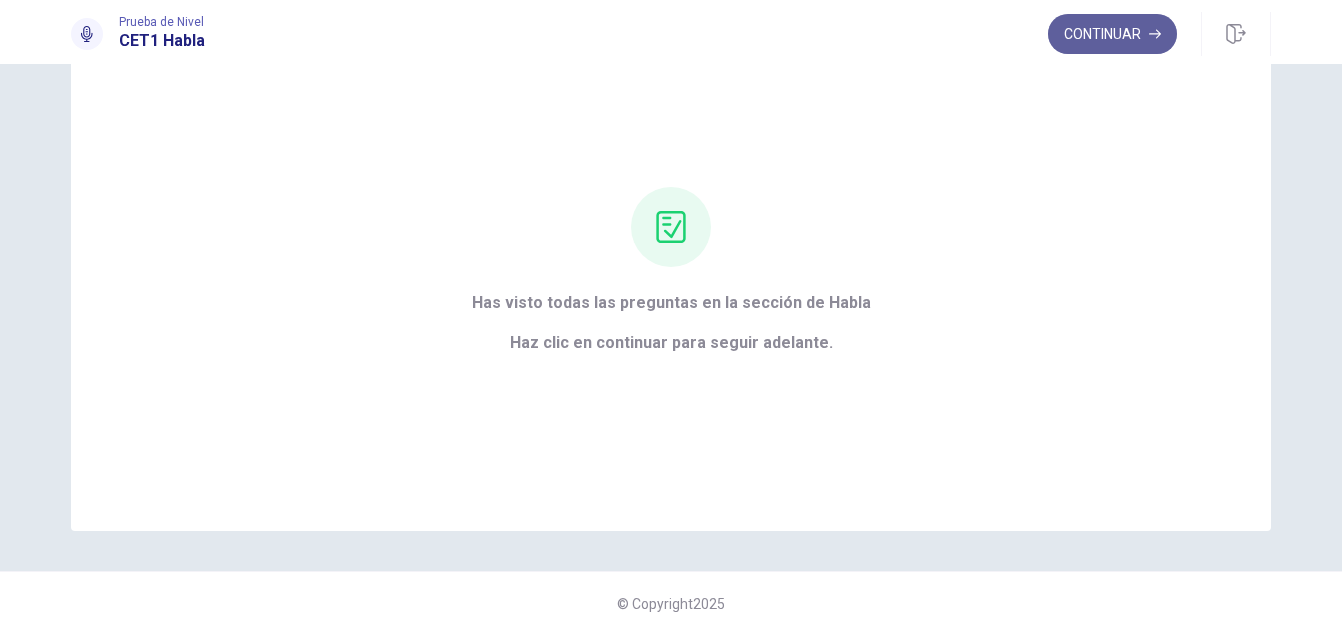 click on "Continuar" at bounding box center (1112, 34) 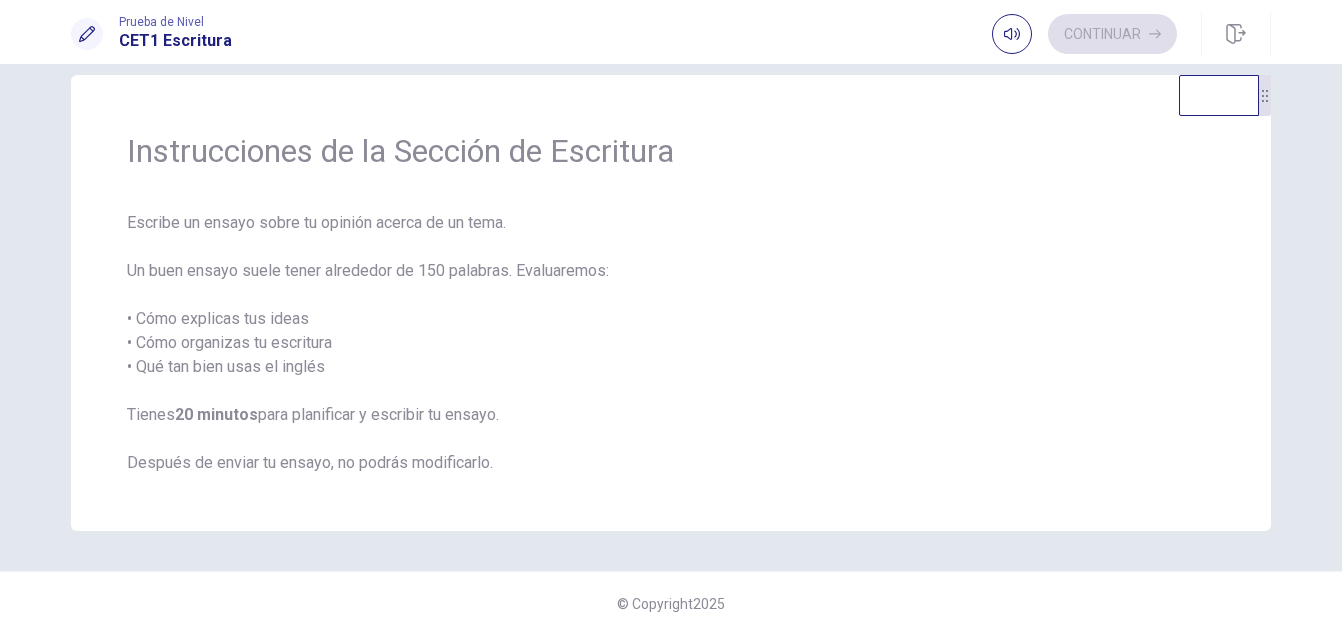 scroll, scrollTop: 29, scrollLeft: 0, axis: vertical 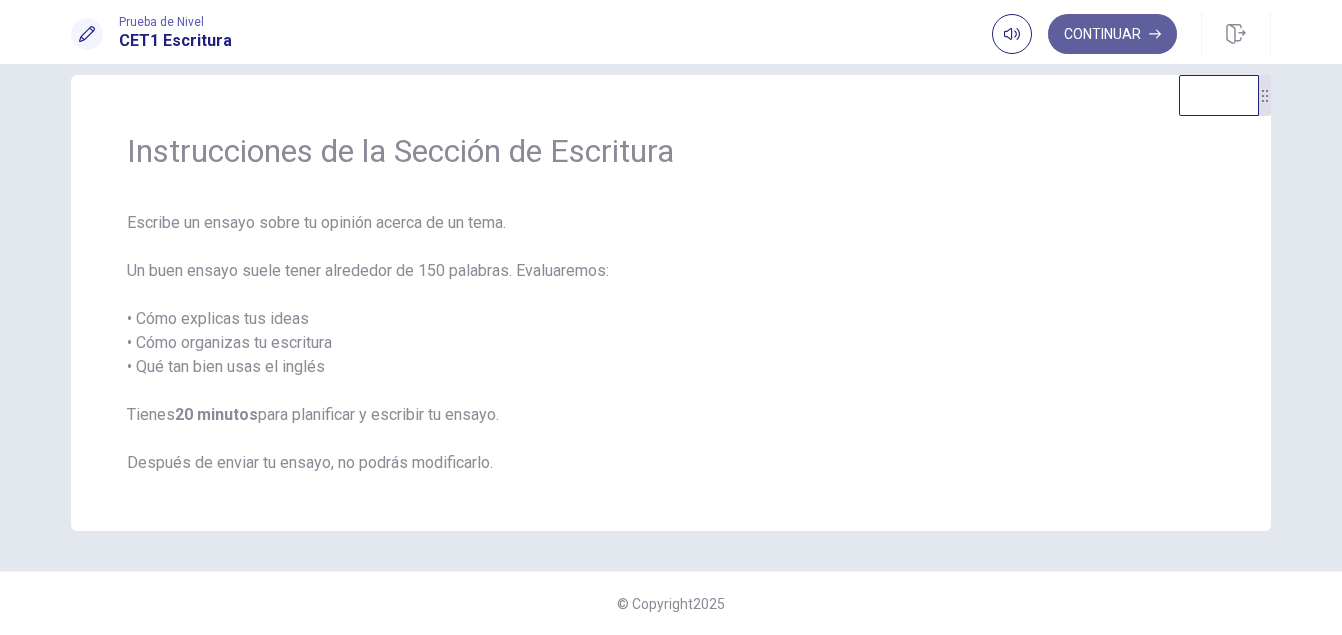 click on "Continuar" at bounding box center [1112, 34] 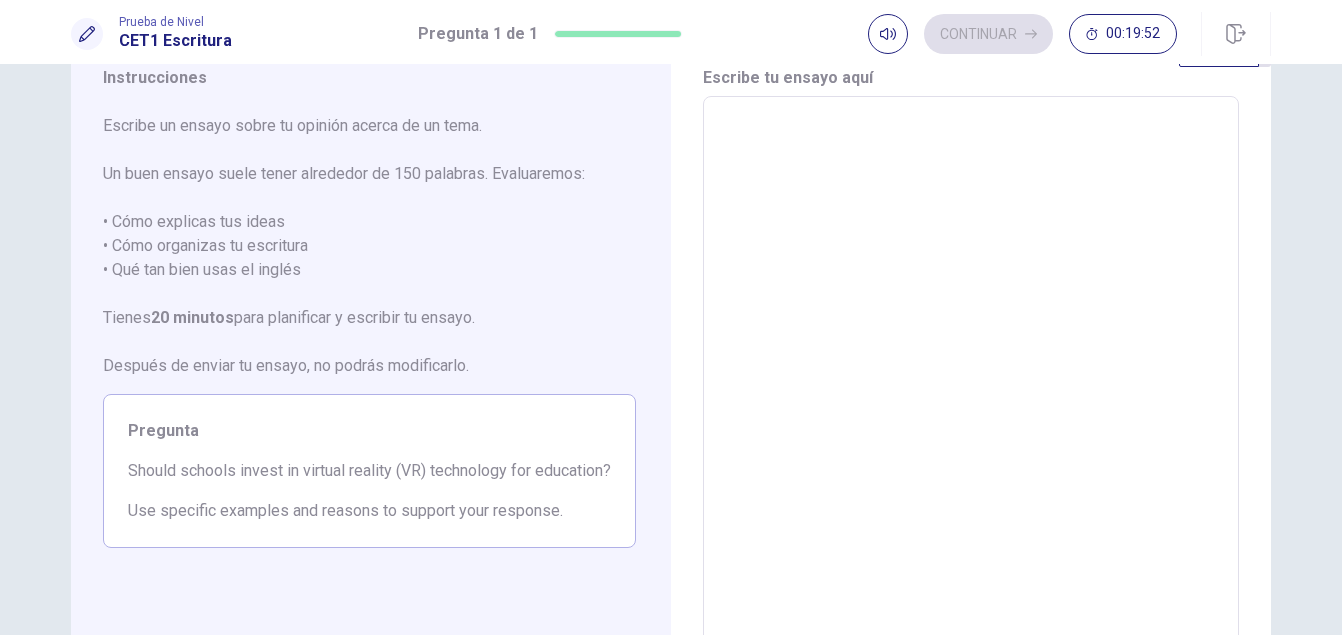 scroll, scrollTop: 0, scrollLeft: 0, axis: both 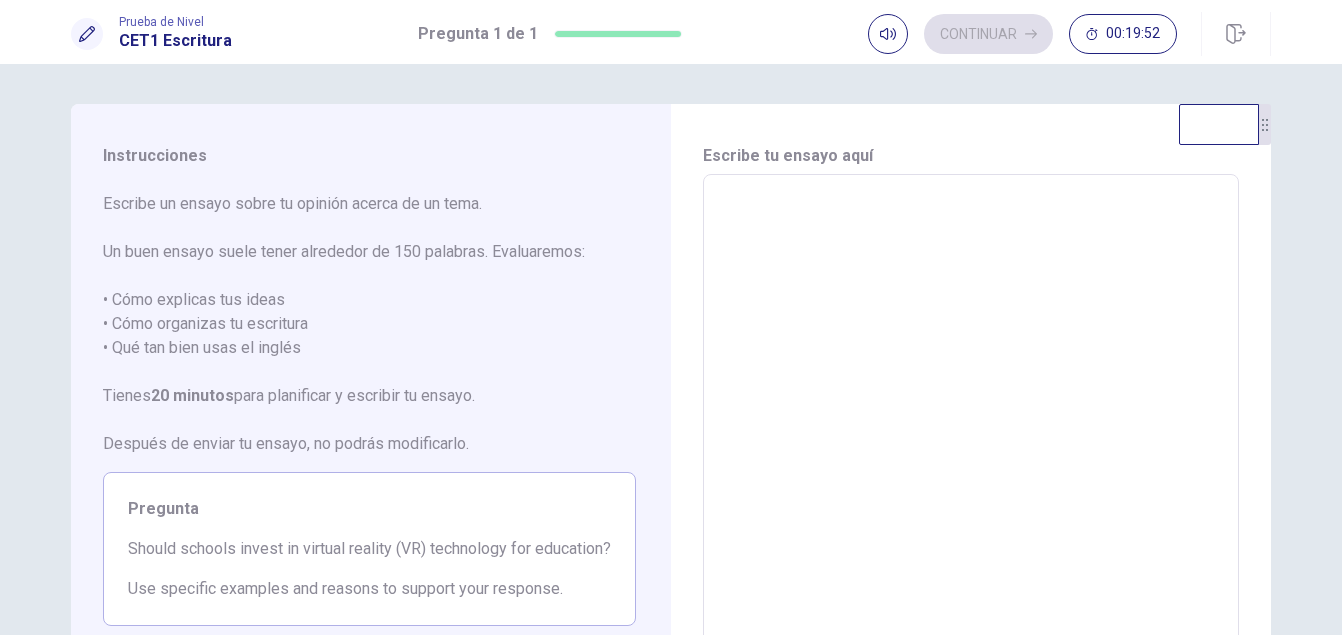 click at bounding box center (971, 451) 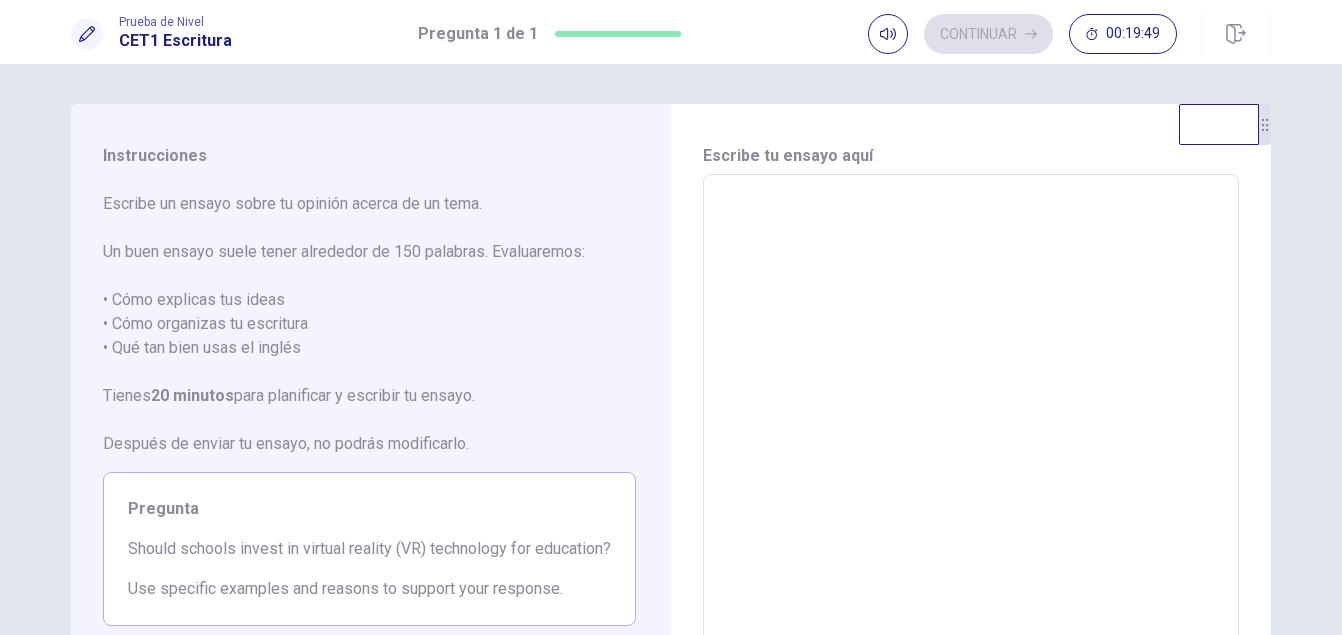 type on "*" 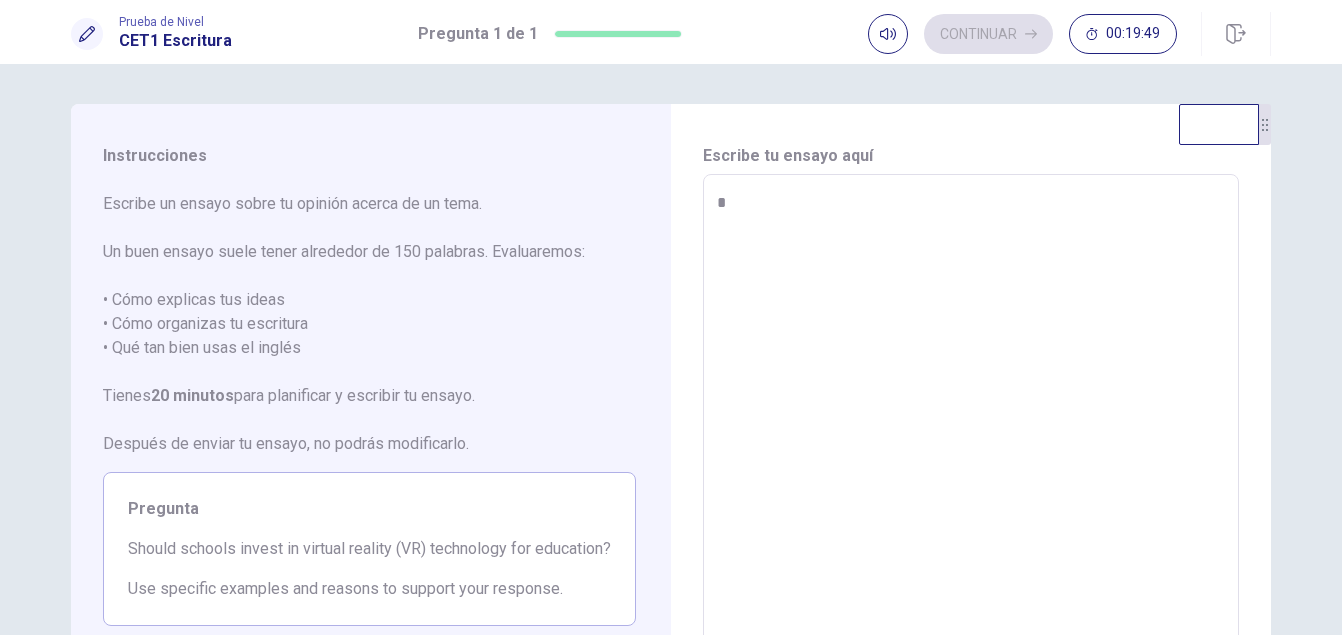 type on "*" 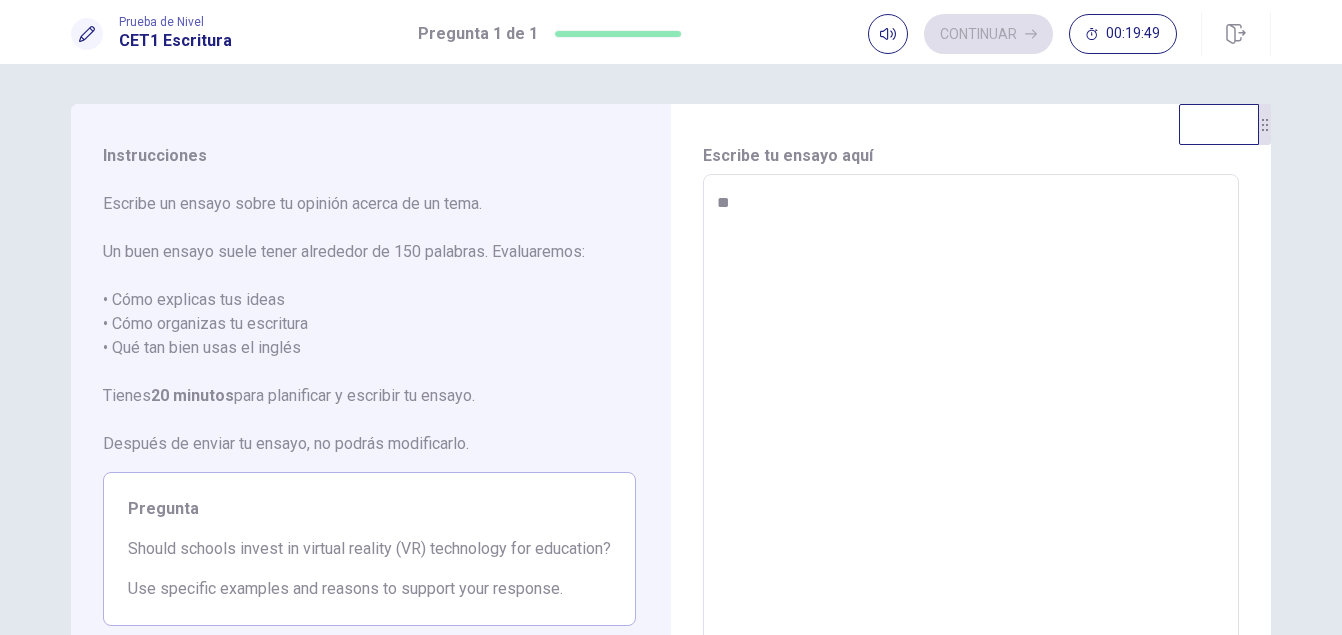 type on "*" 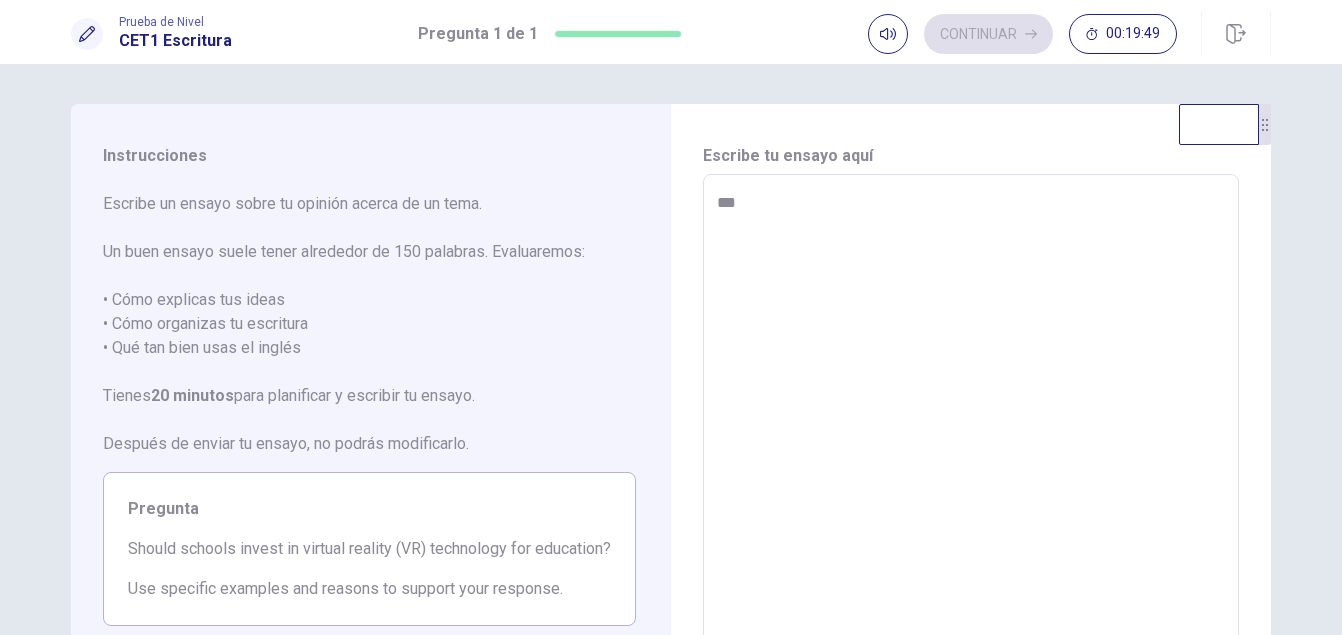 type on "*" 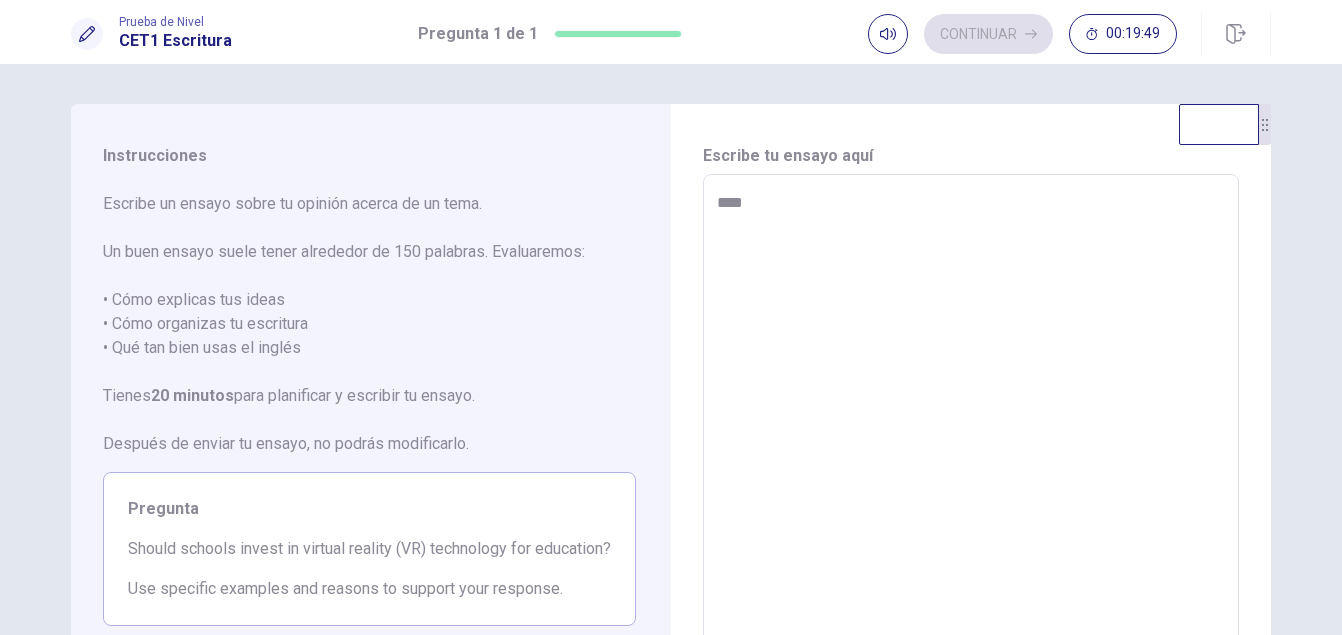 type on "*" 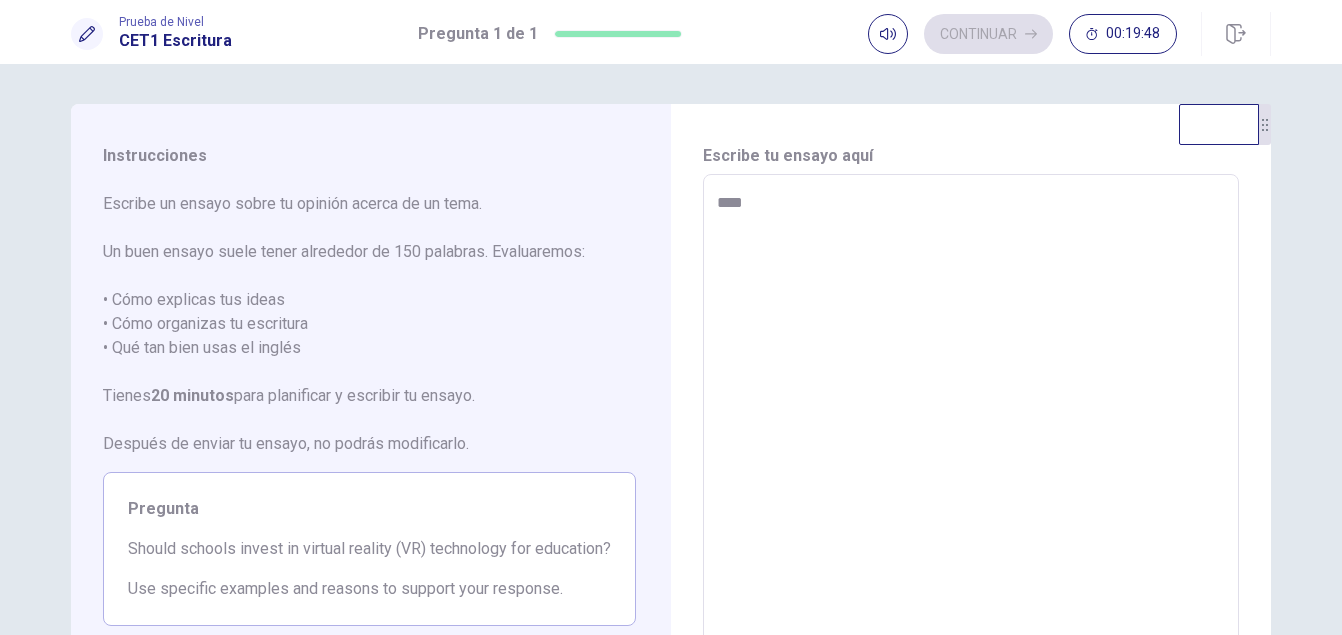 type on "*****" 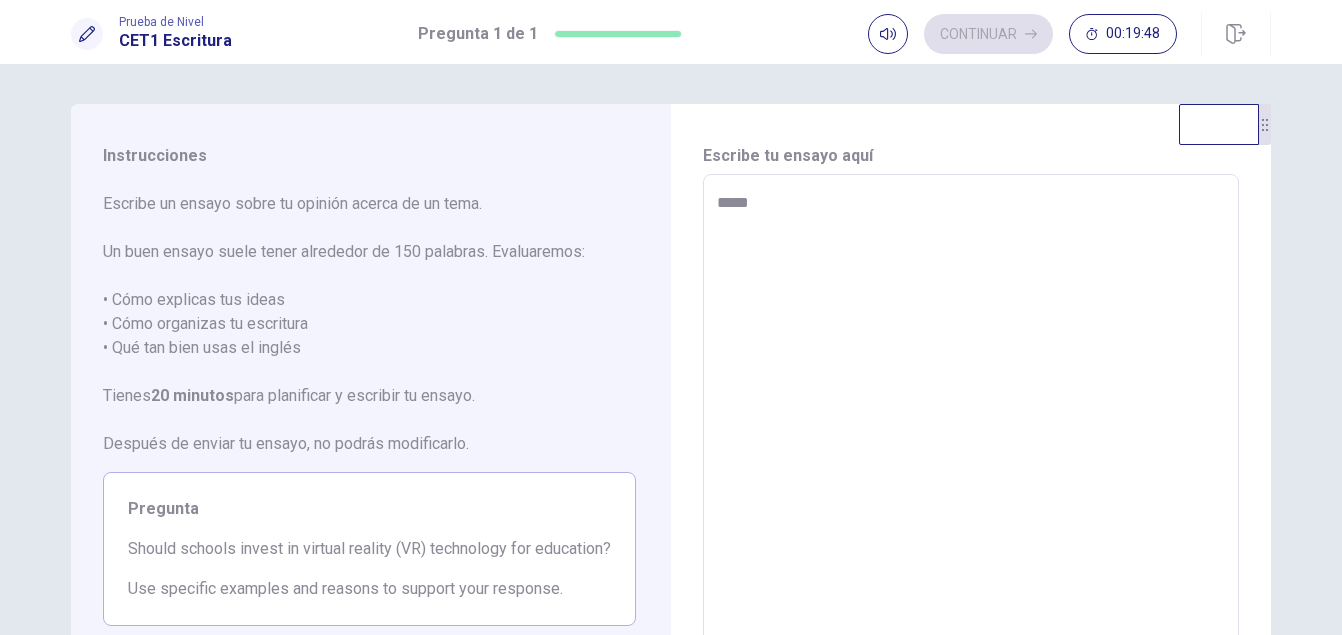 type on "*" 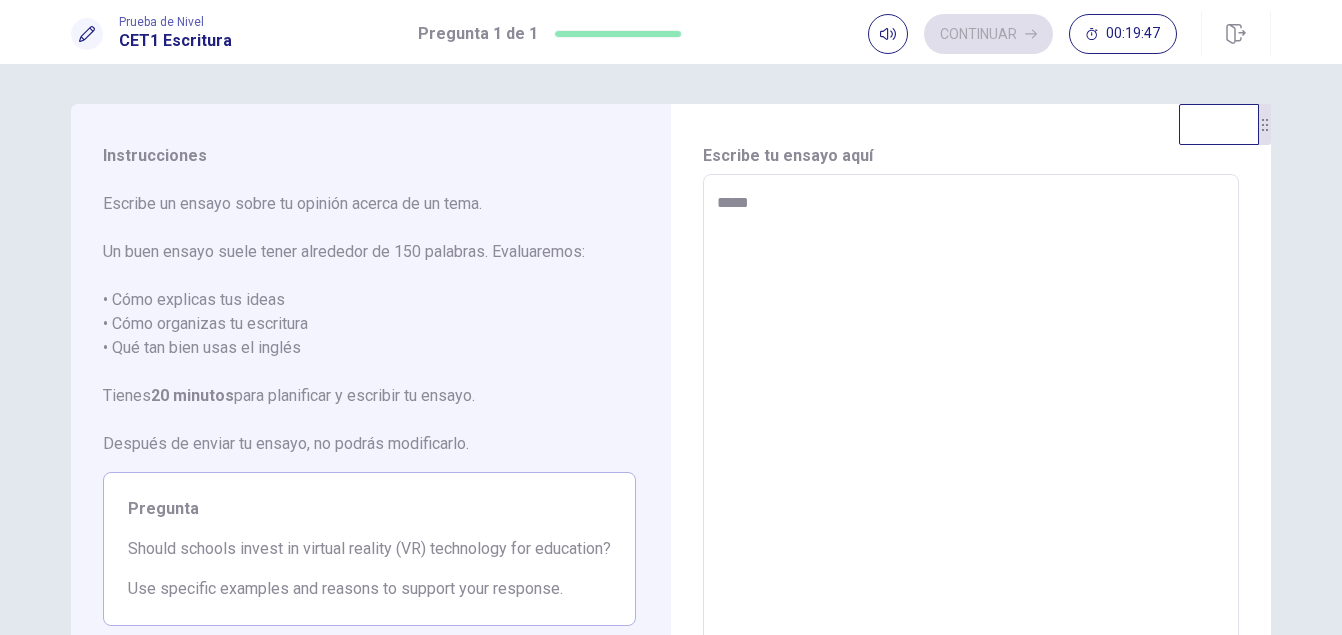 type on "******" 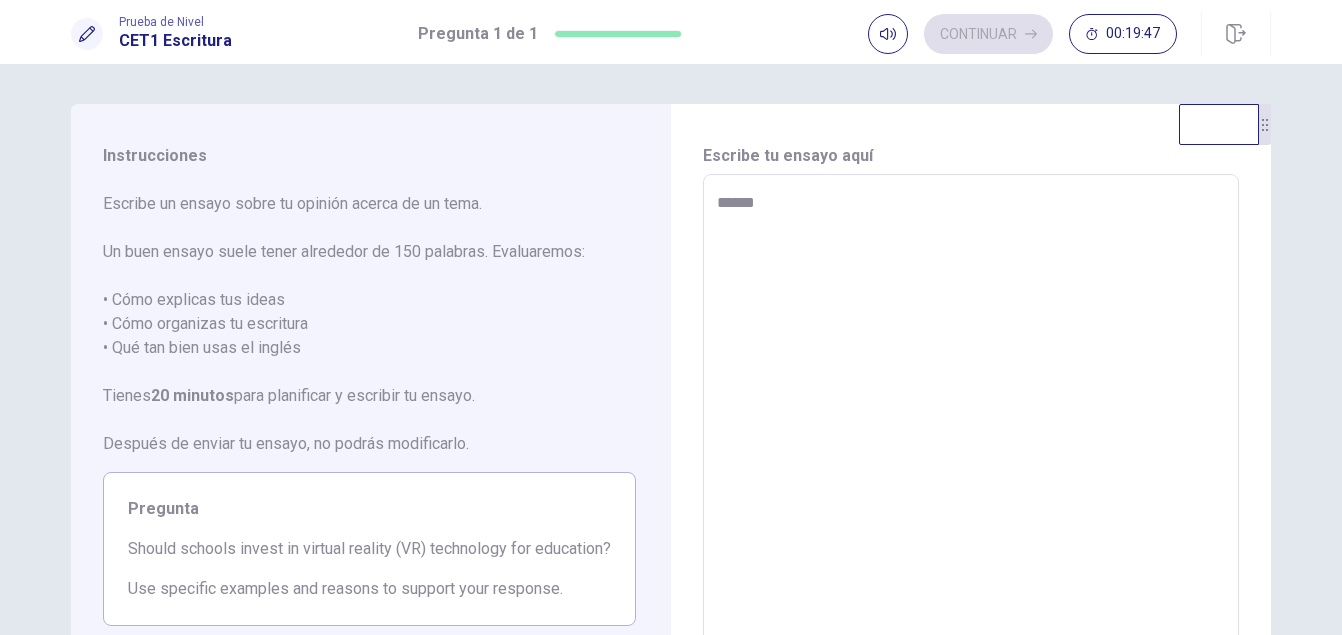type on "*" 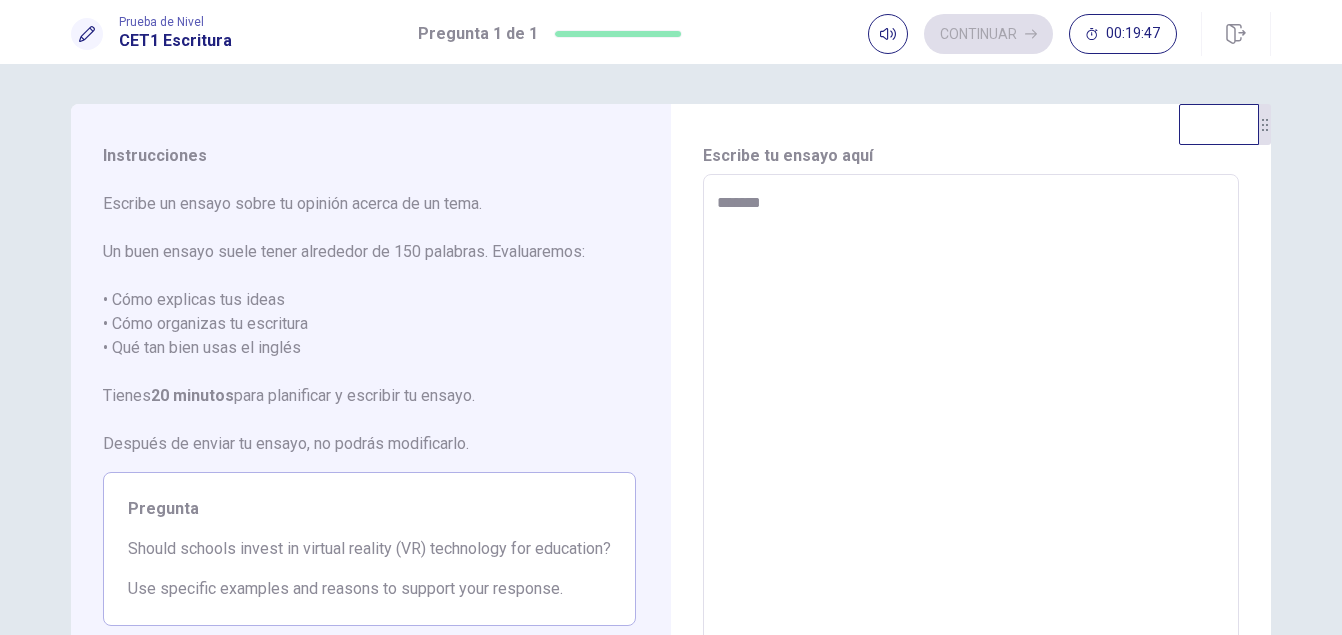 type on "*" 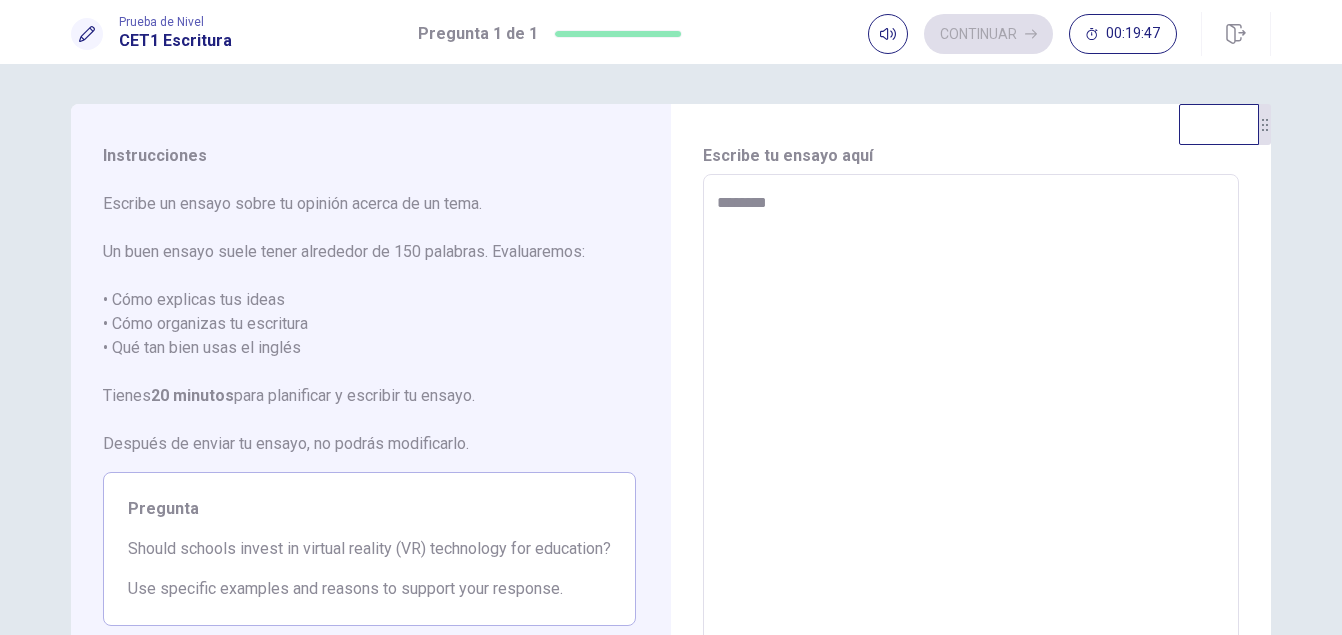 type on "*" 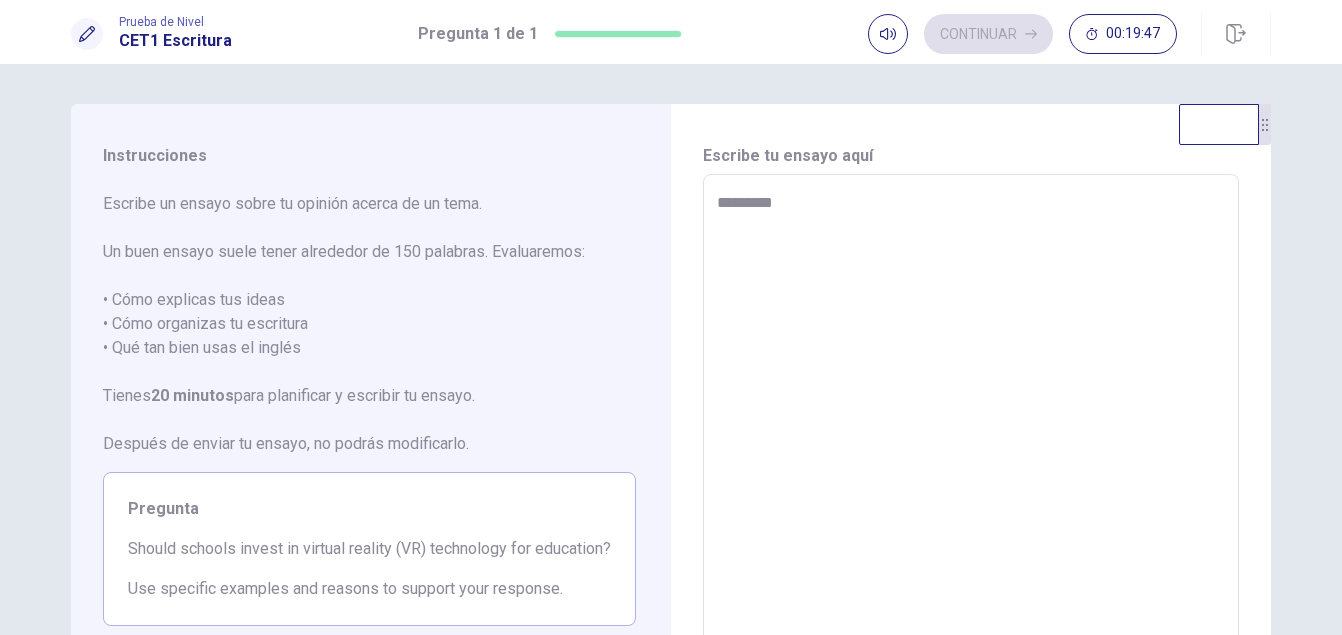 type on "*" 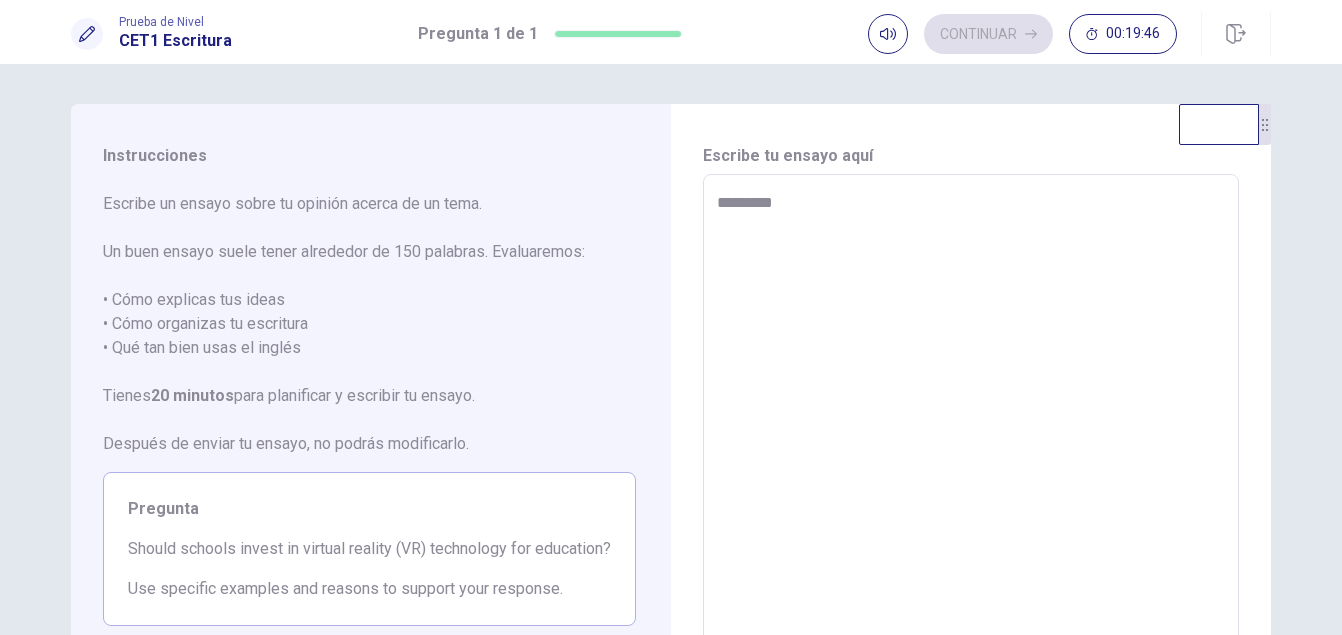type on "**********" 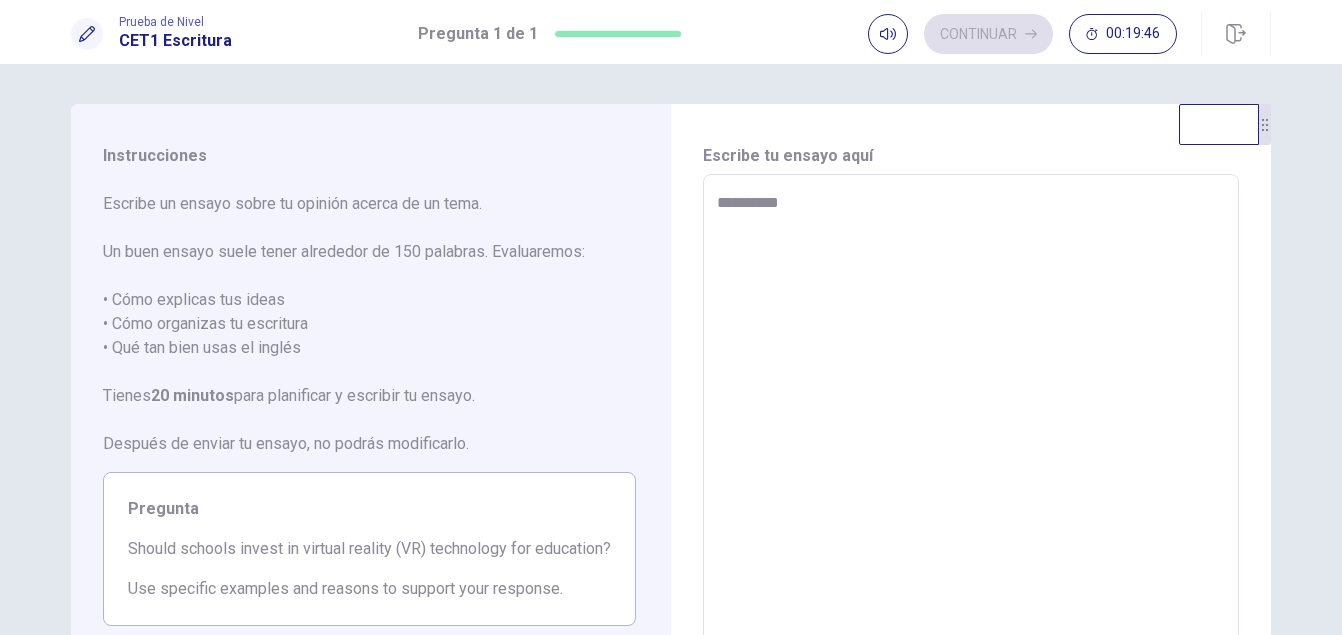 type on "*" 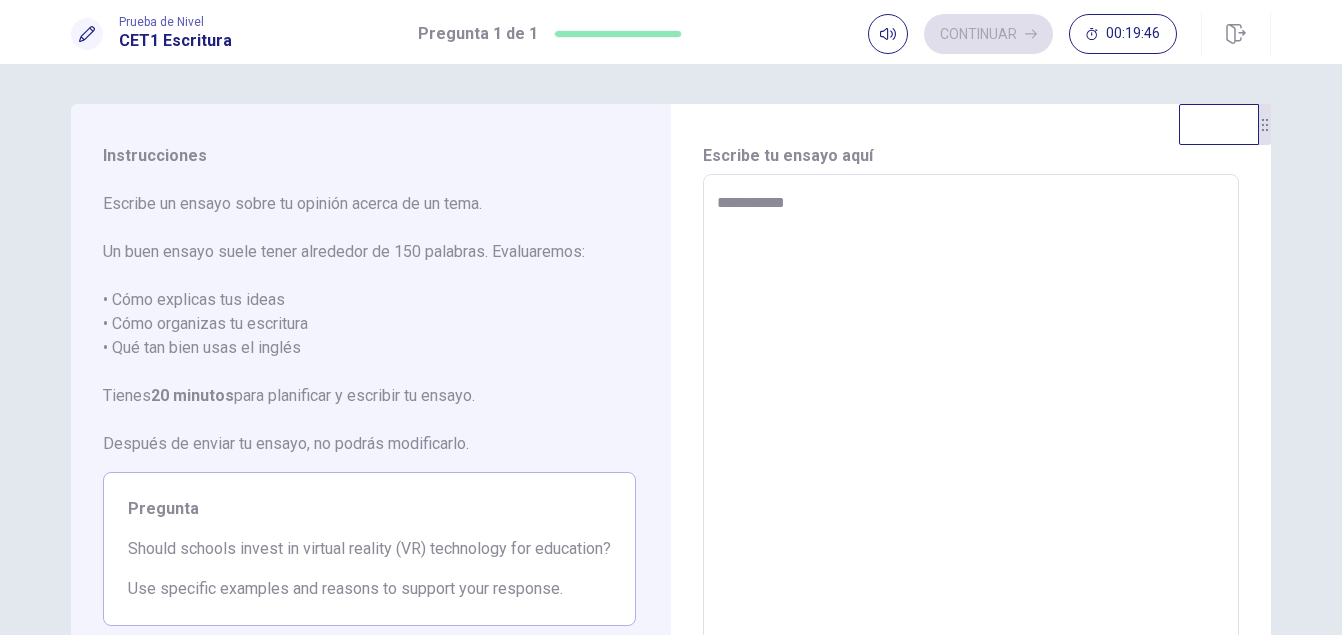 type on "*" 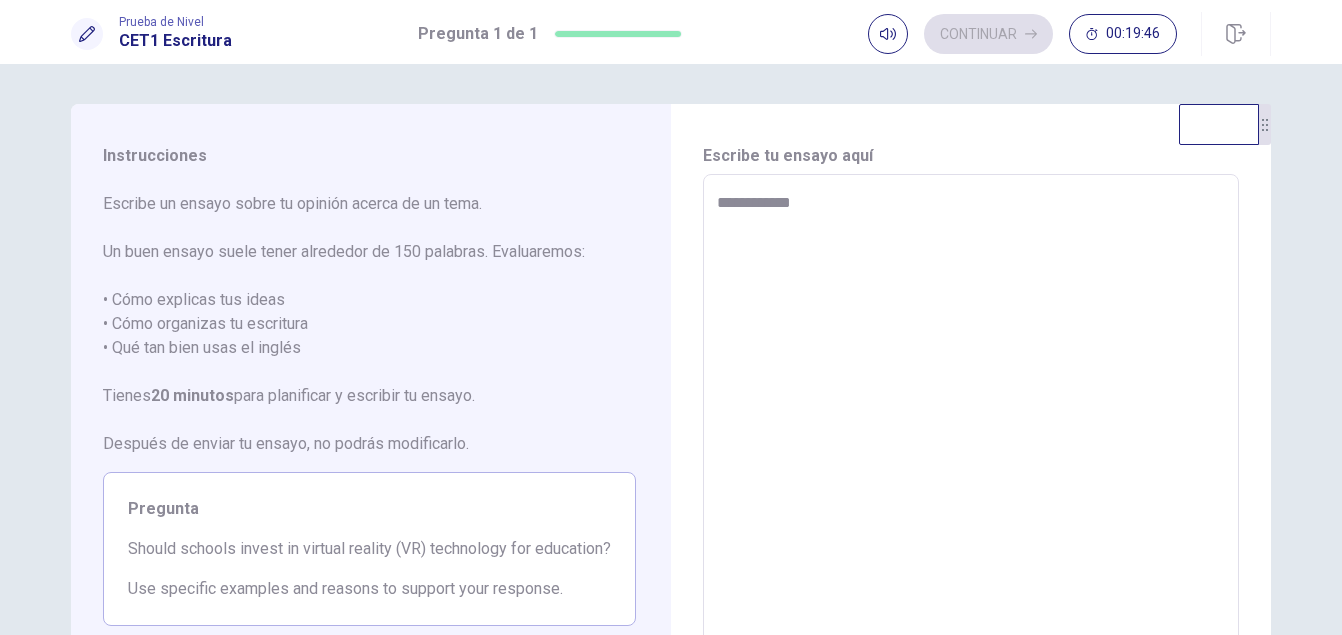 type on "*" 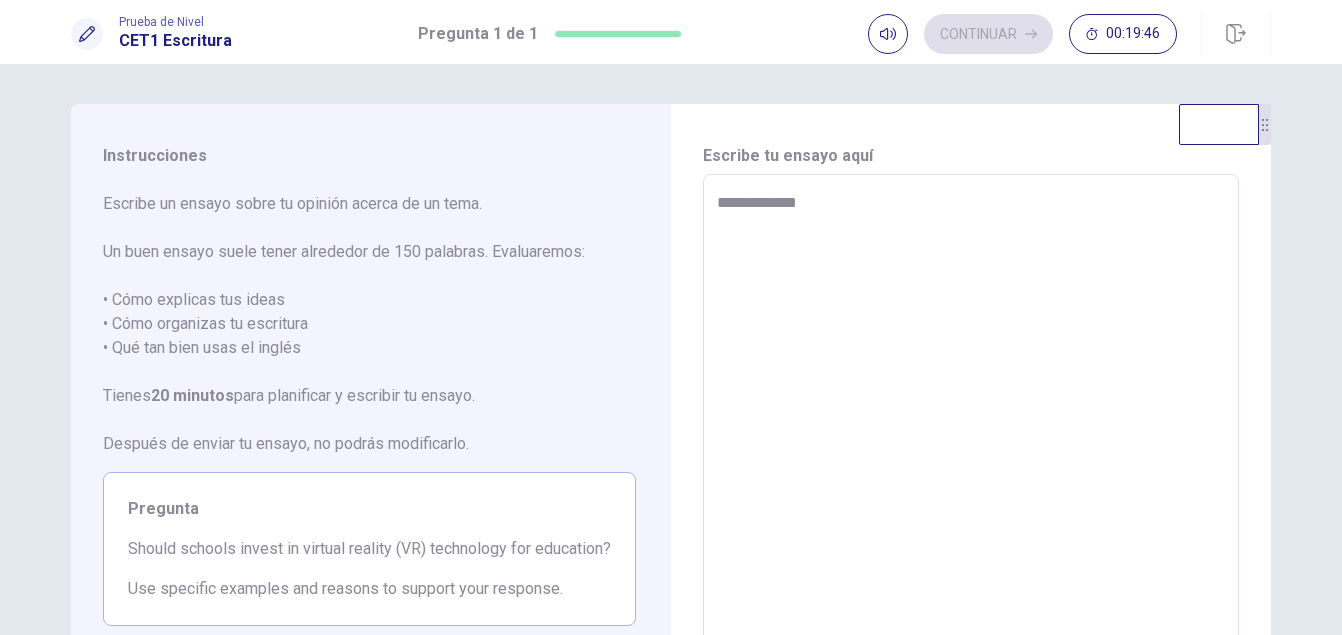 type on "*" 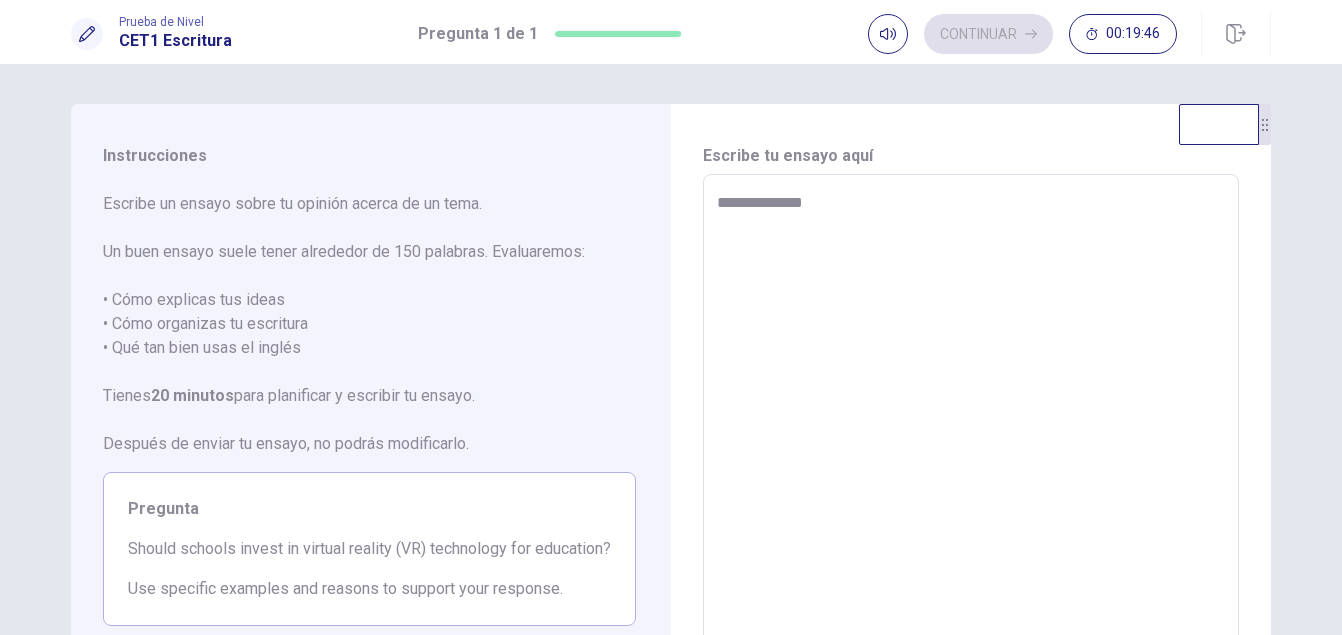 type on "*" 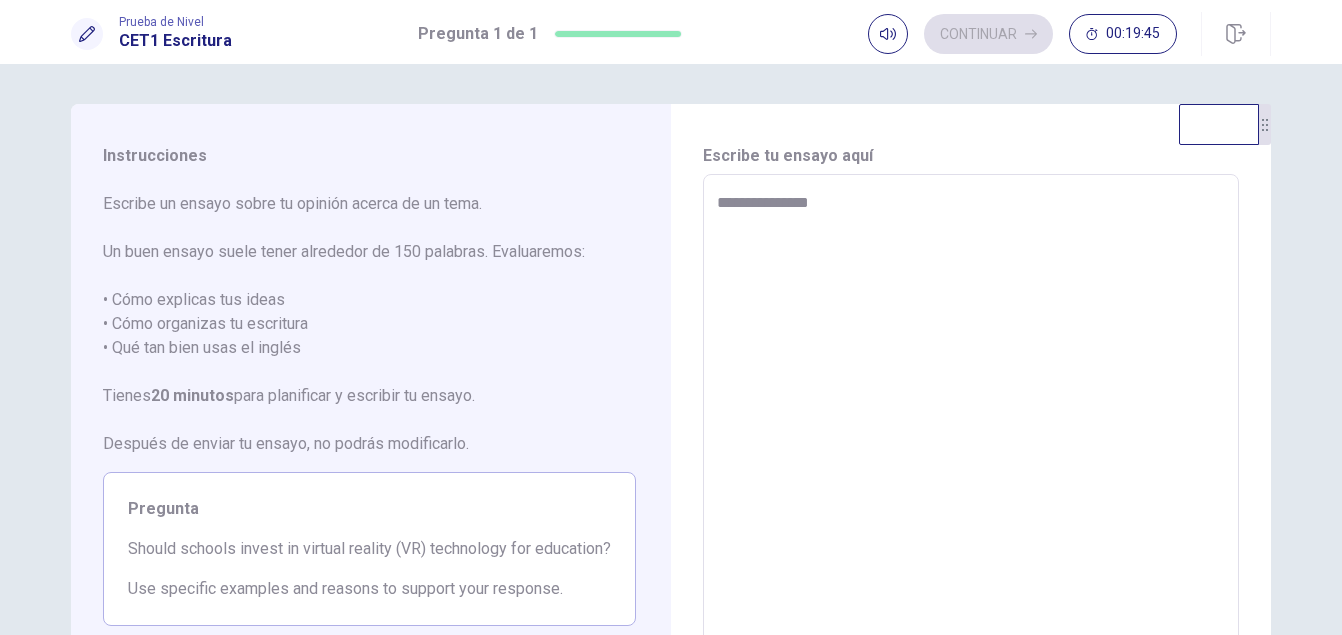 type on "*" 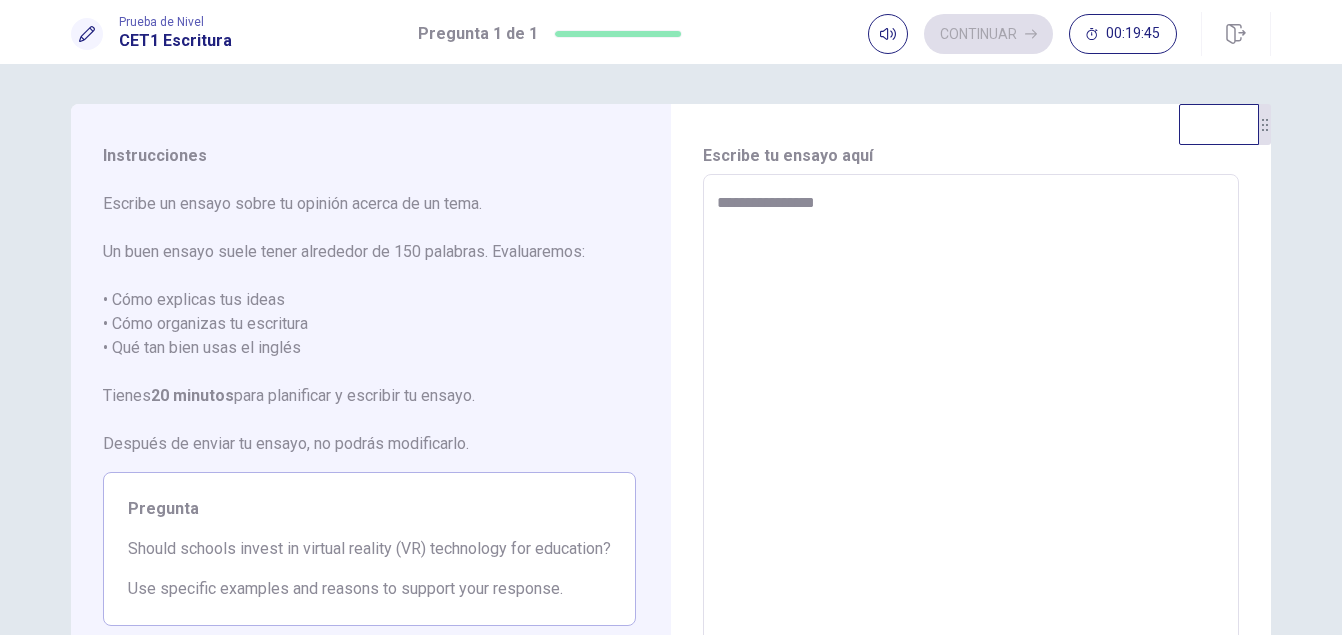 type on "*" 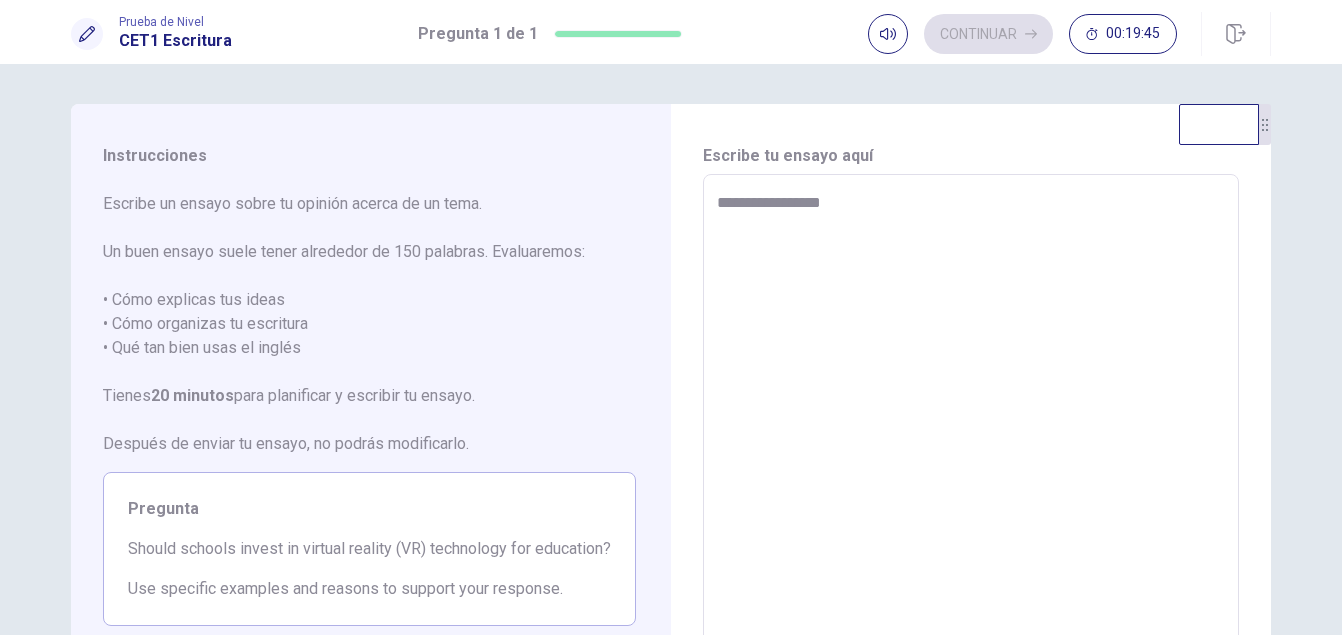 type on "*" 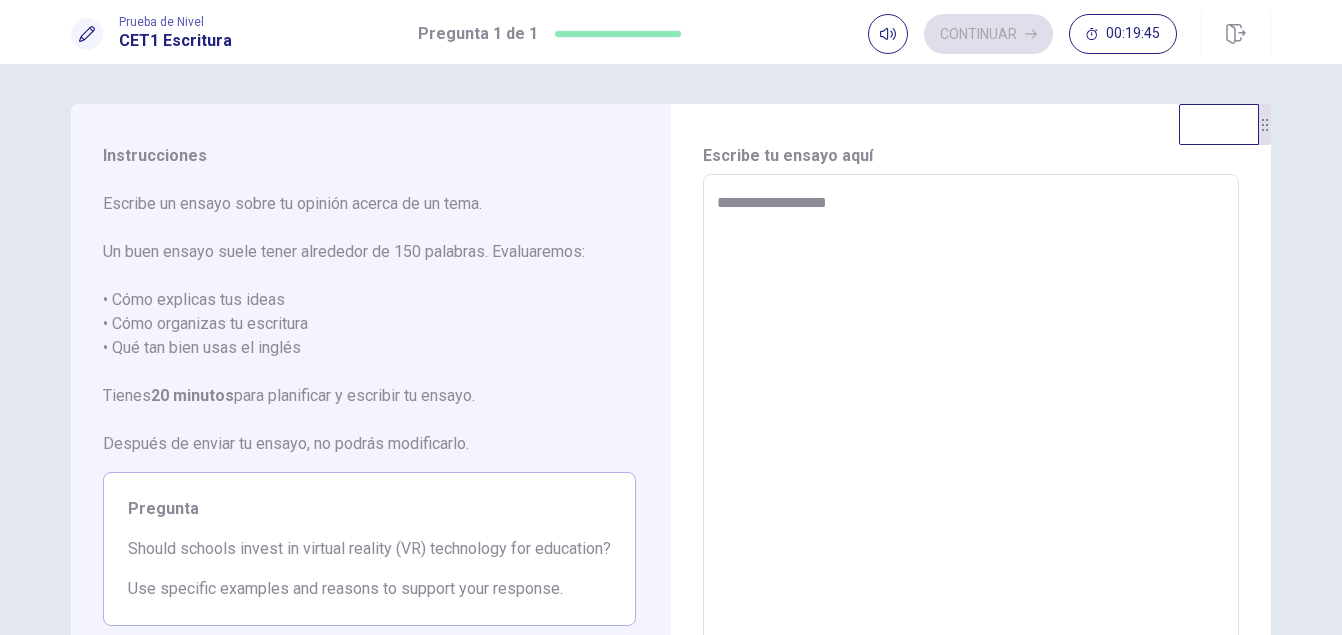 type on "*" 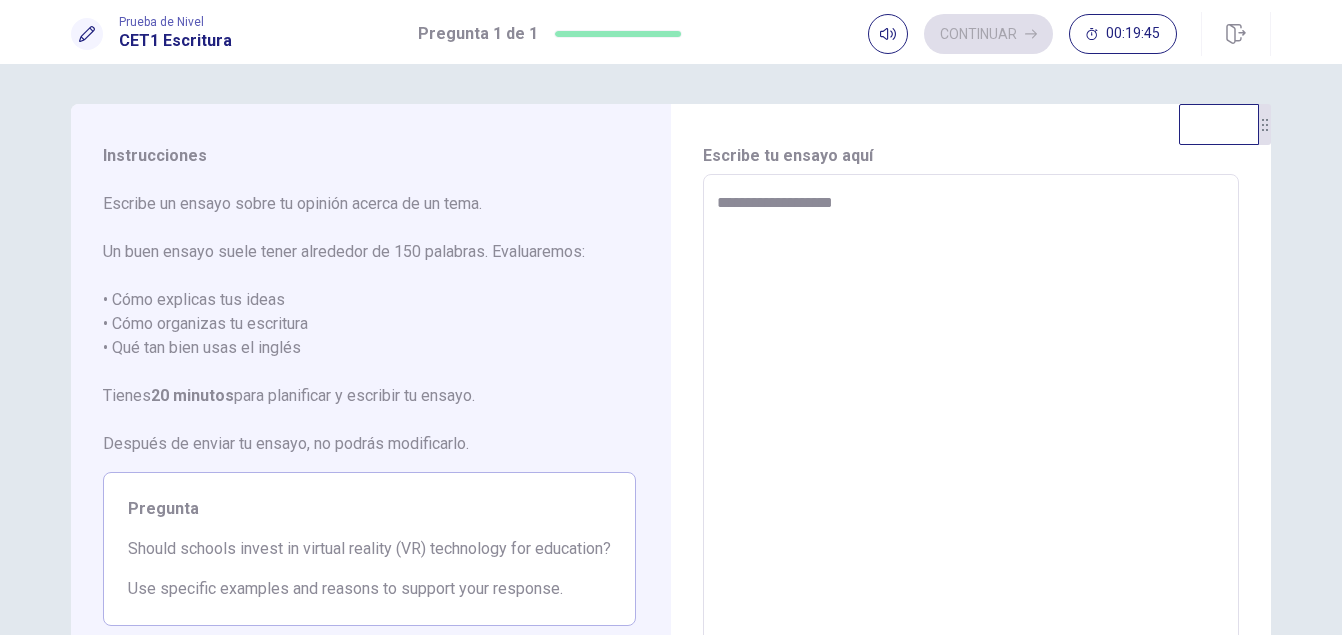 type on "*" 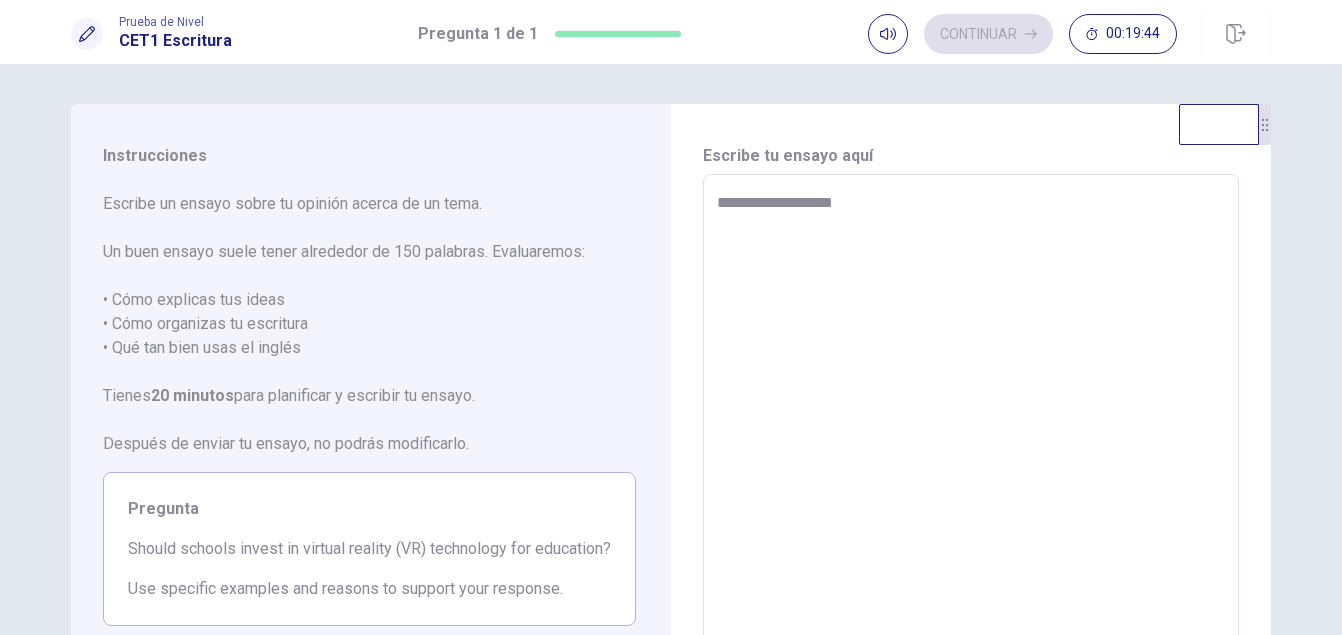 type on "**********" 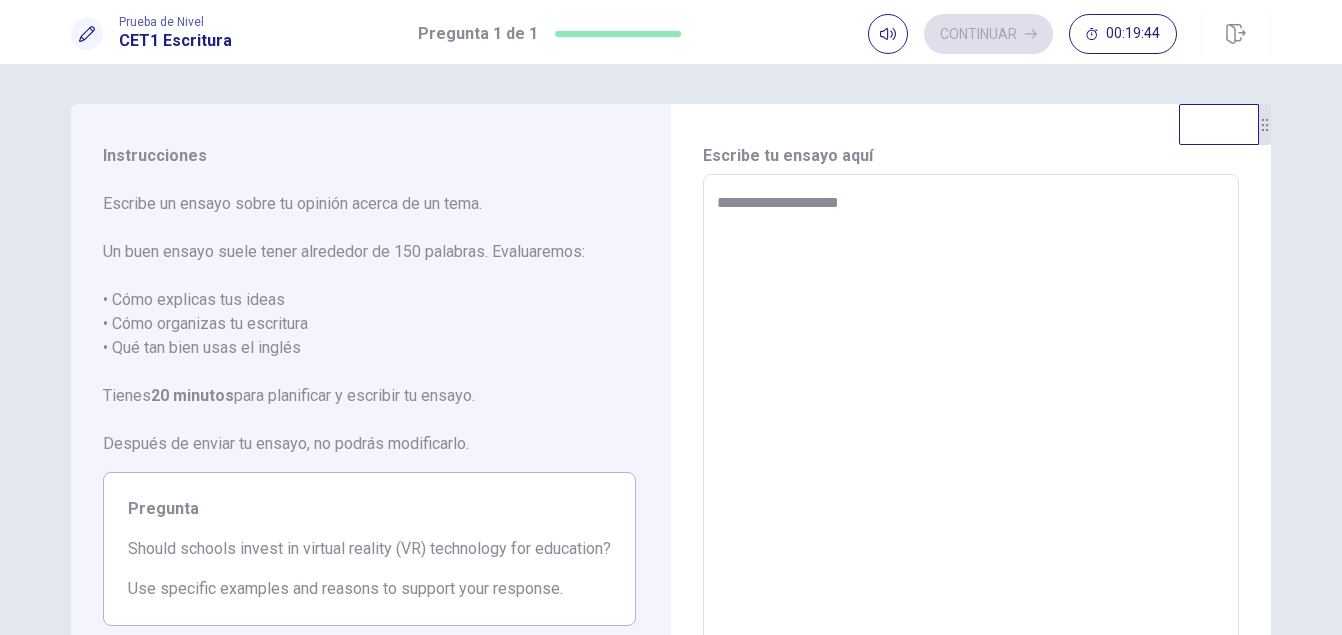 type on "**********" 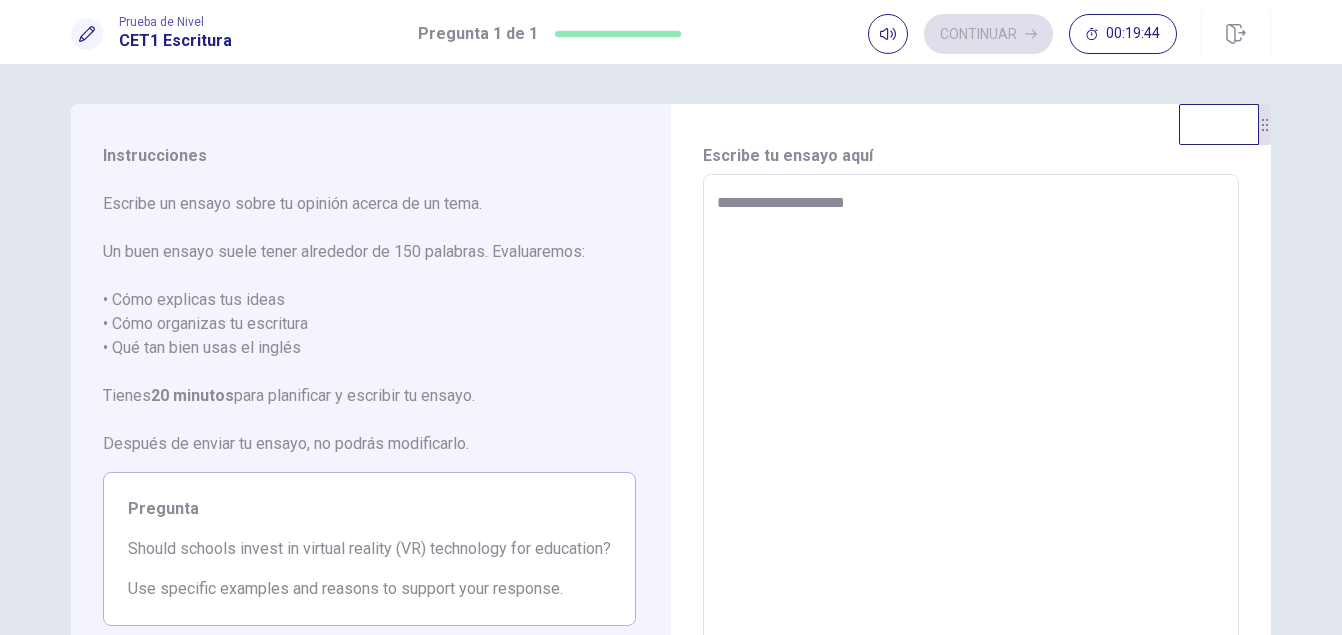 type on "*" 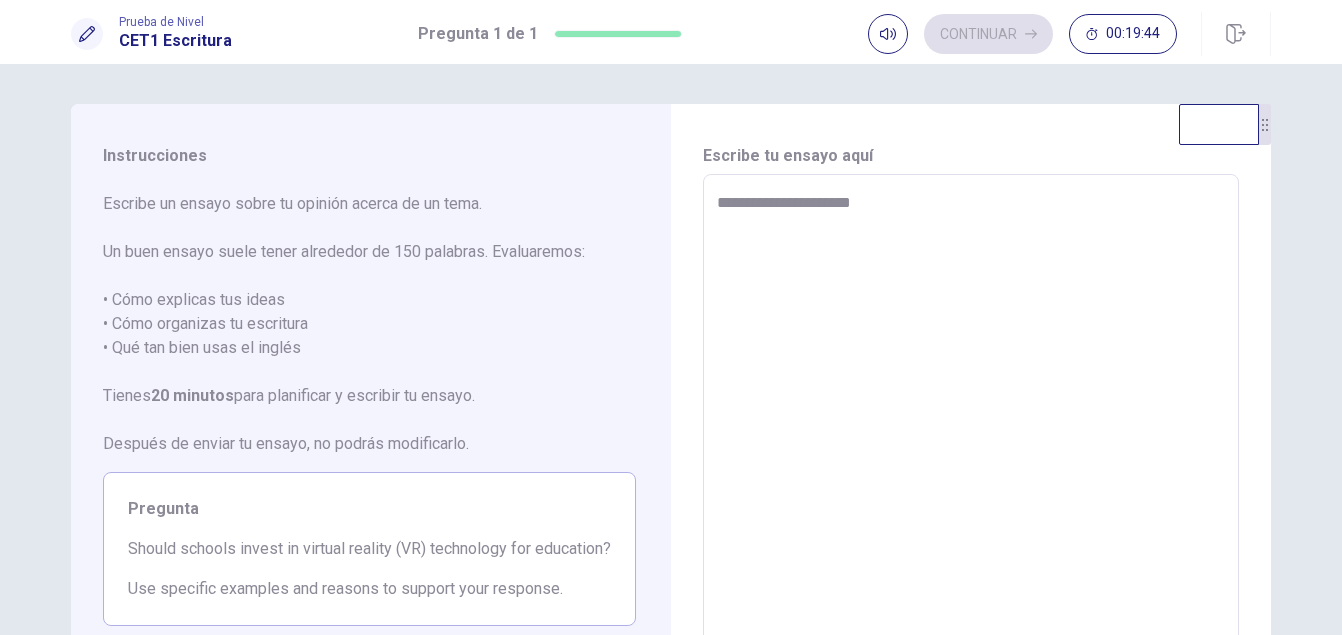 type on "*" 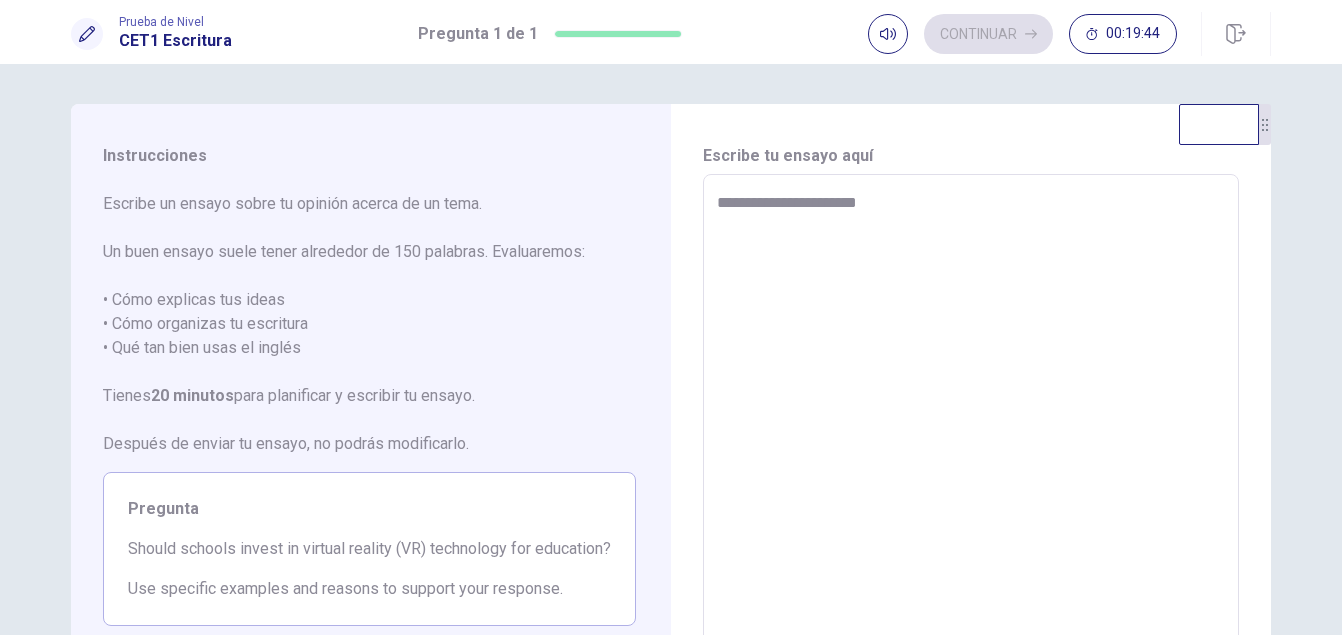 type on "*" 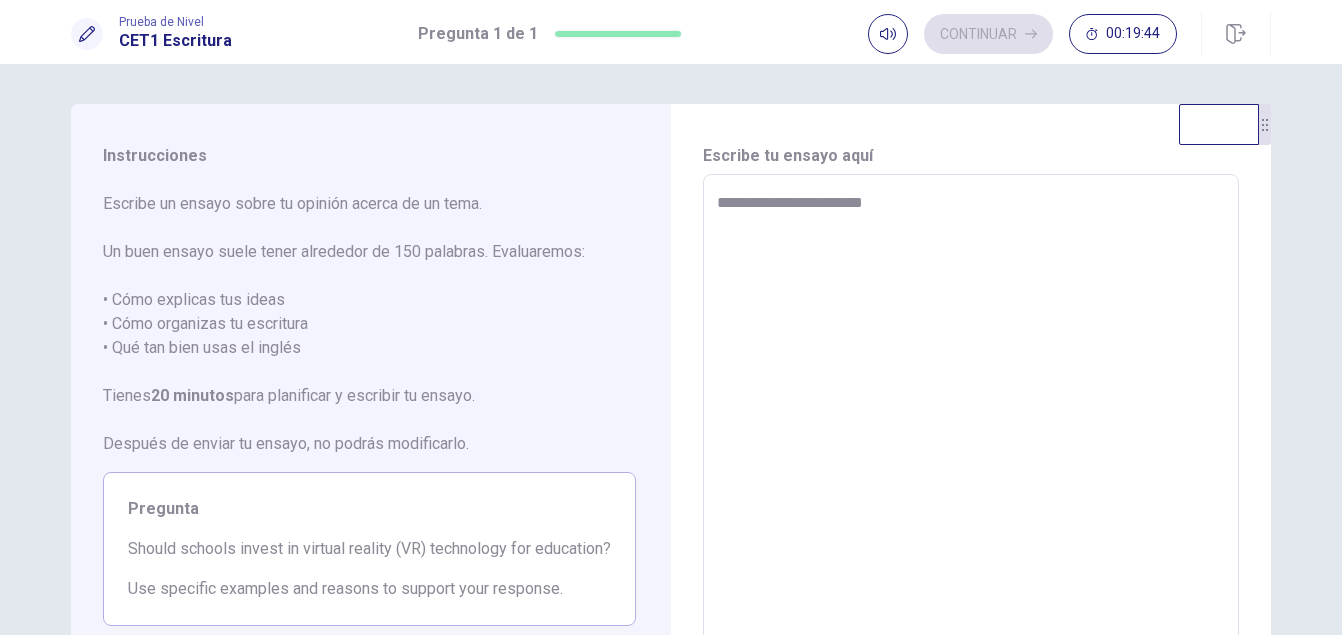 type on "*" 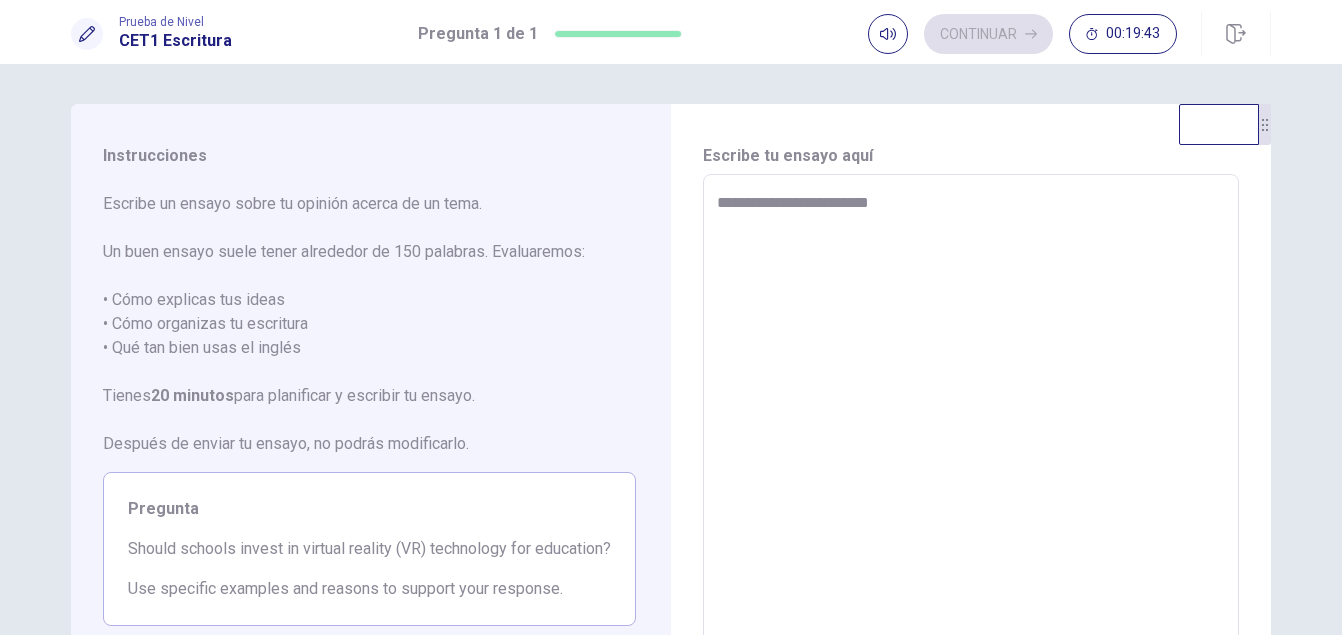 type on "*" 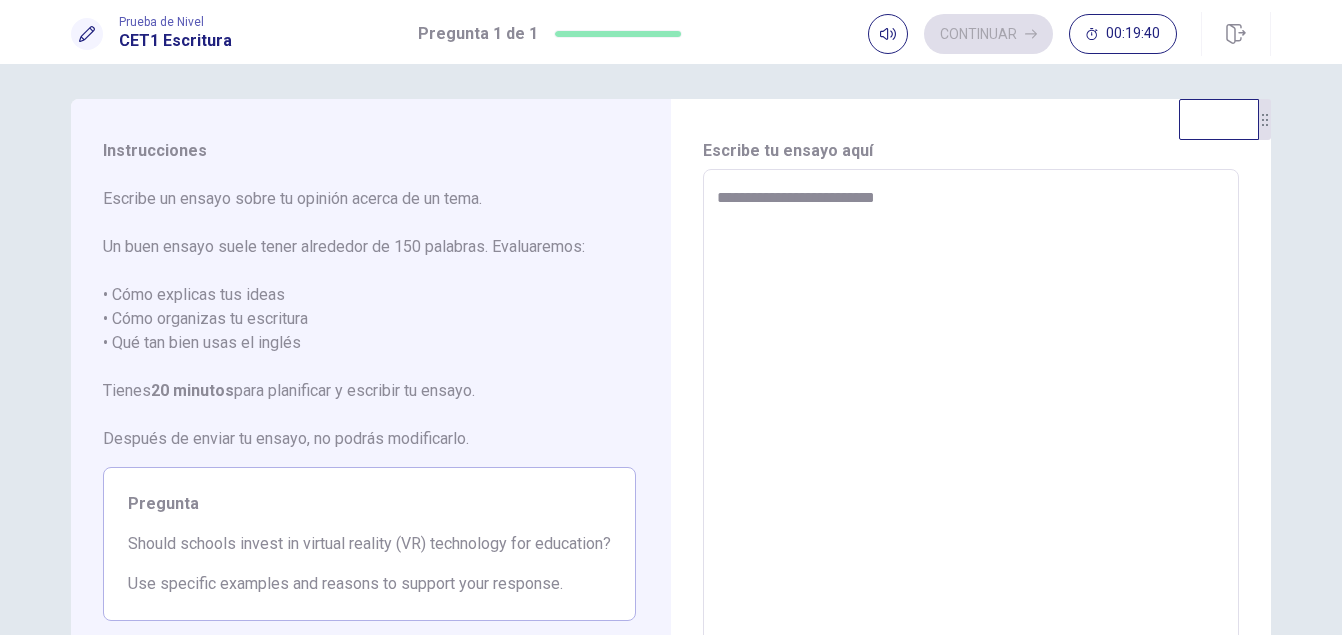 scroll, scrollTop: 0, scrollLeft: 0, axis: both 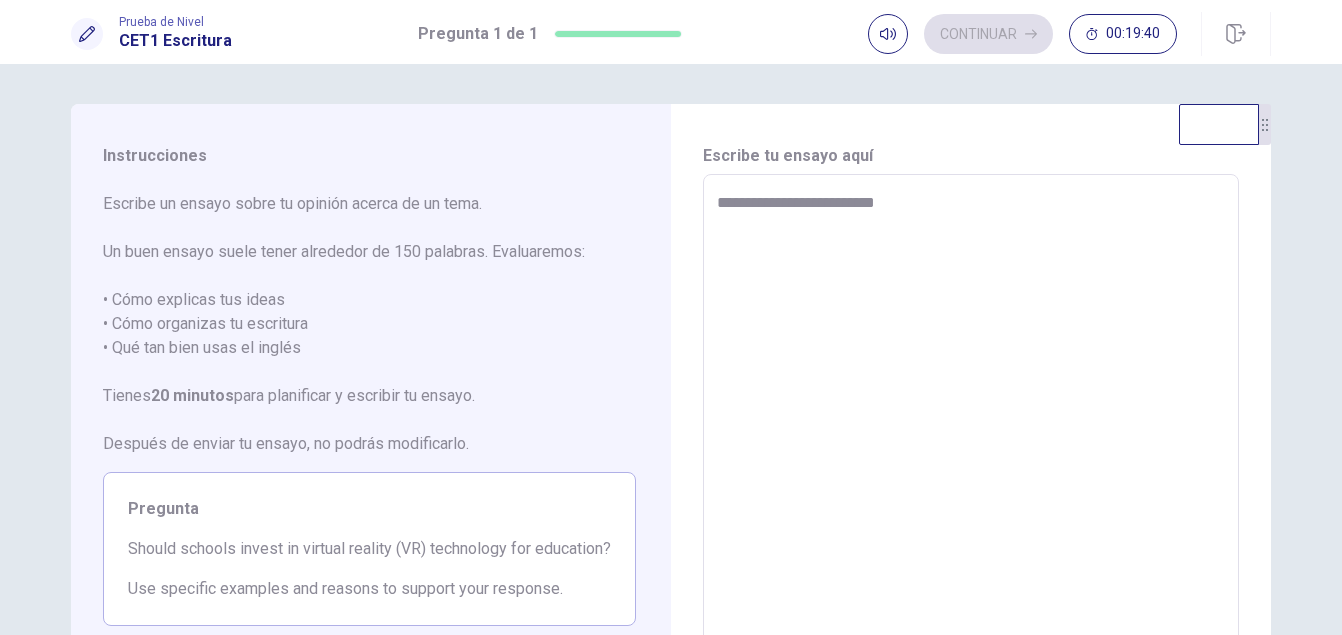 type on "*" 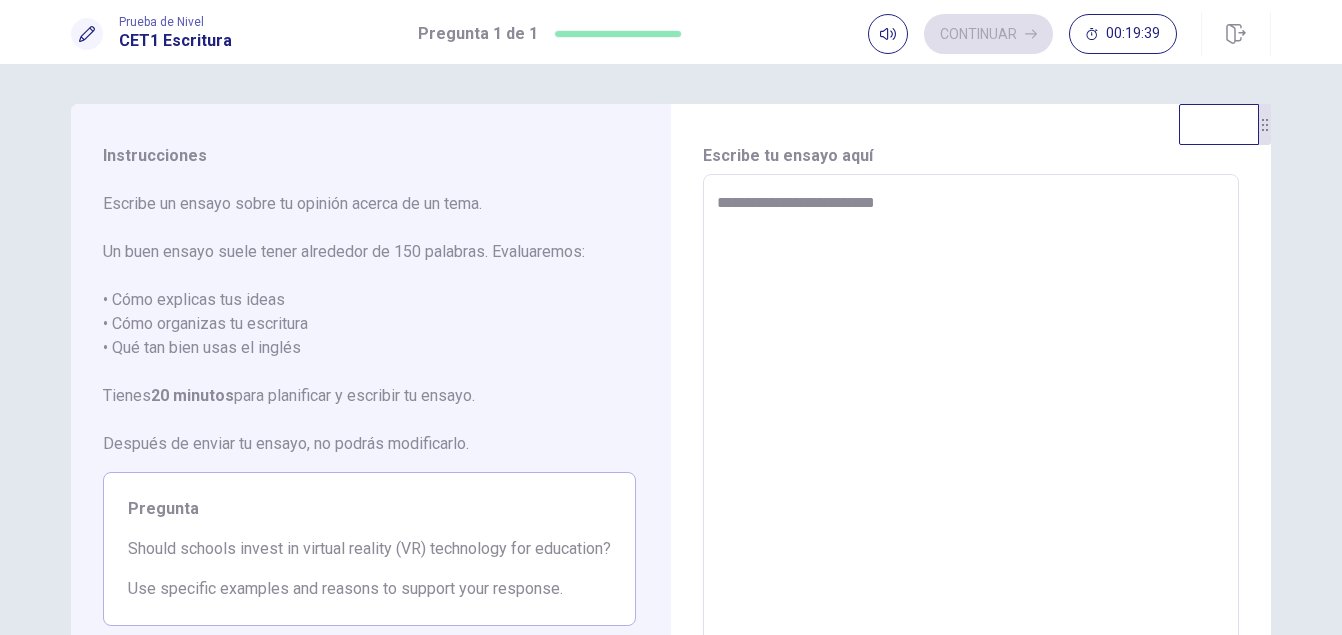 type on "**********" 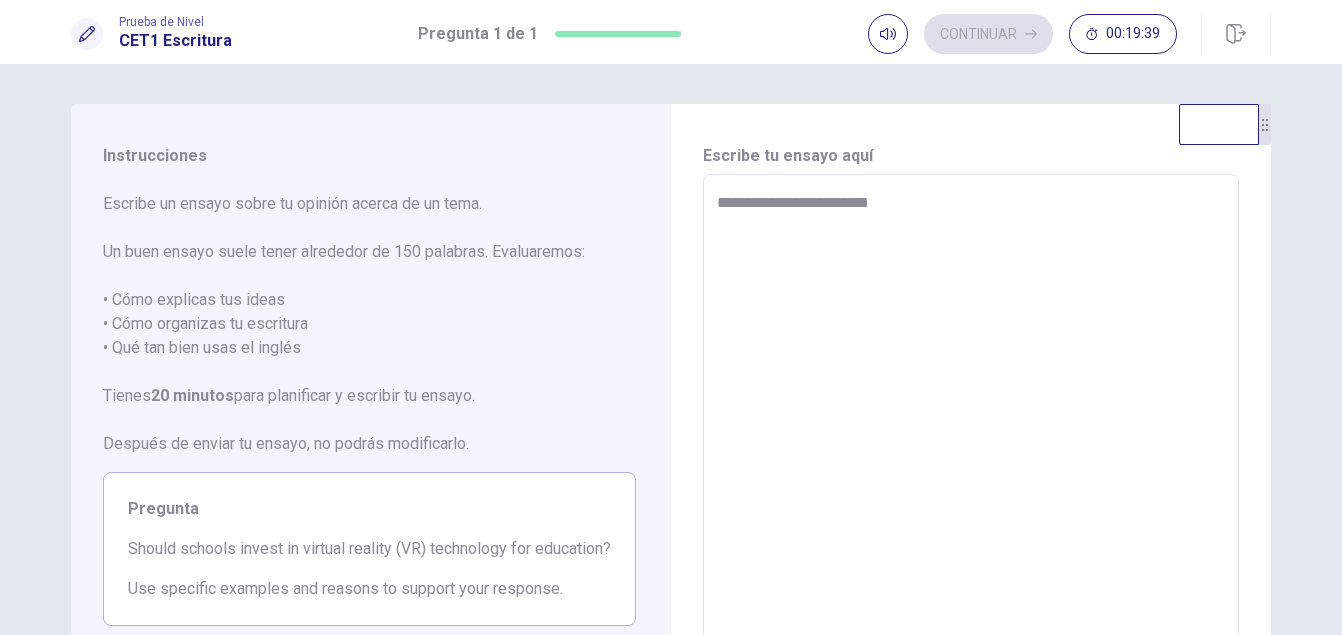 type on "*" 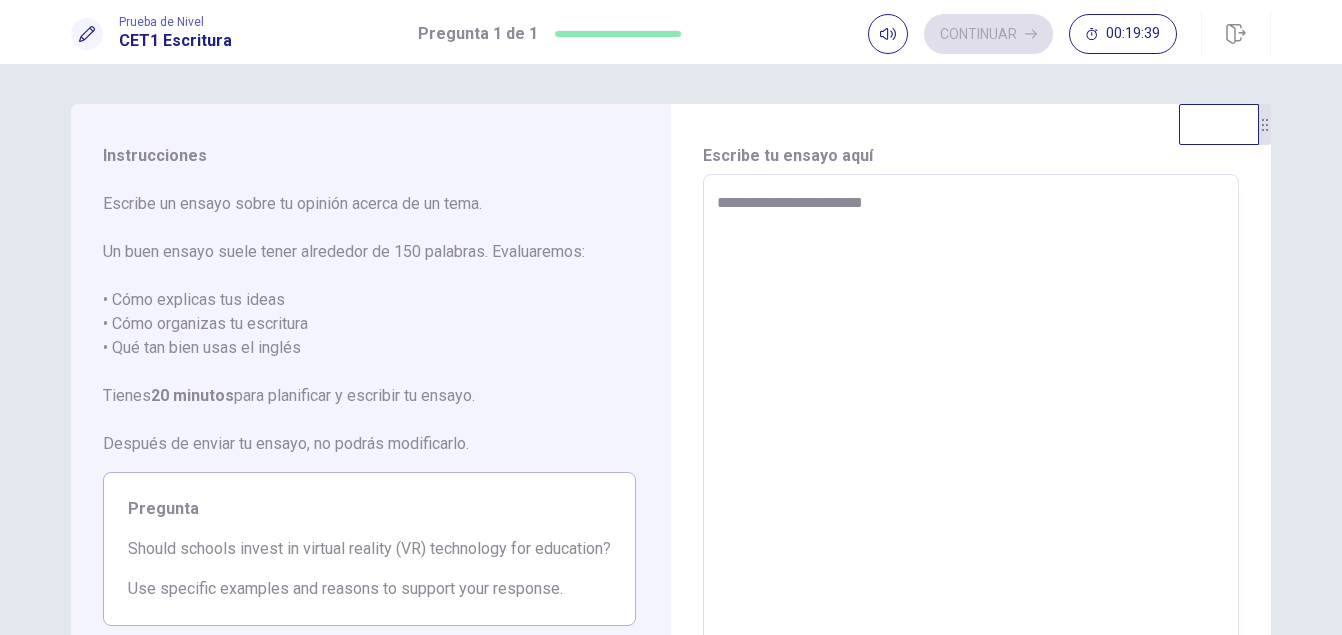 type on "*" 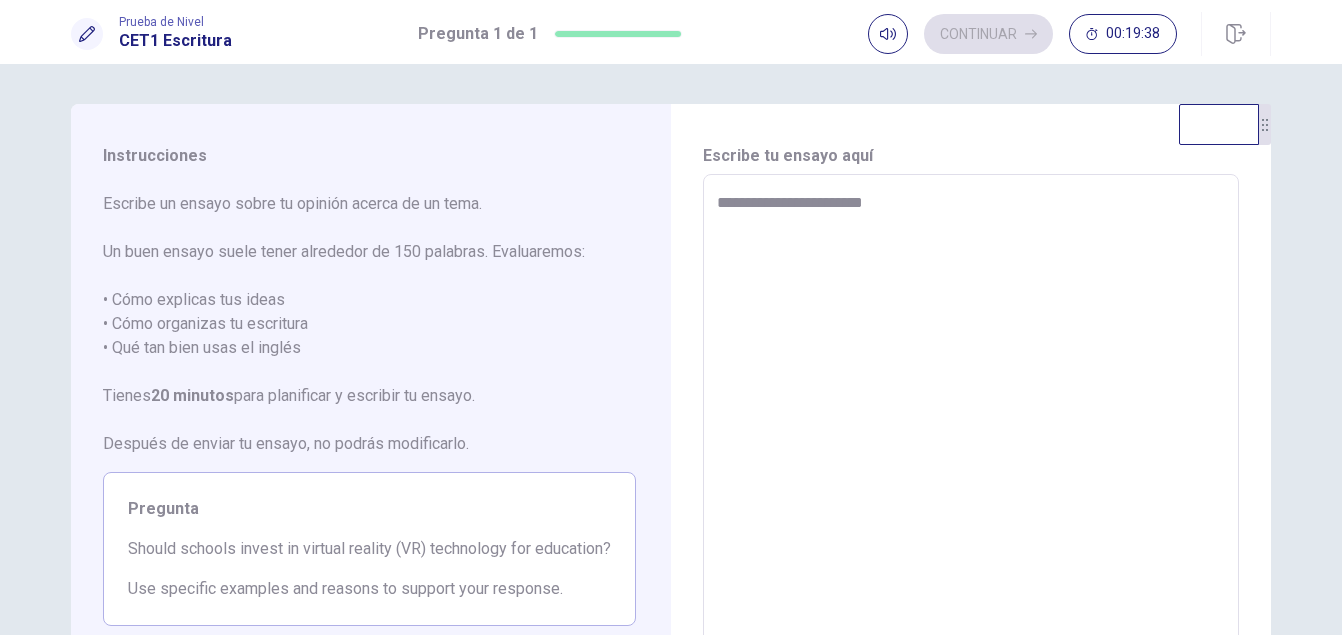 type on "**********" 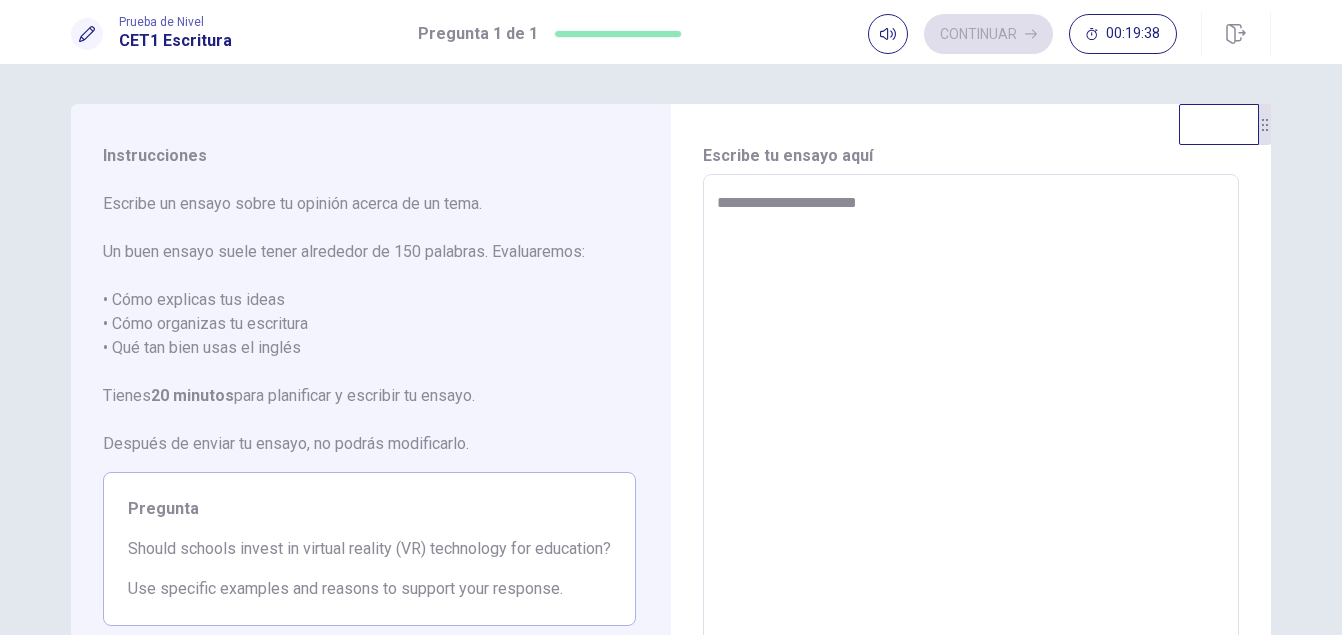 type on "*" 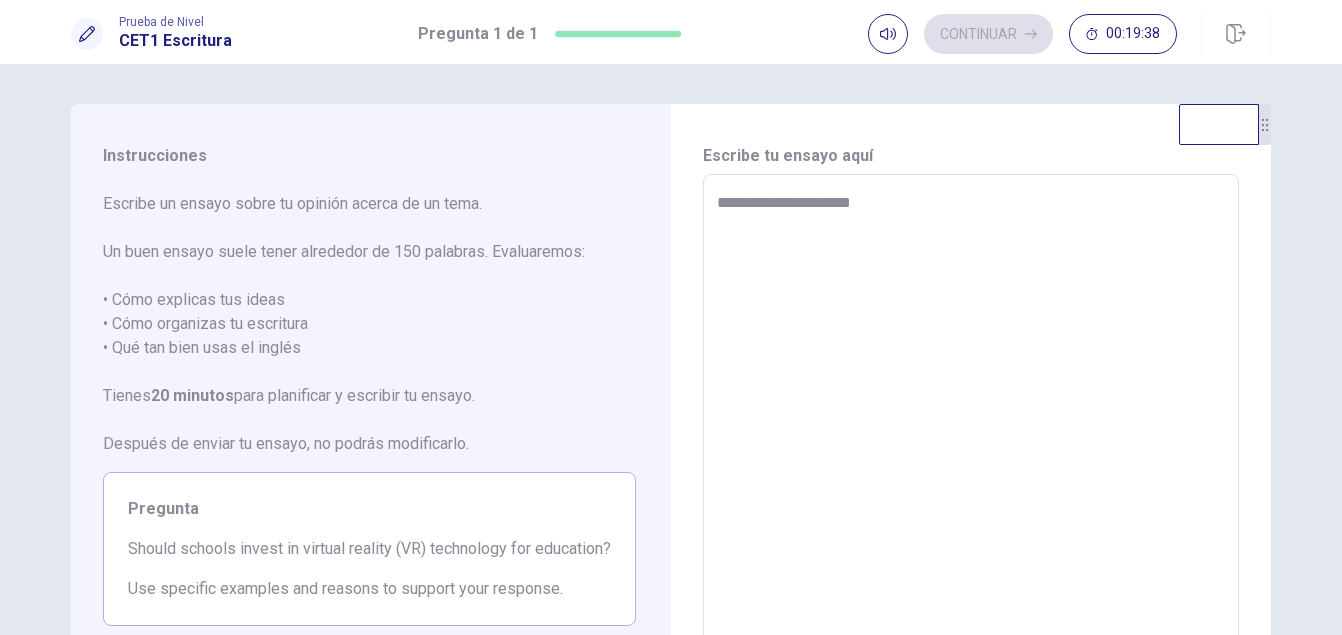 type on "*" 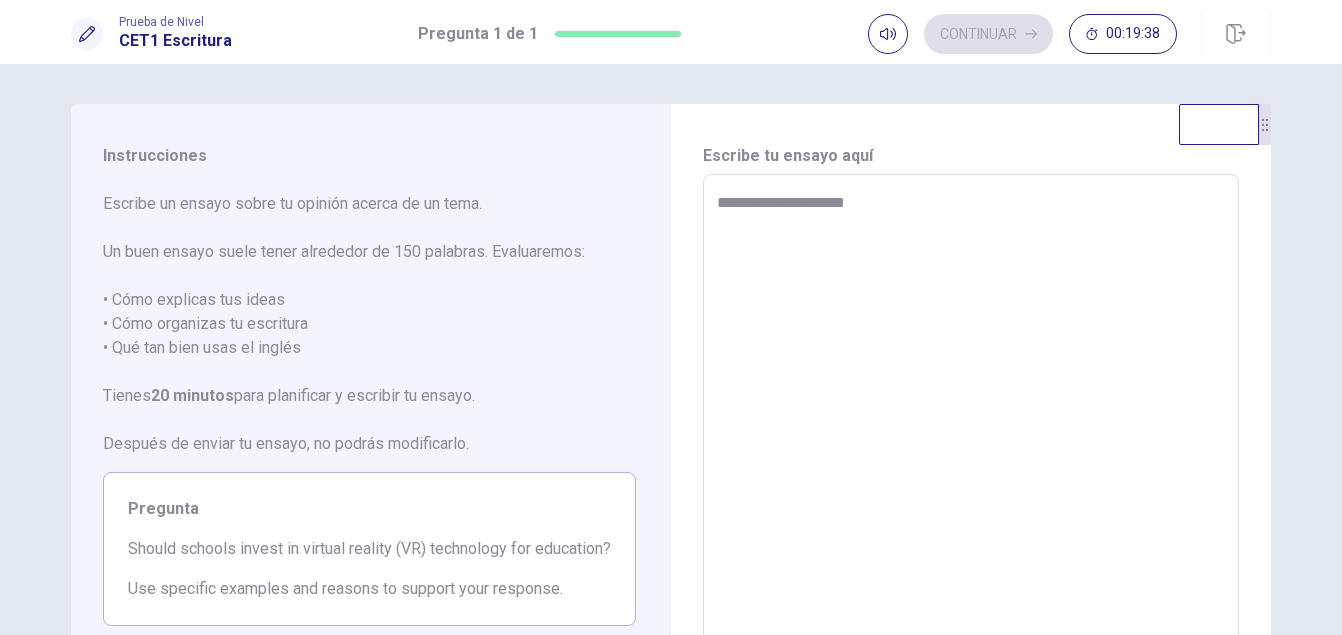 type on "*" 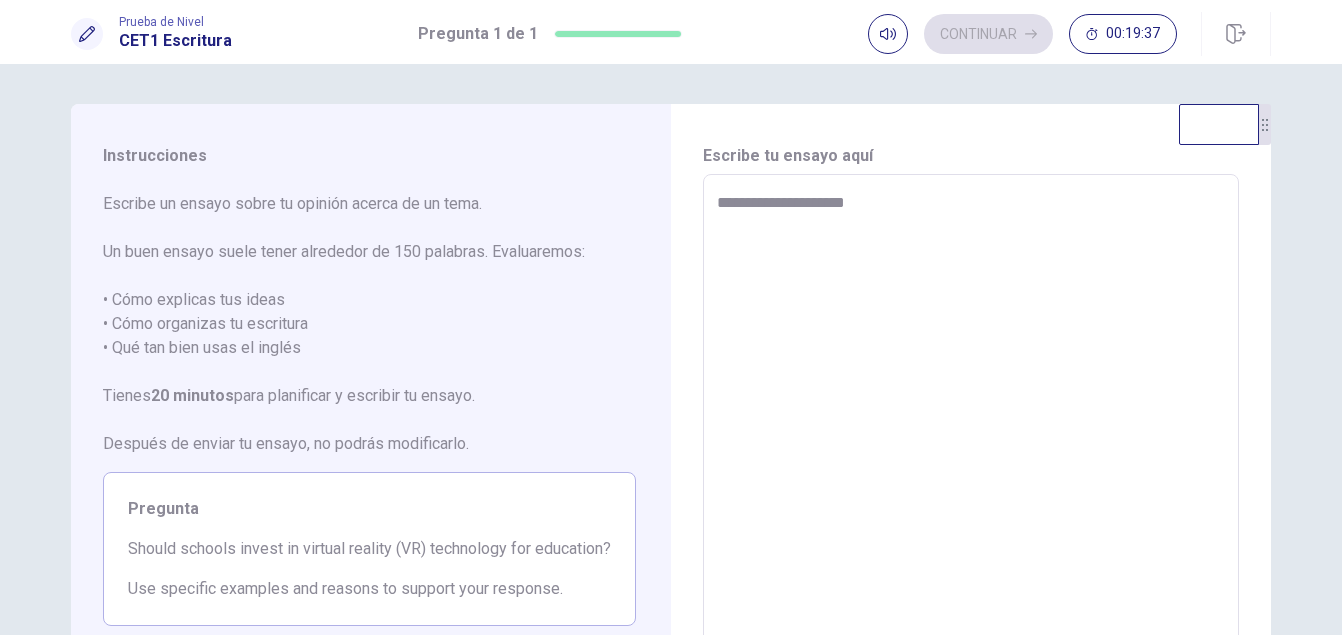 type on "**********" 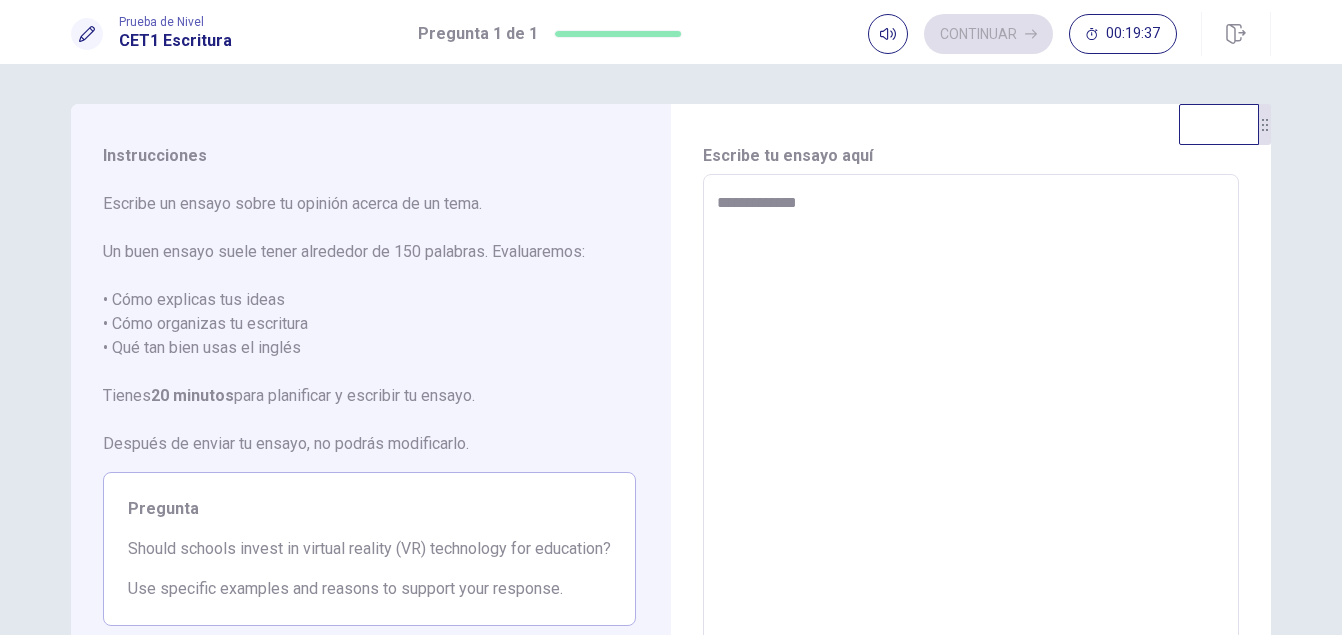 type on "**********" 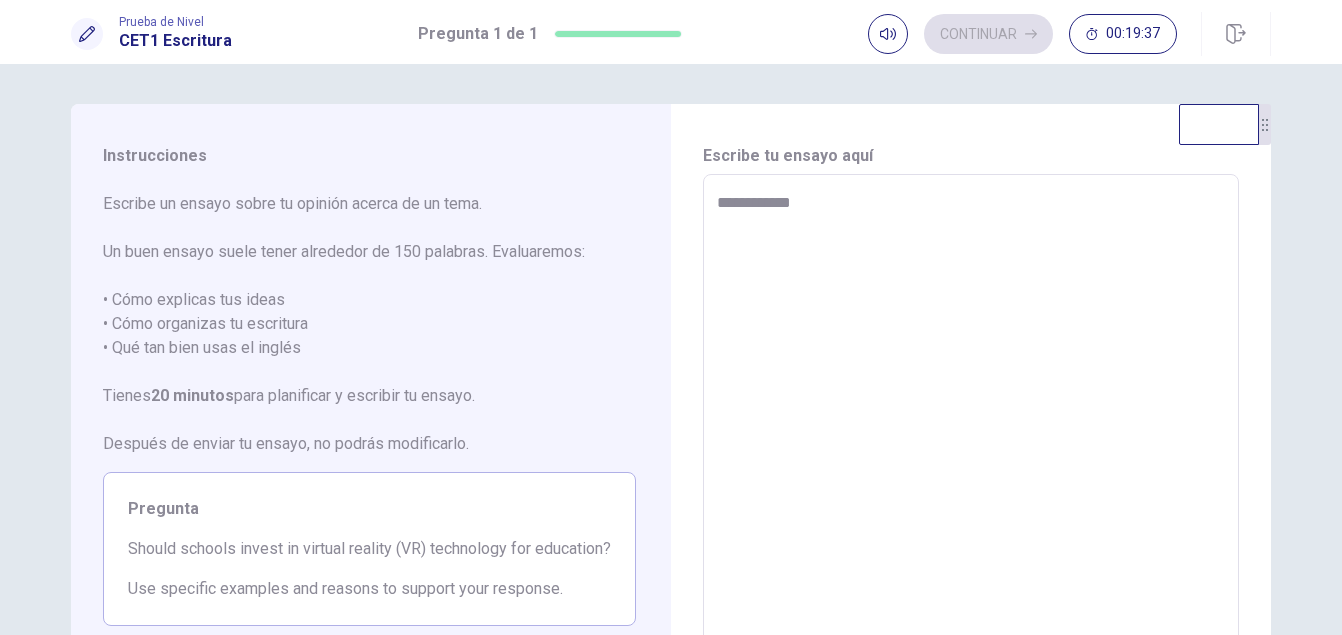 type on "*" 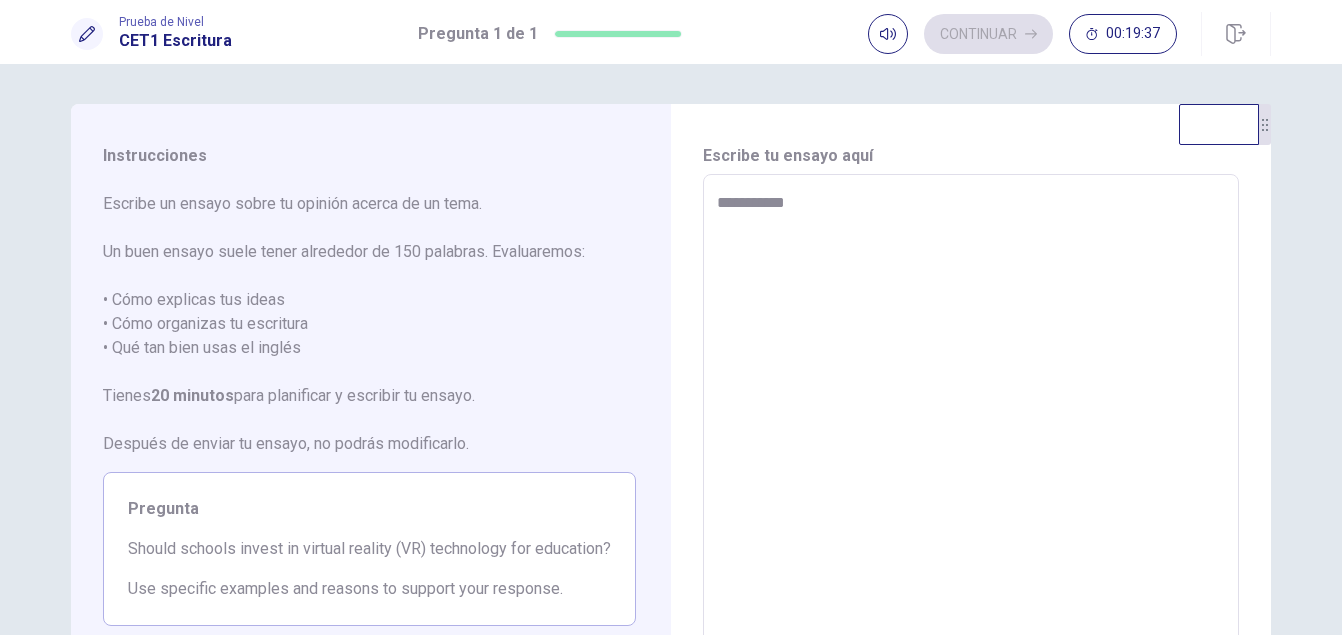 type on "*" 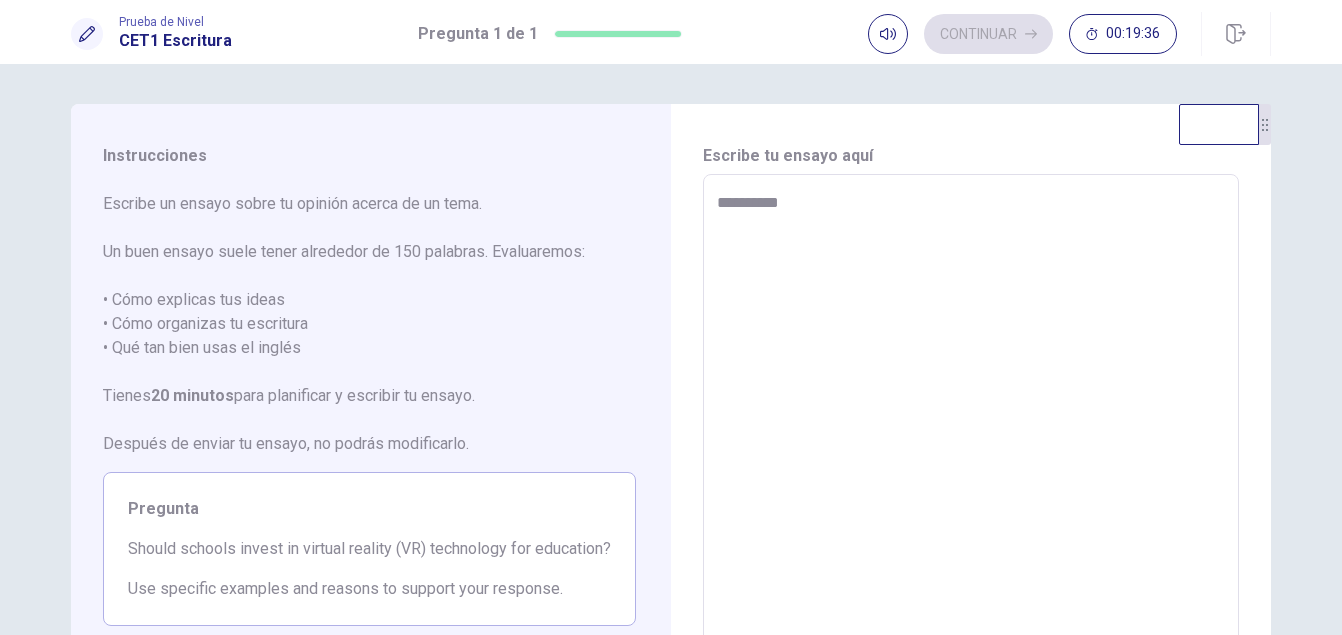 type on "*" 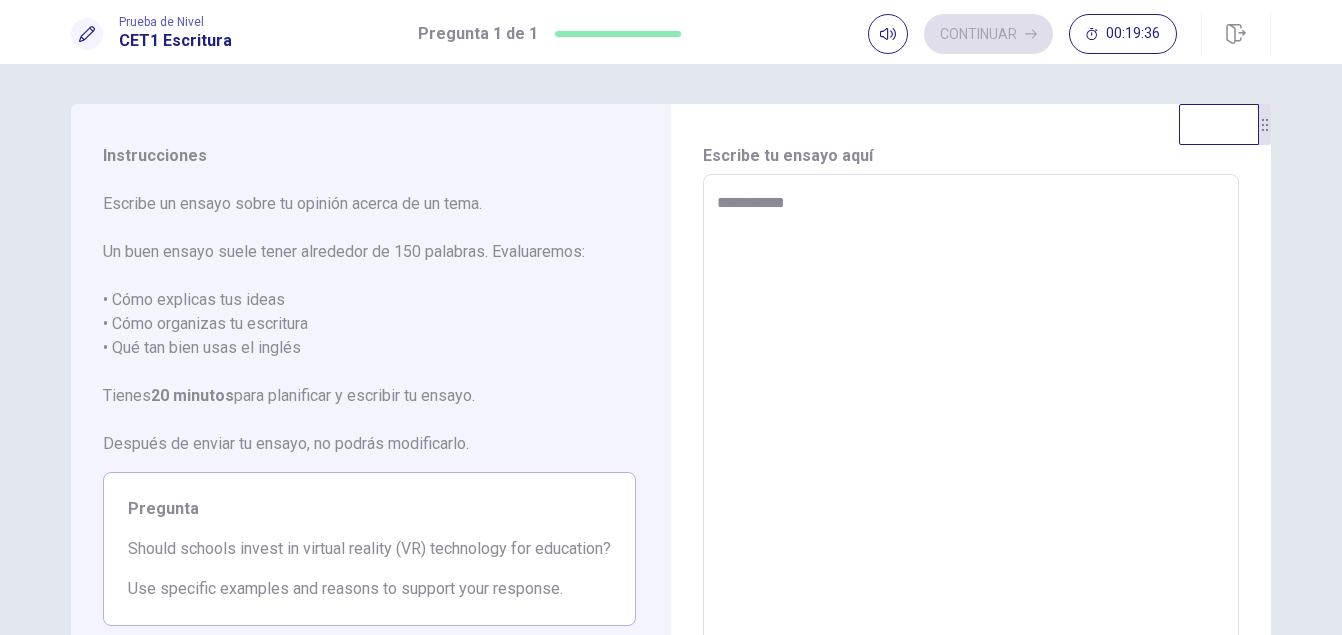 type on "*" 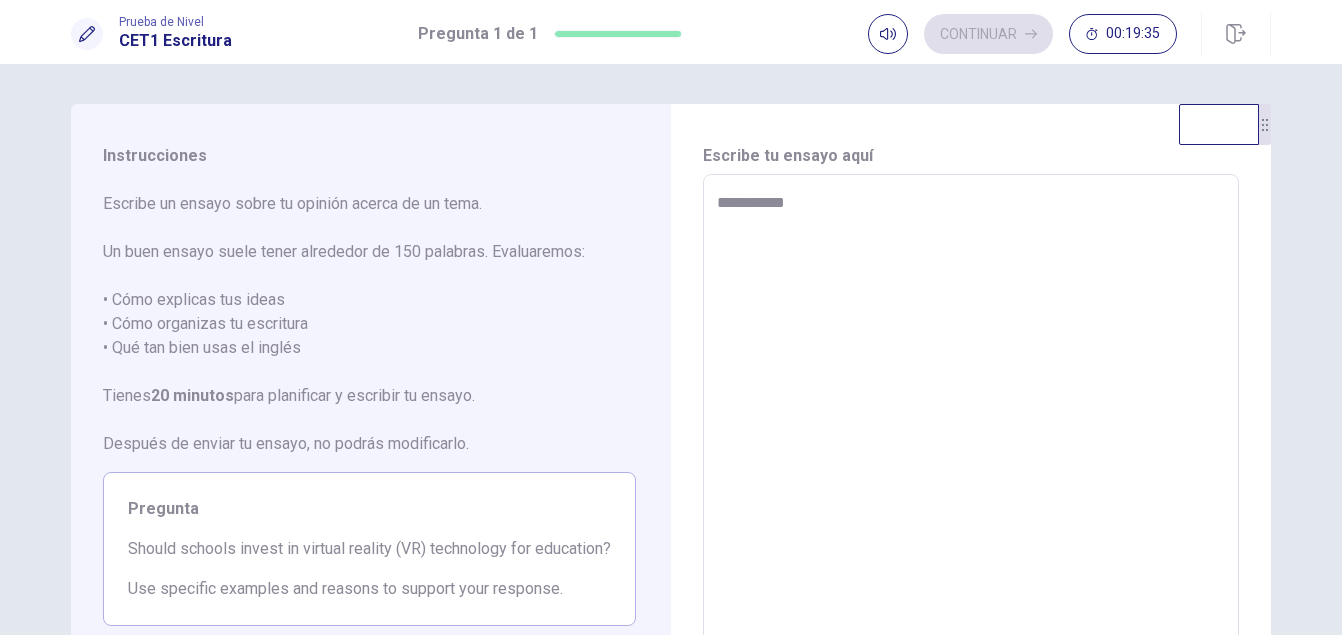 type on "**********" 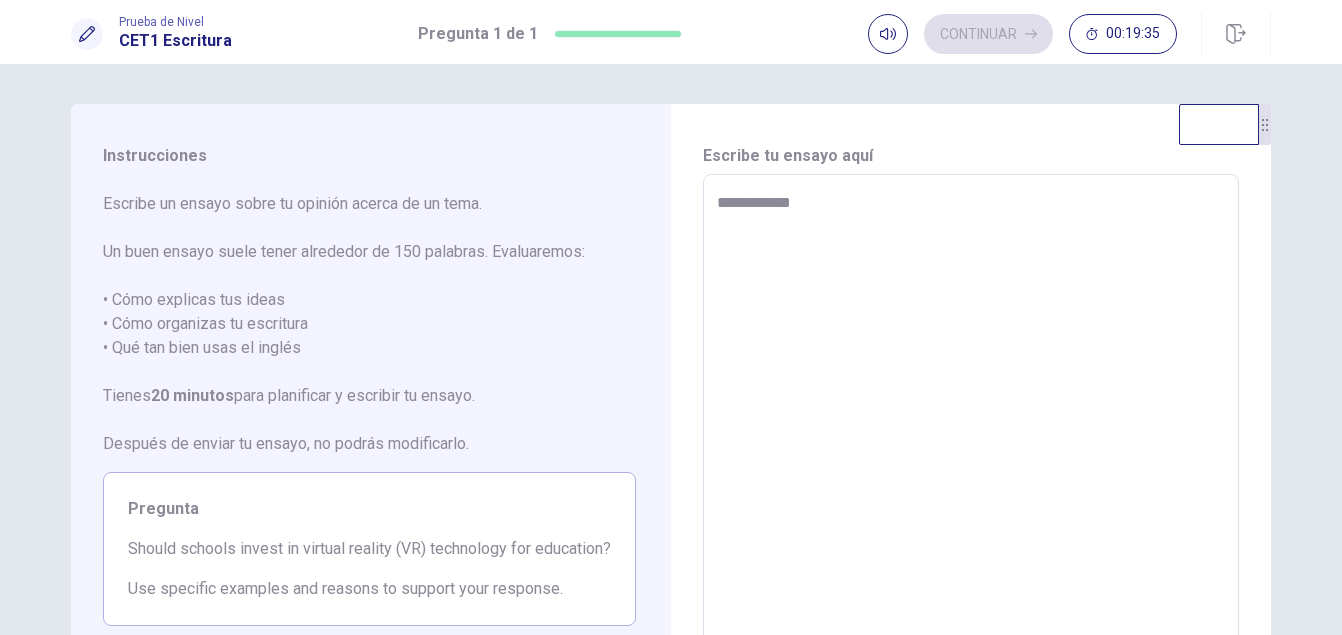 type on "*" 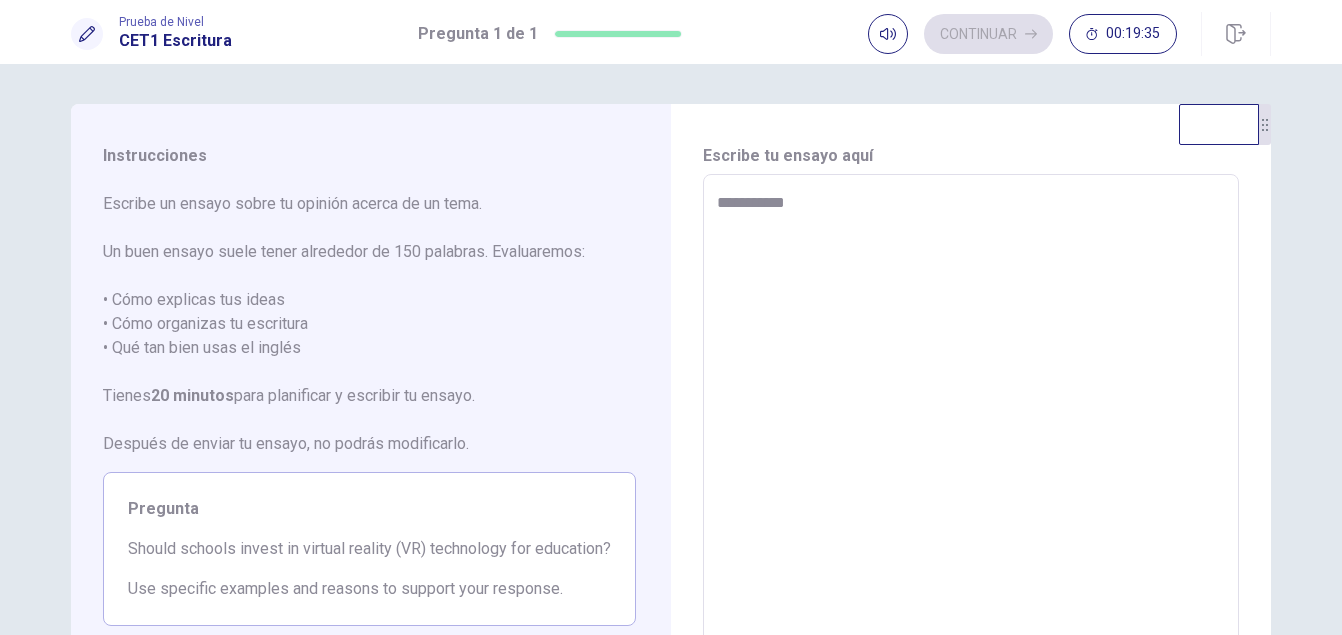 type on "*" 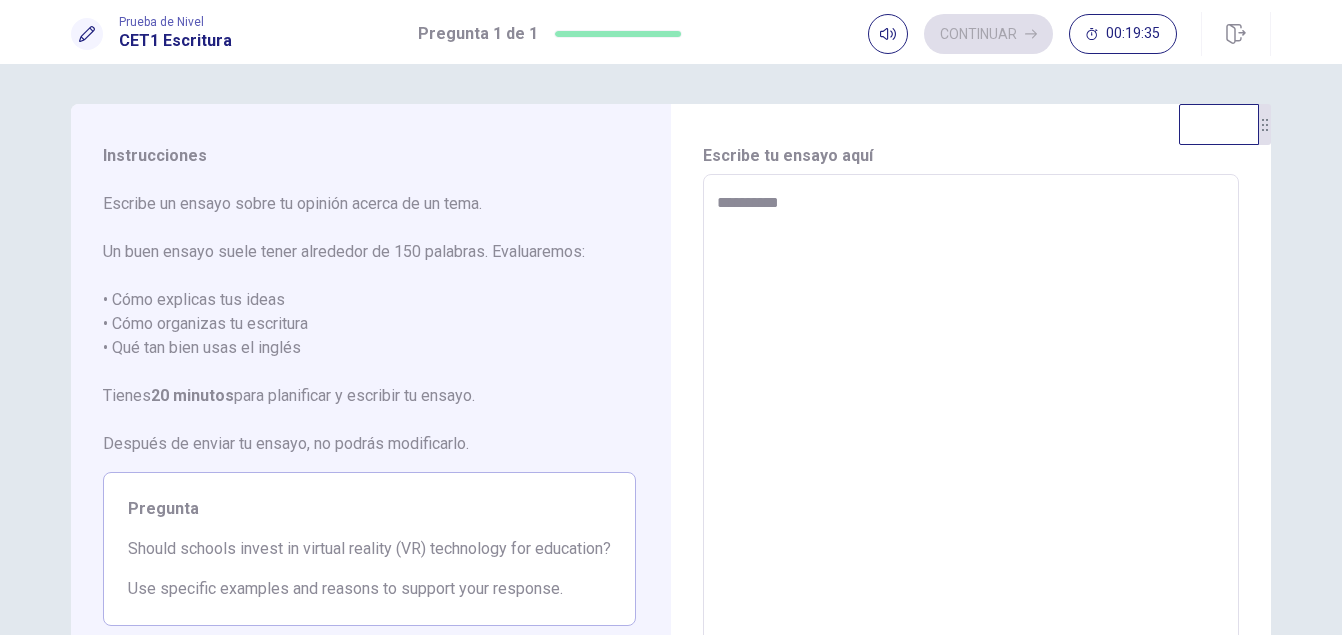 type on "*" 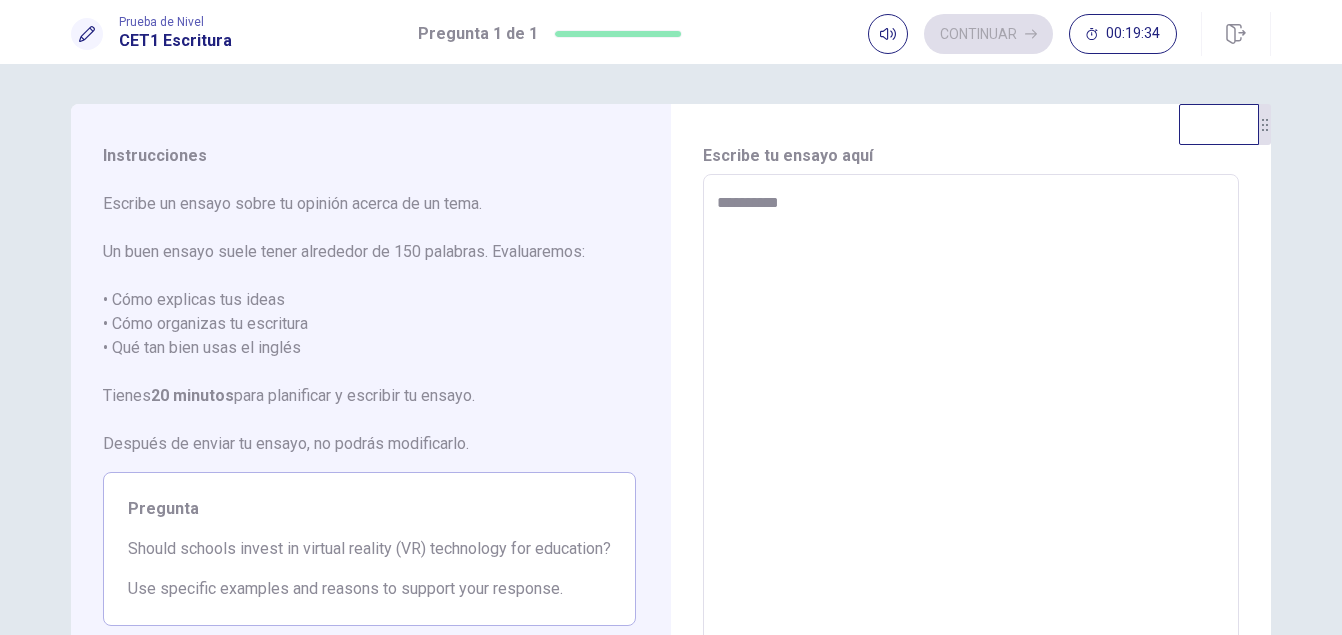 type on "*********" 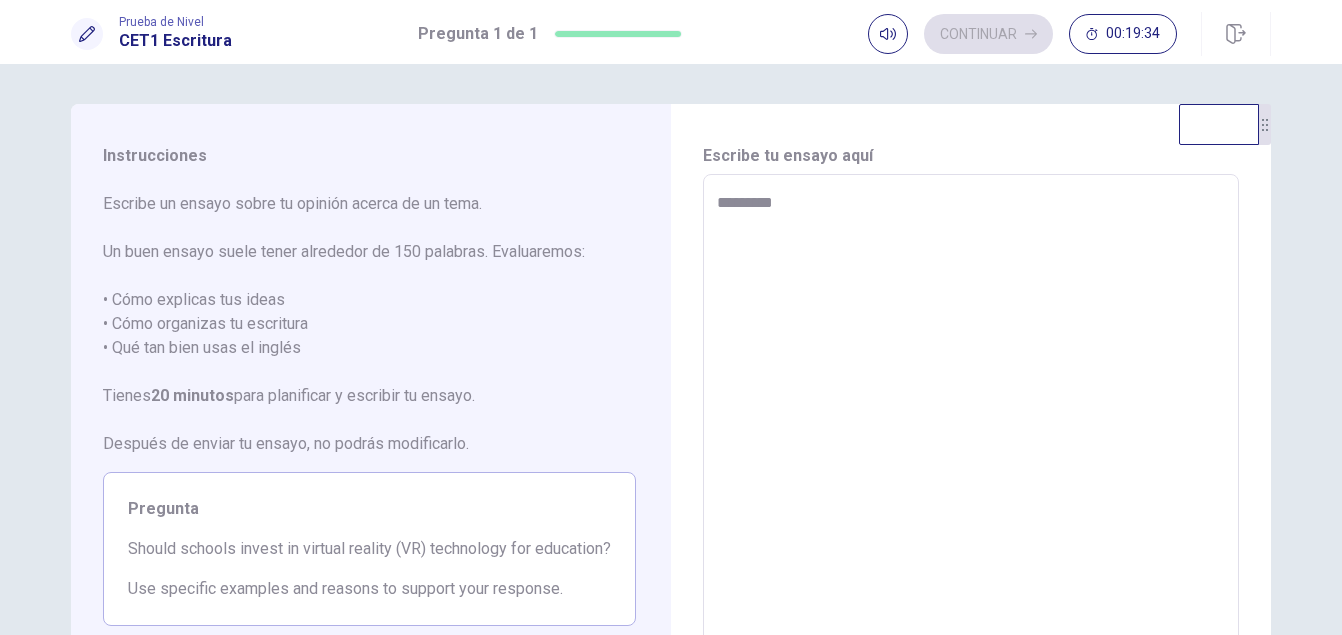 type on "*" 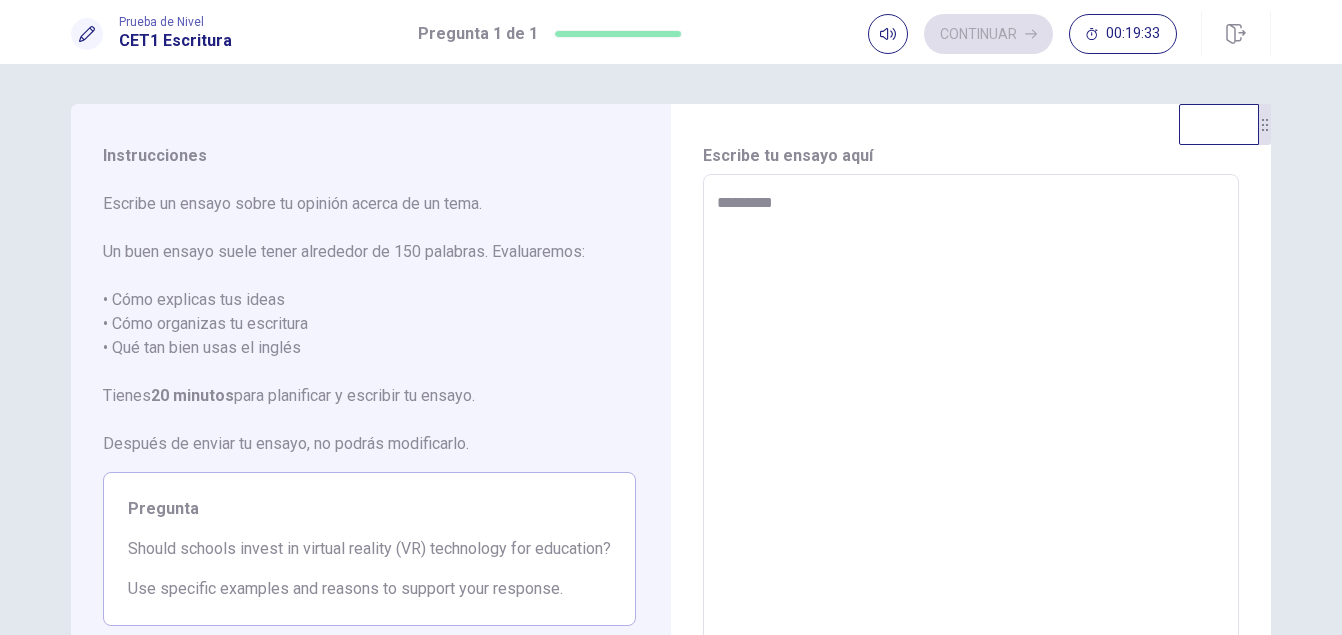 type on "**********" 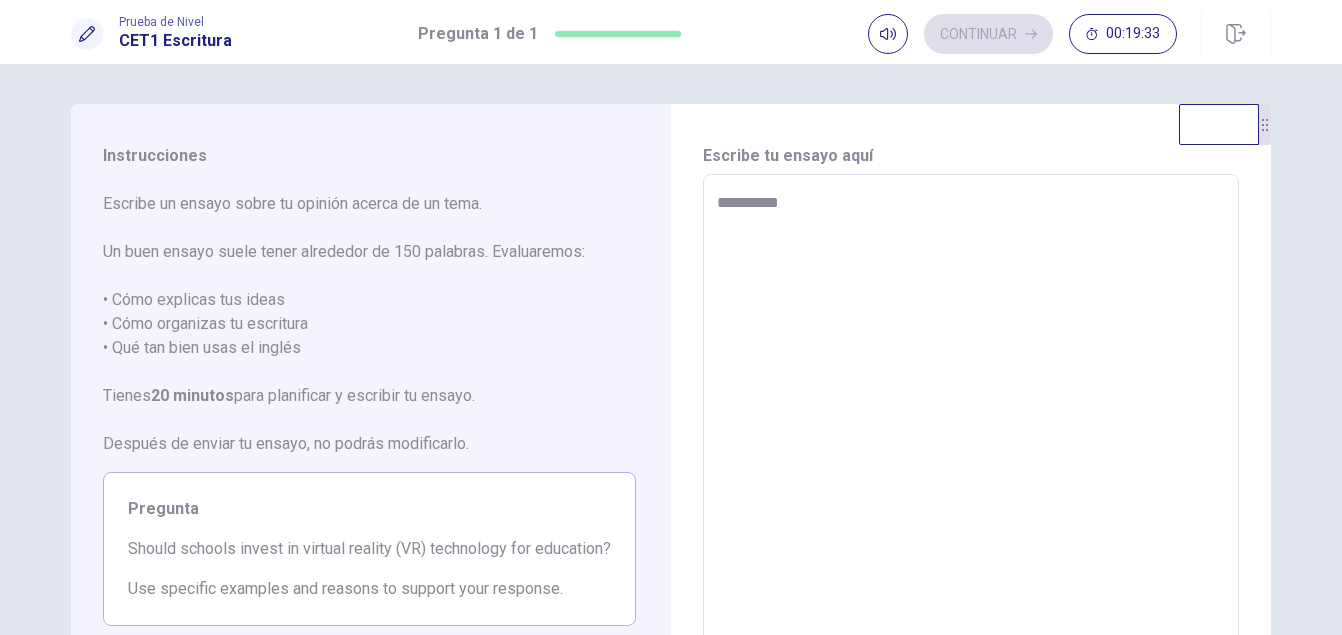 type on "*" 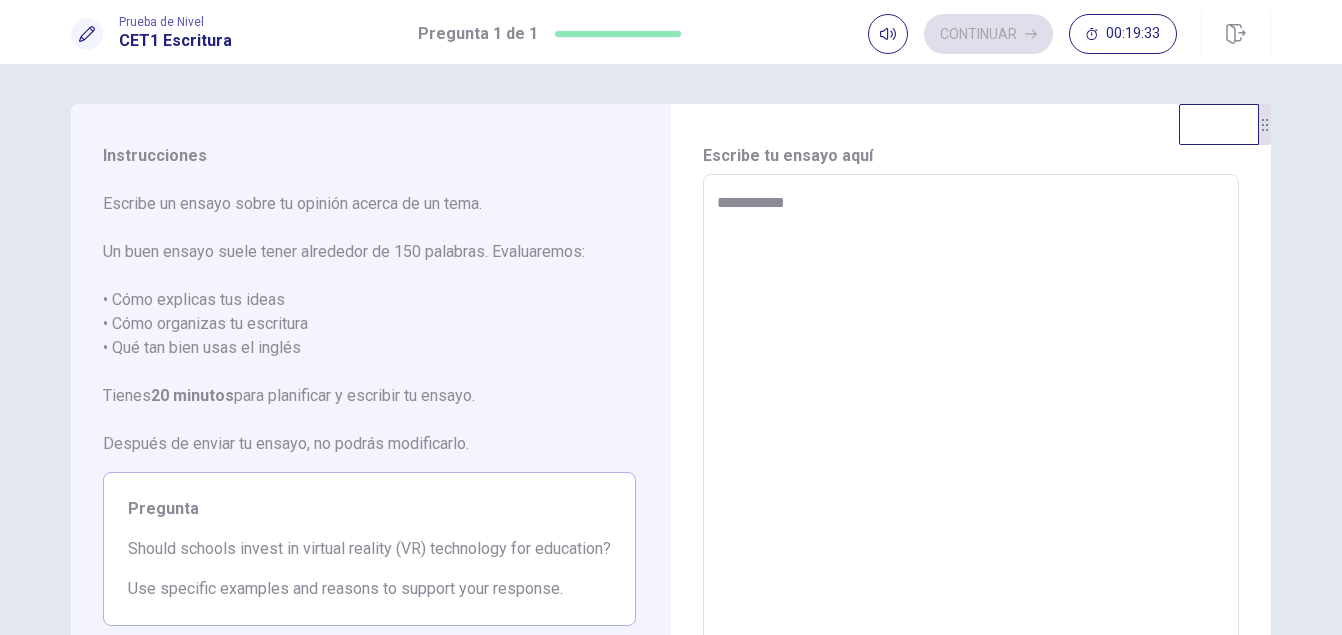 type on "*" 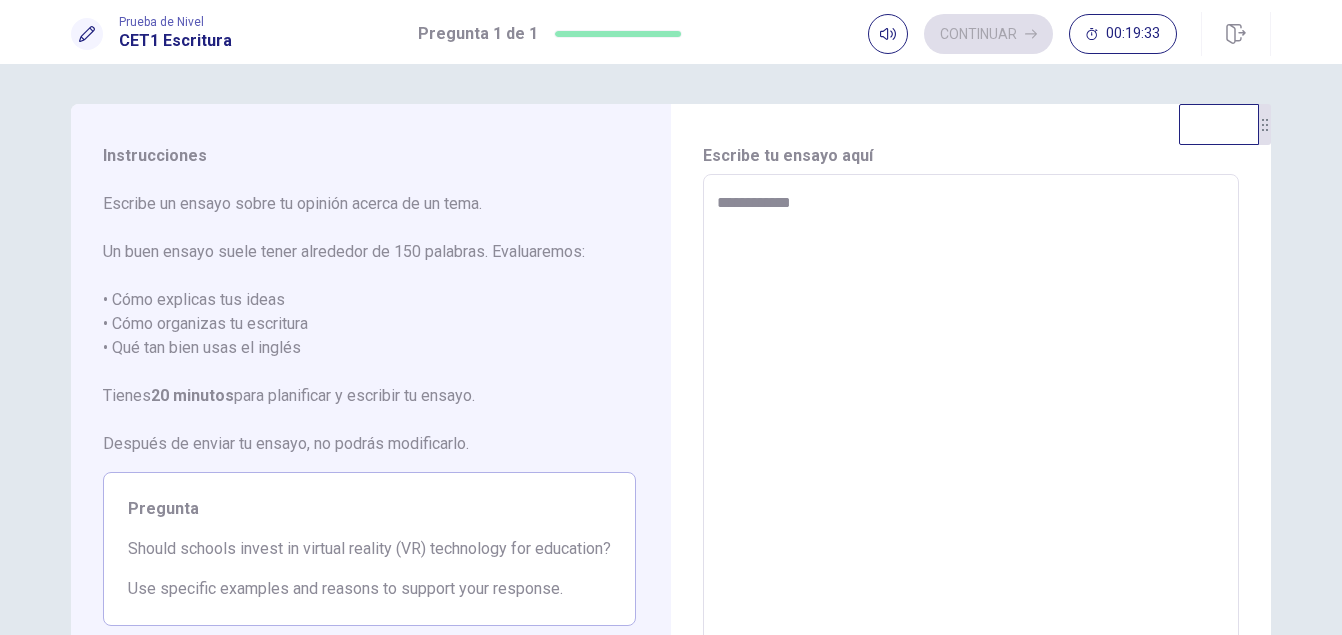 type on "*" 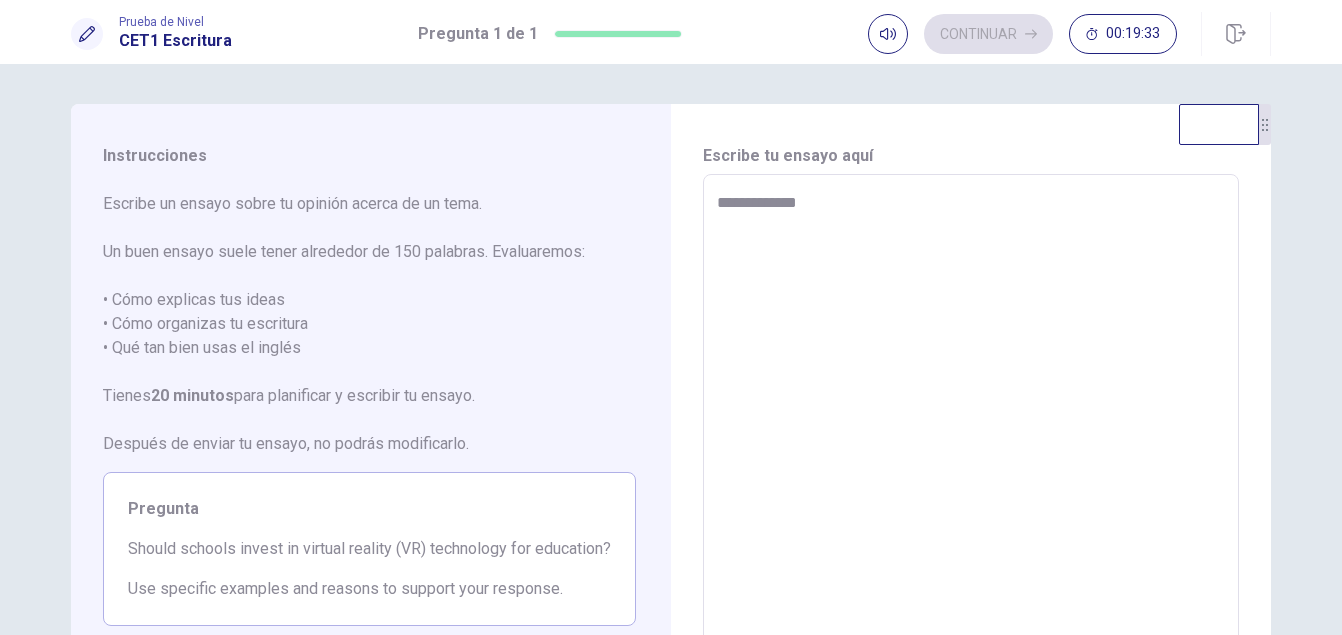 type on "*" 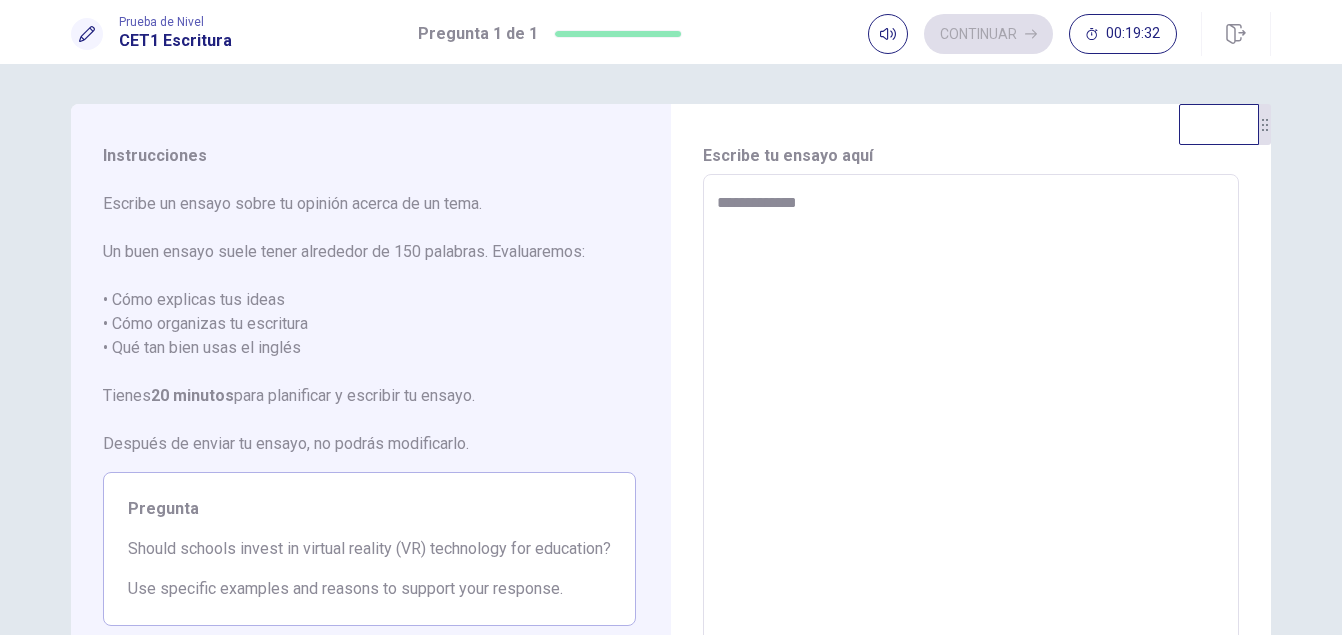 type on "**********" 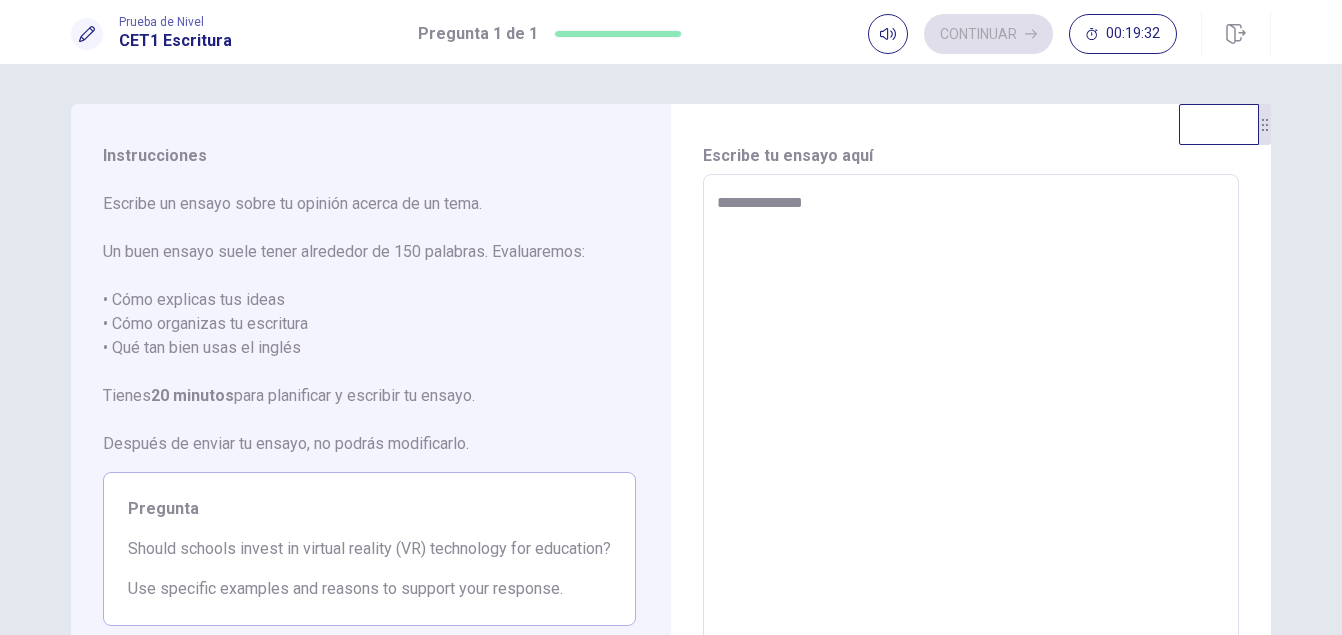 type on "*" 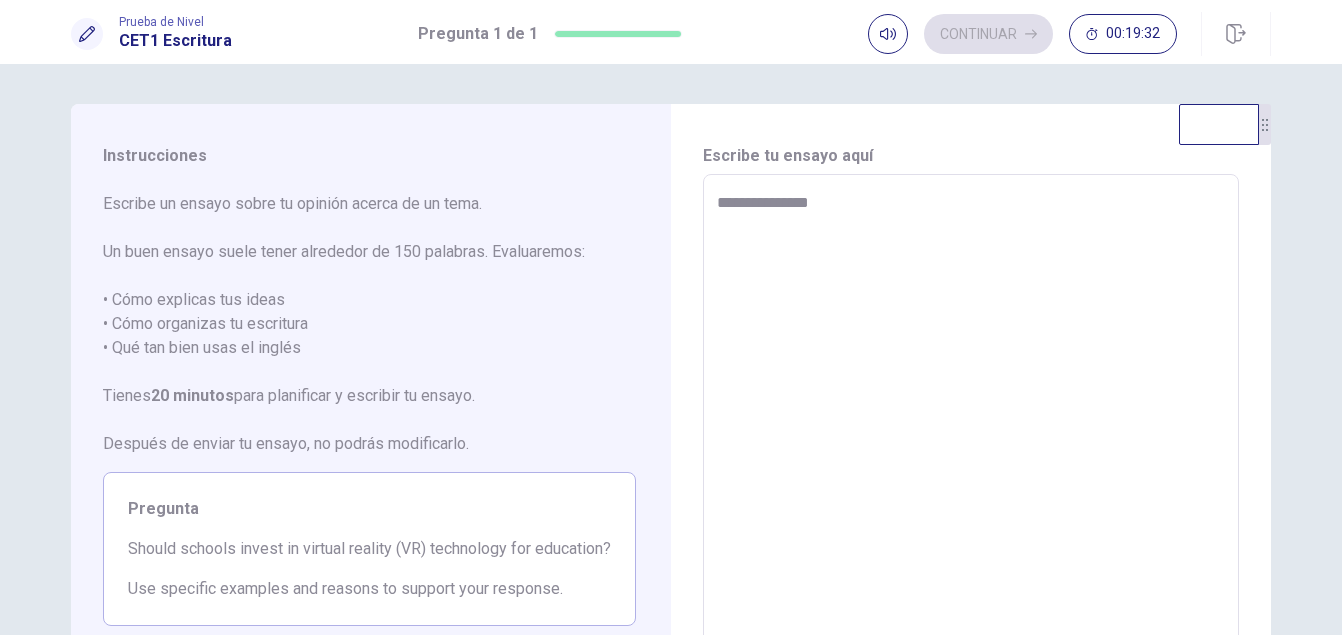 type on "*" 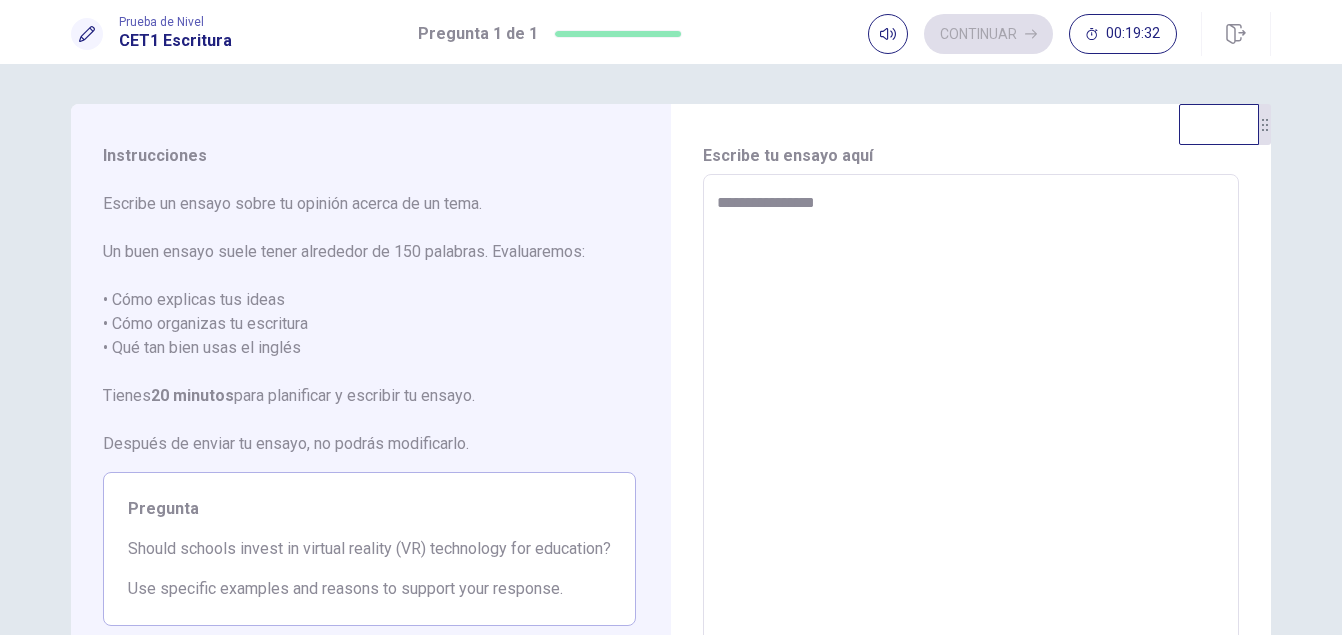 type on "*" 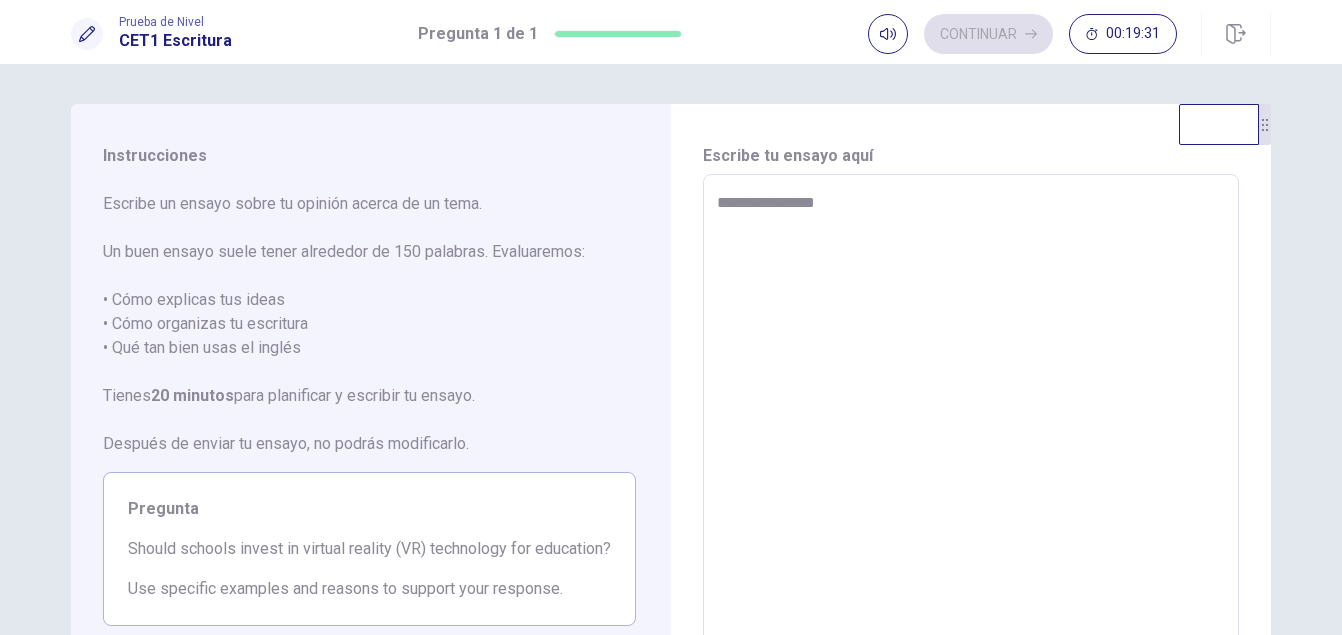 type on "**********" 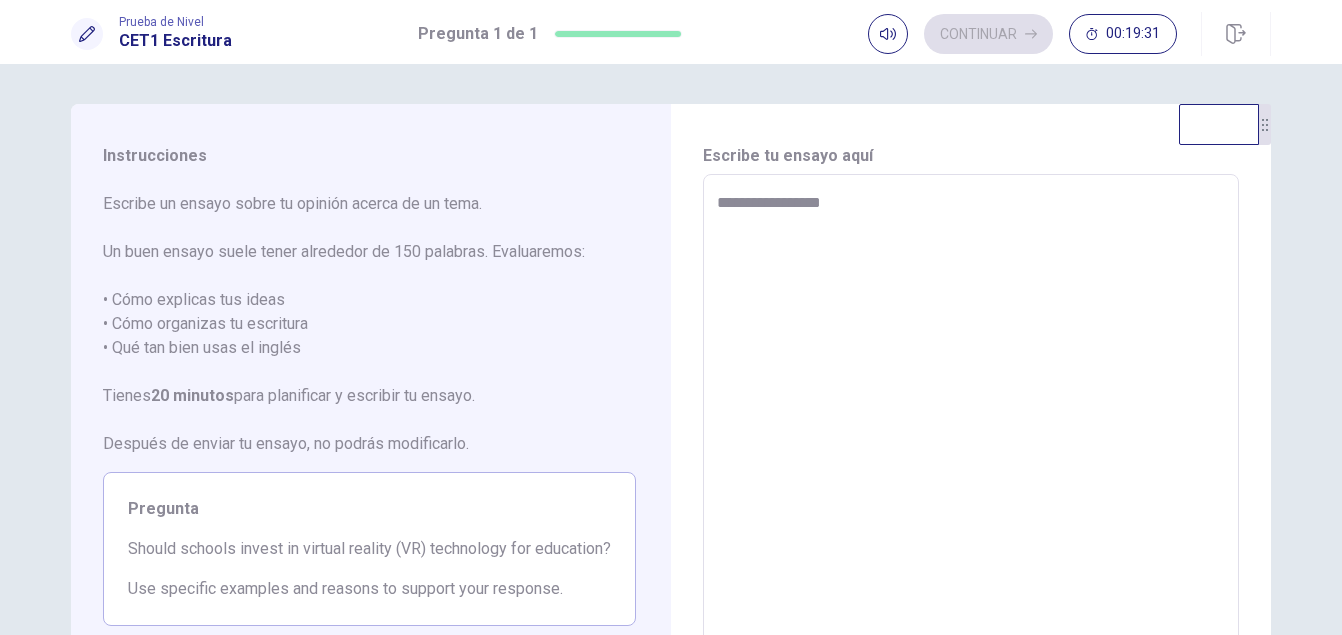 type on "*" 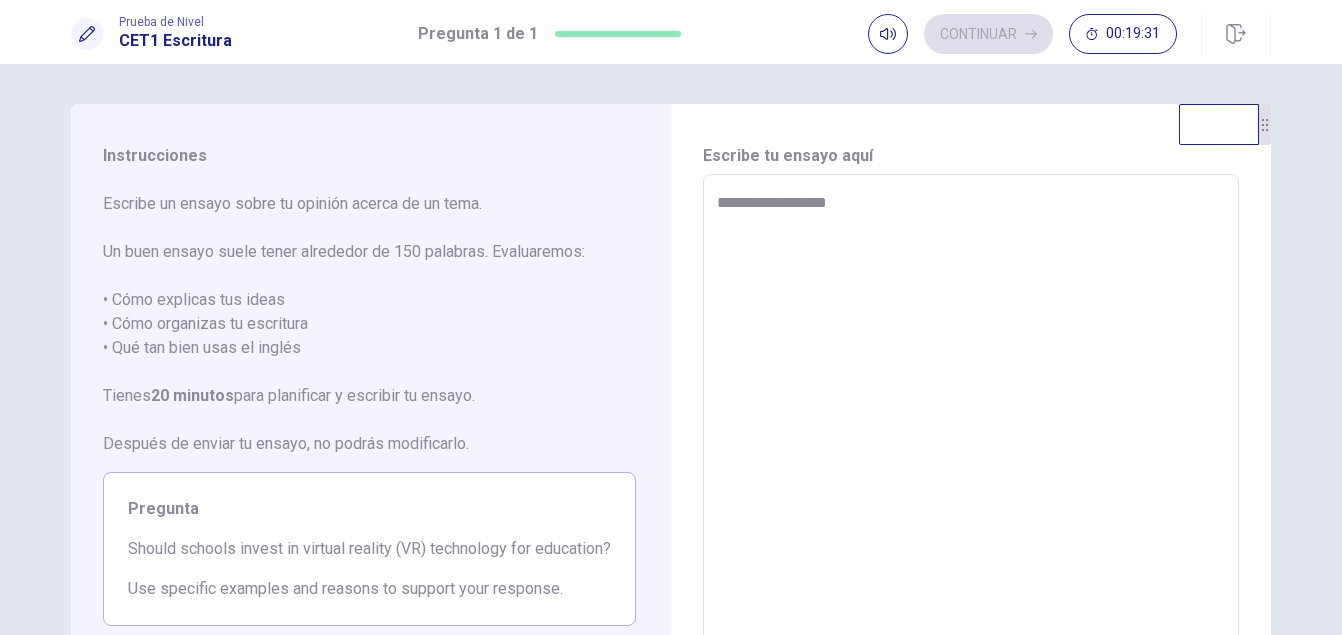 type on "*" 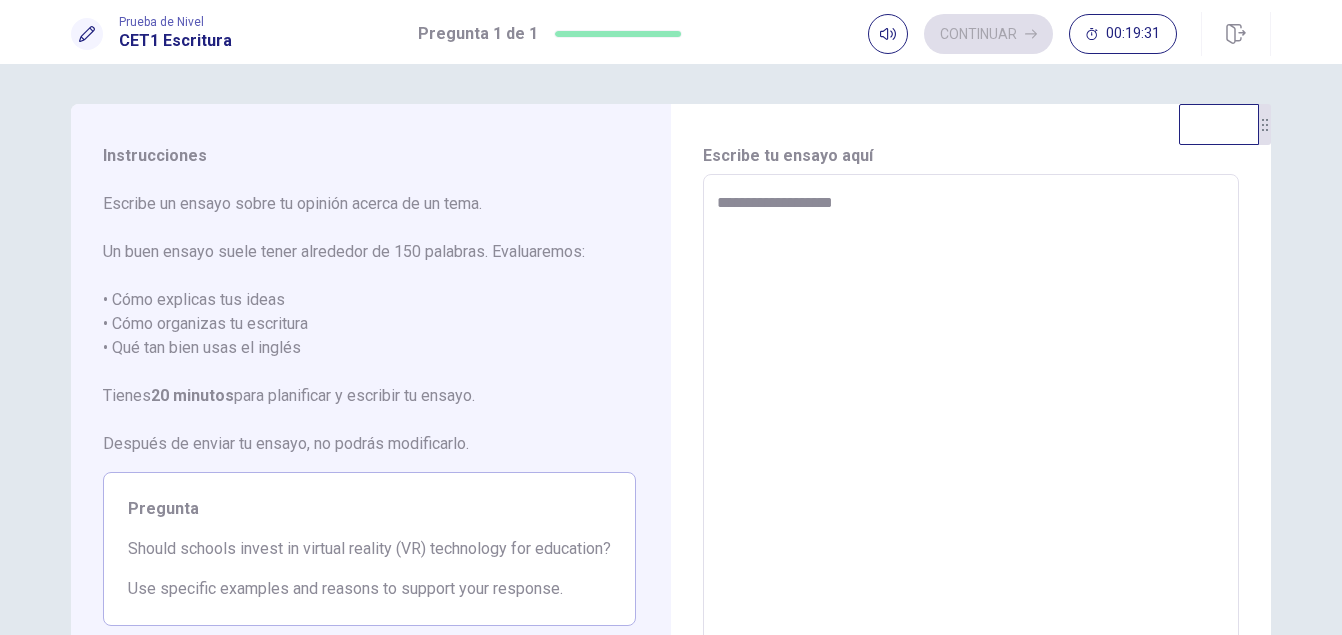 type on "*" 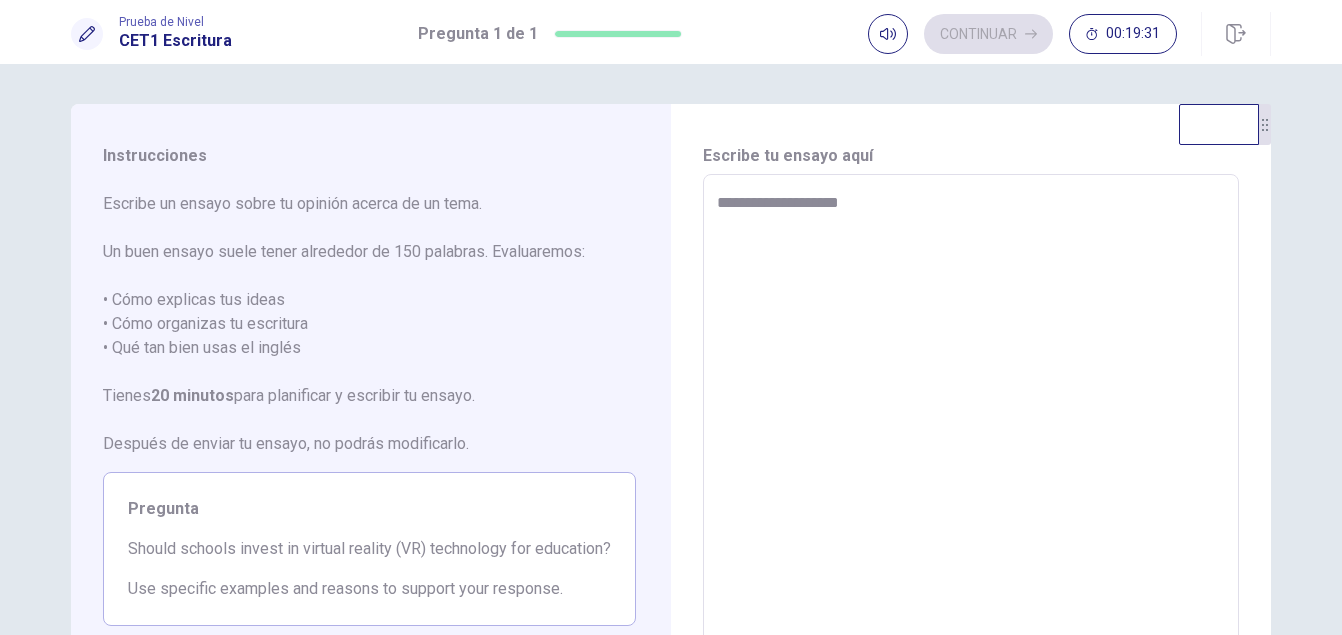 type on "*" 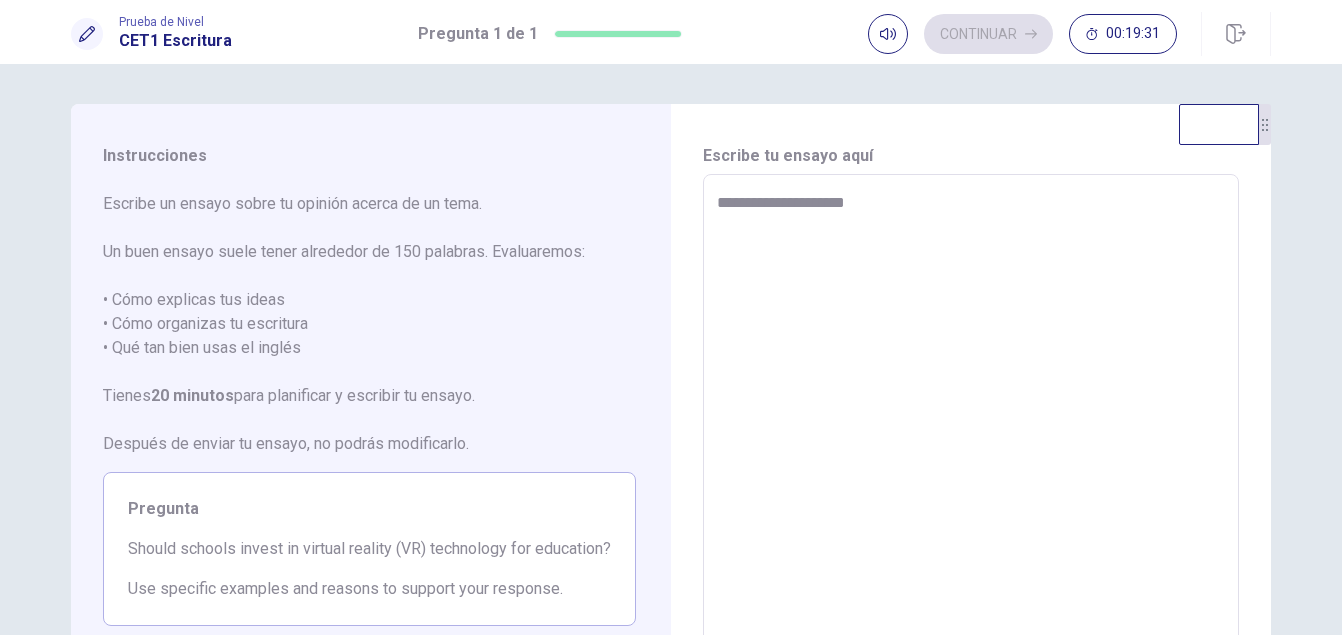 type on "*" 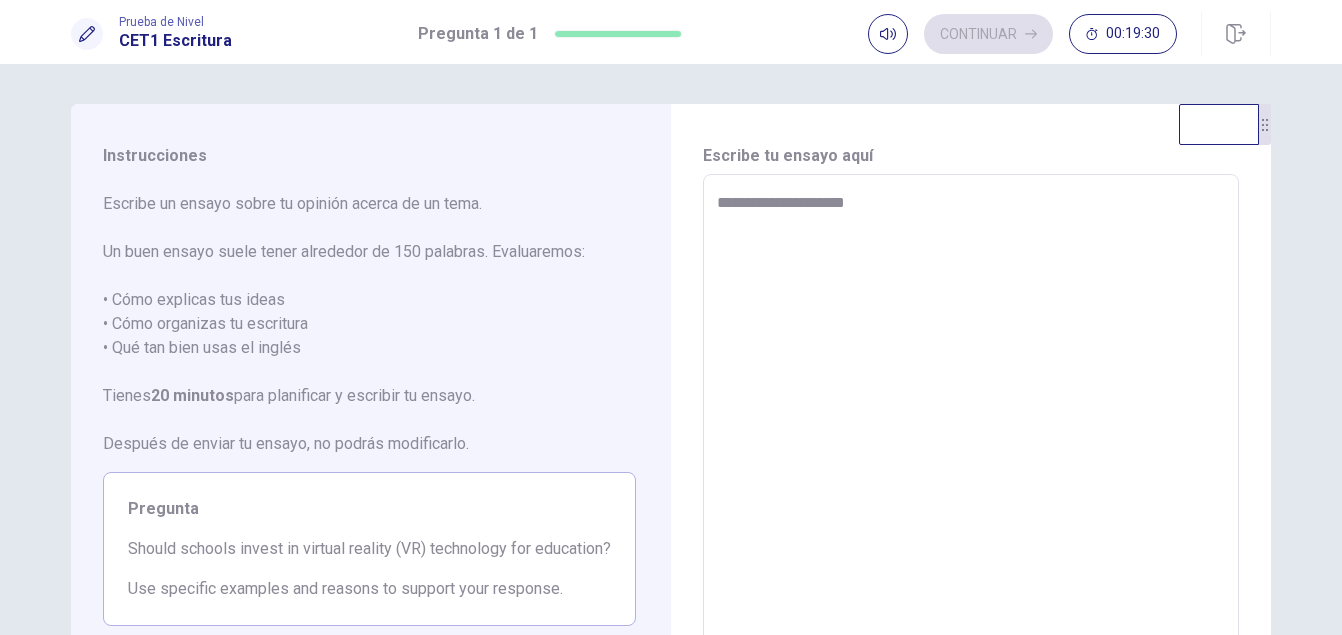 type on "**********" 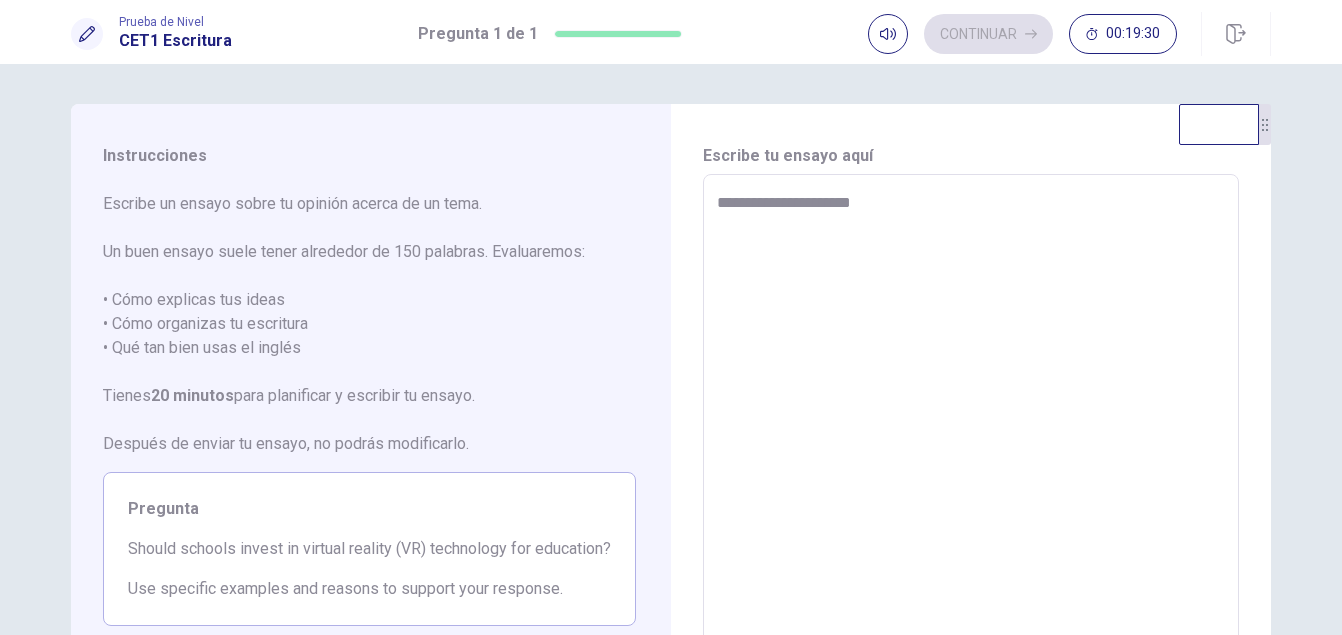 type on "*" 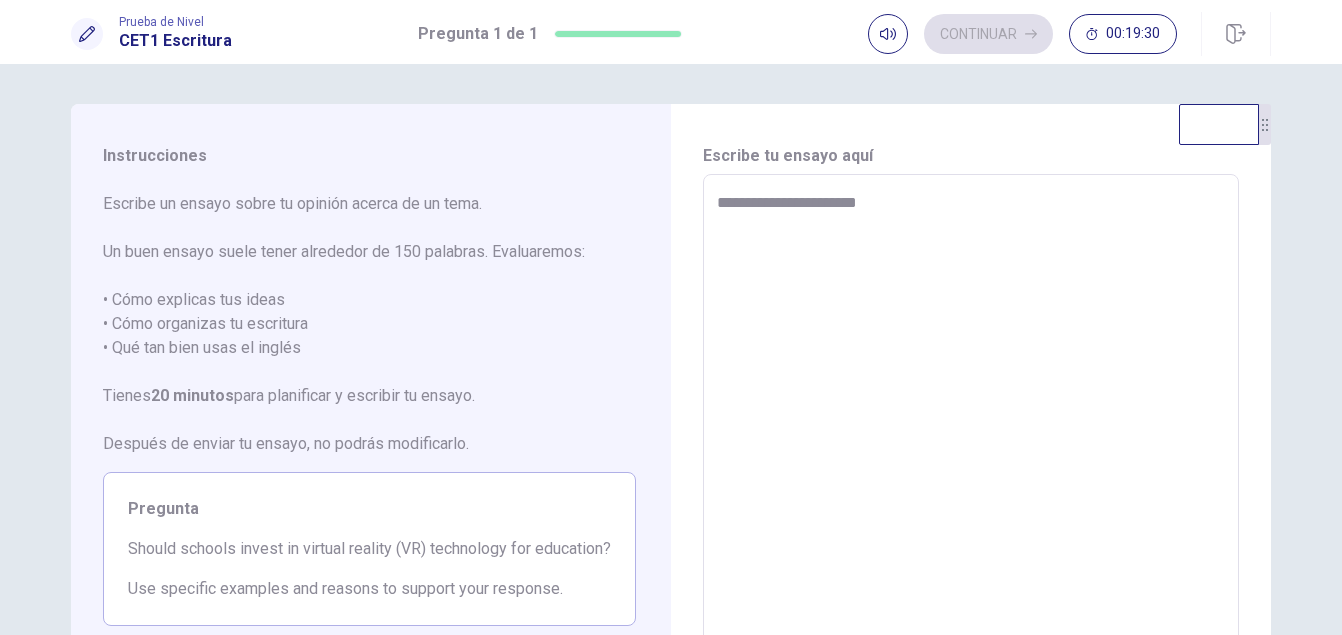 type on "*" 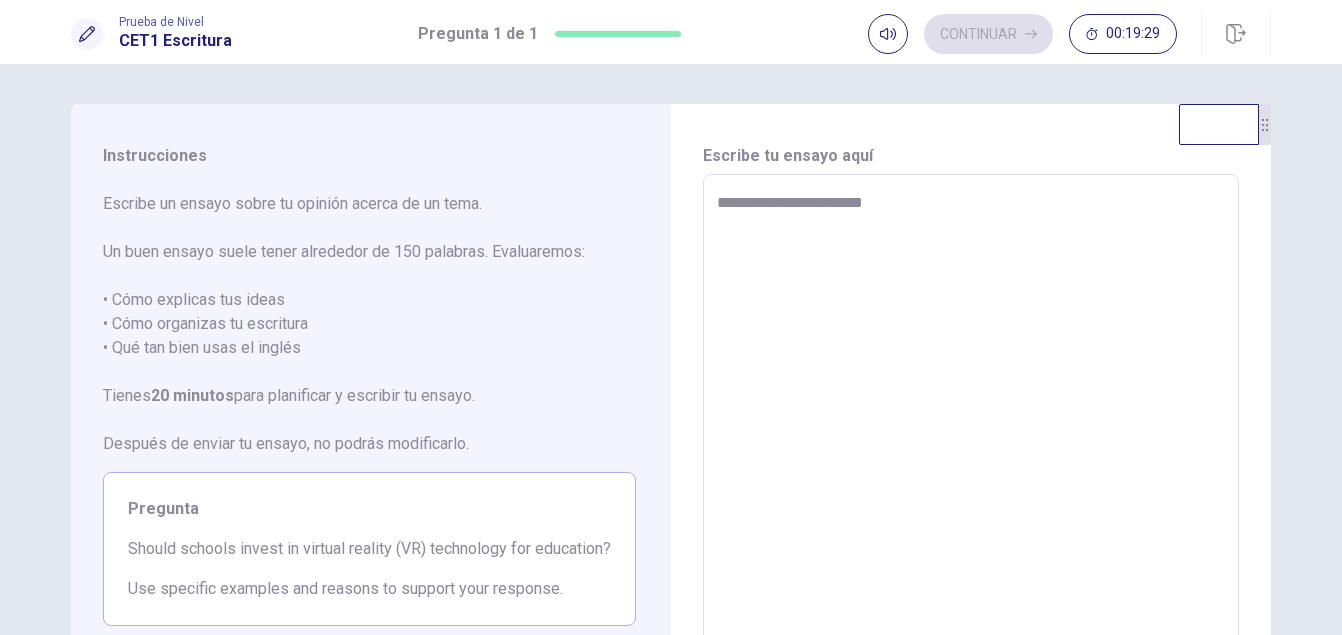 type on "*" 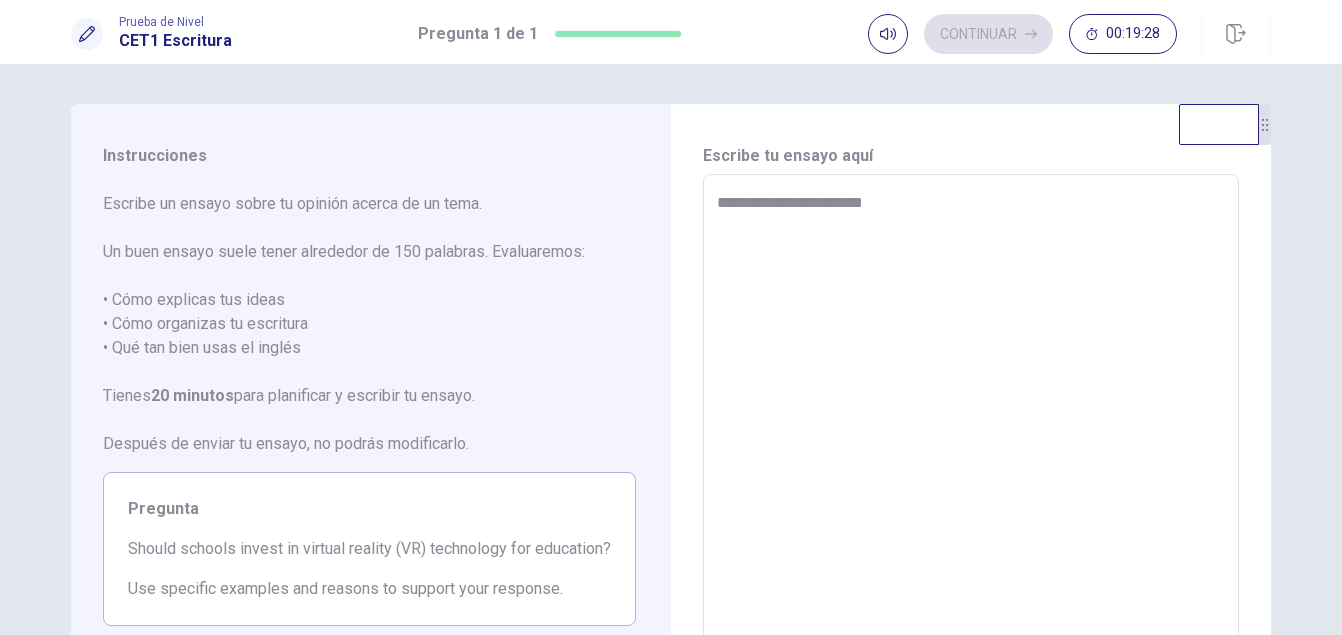 type on "**********" 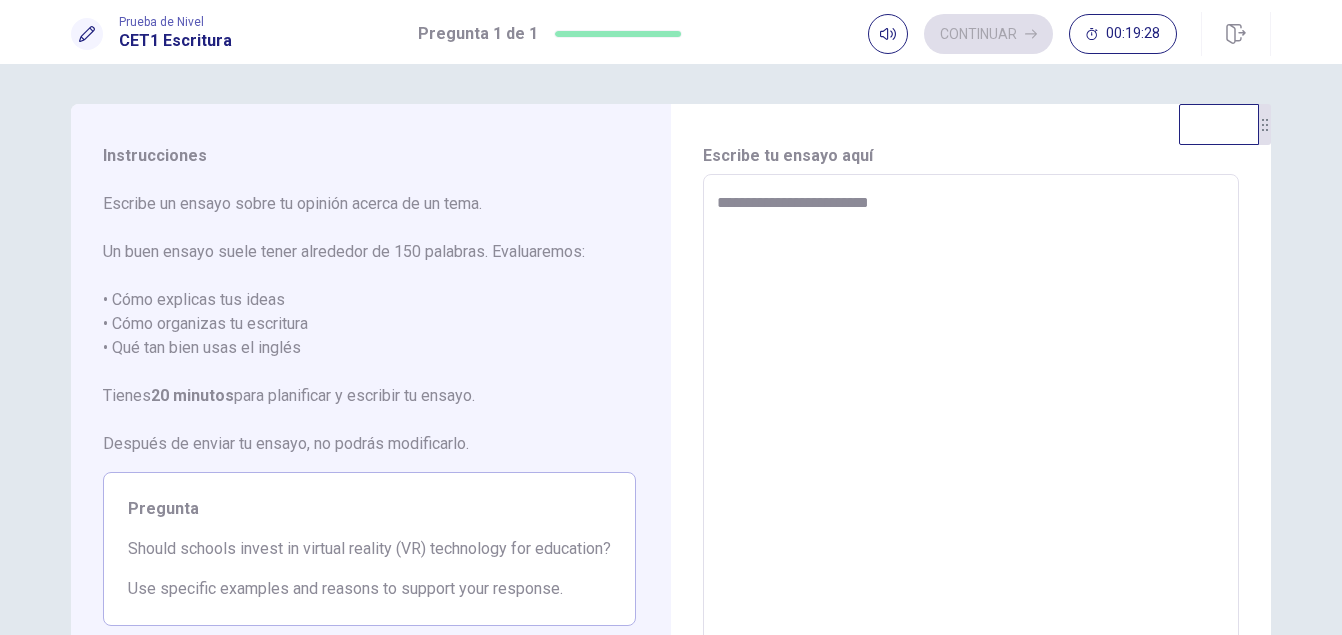 type on "*" 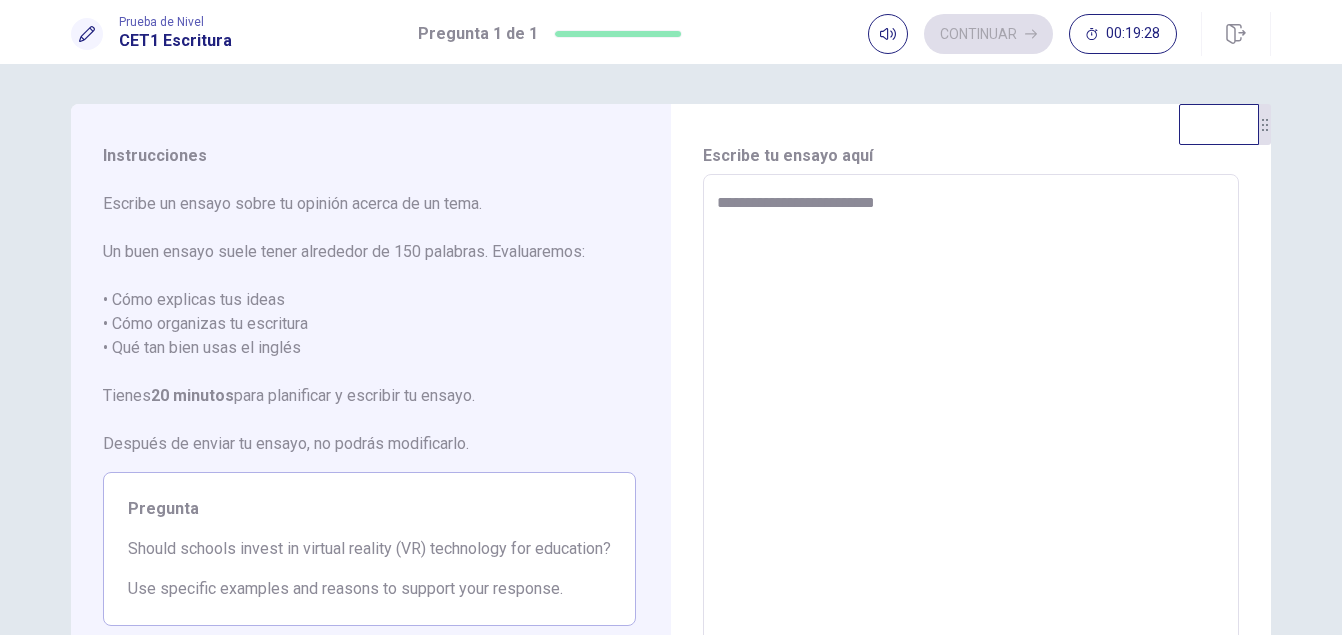 type on "*" 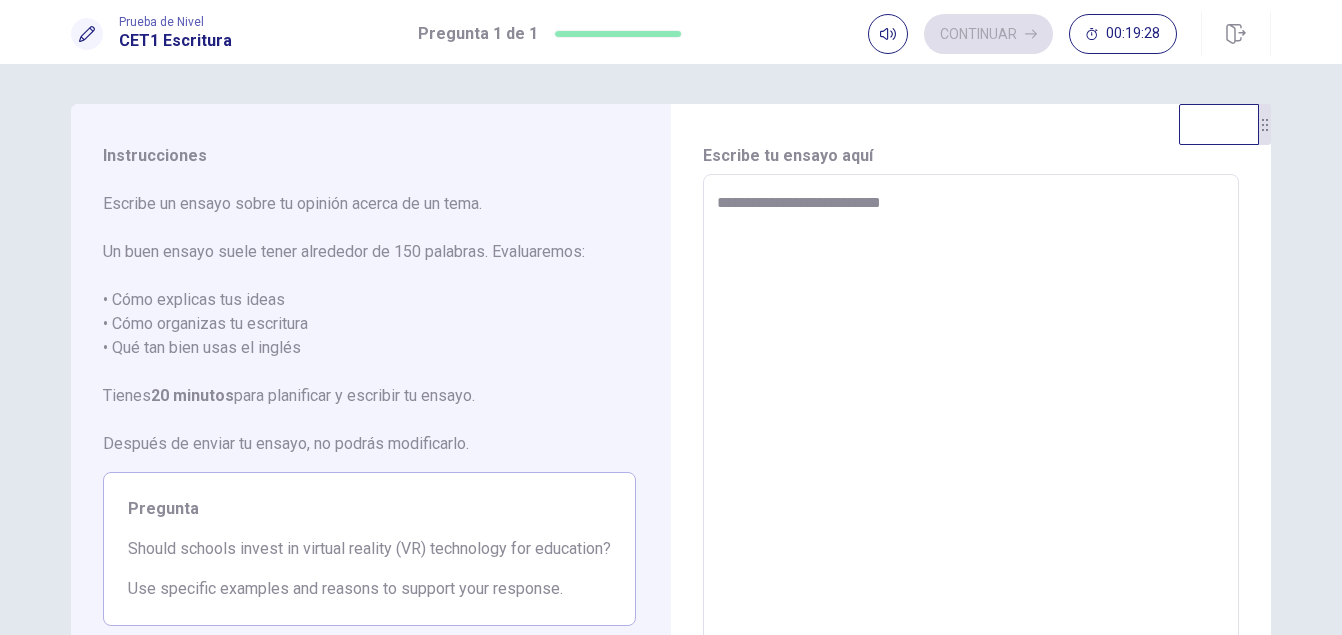 type on "**********" 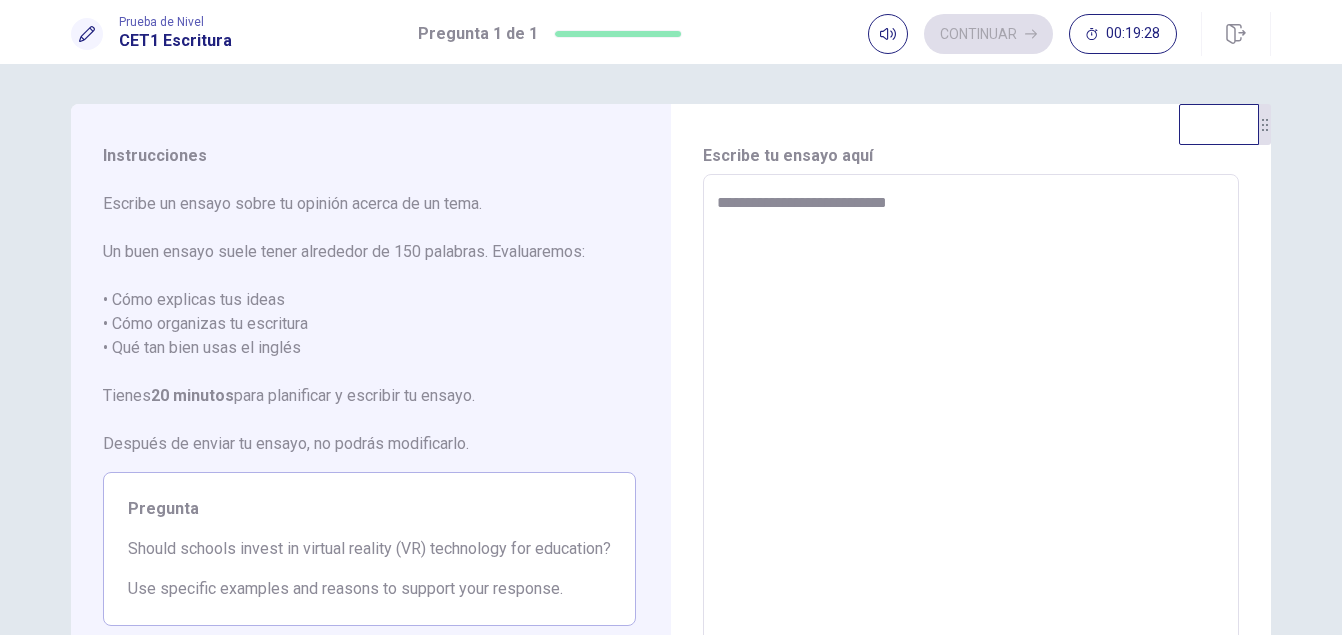 type on "*" 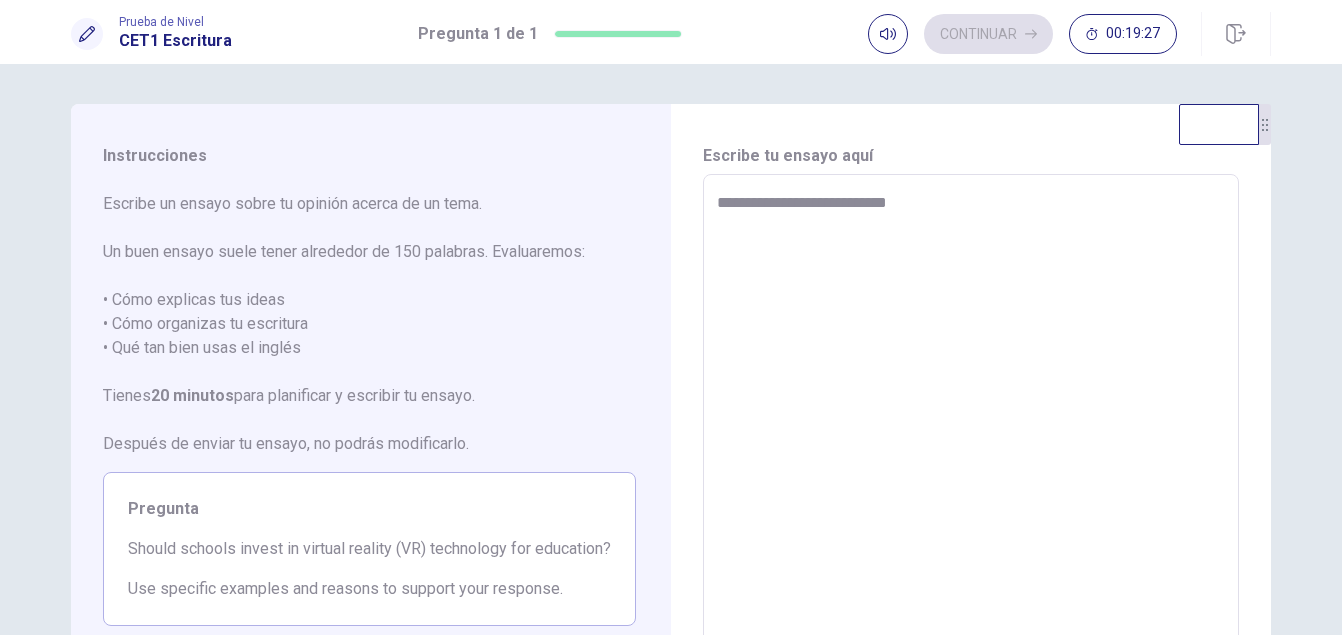 type on "**********" 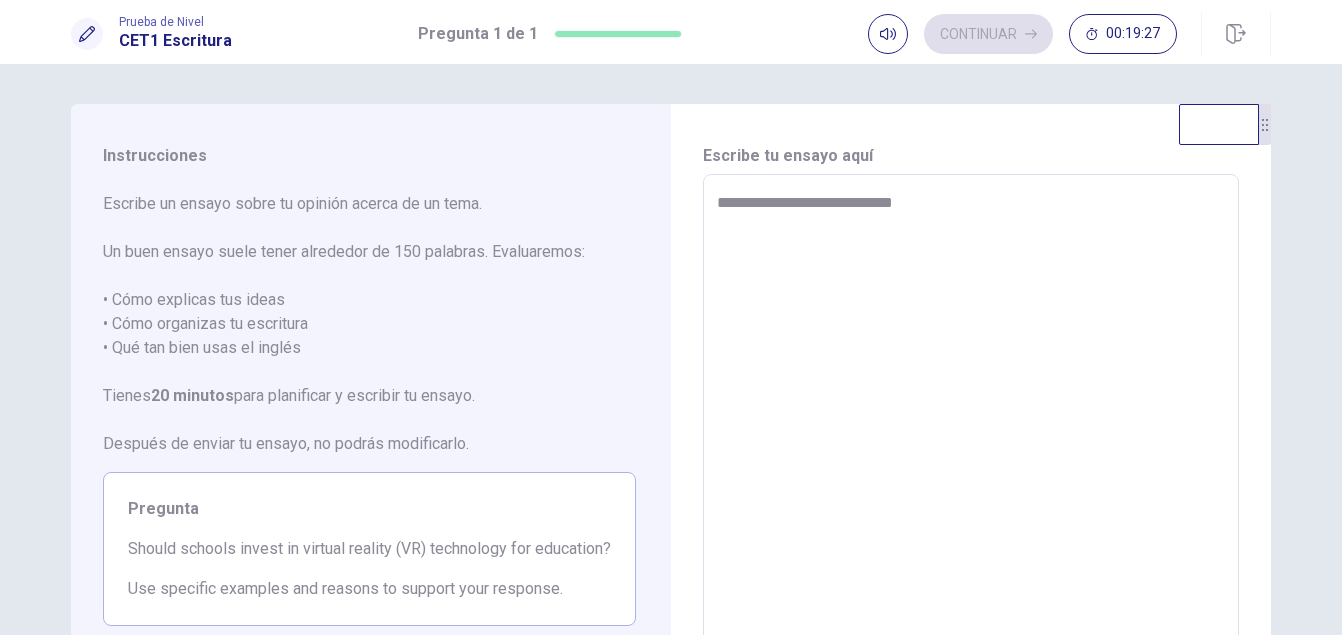 type on "*" 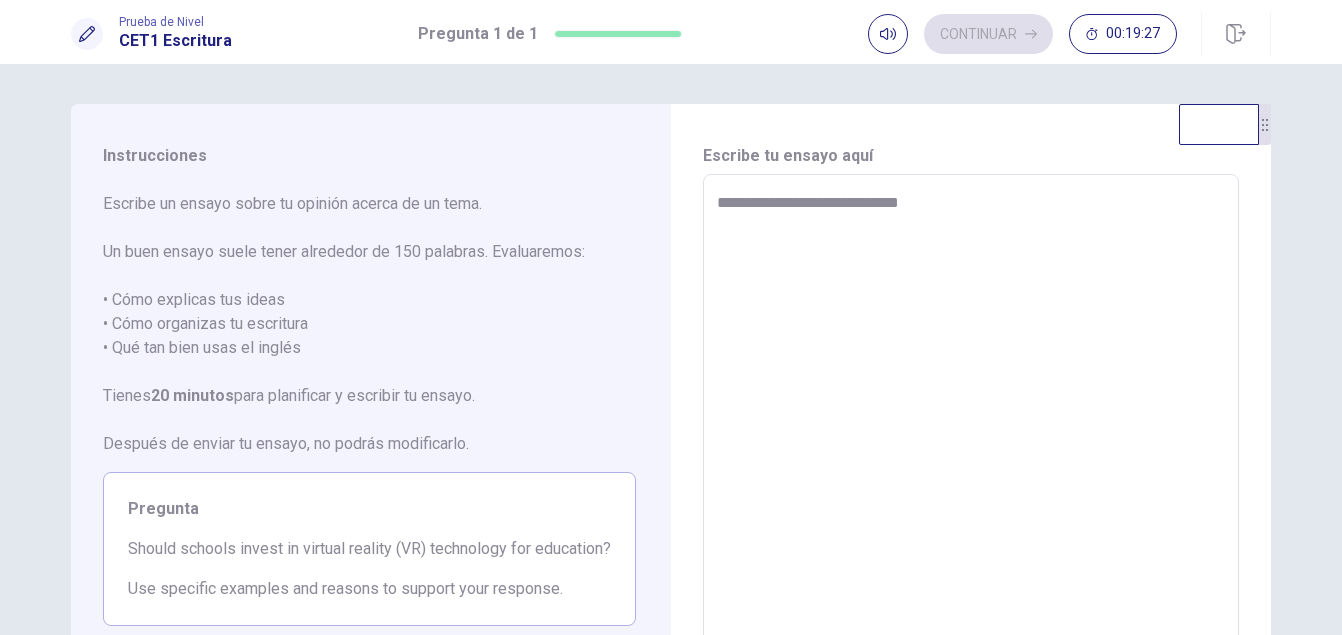 type on "*" 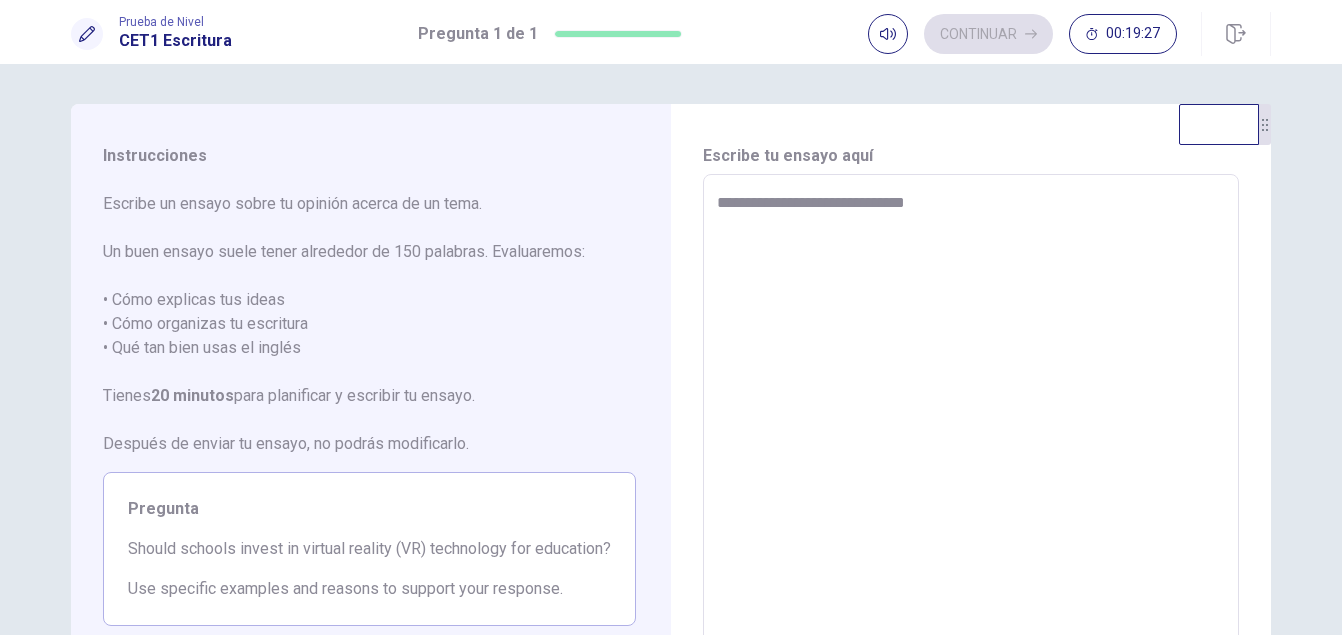 type on "*" 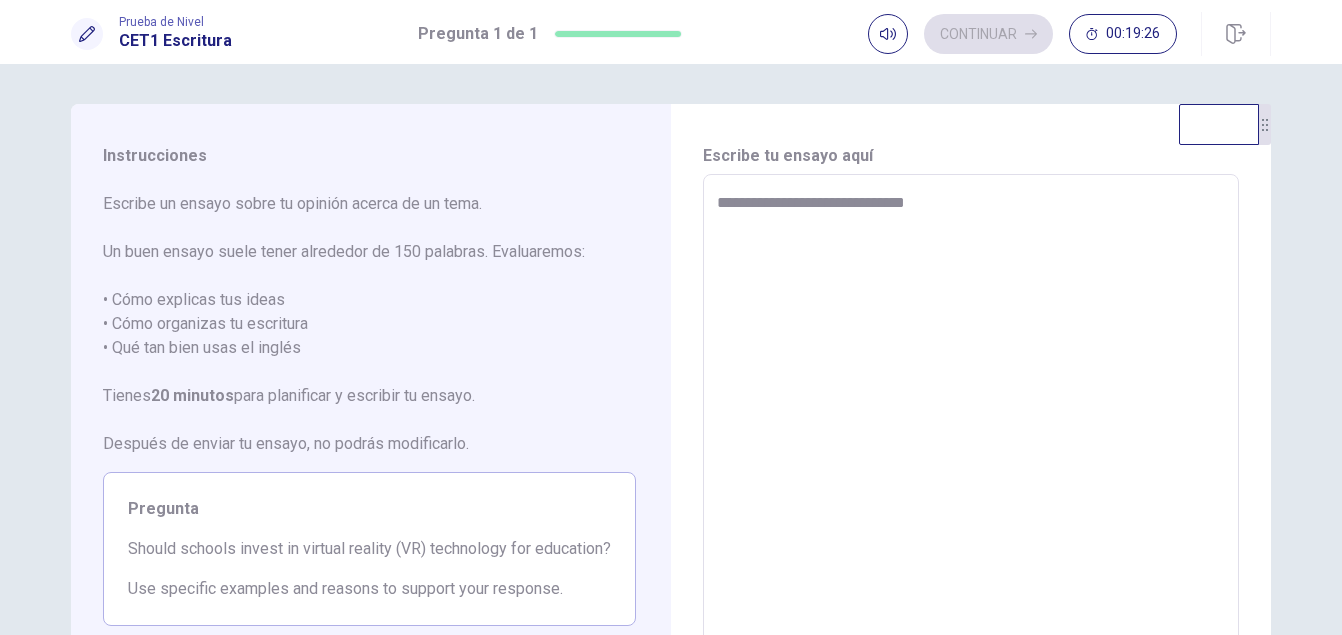 type on "**********" 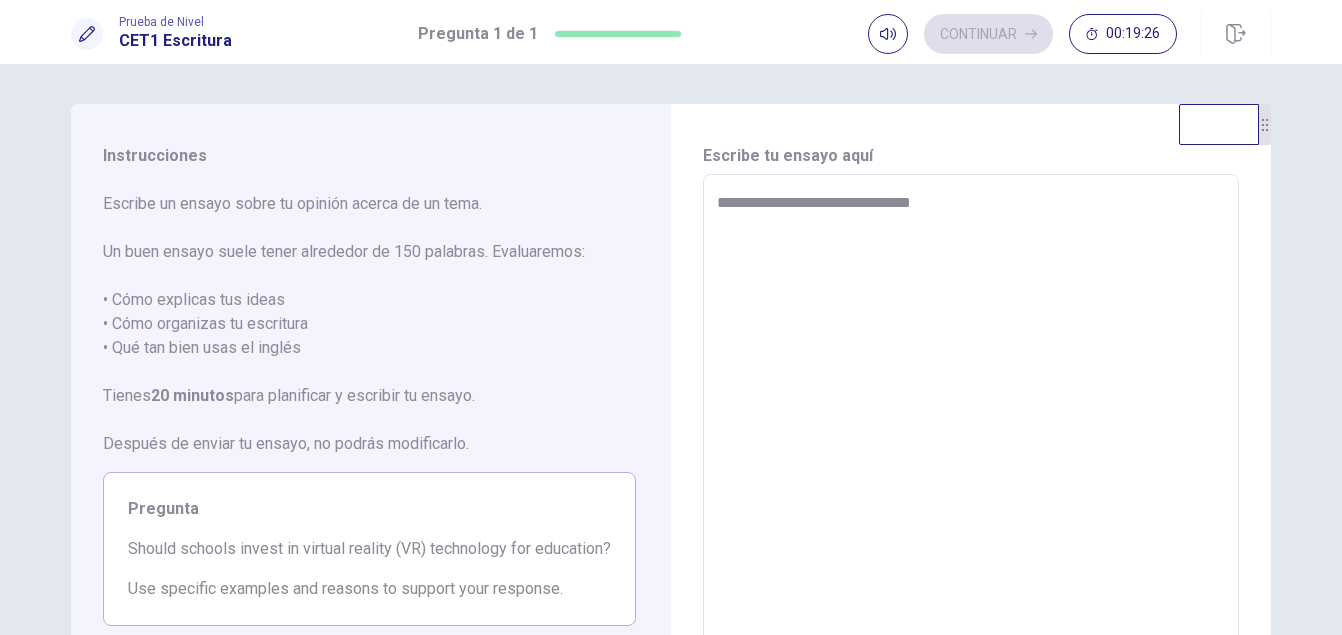 type on "*" 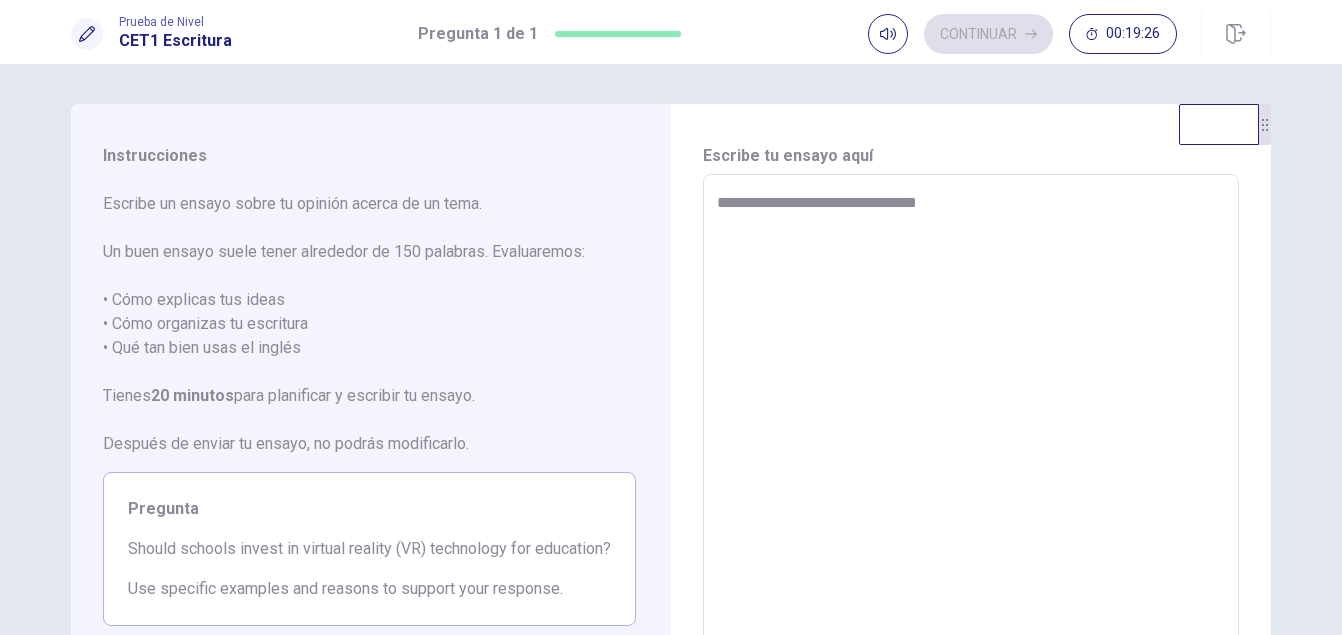 type on "**********" 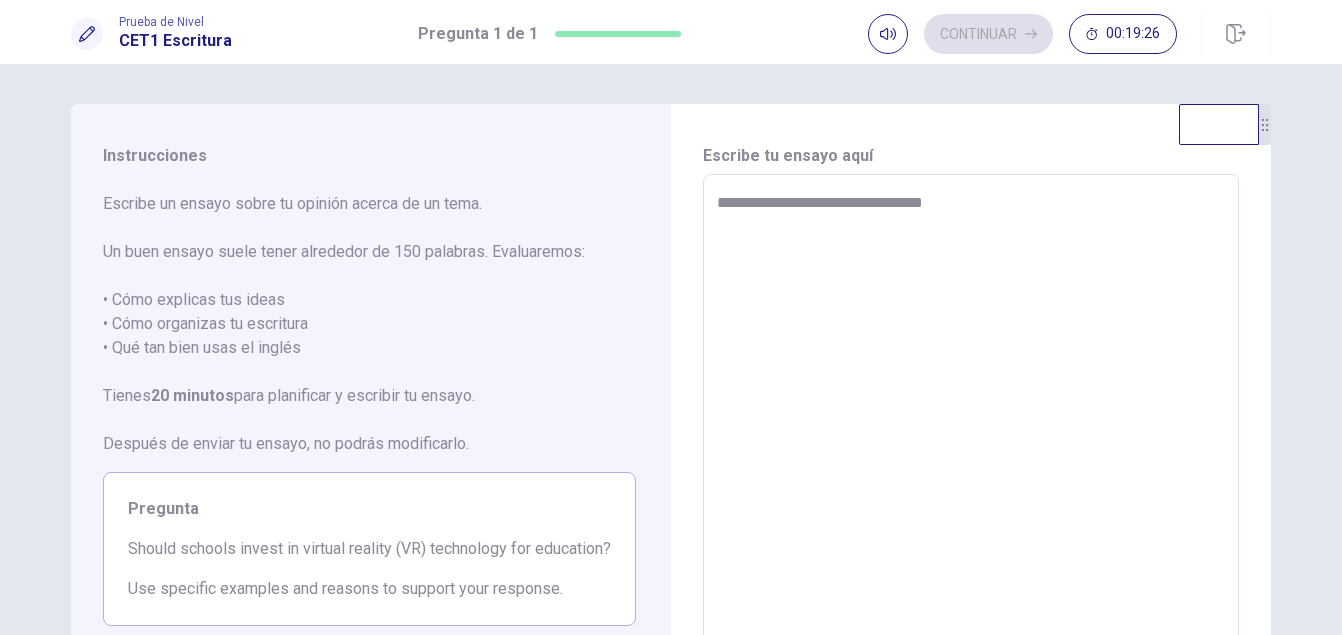 type on "**********" 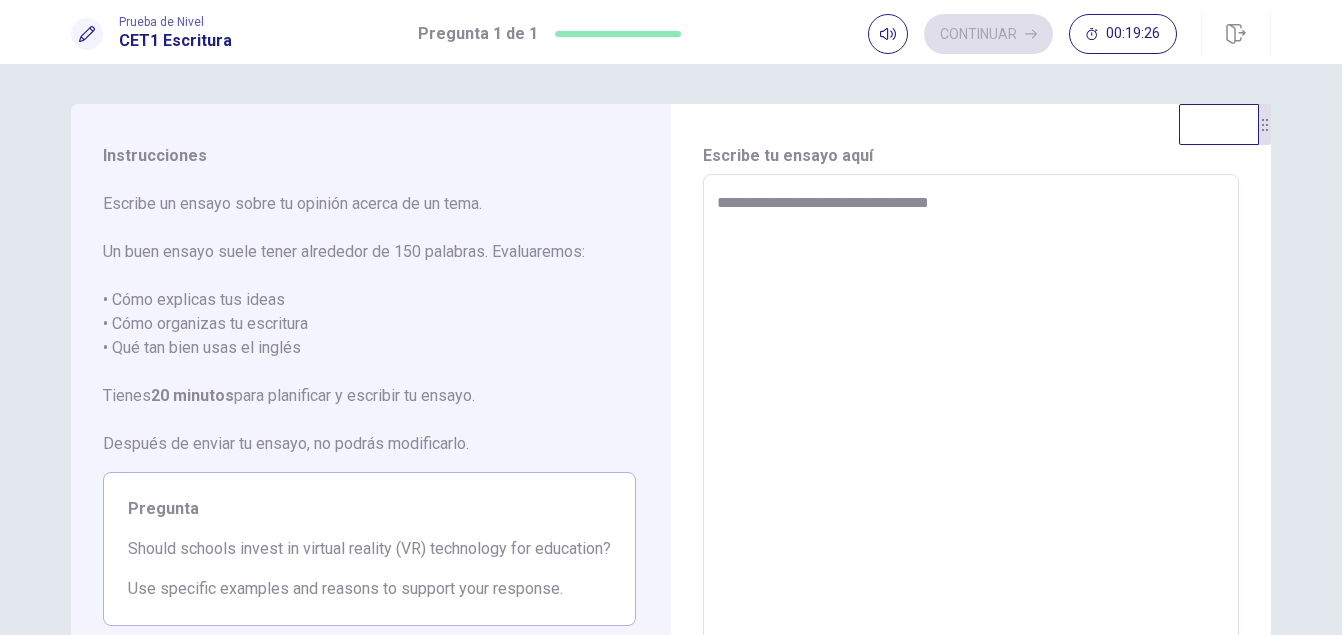 type on "*" 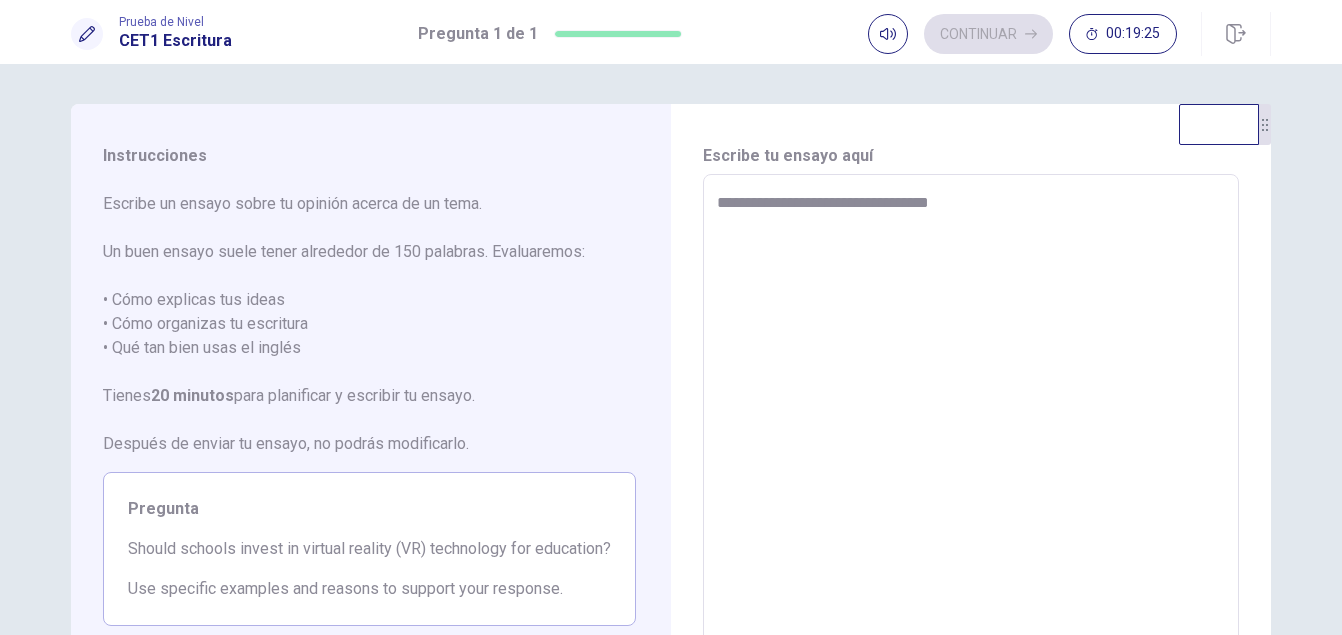 type on "**********" 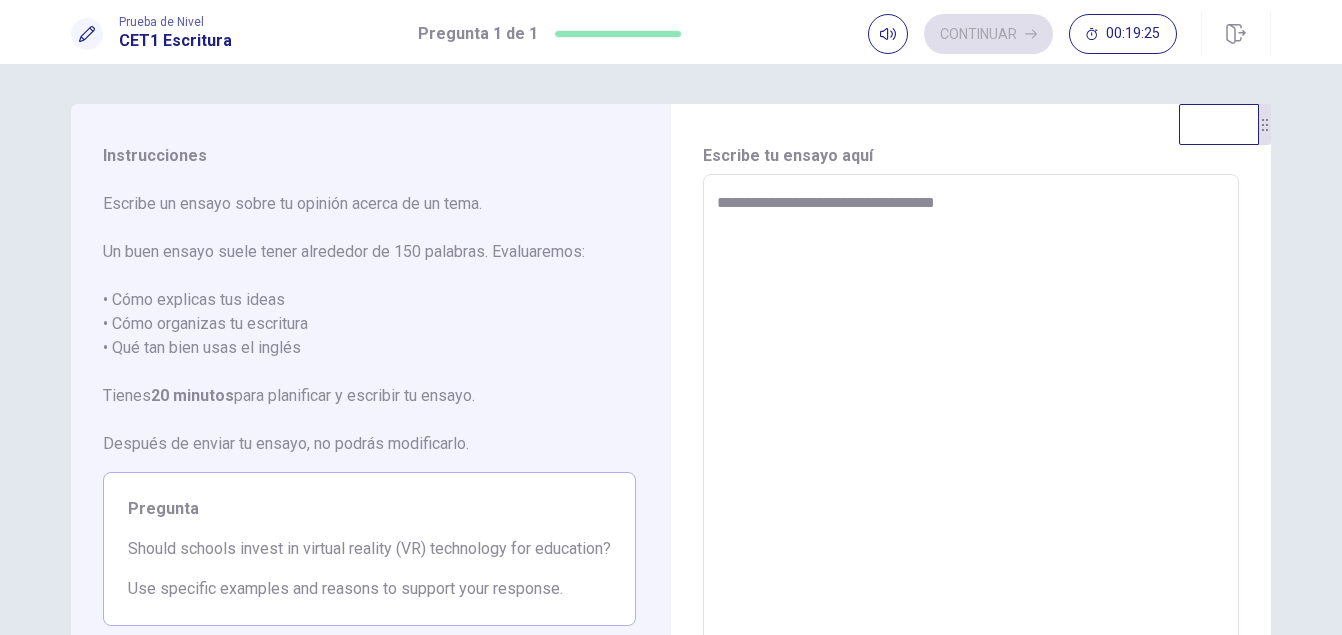 type on "*" 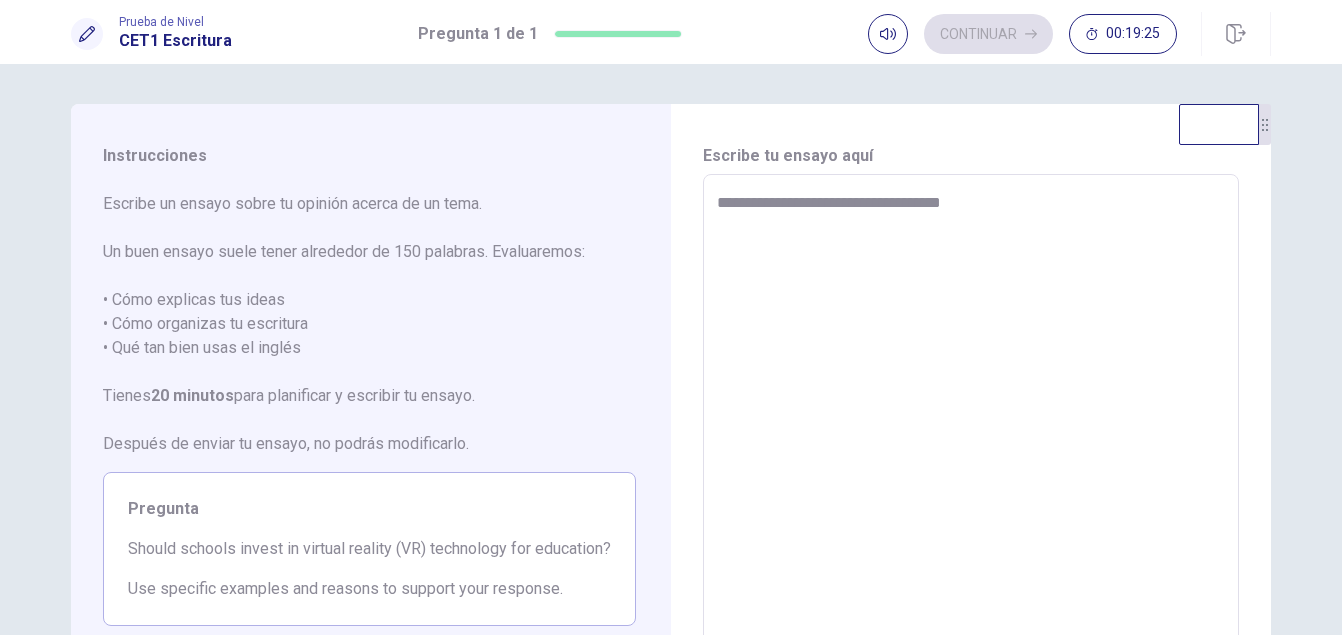 type on "*" 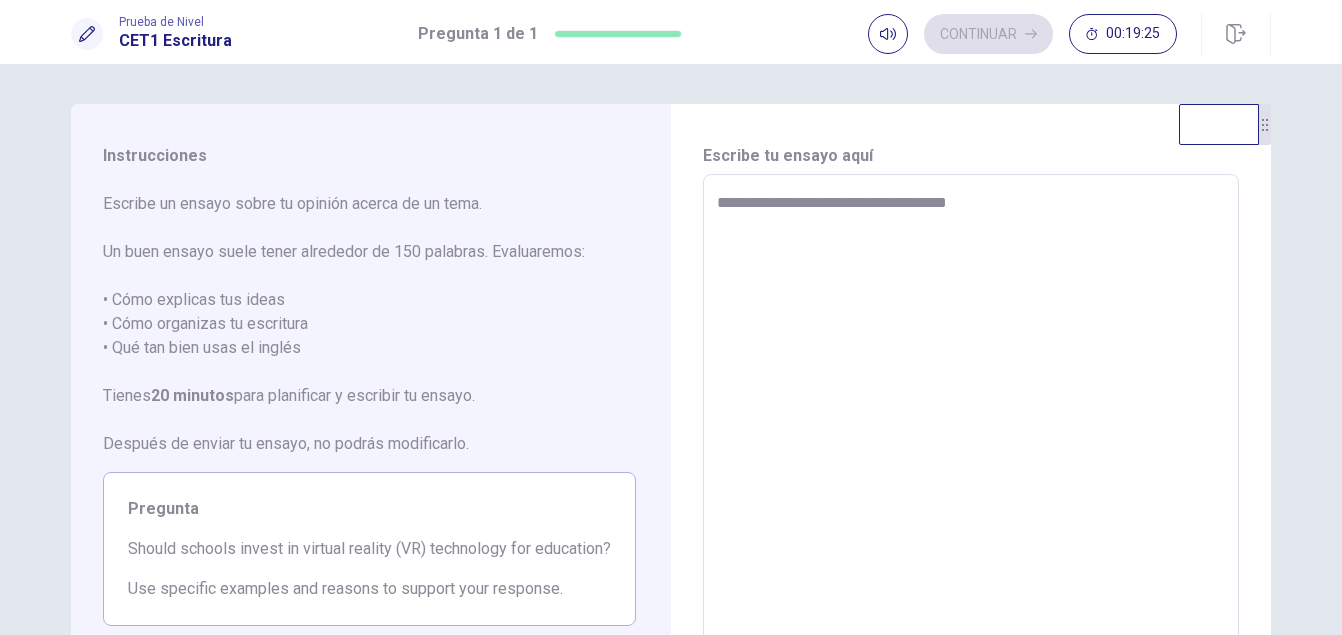 type on "*" 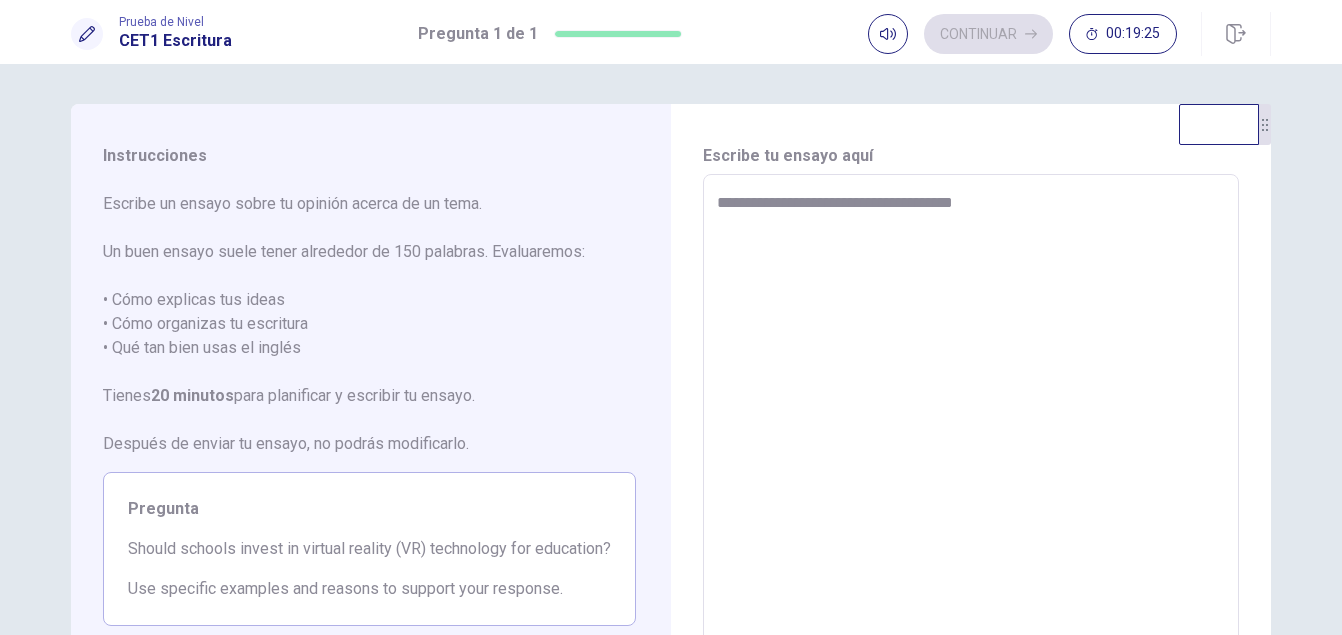 type on "*" 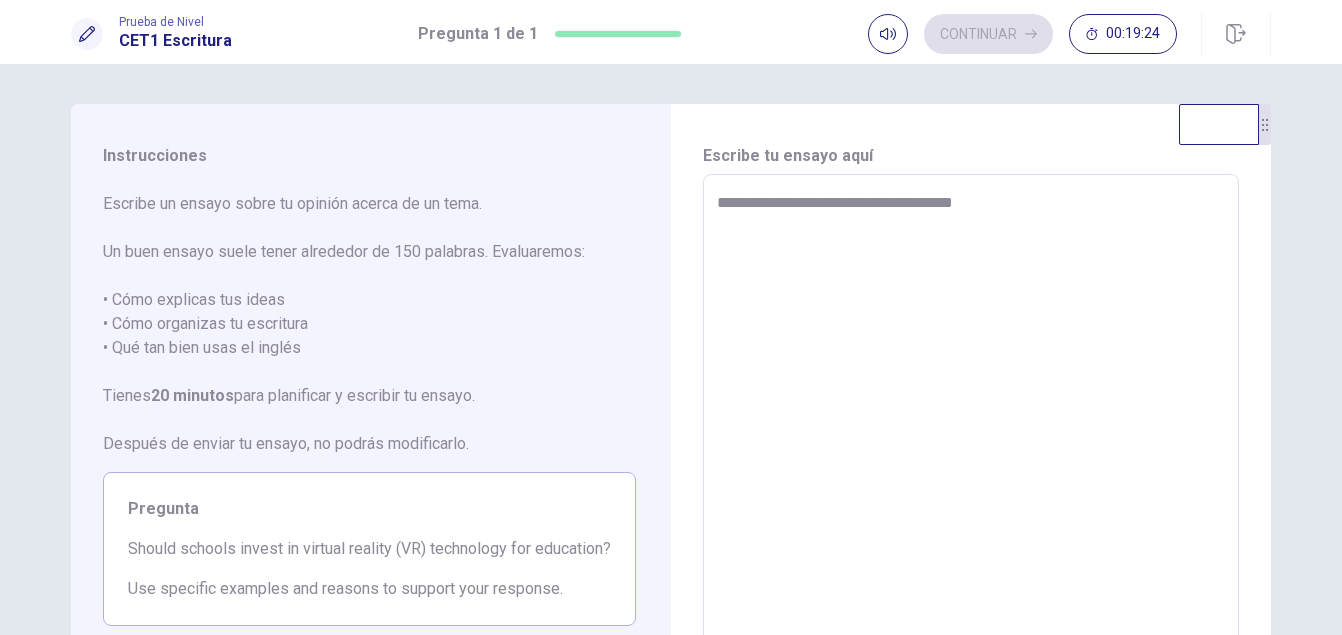 type on "**********" 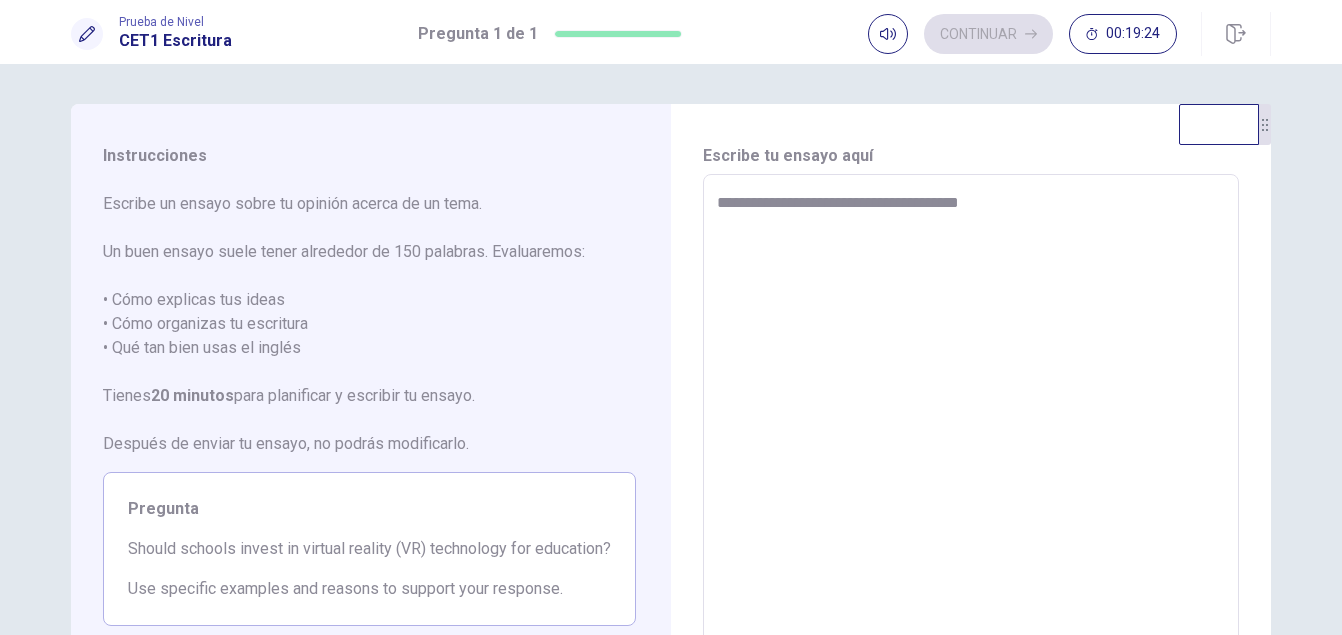 type on "*" 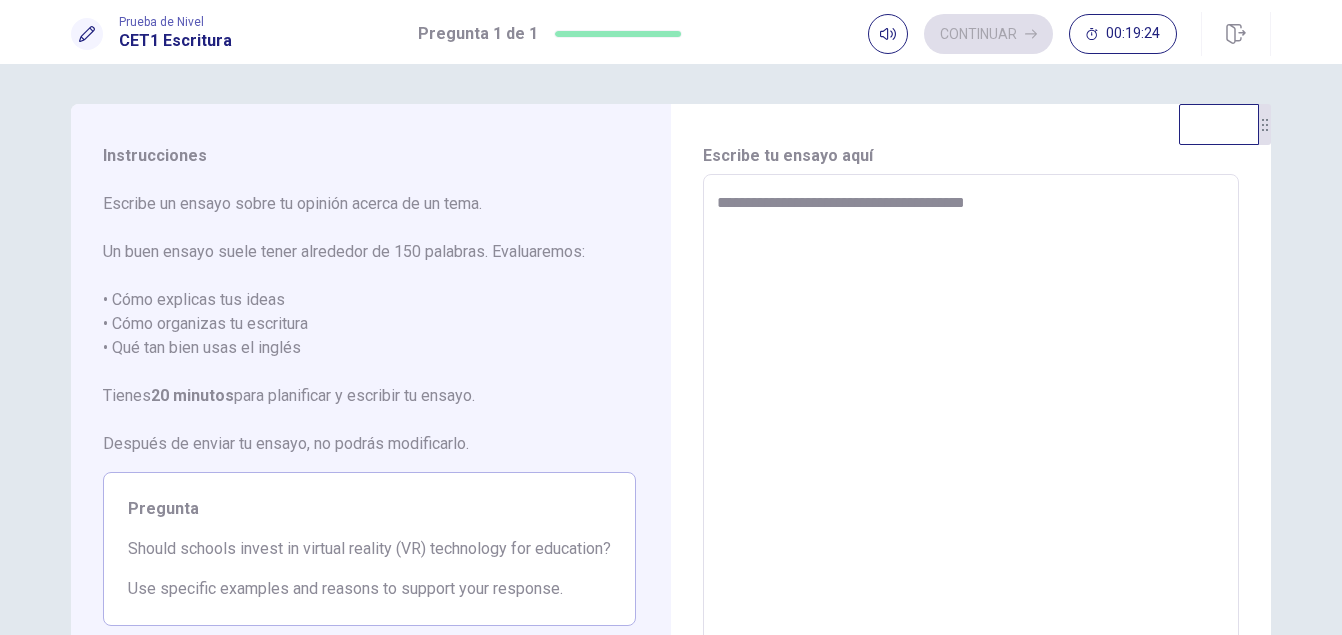 type on "*" 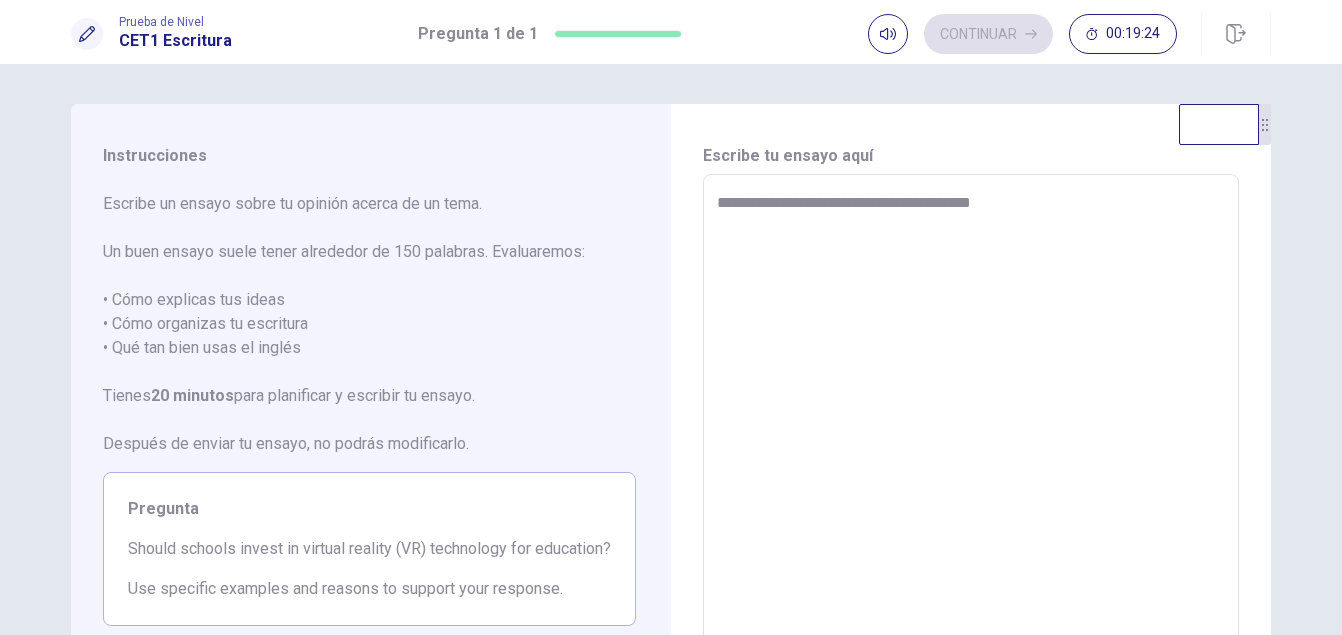 type on "*" 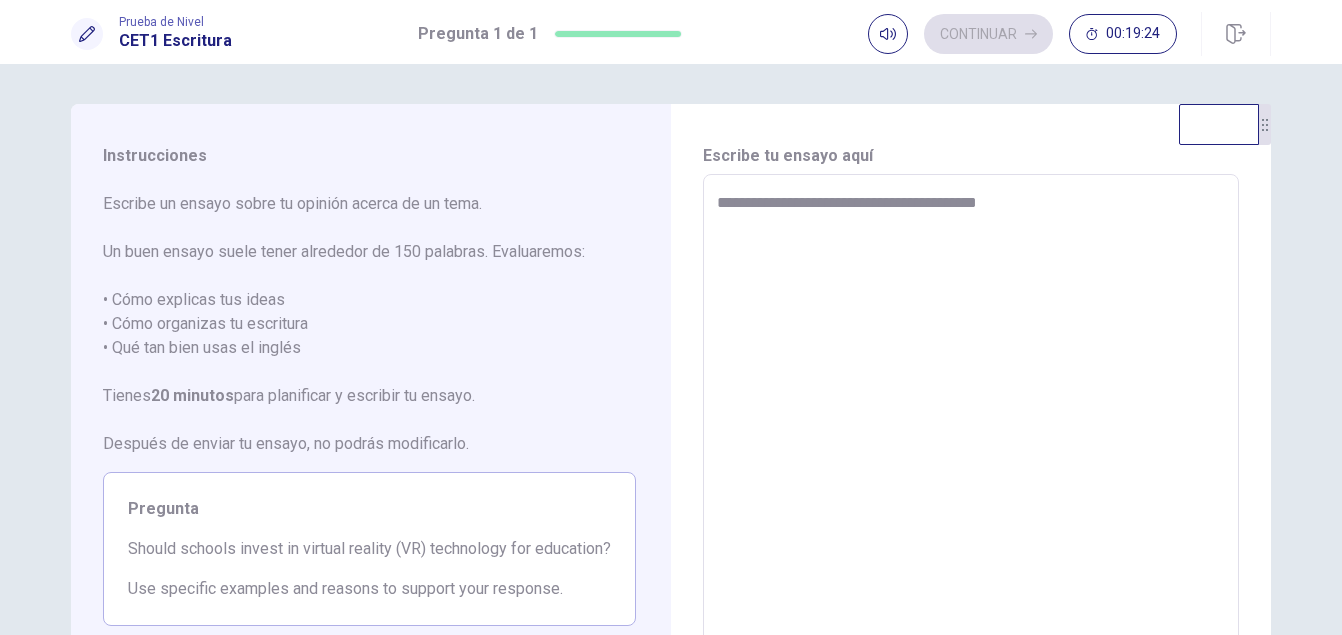 type on "*" 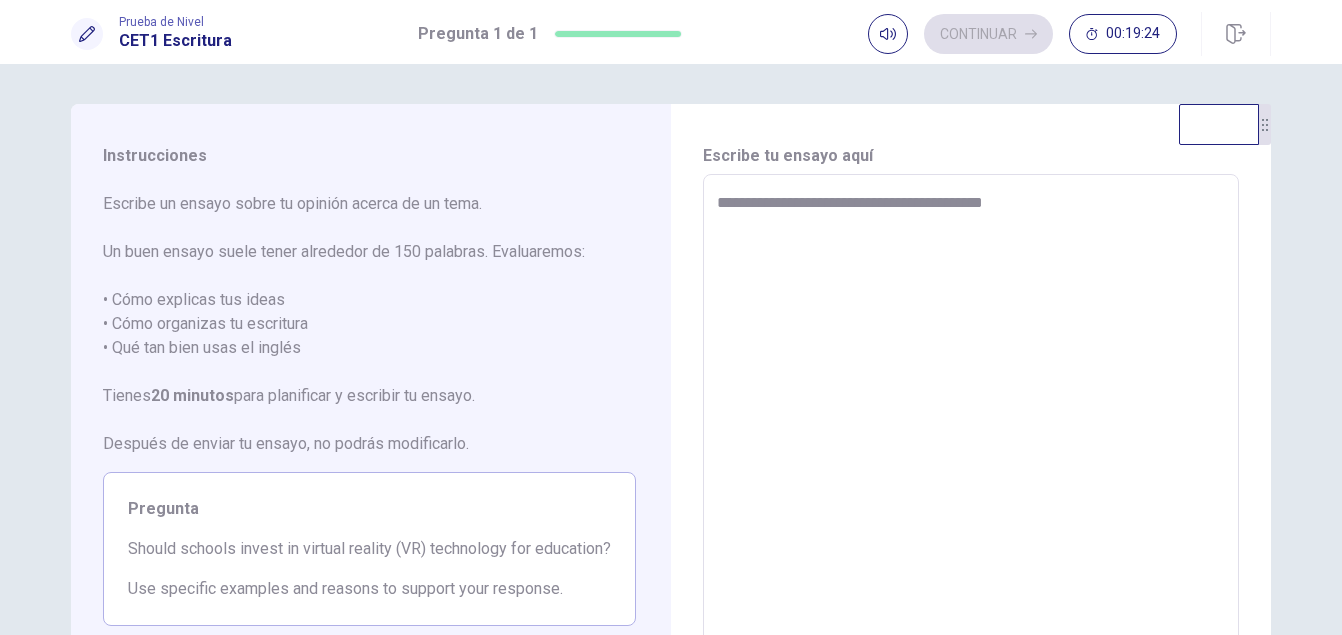 type on "*" 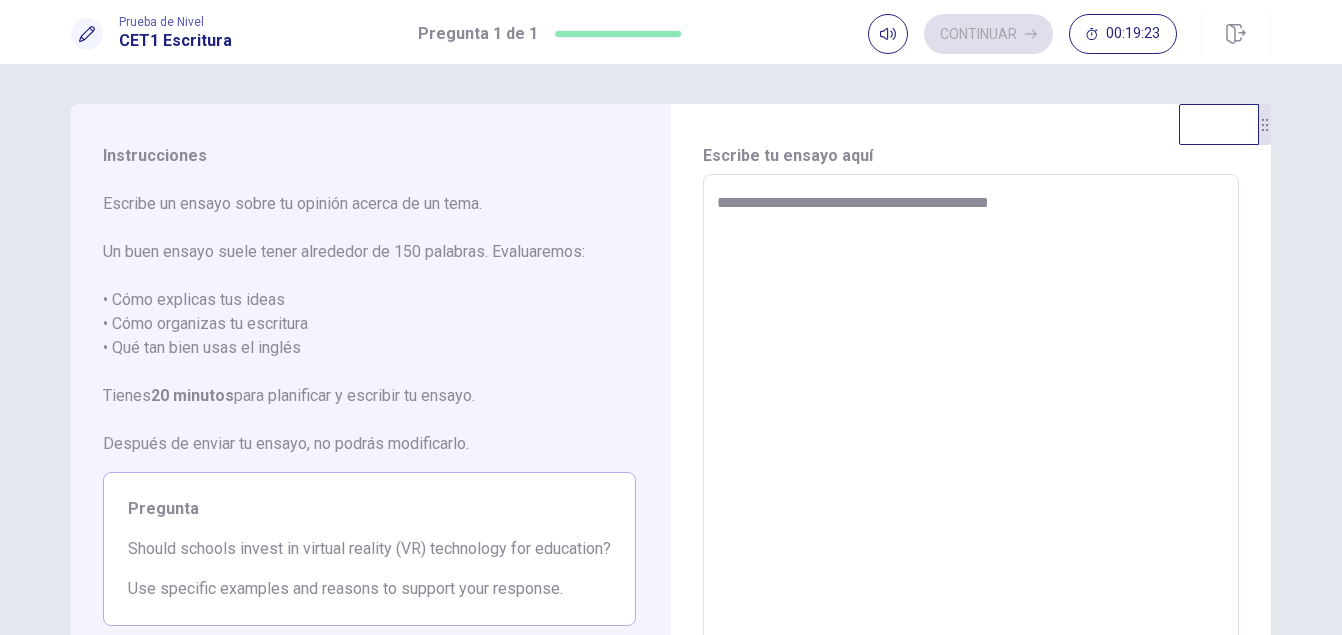 type on "*" 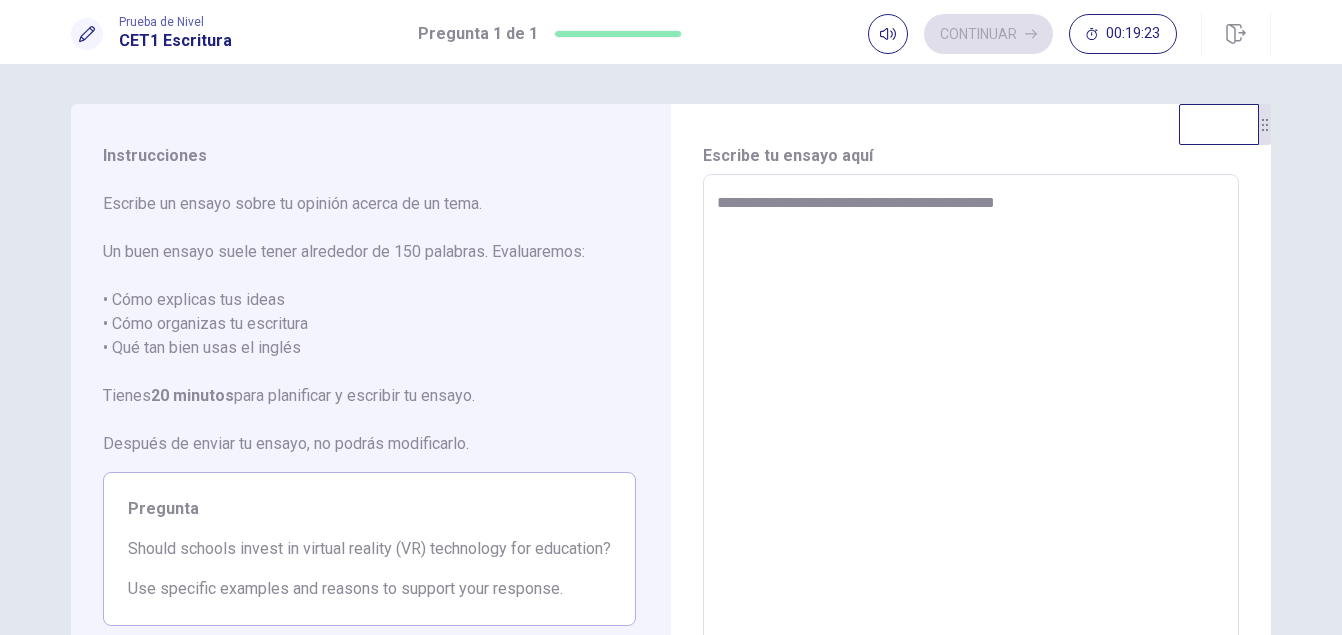 type on "*" 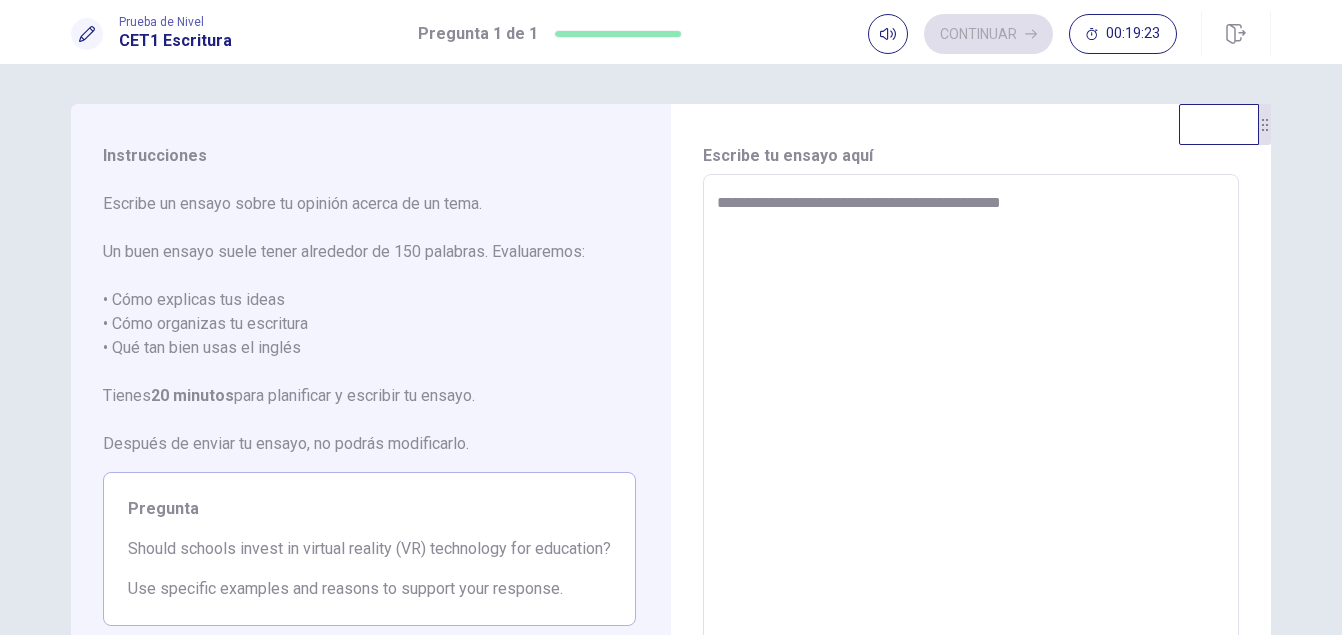 type on "*" 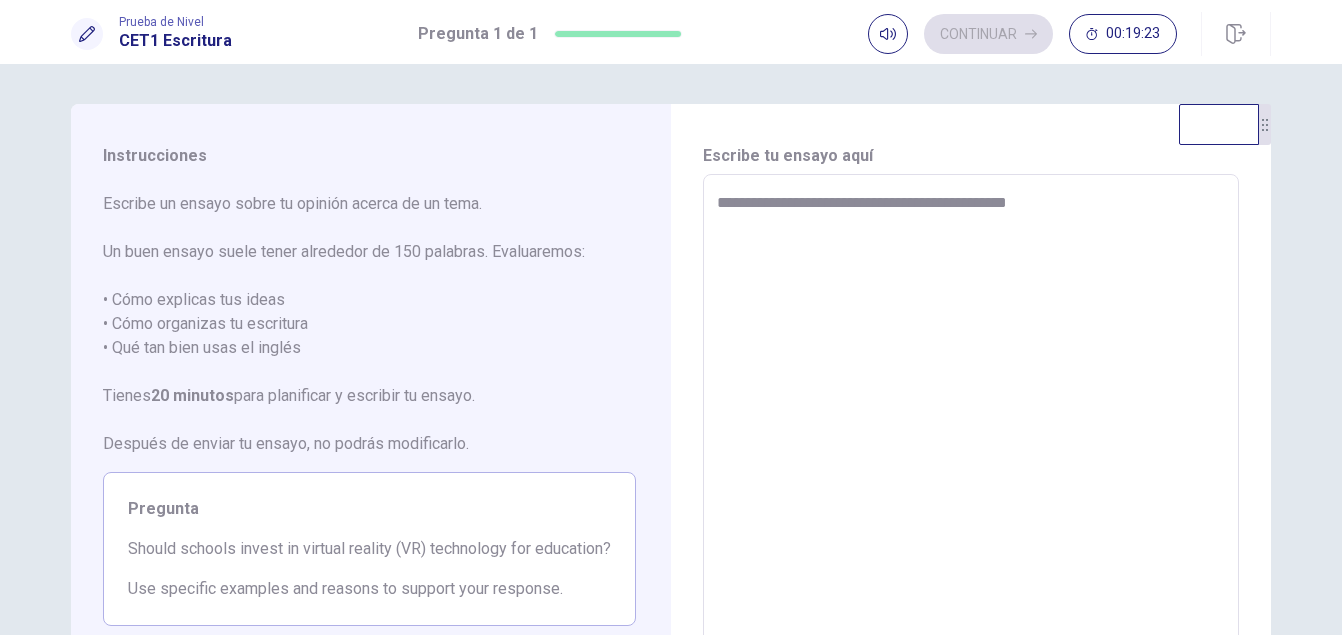 type on "*" 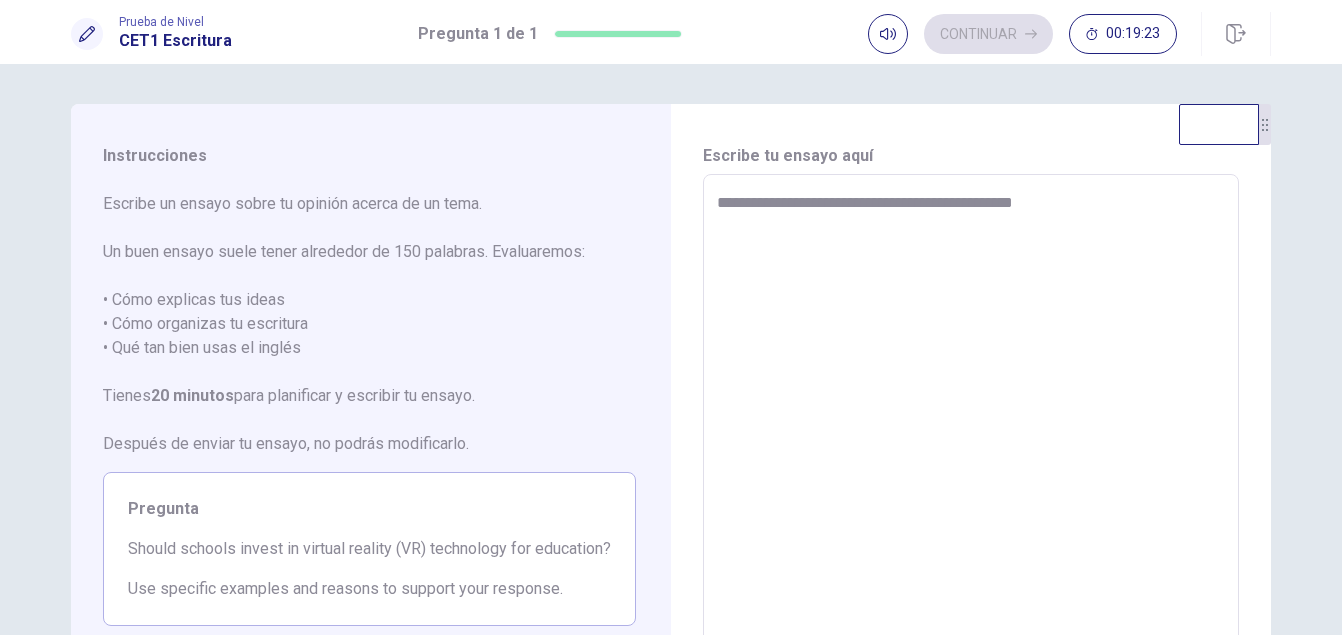type on "**********" 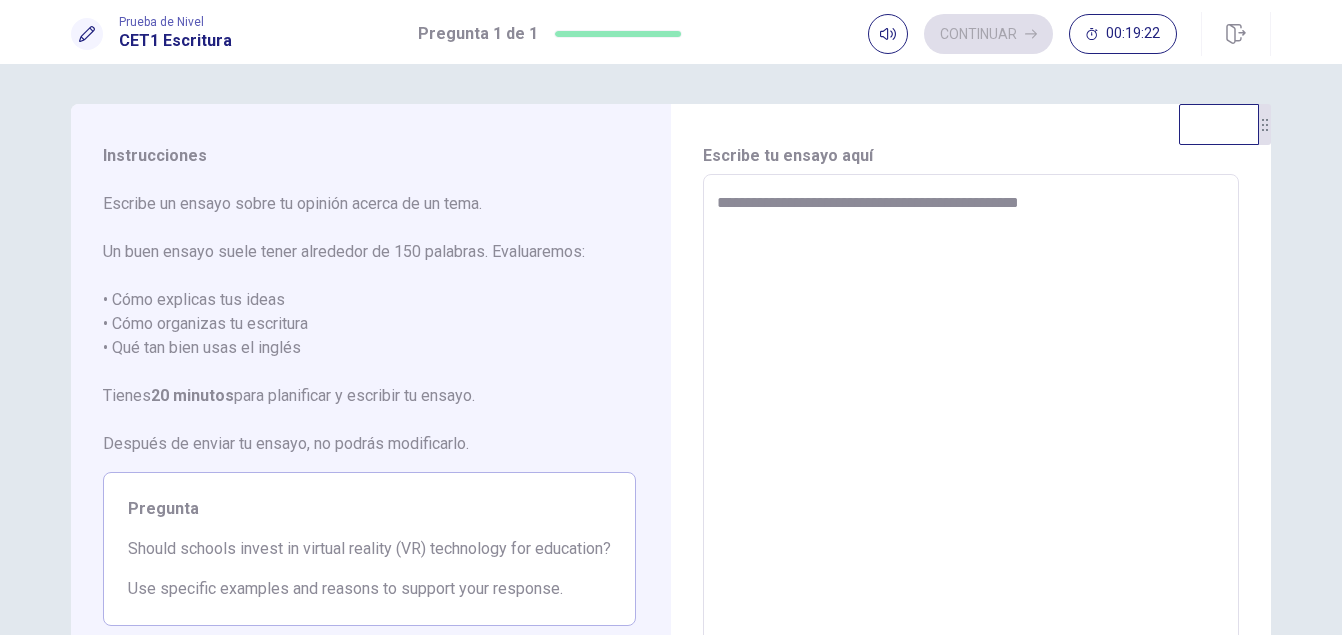 type on "*" 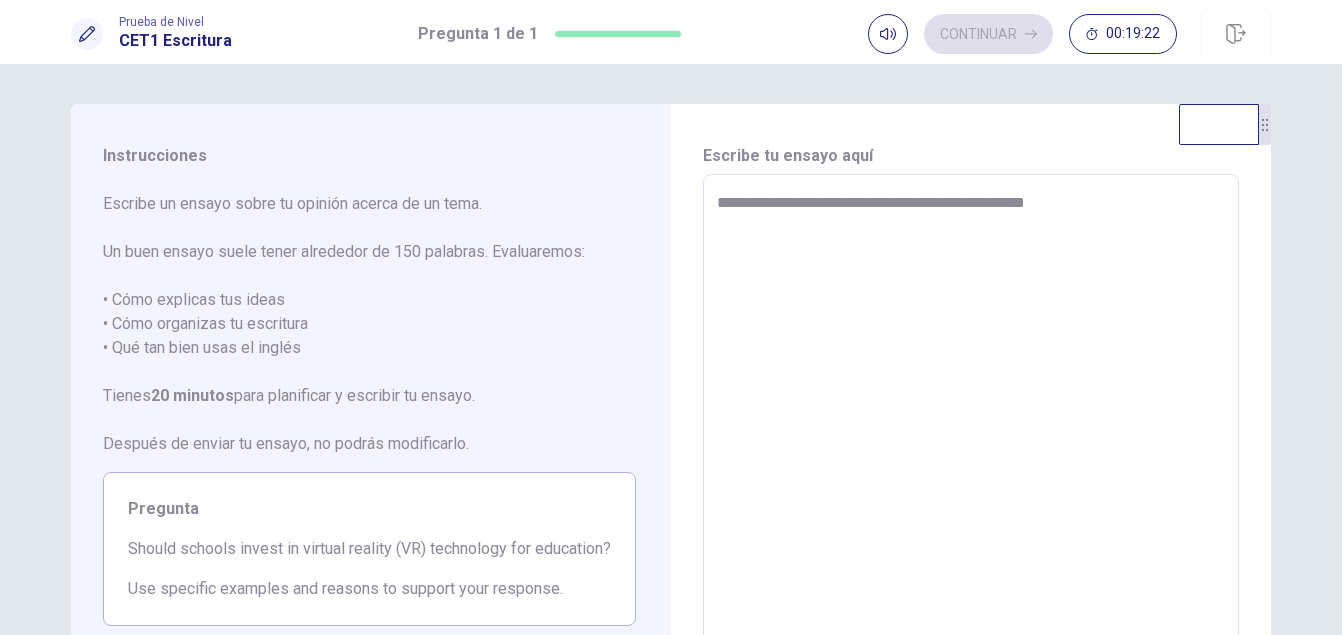 type on "*" 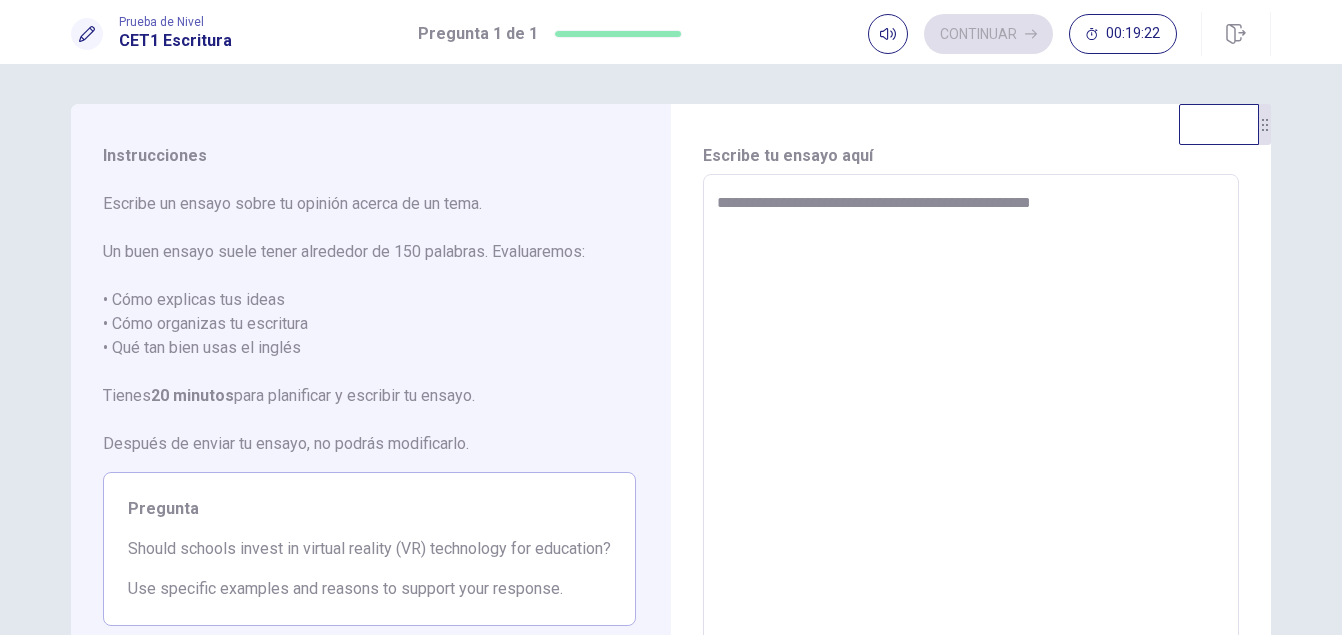 type on "**********" 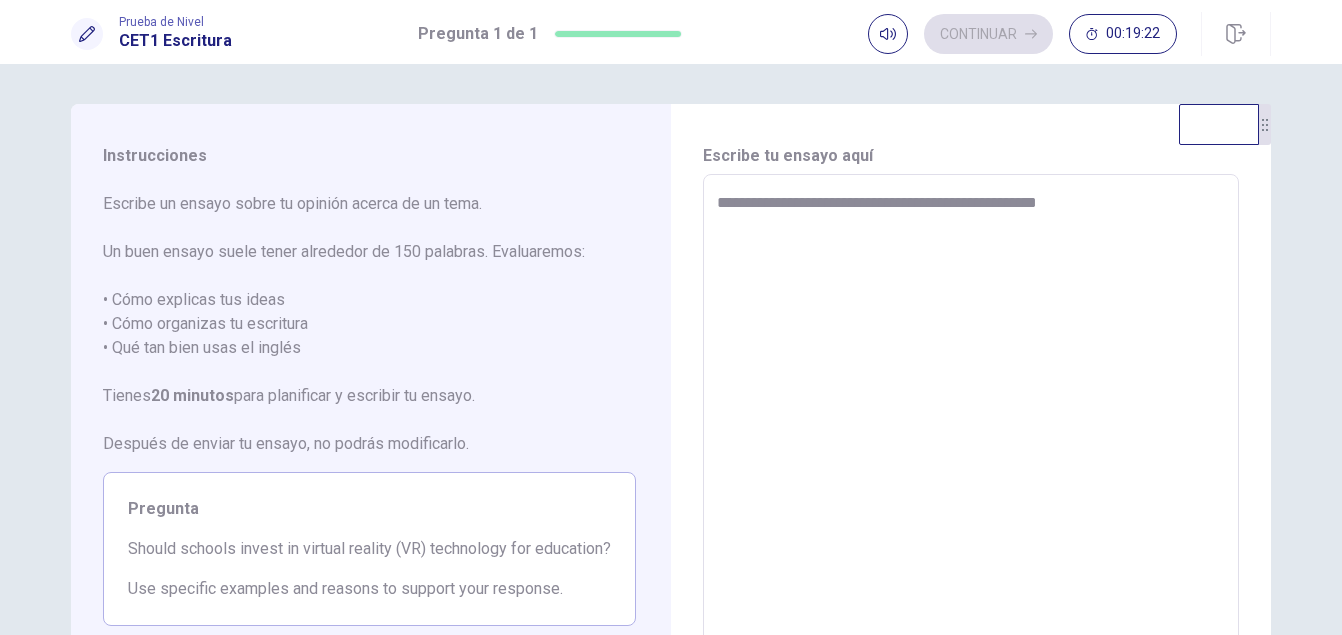 type on "*" 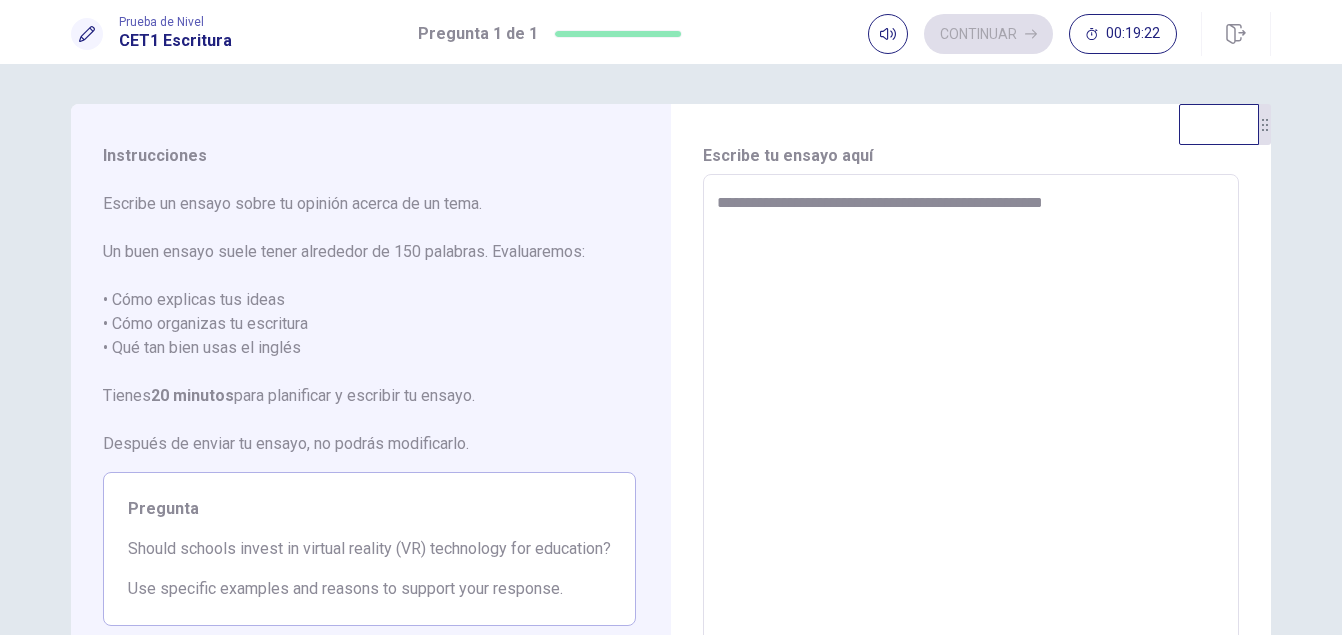type on "*" 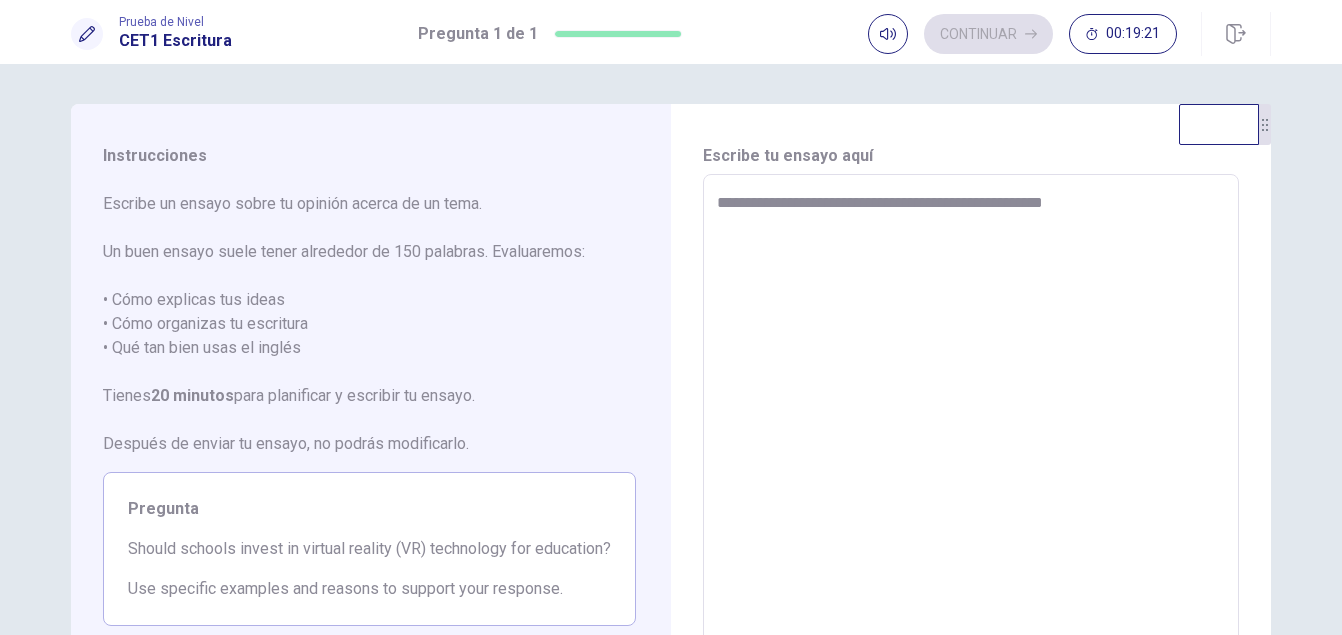 type on "**********" 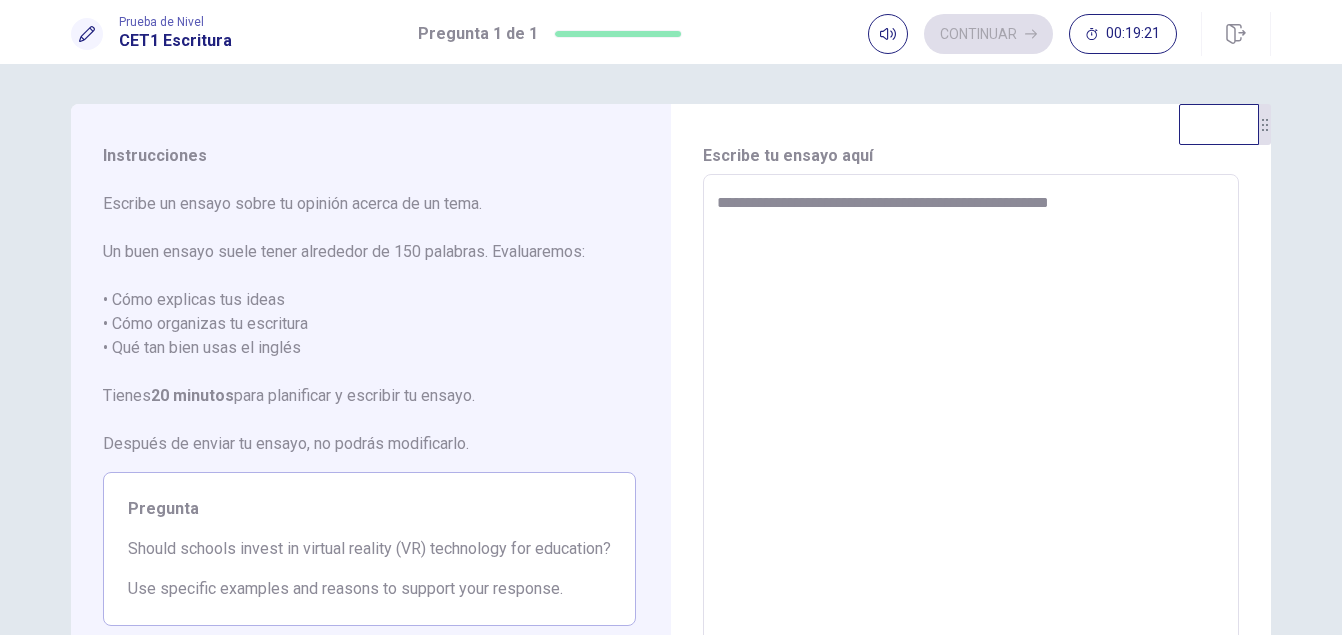 type on "*" 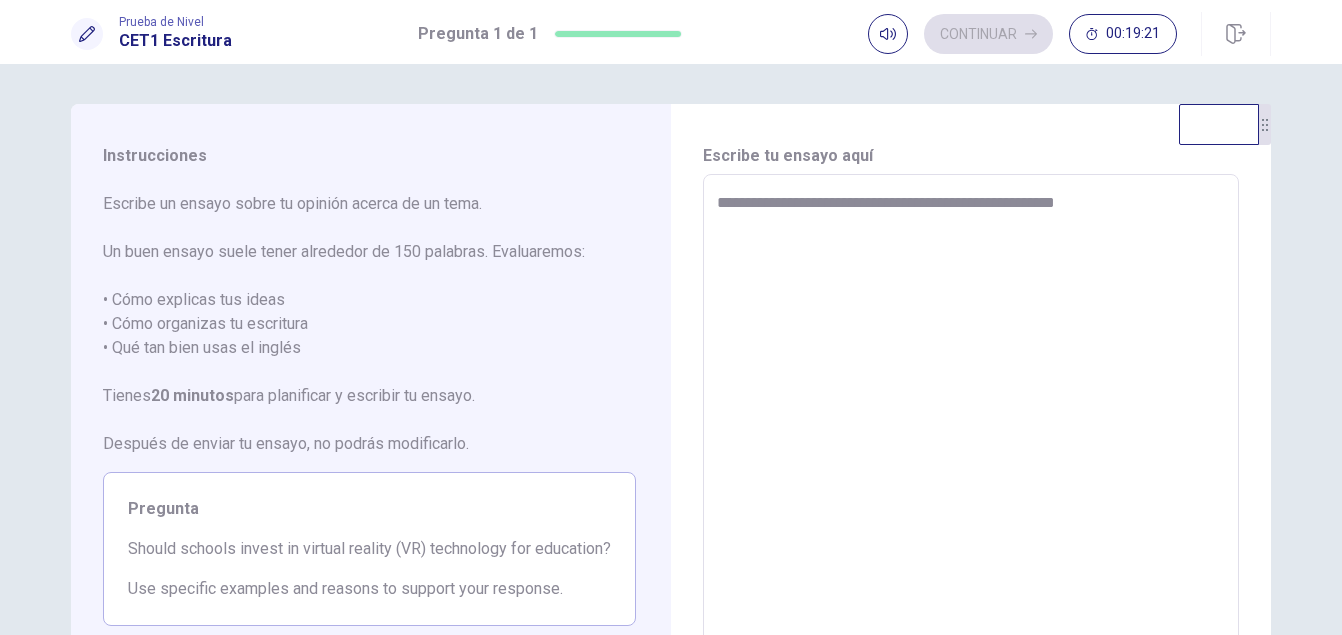 type on "*" 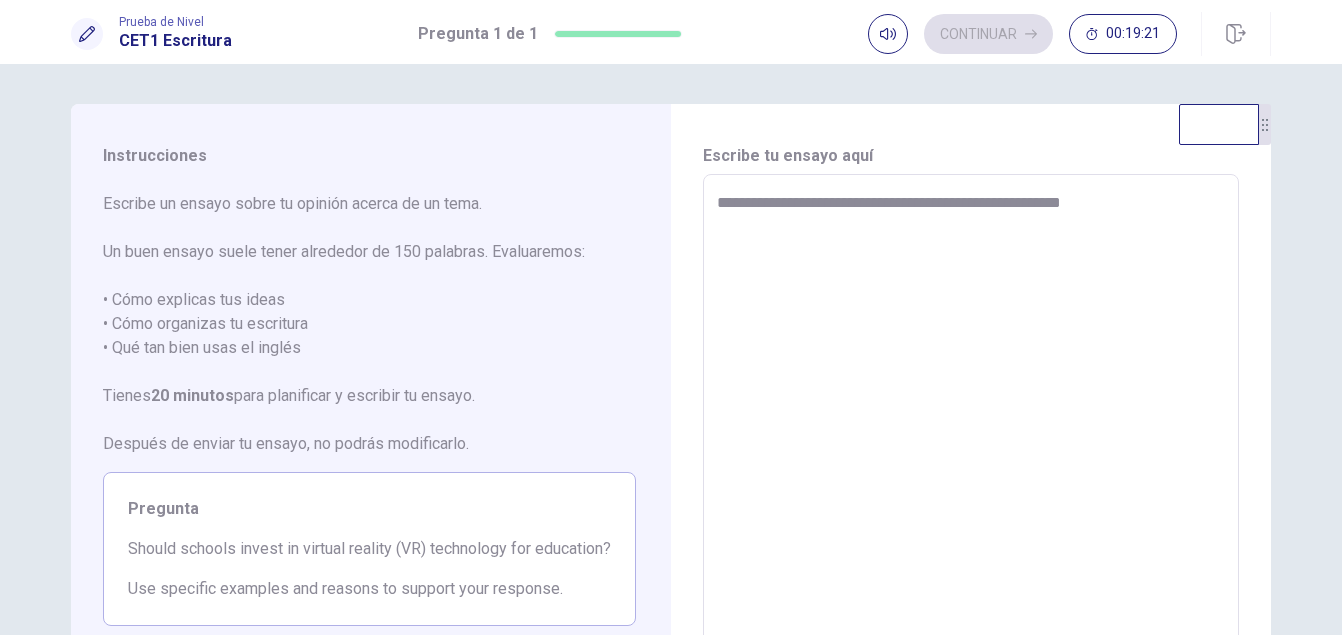 type on "*" 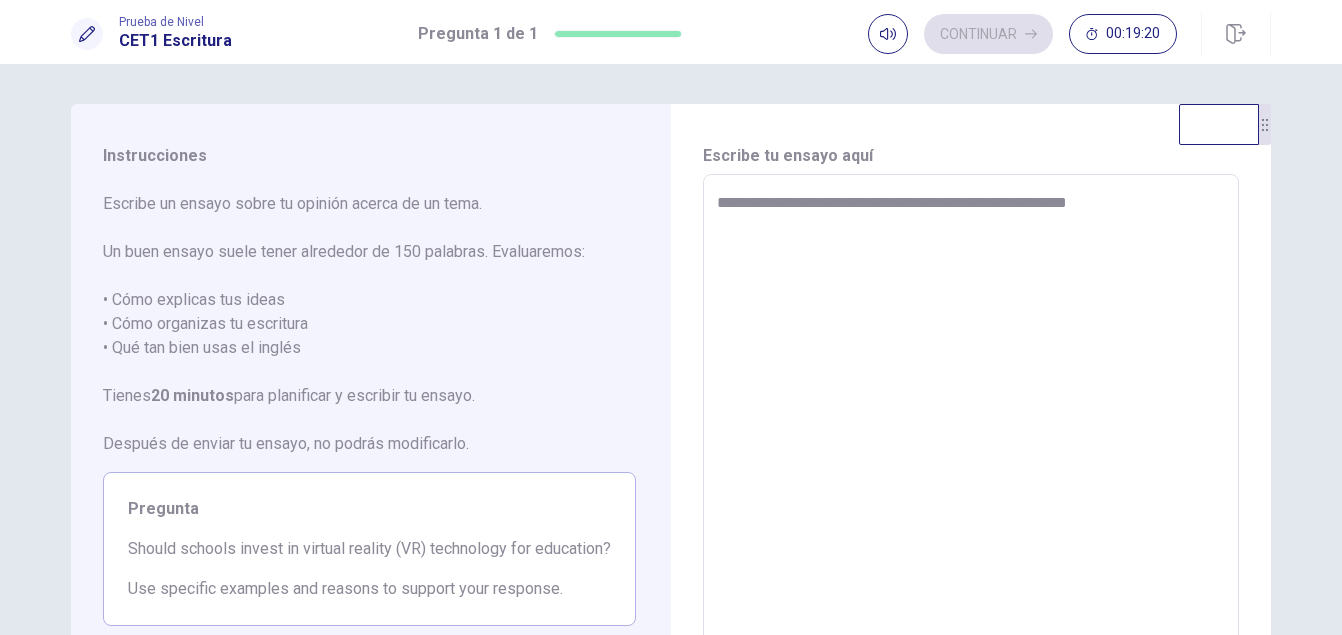 type on "*" 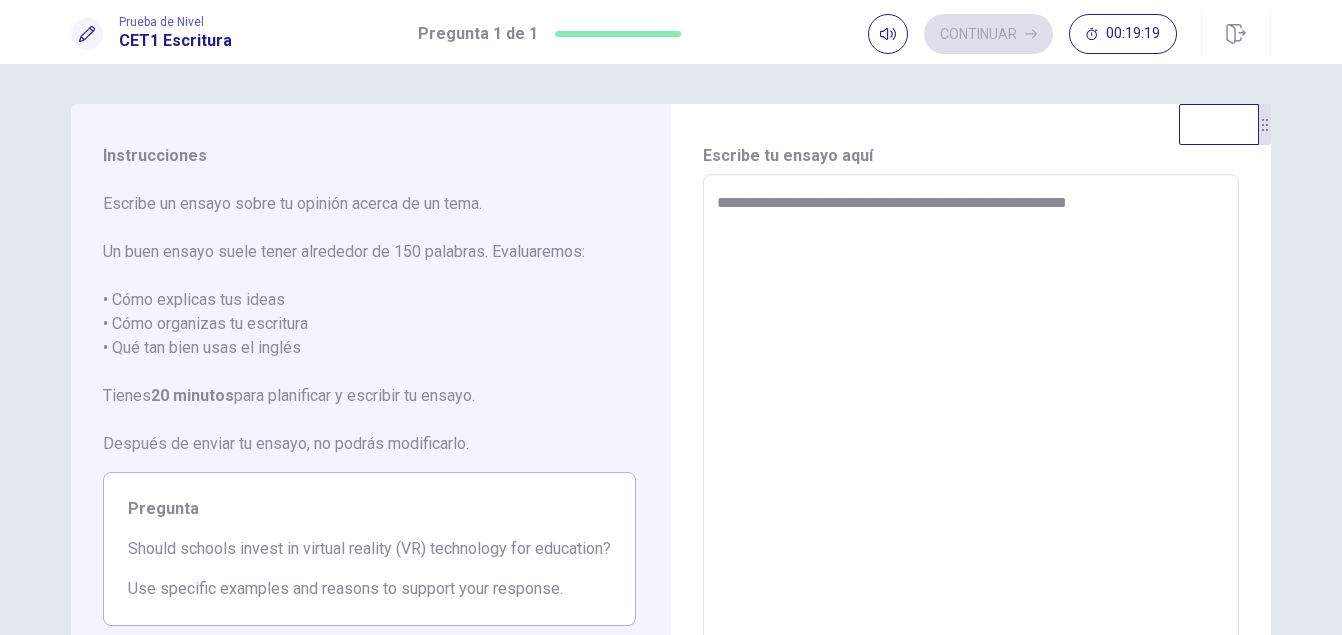 type on "**********" 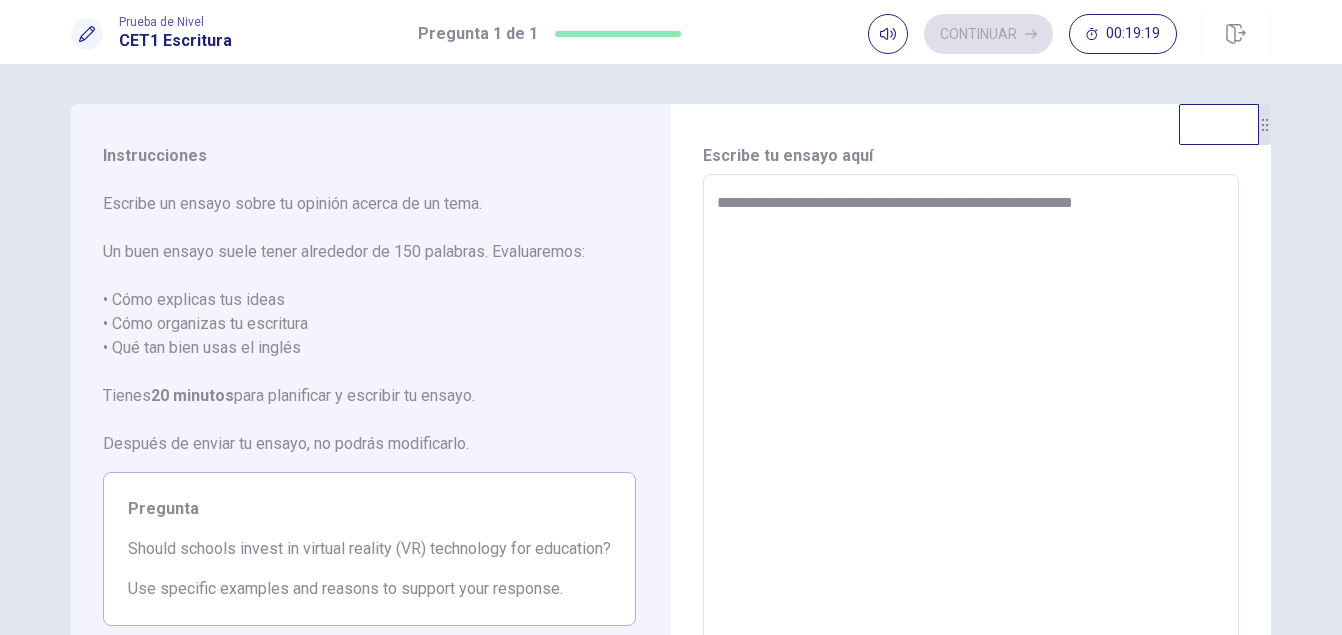type on "*" 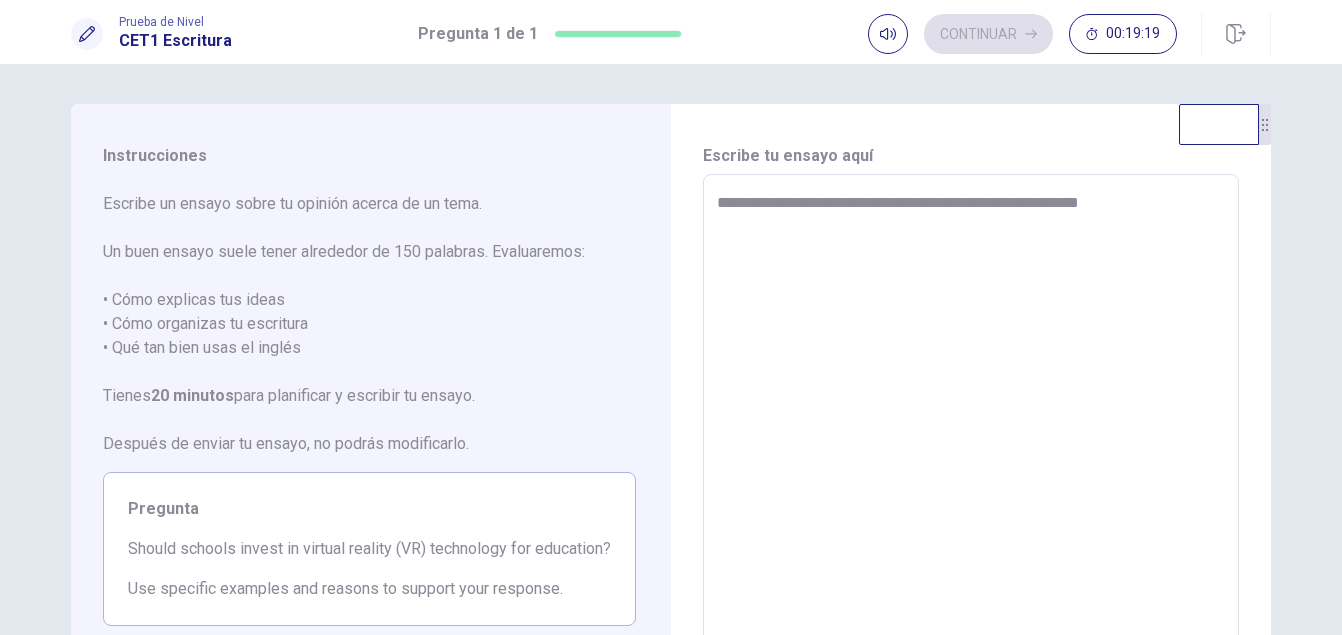 type on "*" 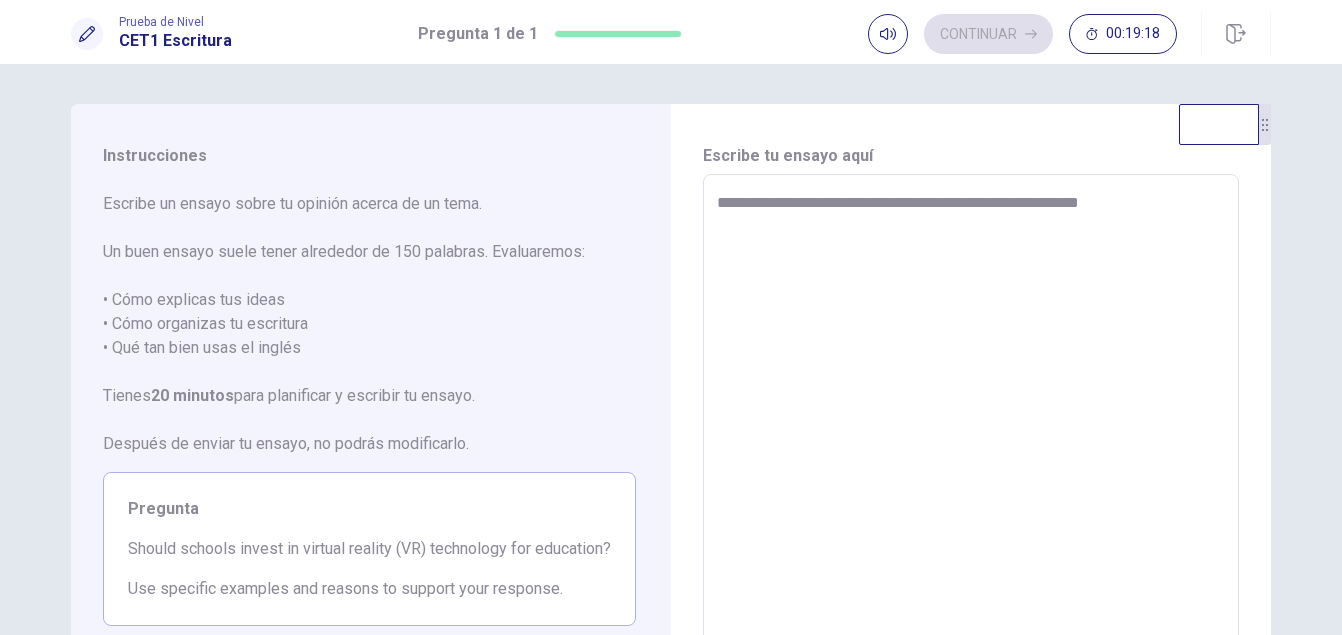 type on "**********" 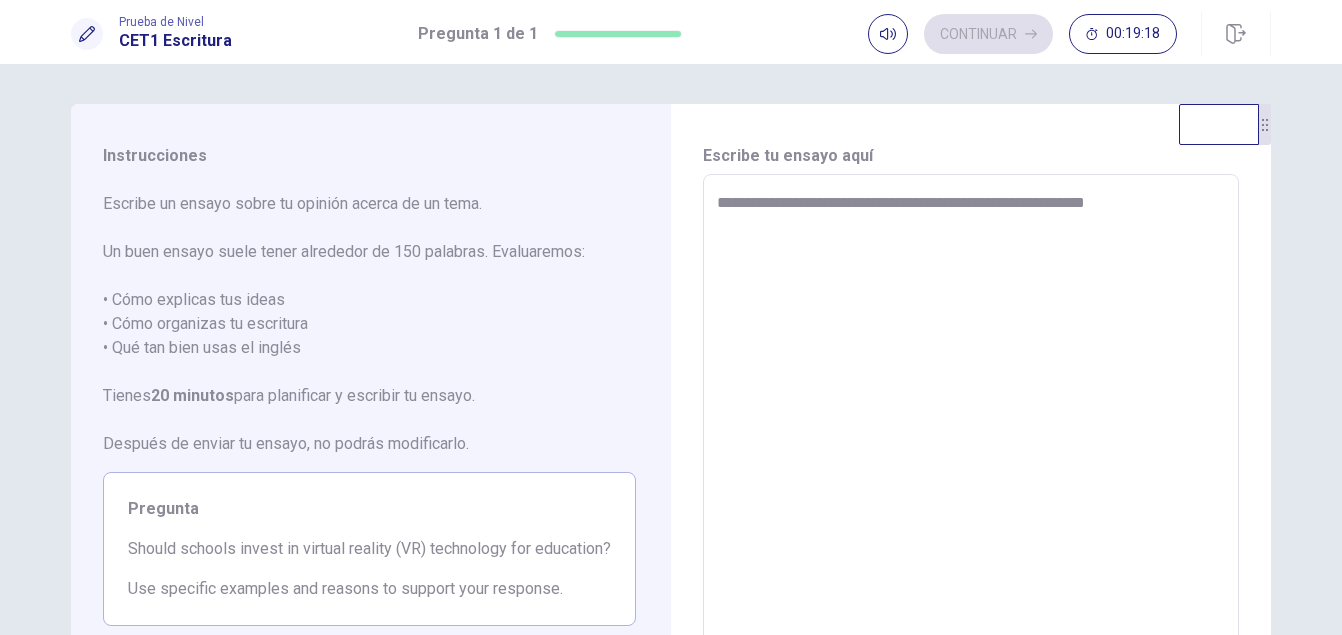 type on "*" 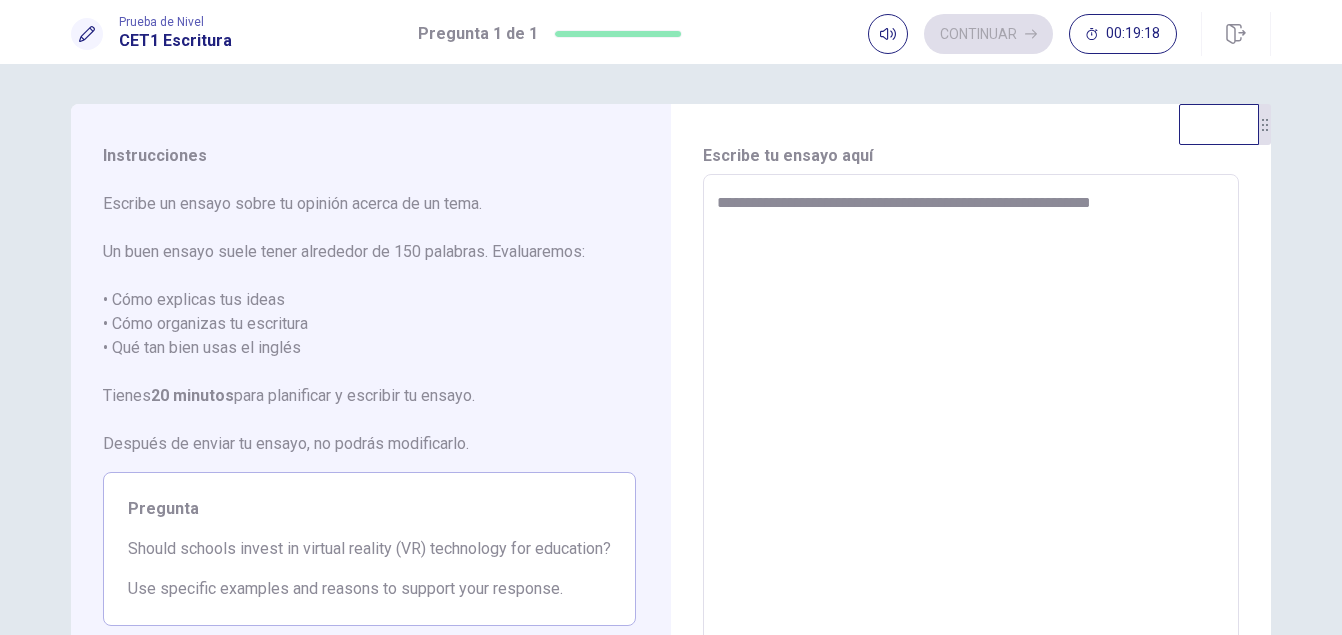 type on "*" 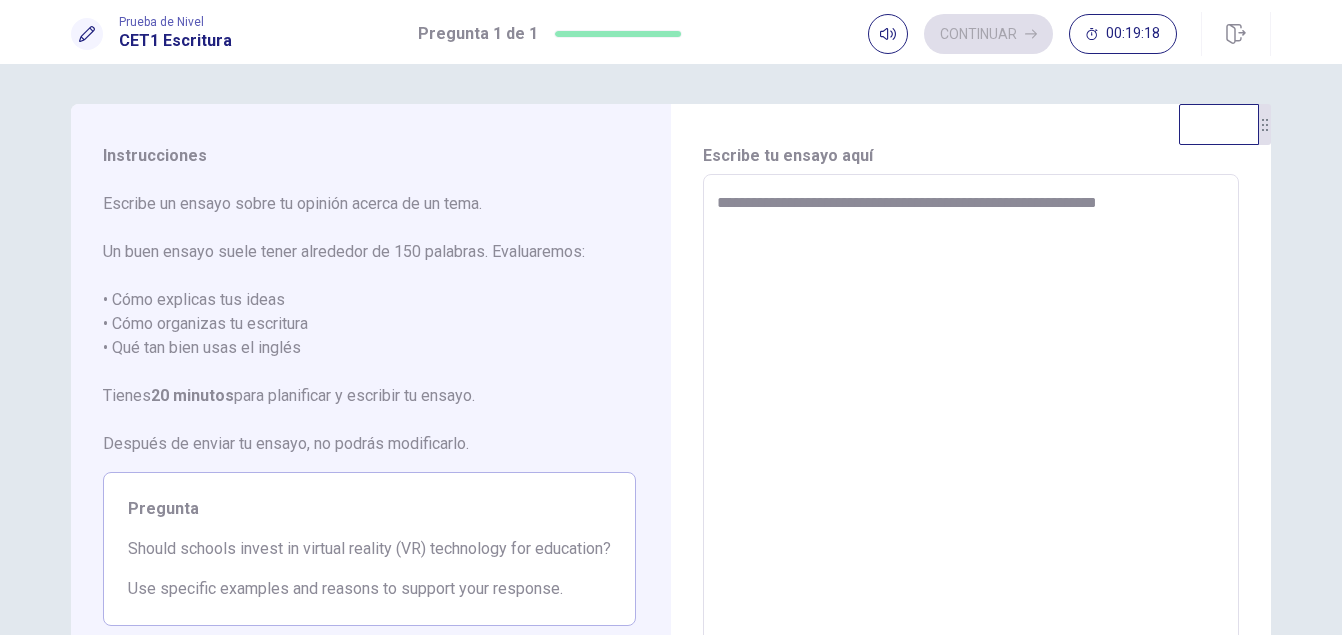 type on "*" 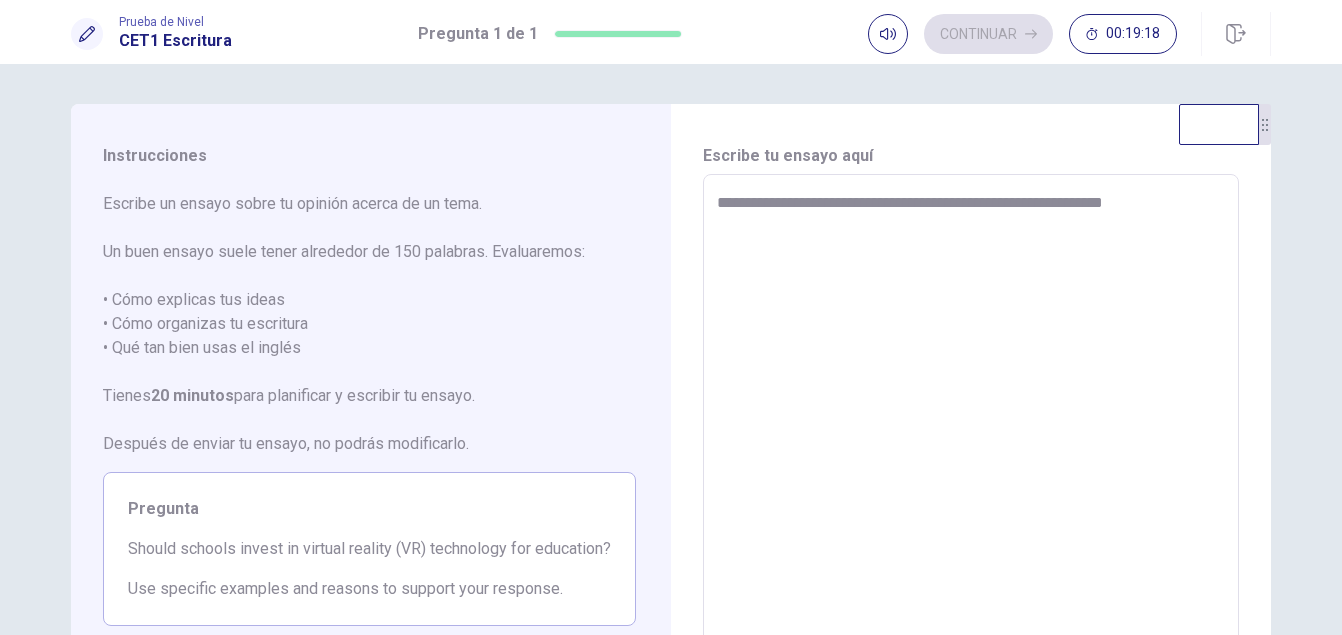 type on "*" 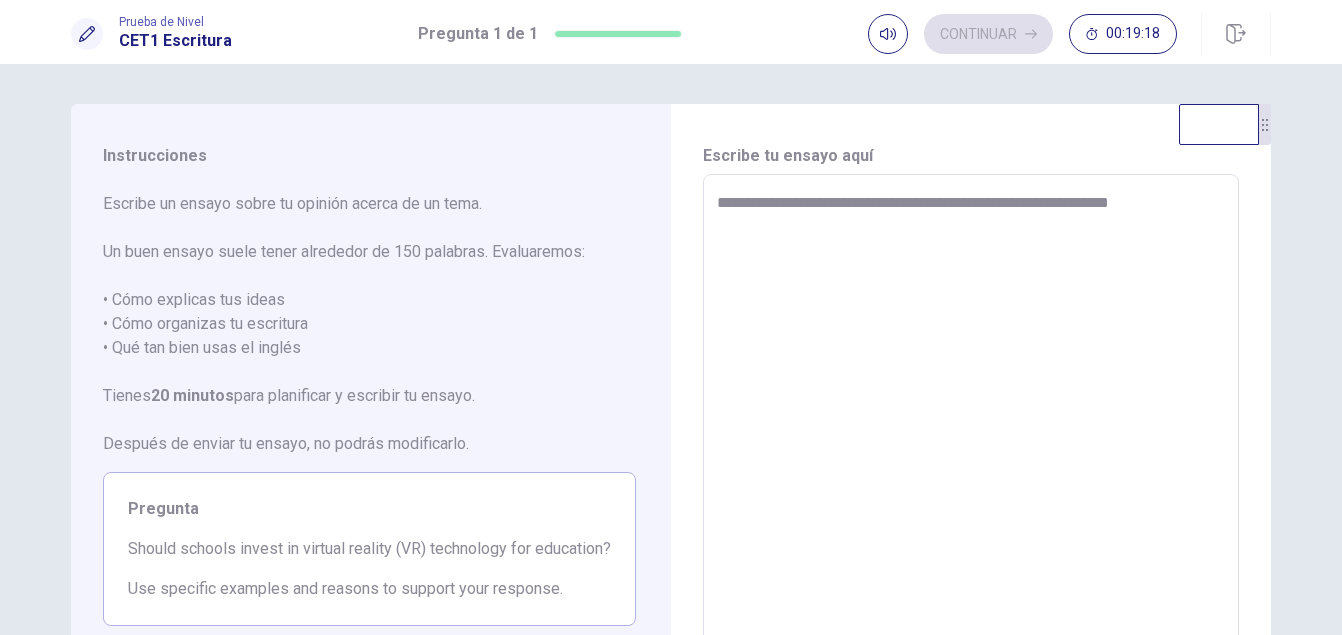 type on "**********" 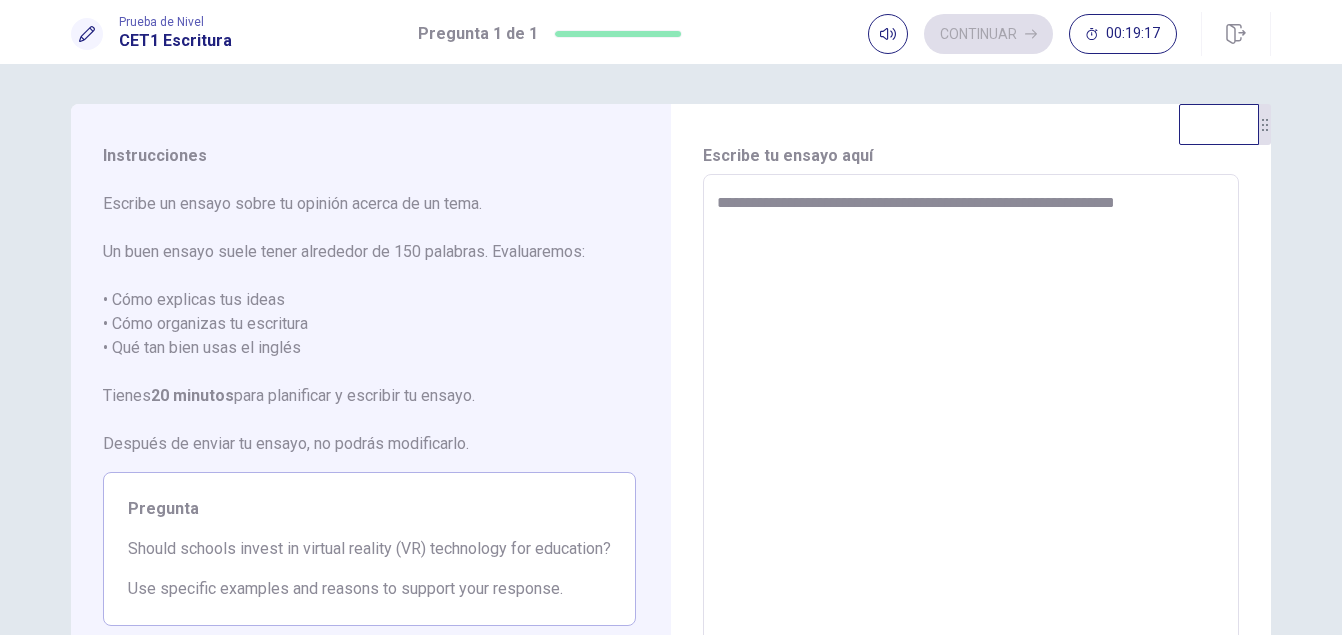type on "*" 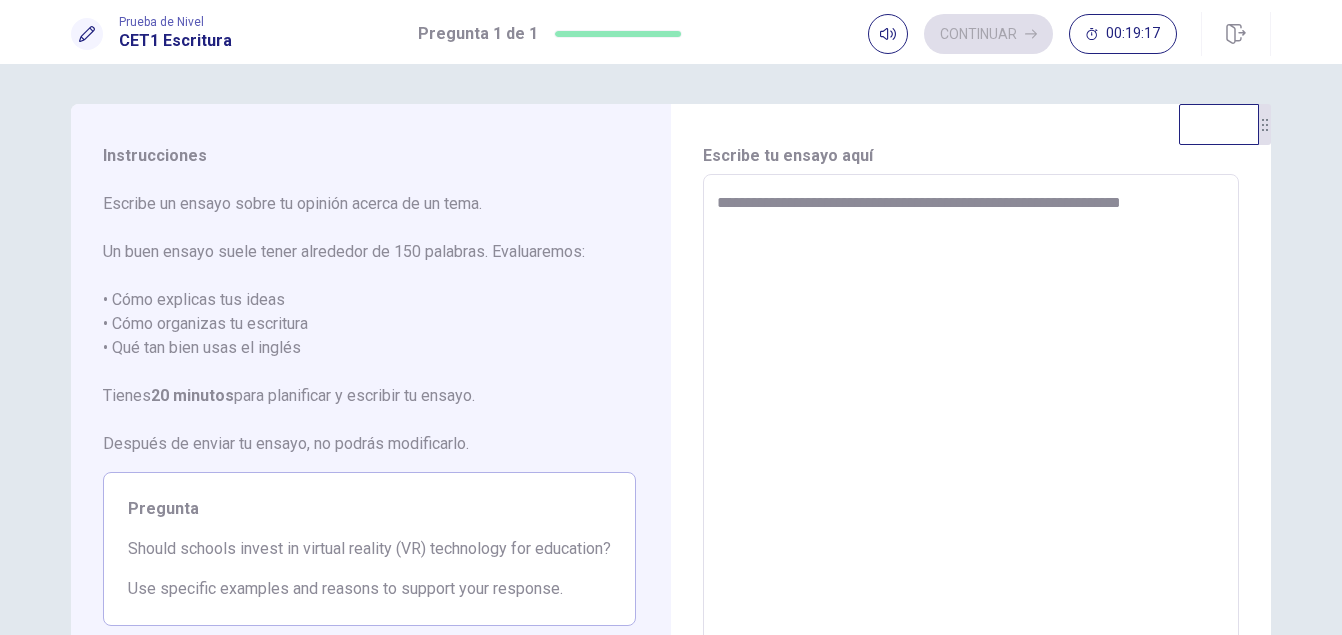 type on "*" 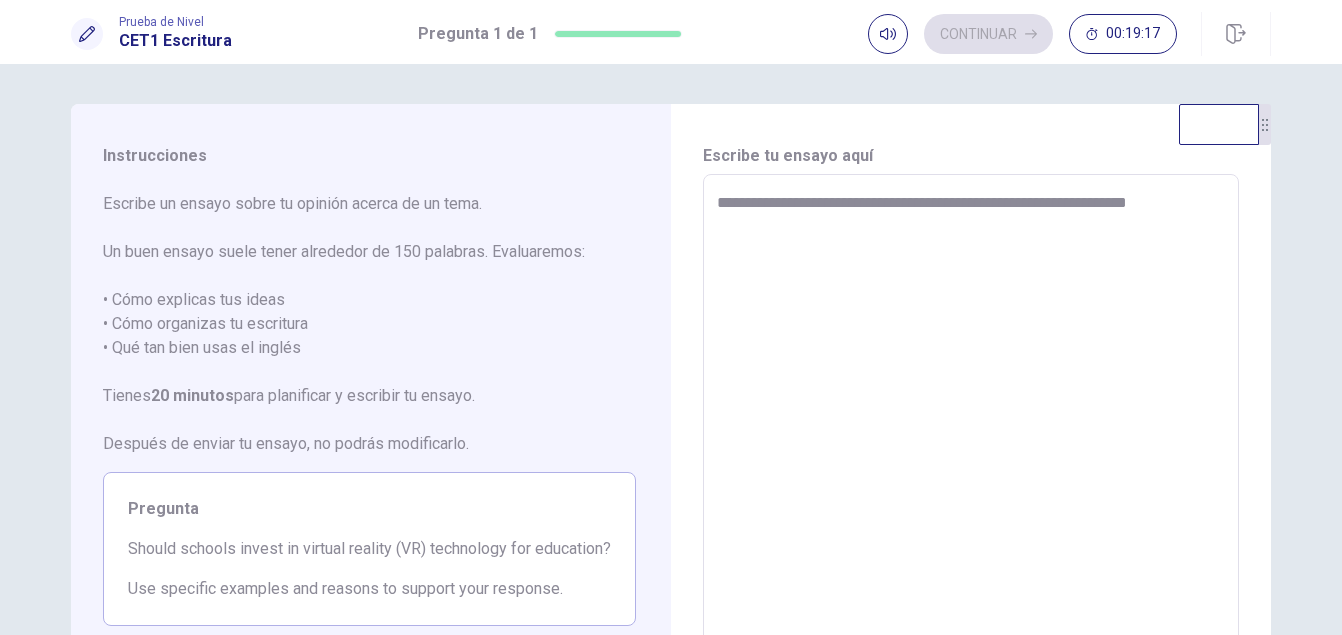 type on "*" 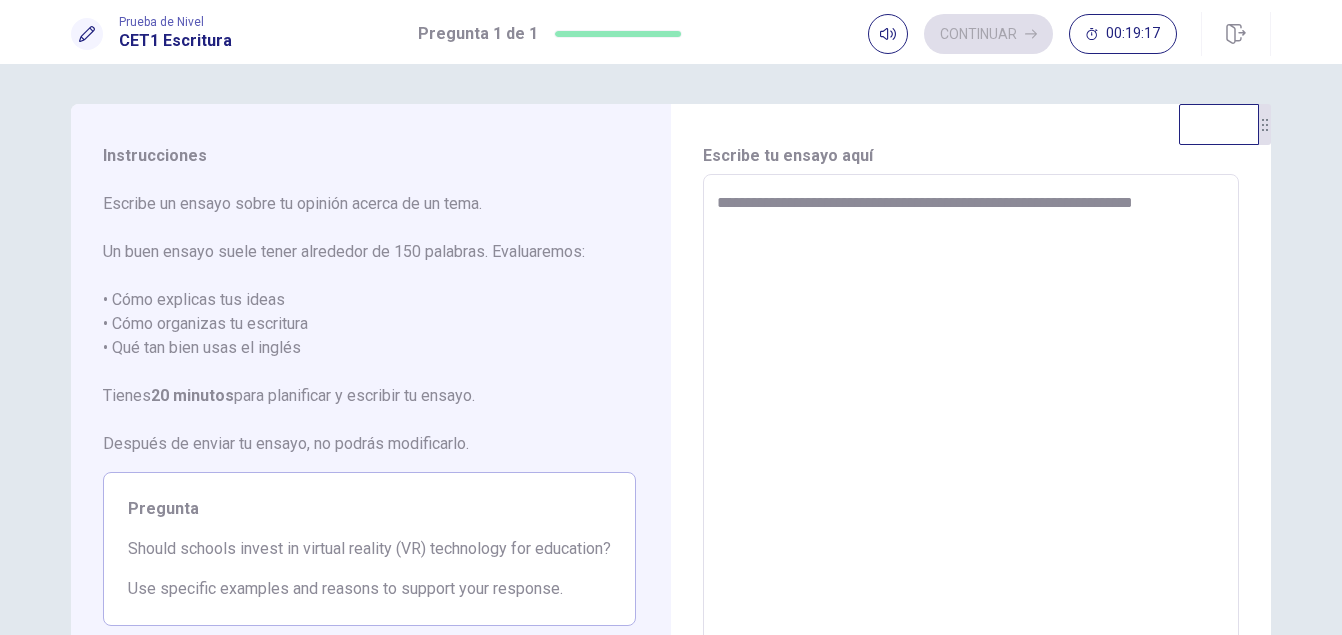 type on "*" 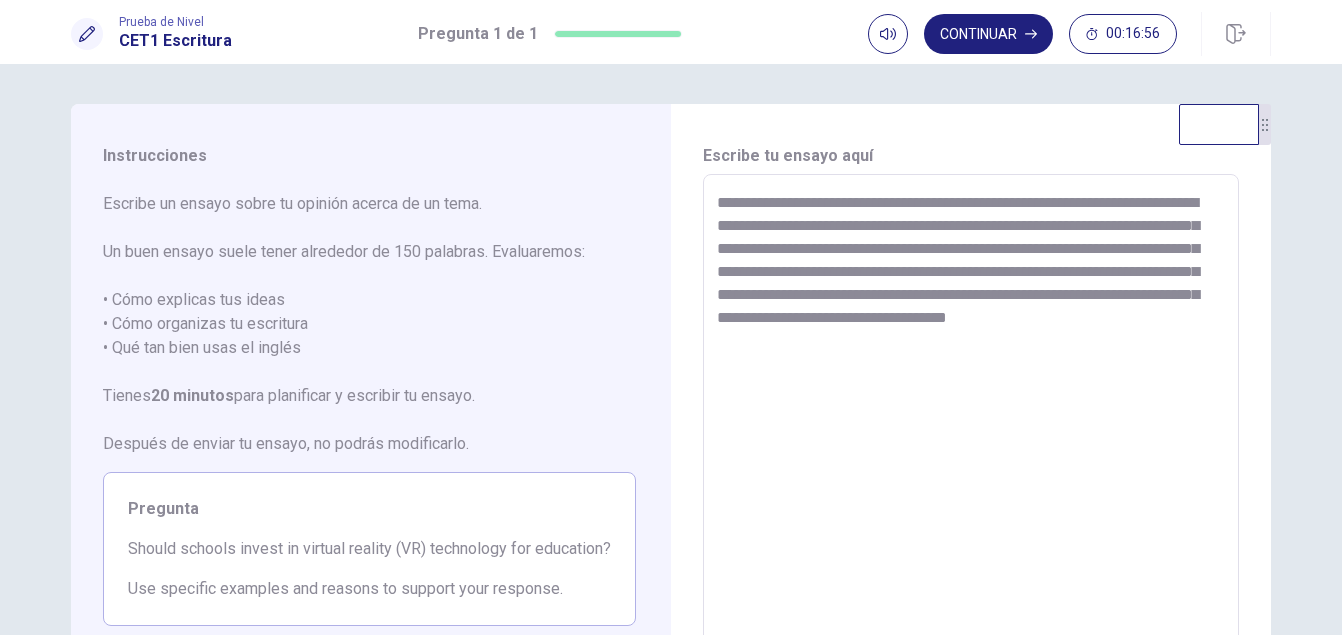 click on "**********" at bounding box center (971, 451) 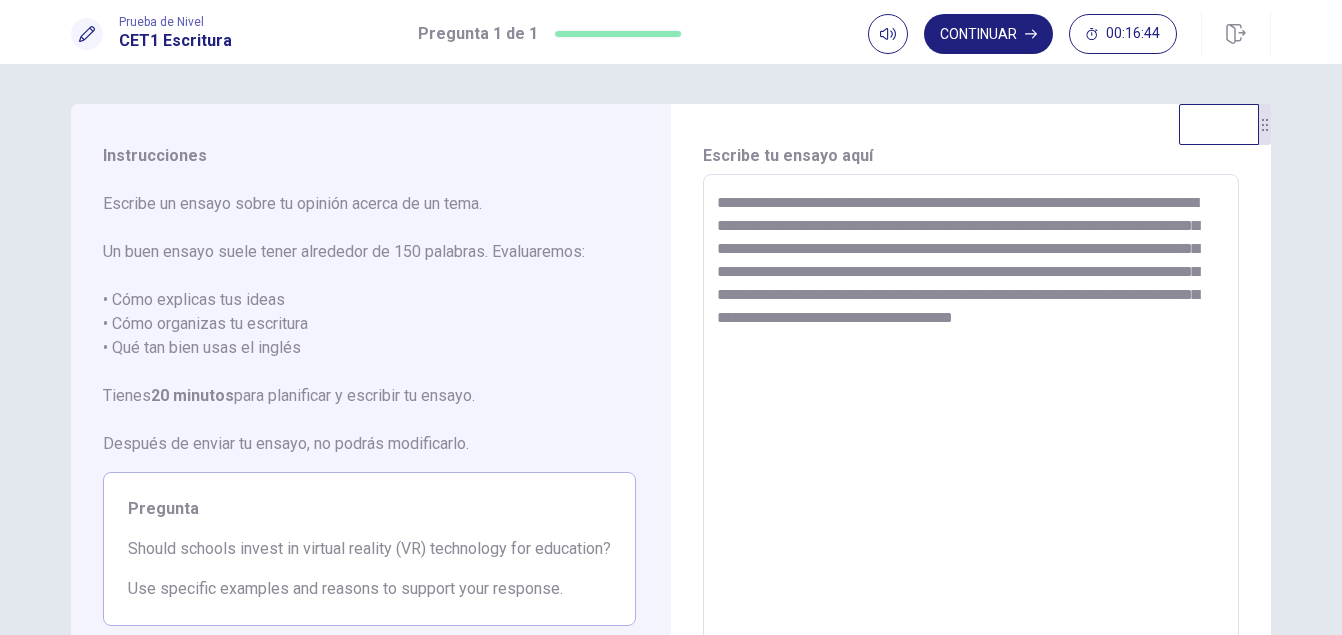 click on "**********" at bounding box center [971, 451] 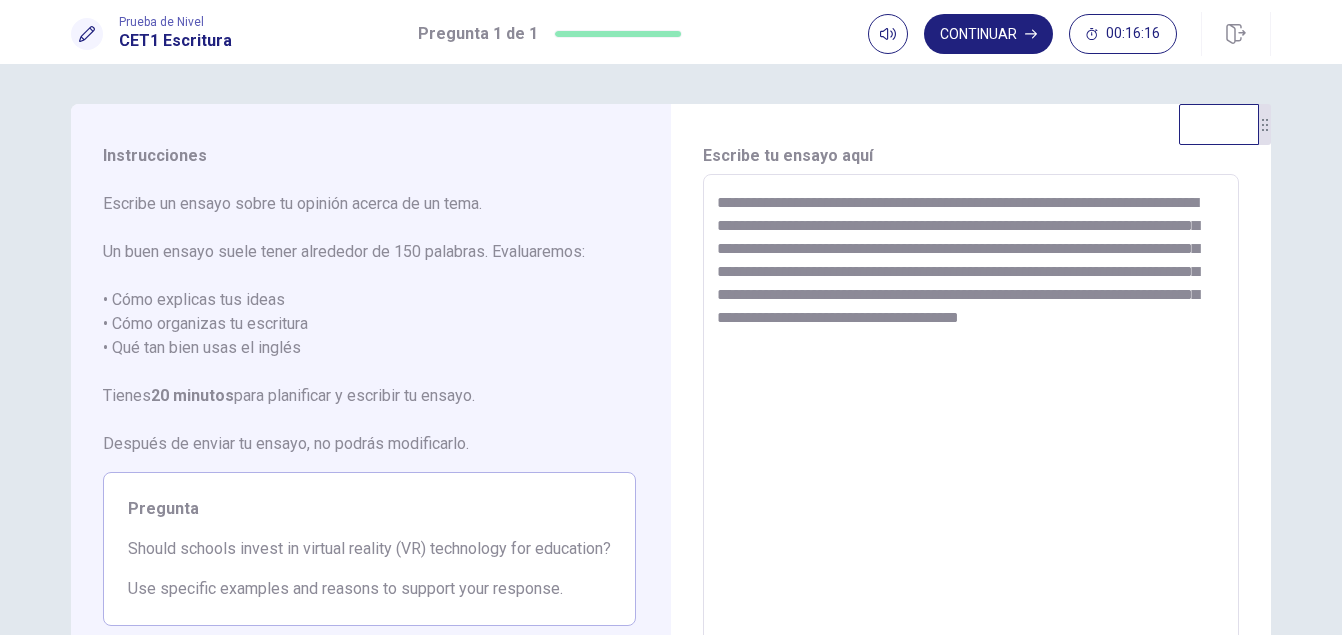 click on "**********" at bounding box center [971, 451] 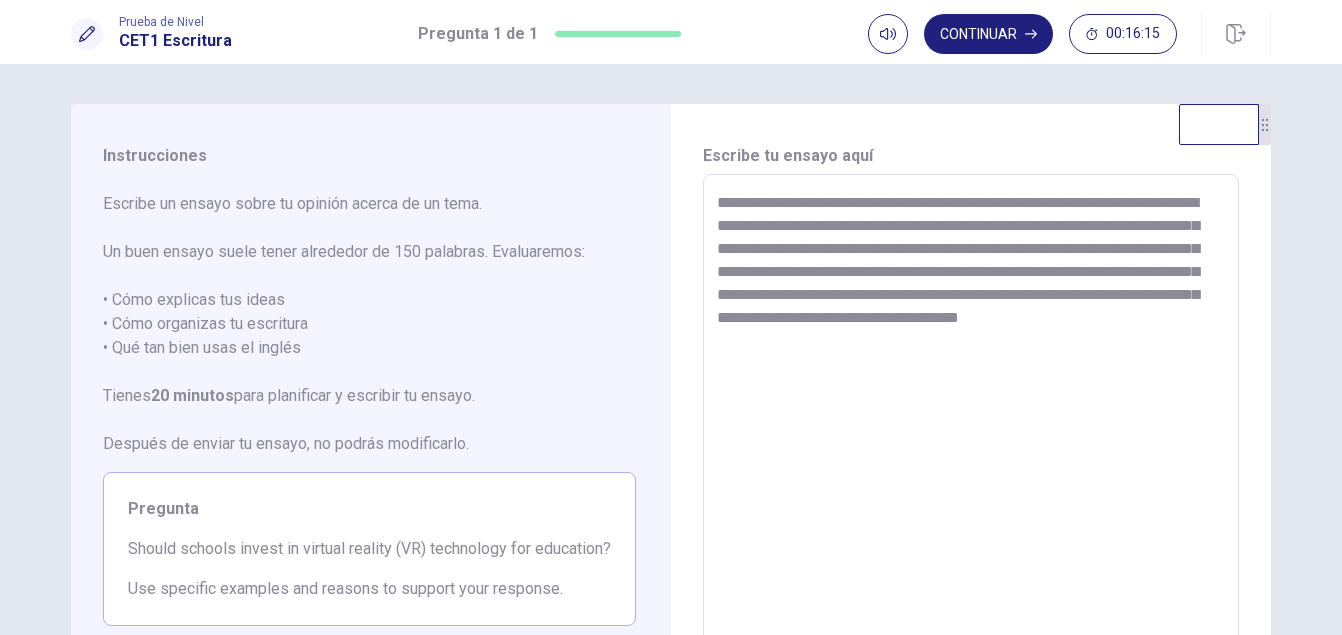 scroll, scrollTop: 100, scrollLeft: 0, axis: vertical 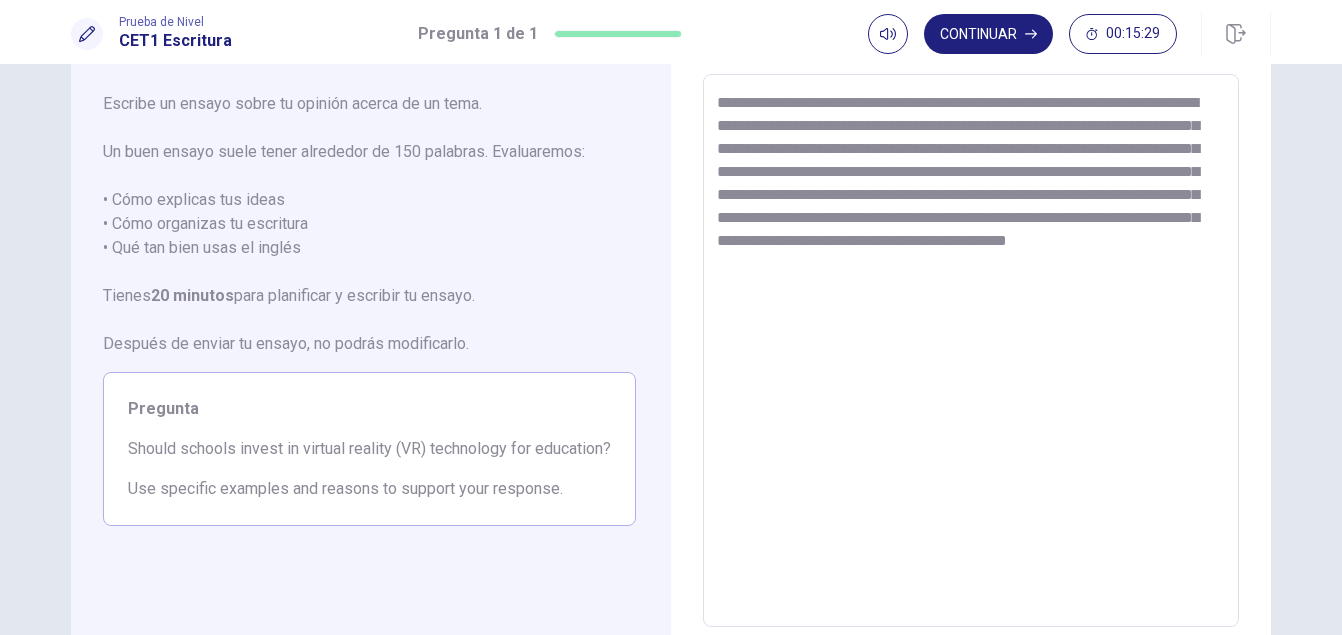 click on "**********" at bounding box center (971, 351) 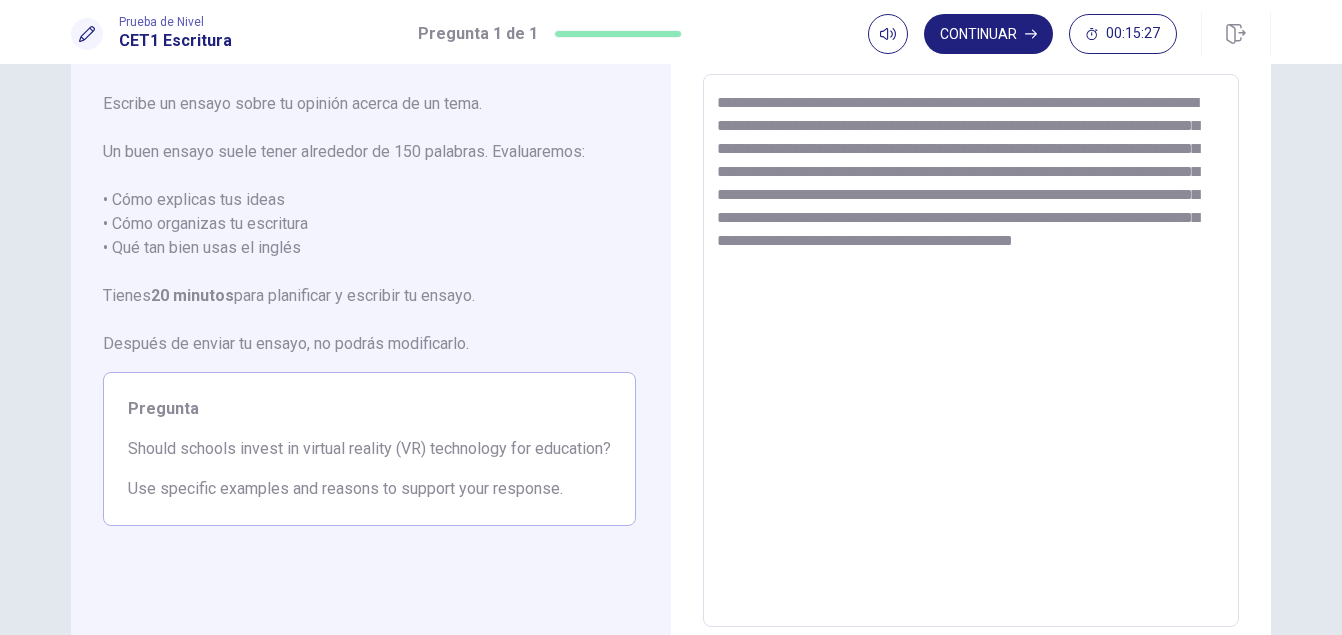 click on "**********" at bounding box center [971, 351] 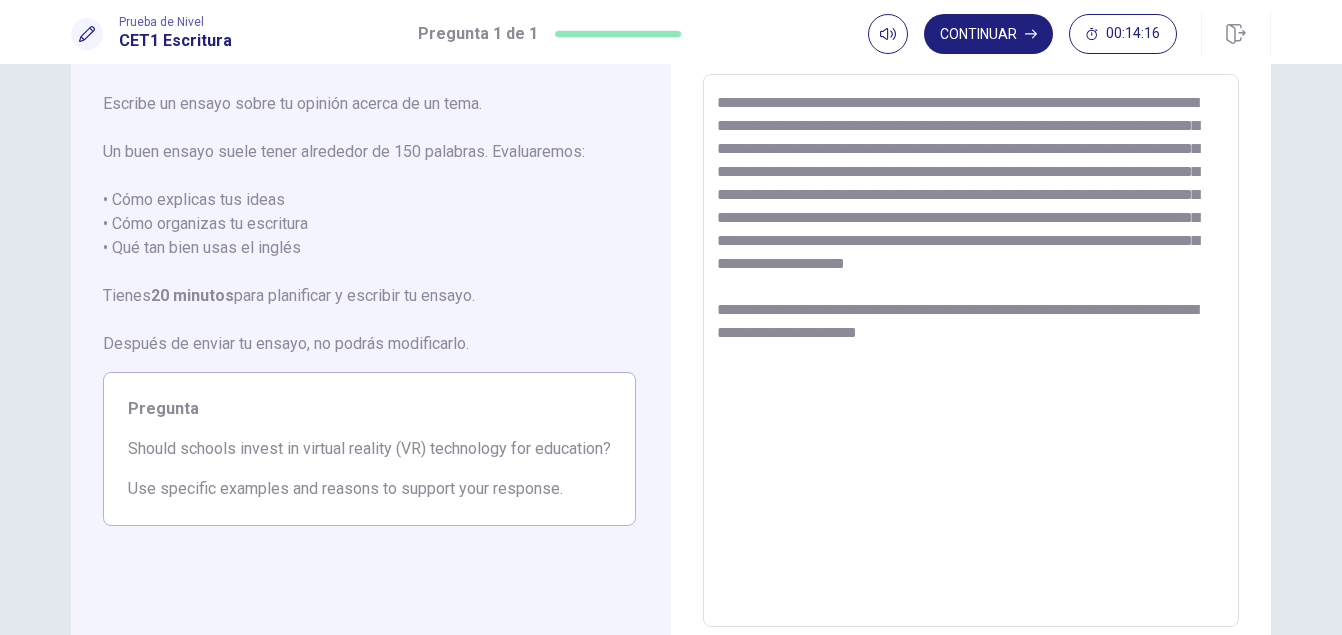 click on "**********" at bounding box center [971, 351] 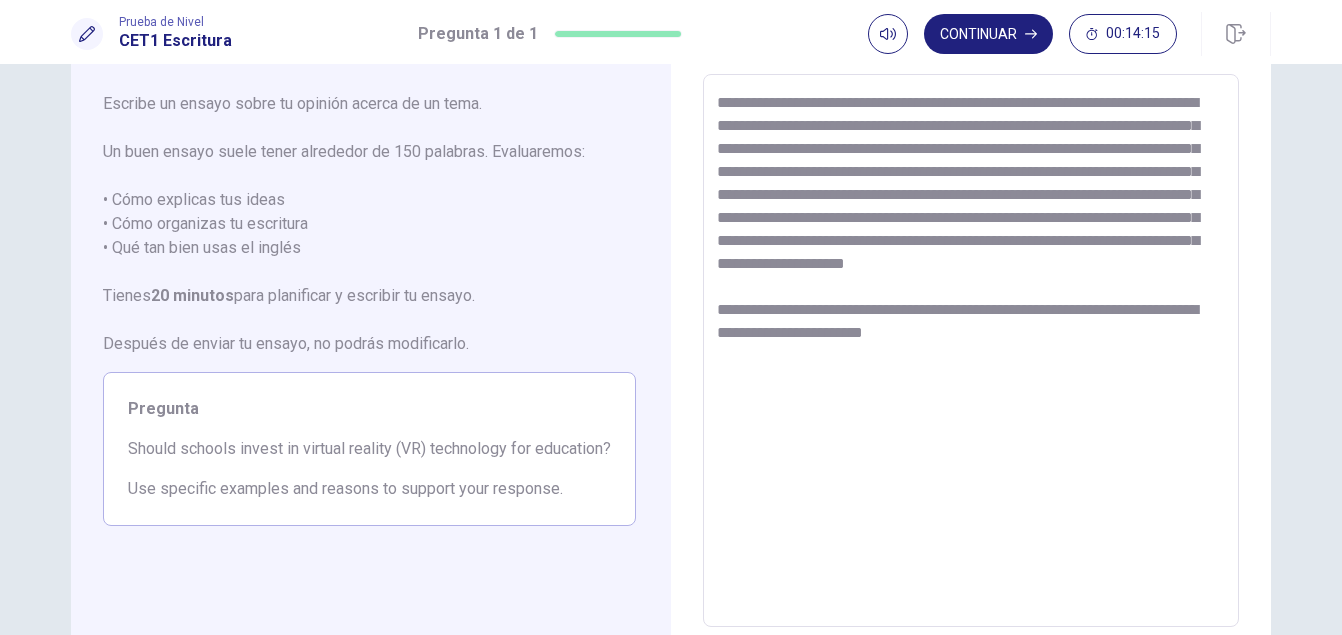 click on "**********" at bounding box center (971, 351) 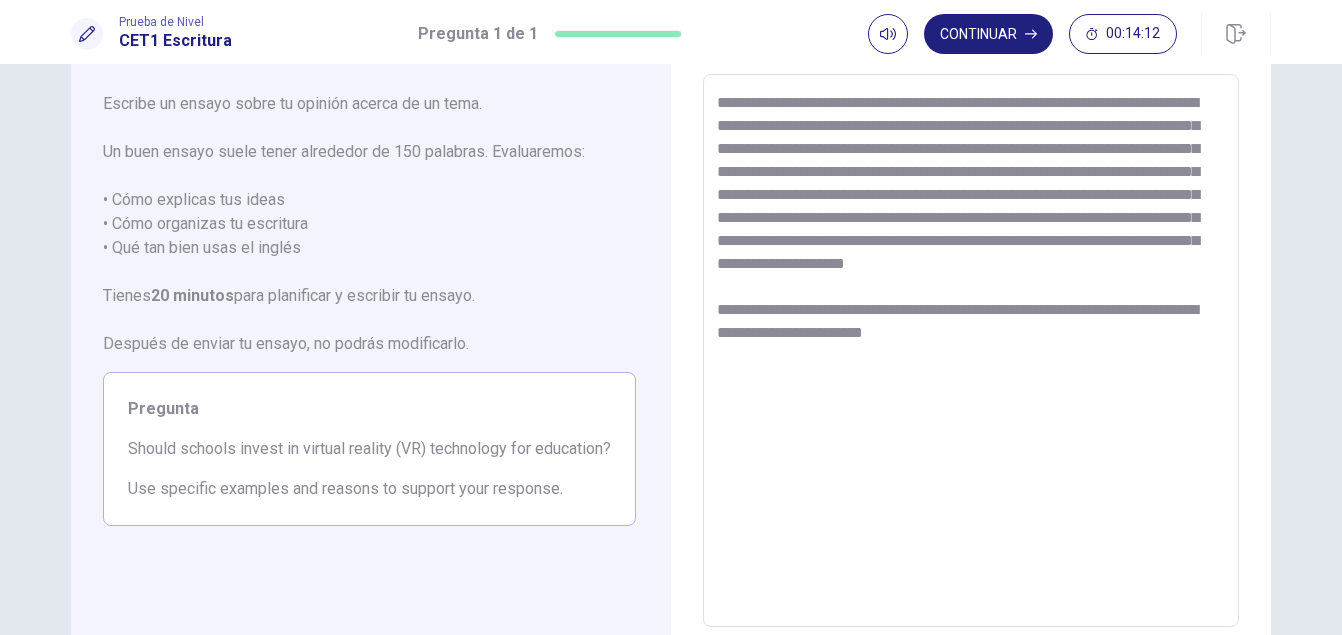click on "**********" at bounding box center [971, 351] 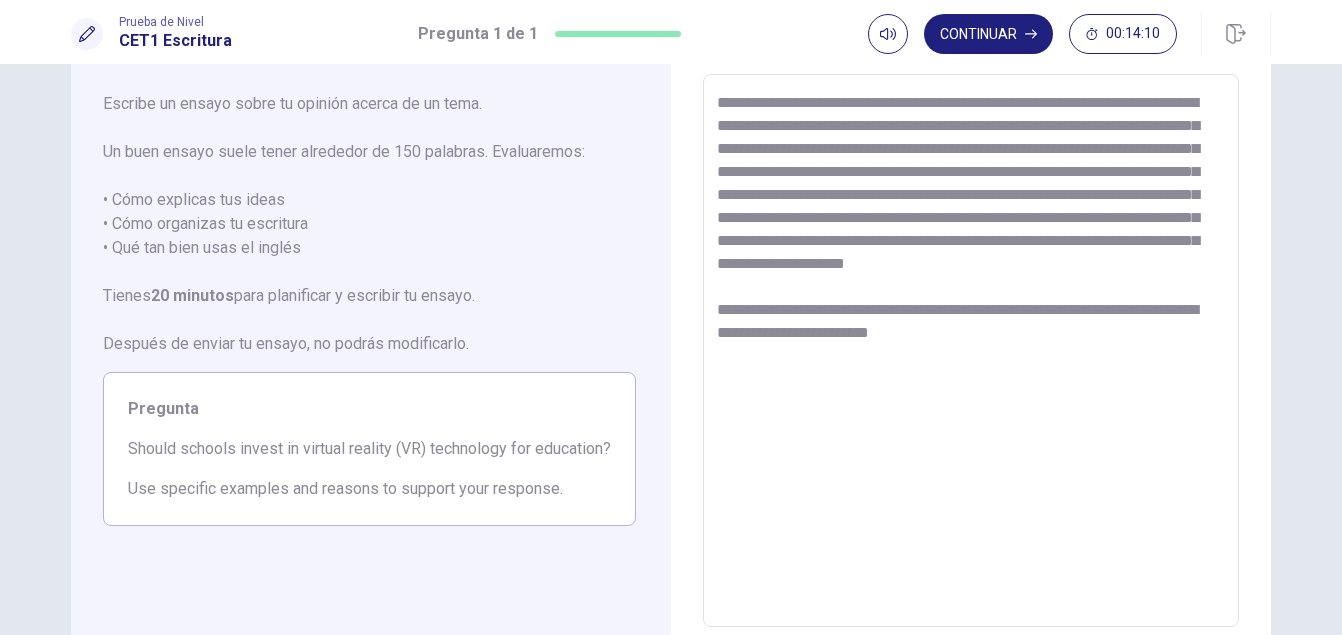 click on "**********" at bounding box center [971, 351] 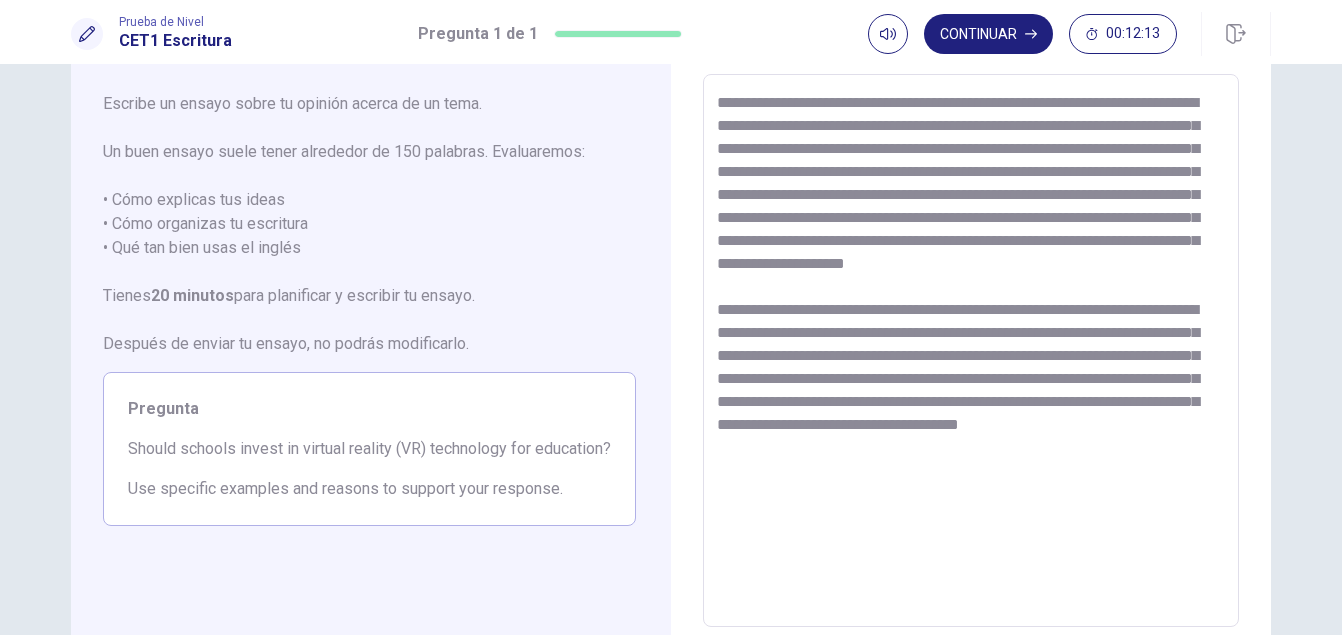 click on "**********" at bounding box center (971, 351) 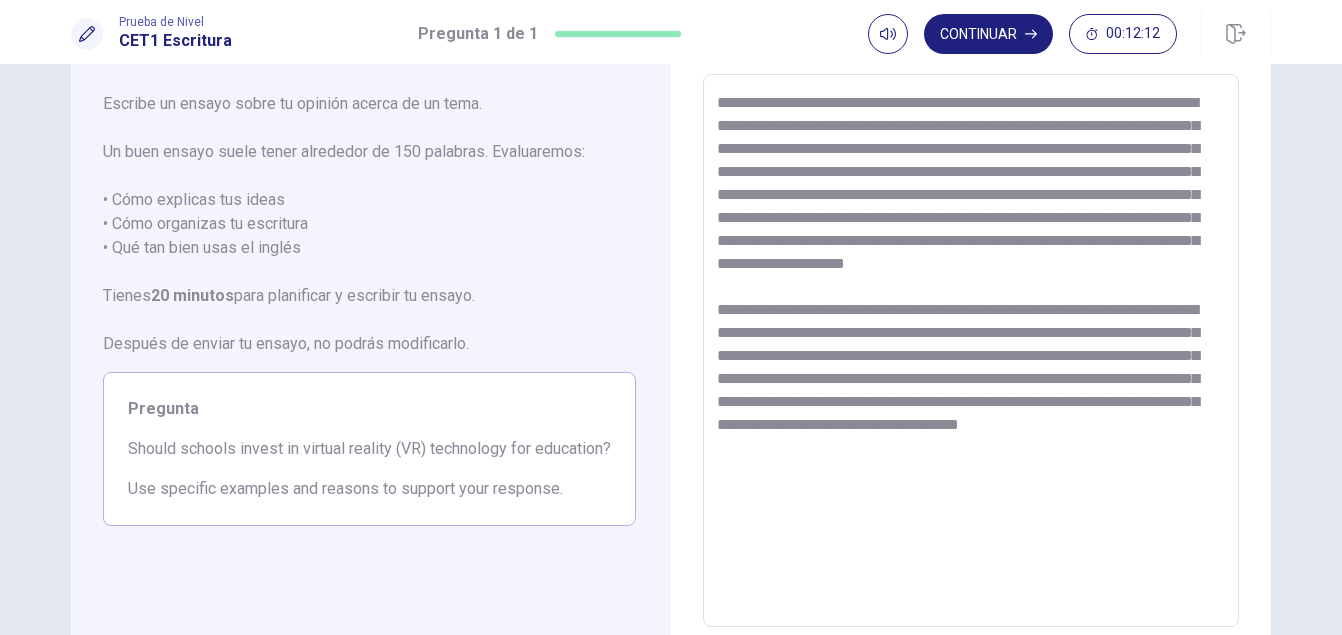 click on "**********" at bounding box center (971, 351) 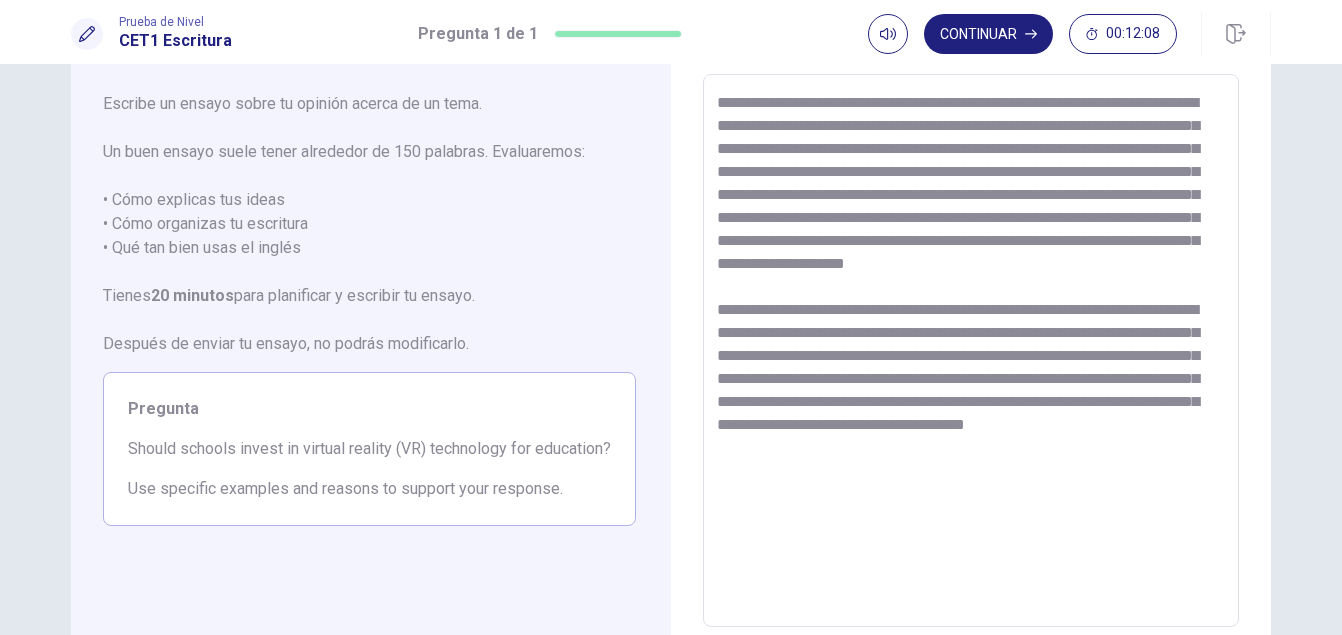 click at bounding box center [971, 351] 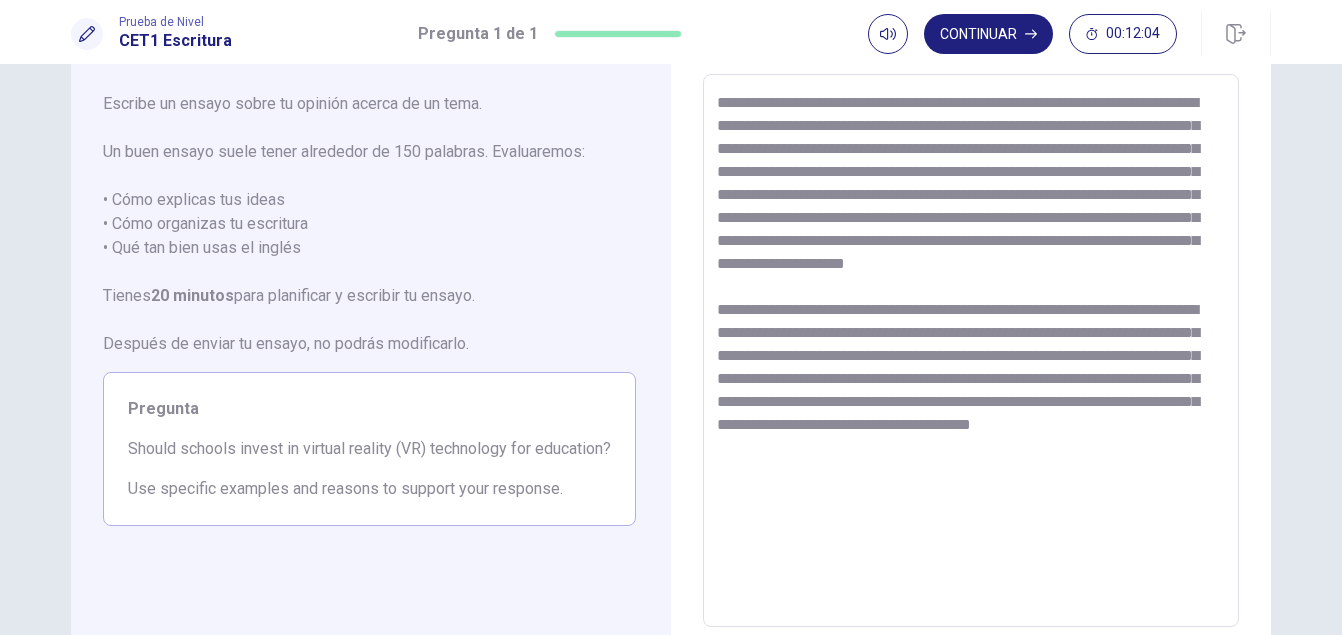 click at bounding box center (971, 351) 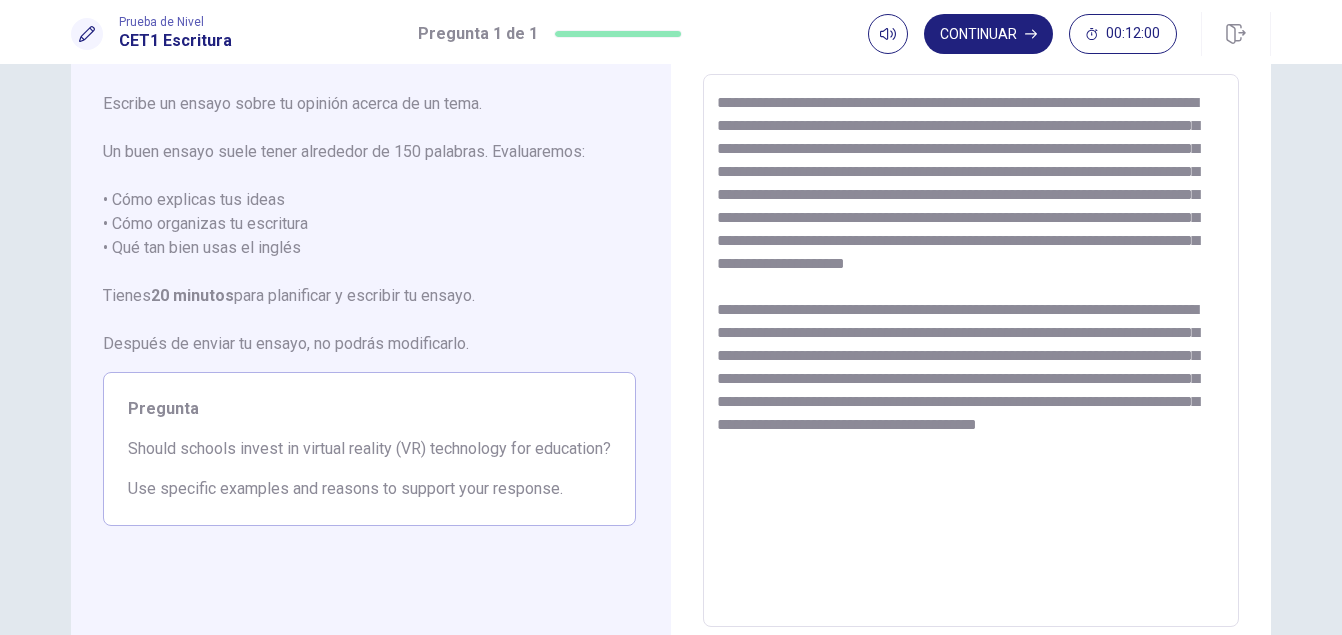 click at bounding box center (971, 351) 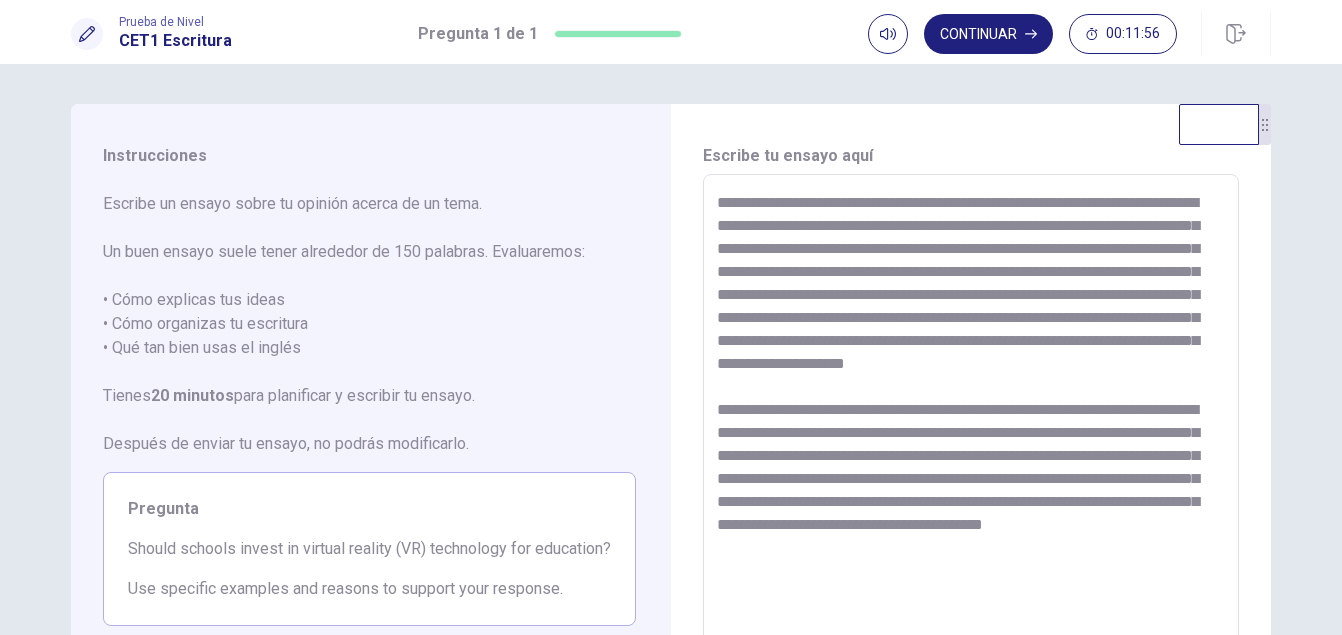scroll, scrollTop: 100, scrollLeft: 0, axis: vertical 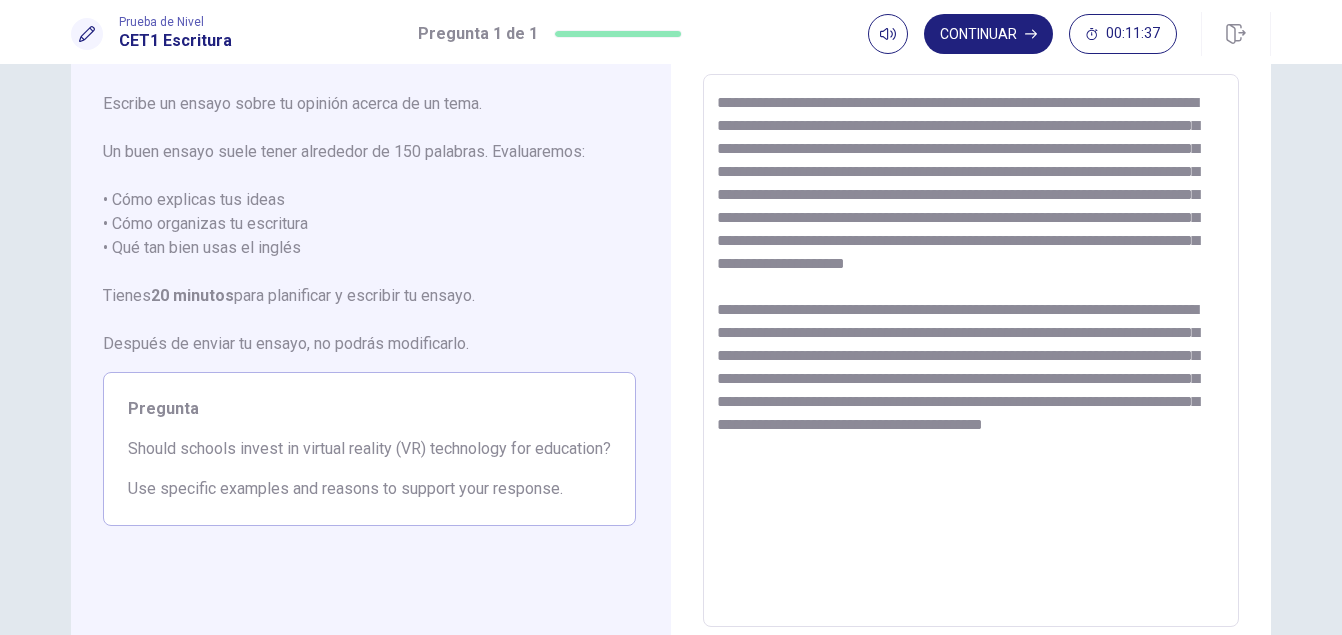click at bounding box center (971, 351) 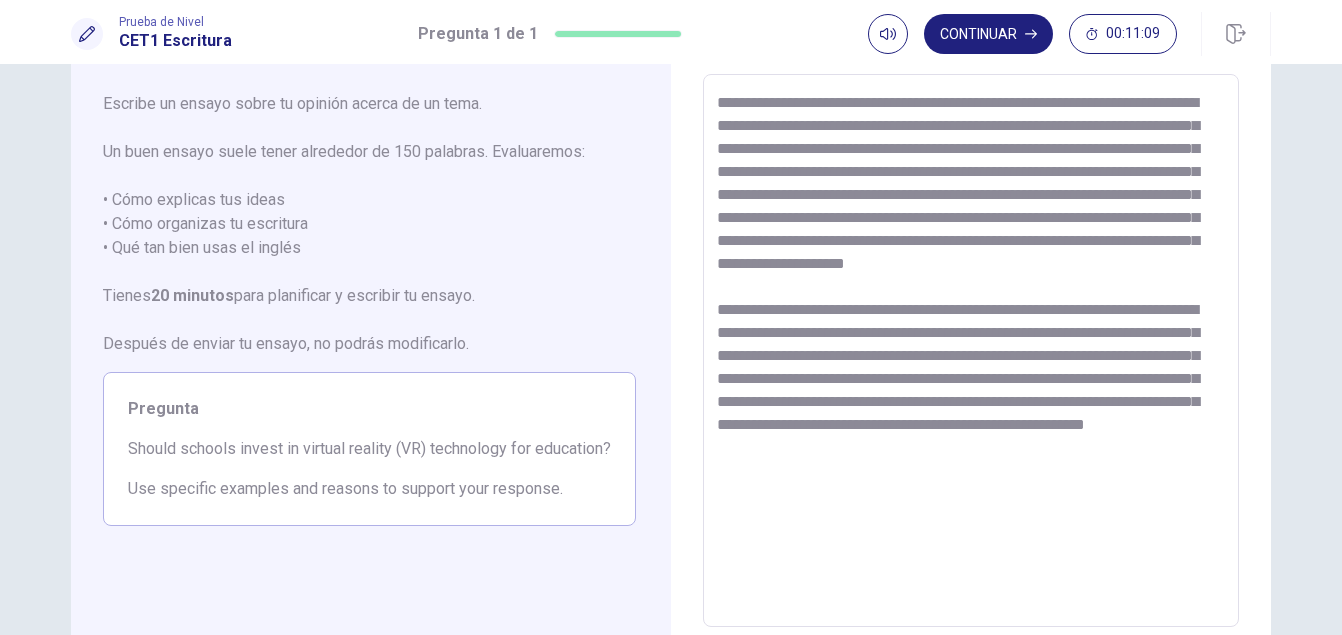 scroll, scrollTop: 200, scrollLeft: 0, axis: vertical 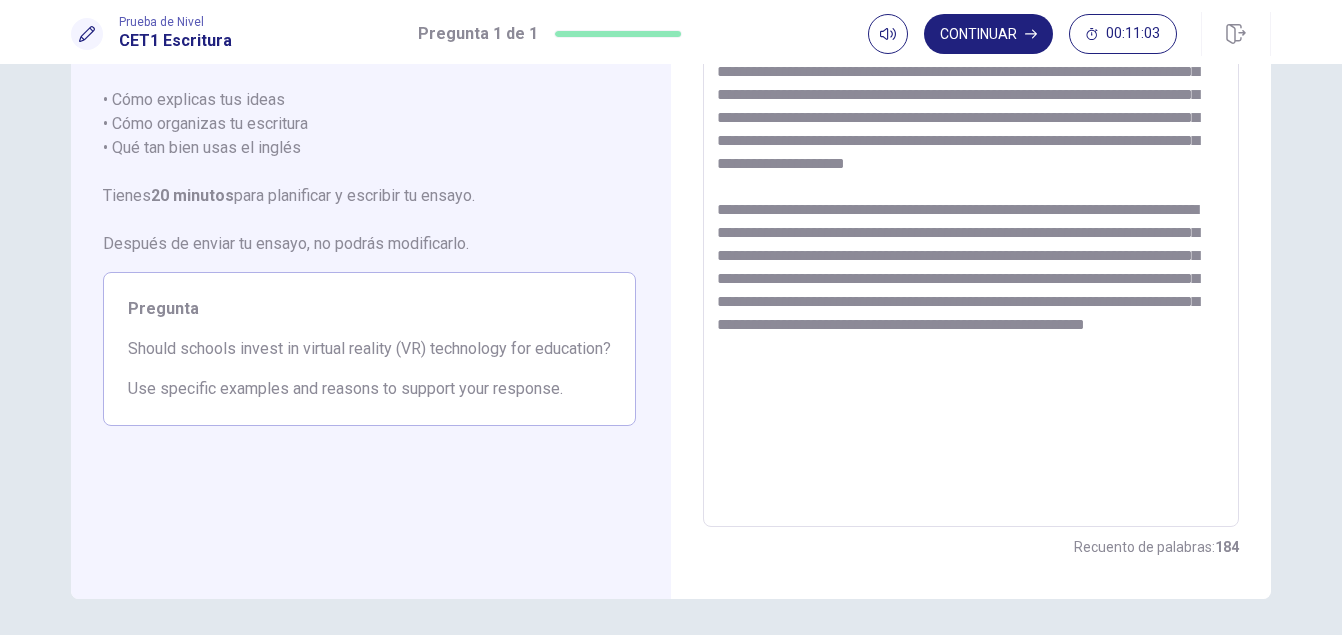 click at bounding box center [971, 251] 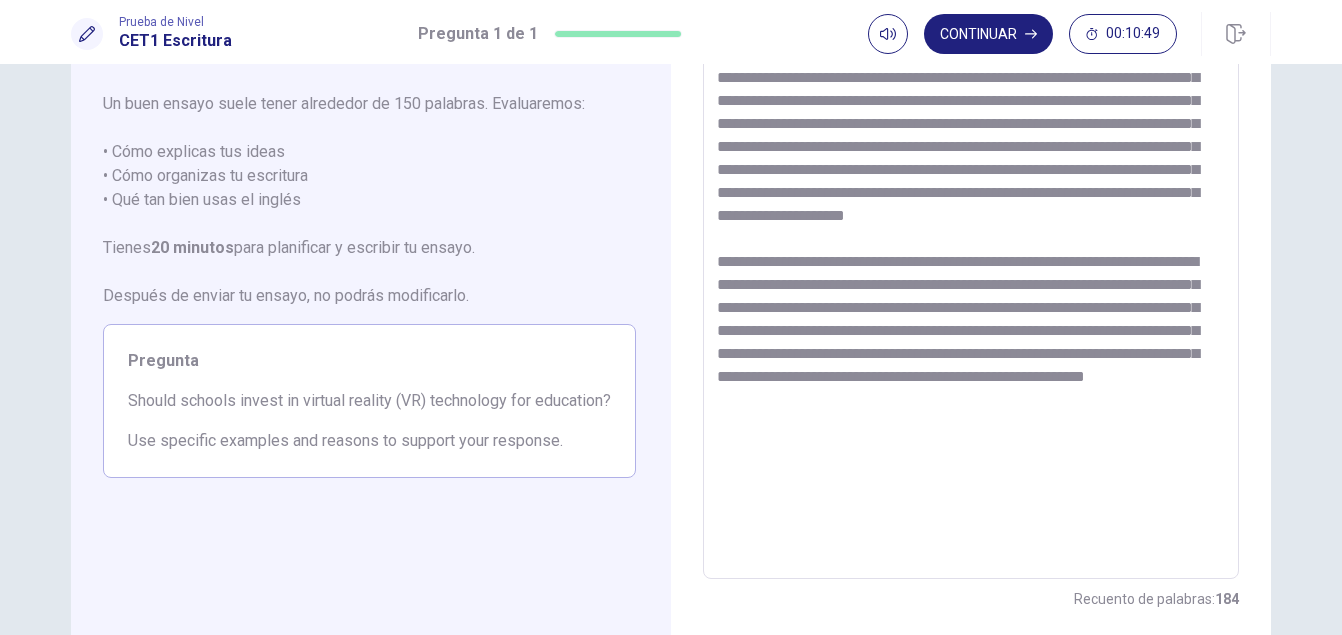 scroll, scrollTop: 100, scrollLeft: 0, axis: vertical 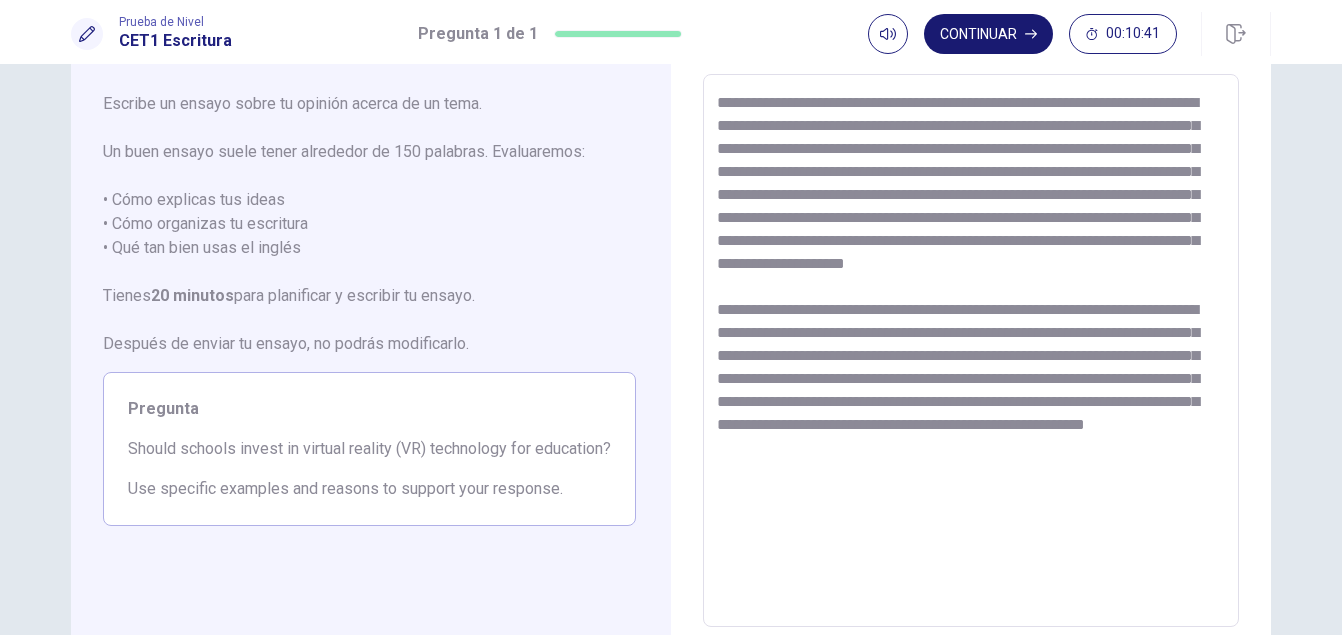 click on "Continuar" at bounding box center (988, 34) 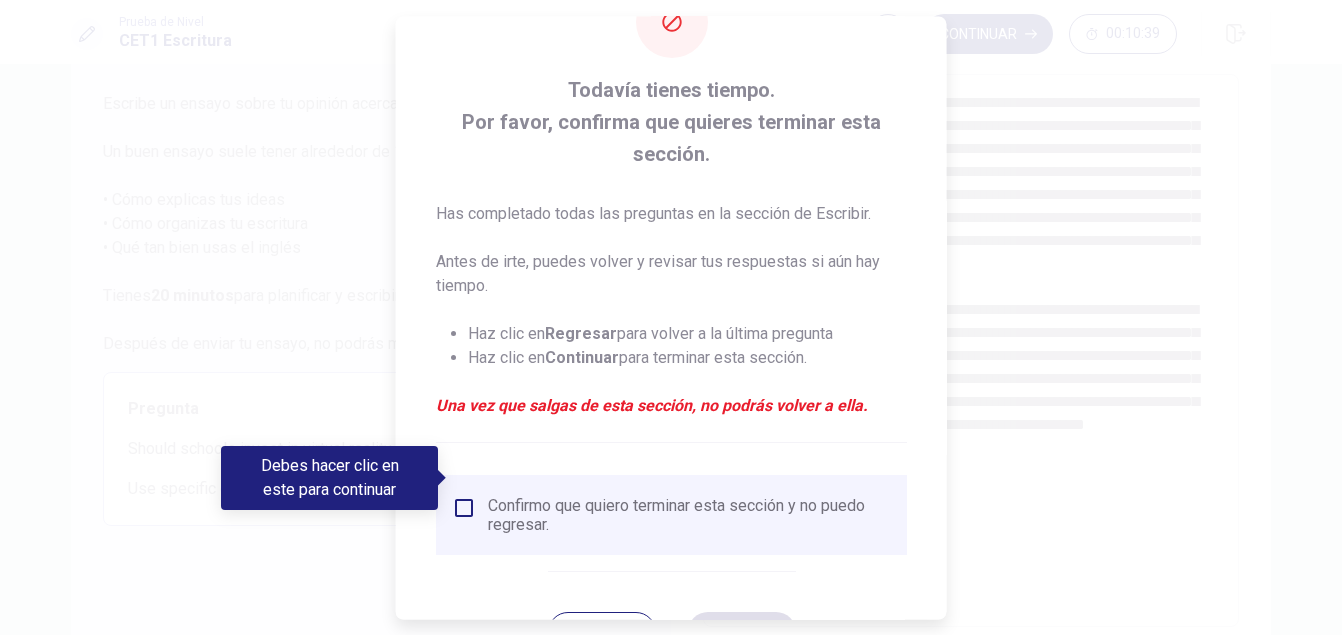 scroll, scrollTop: 100, scrollLeft: 0, axis: vertical 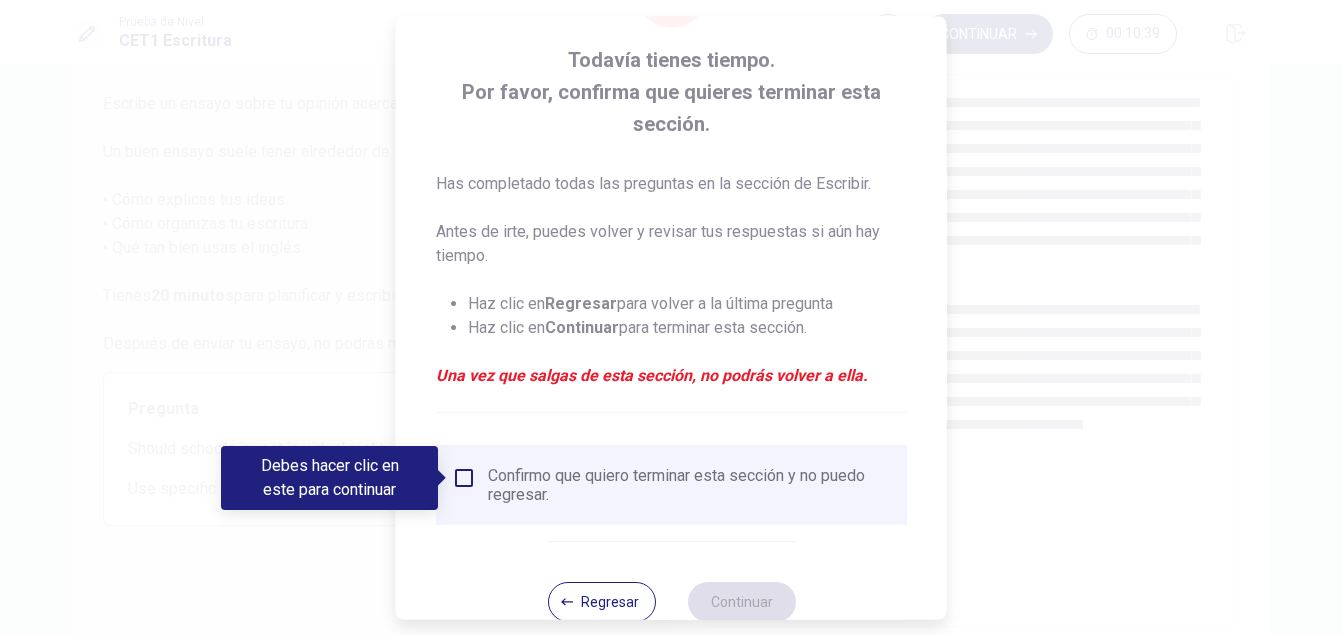 click on "Confirmo que quiero terminar esta sección y no puedo regresar." at bounding box center (671, 485) 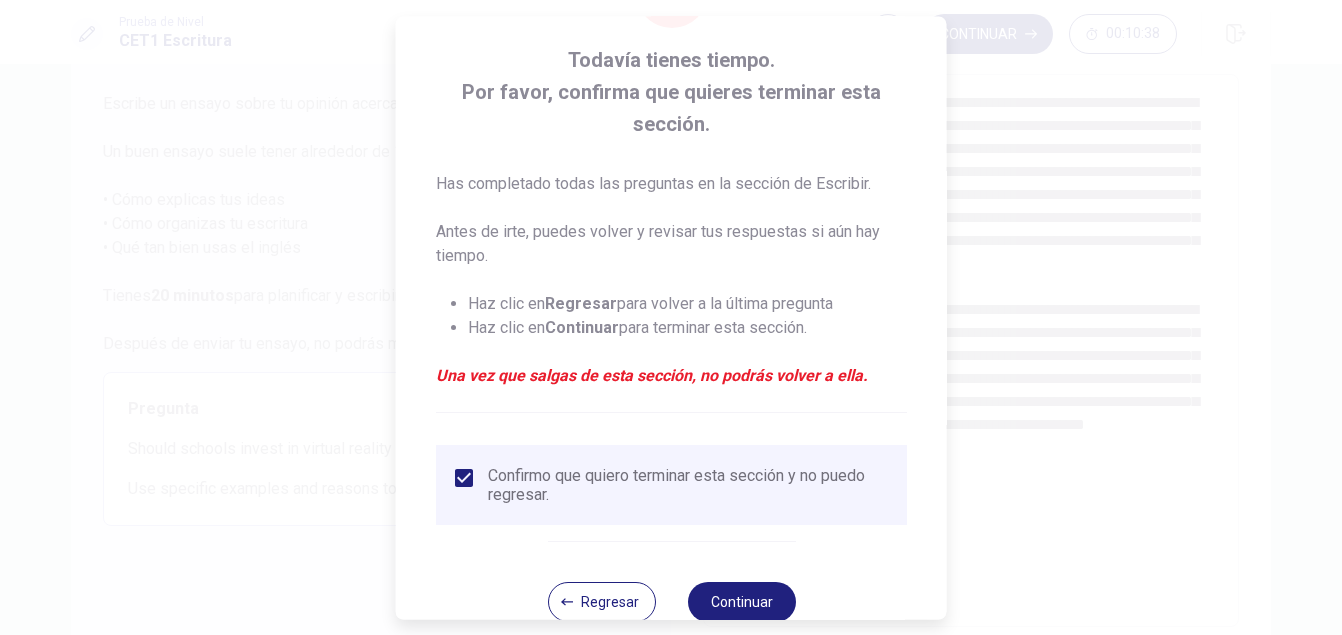 scroll, scrollTop: 143, scrollLeft: 0, axis: vertical 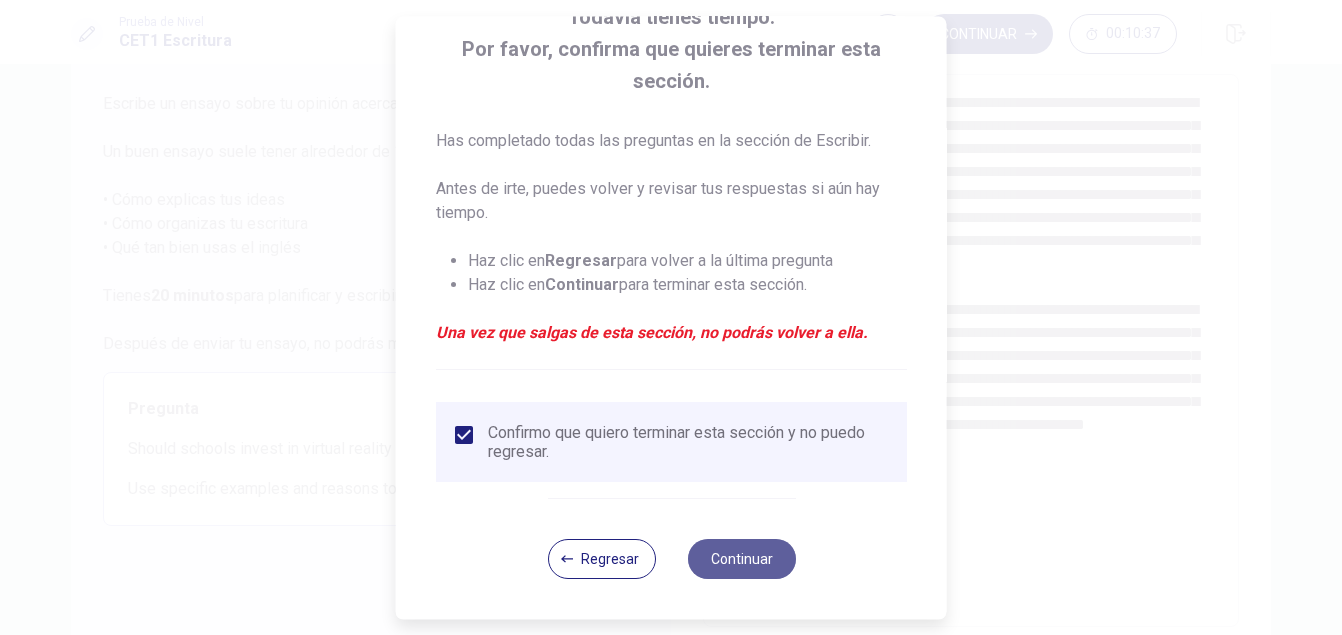 click on "Continuar" at bounding box center [741, 559] 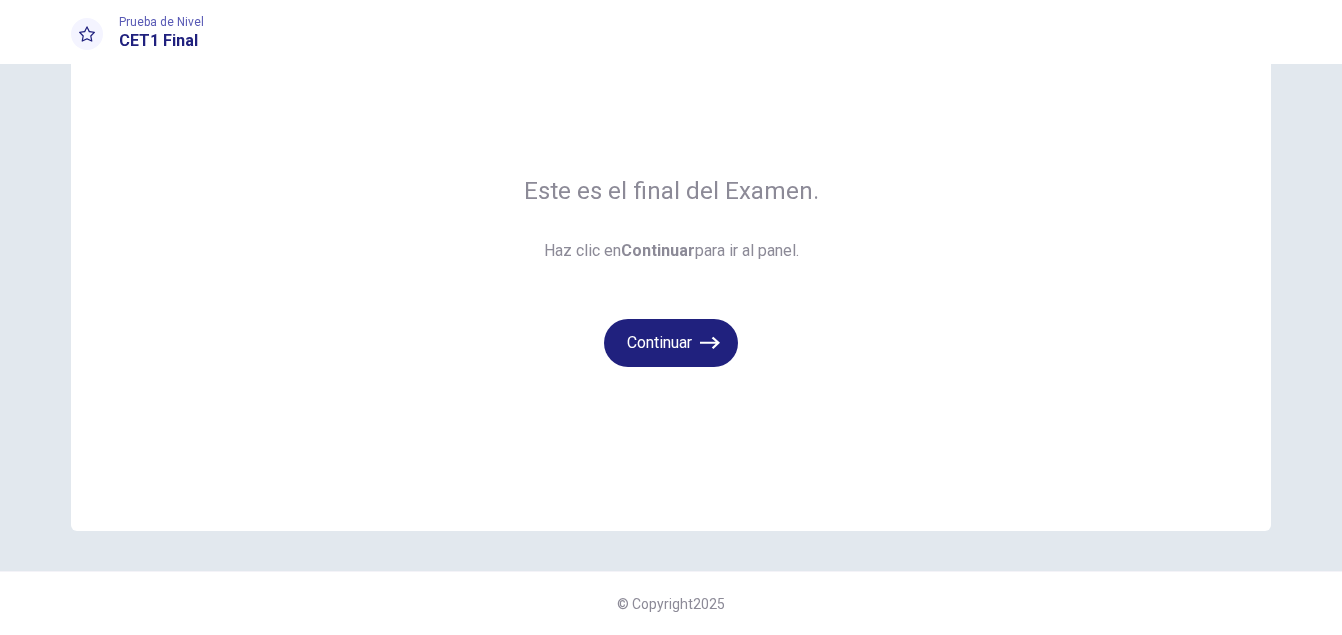 scroll, scrollTop: 93, scrollLeft: 0, axis: vertical 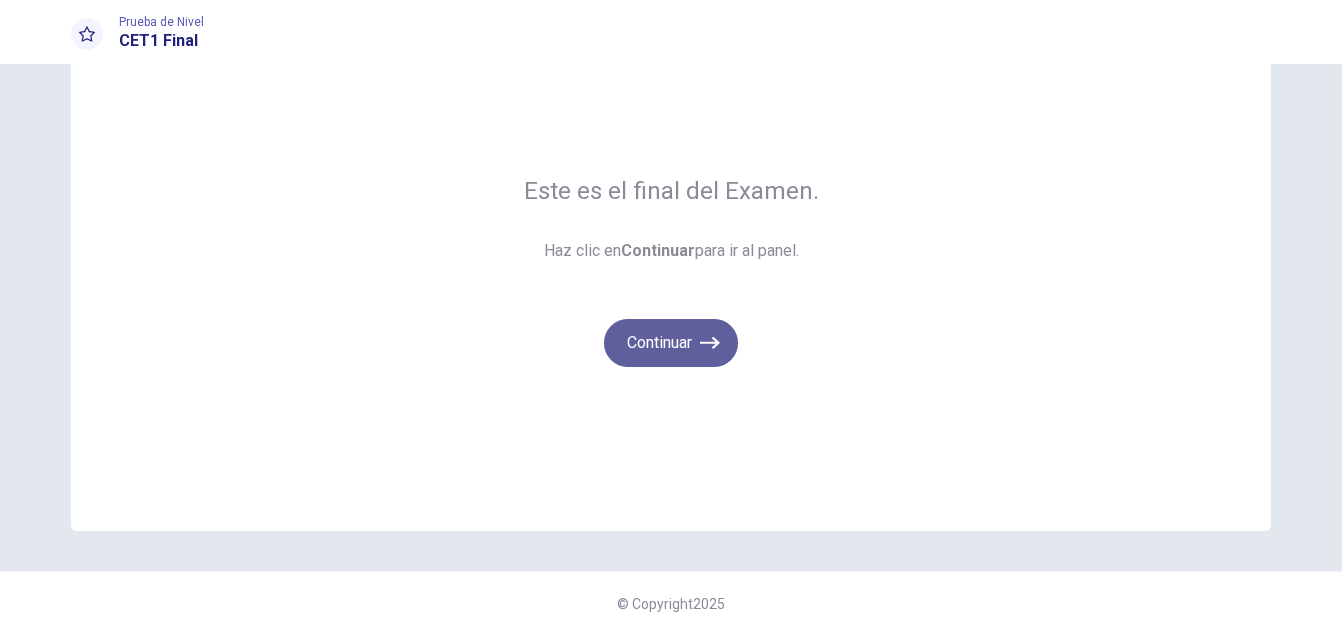 click on "Continuar" at bounding box center [671, 343] 